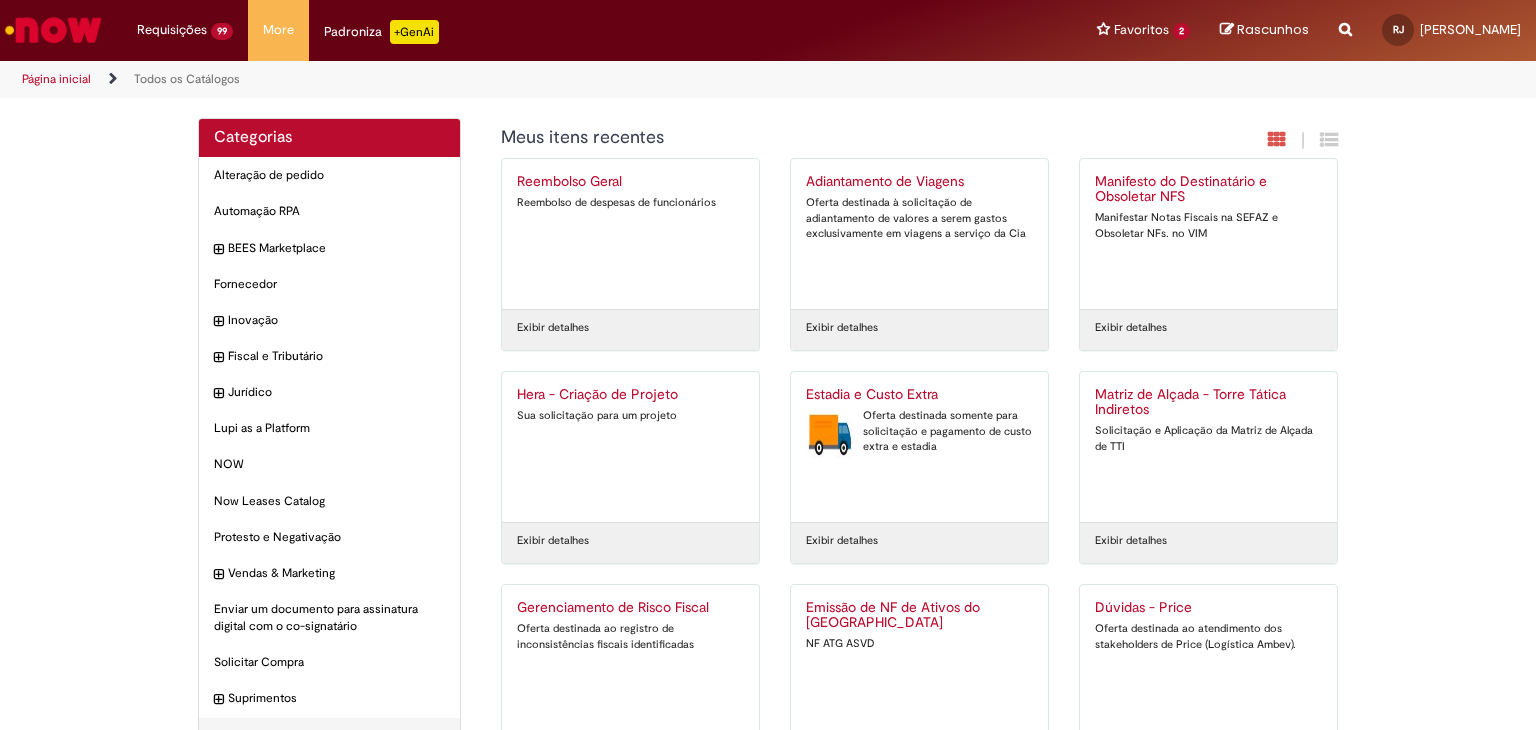 scroll, scrollTop: 0, scrollLeft: 0, axis: both 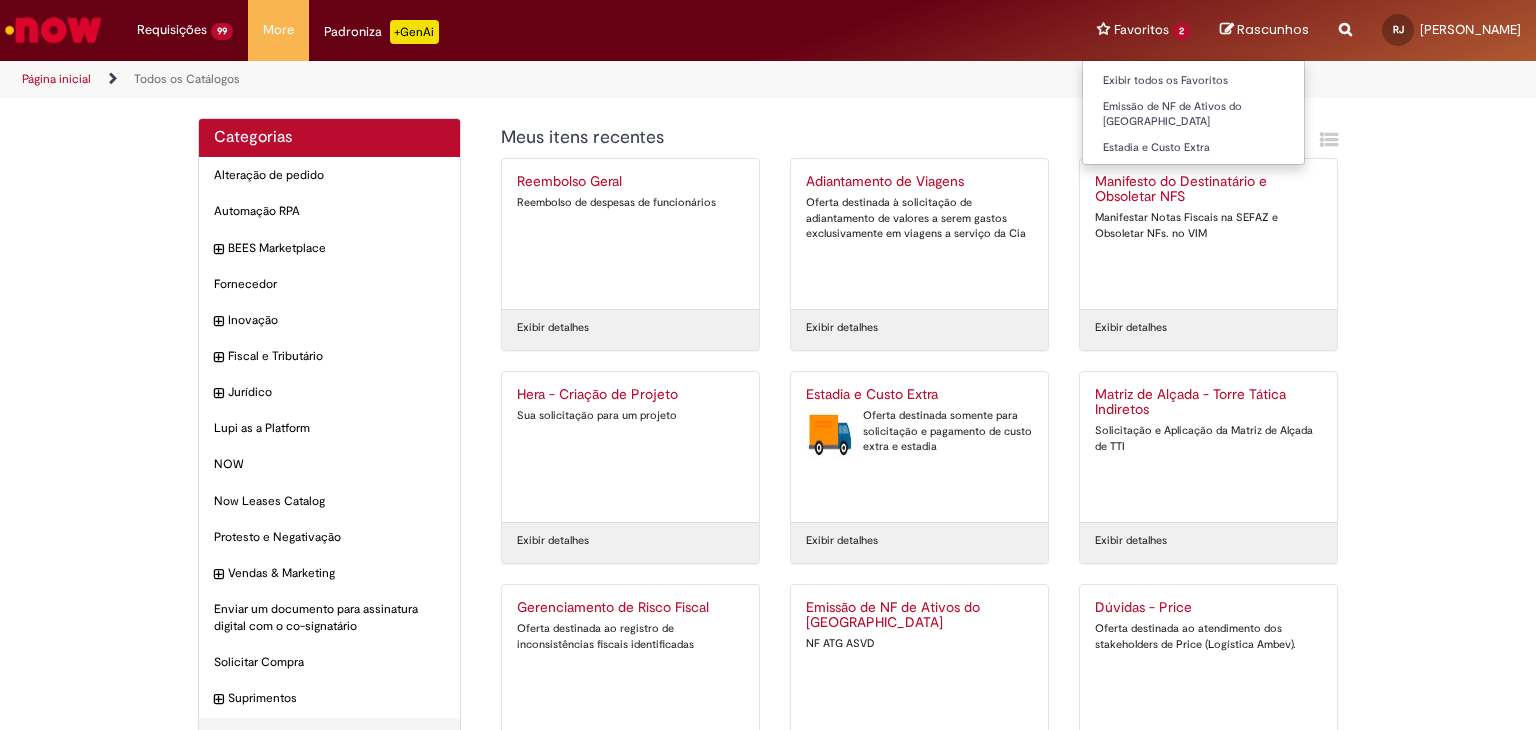 drag, startPoint x: 1141, startPoint y: 35, endPoint x: 1178, endPoint y: 110, distance: 83.630135 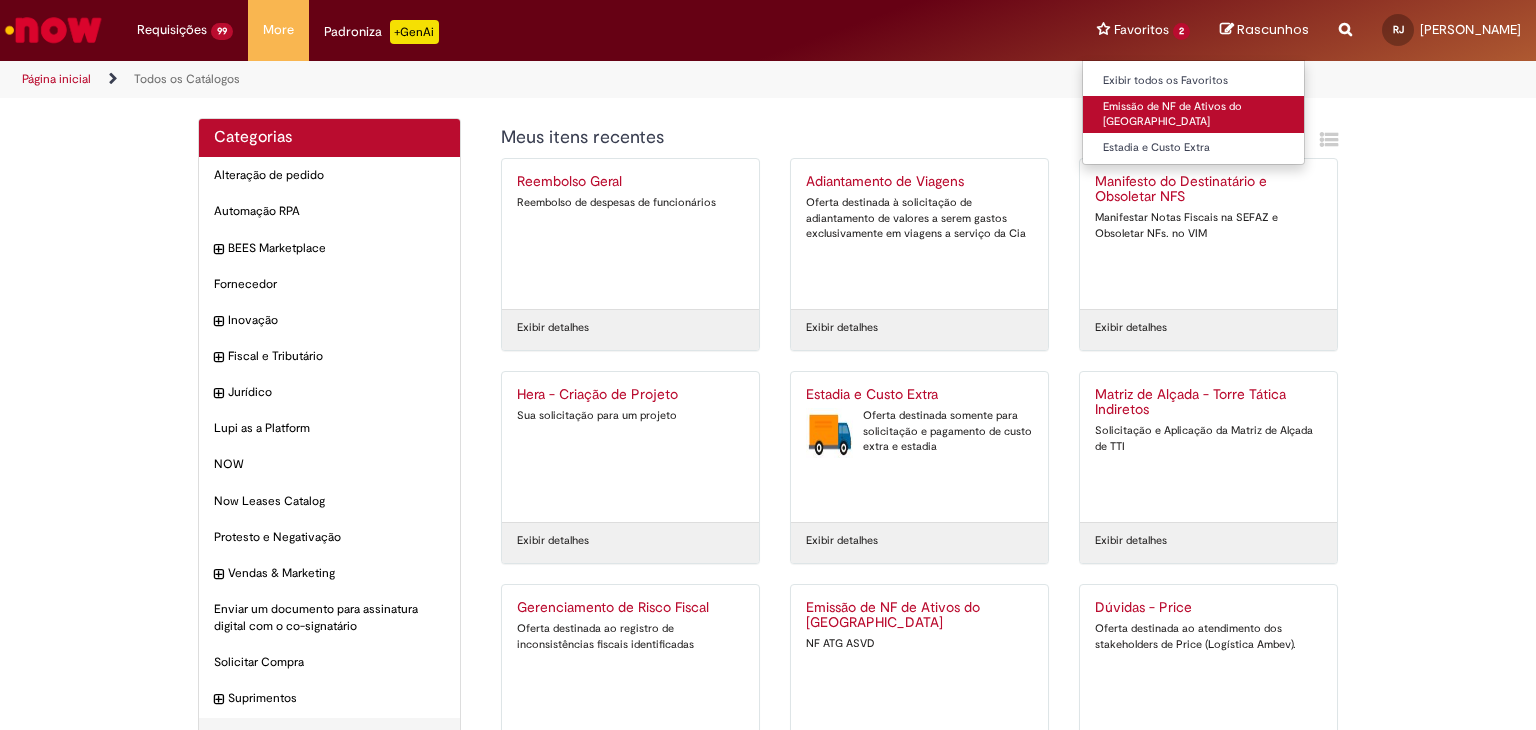 click on "Favoritos   2
Exibir todos os Favoritos
Emissão de NF de Ativos do ASVD
Estadia e Custo Extra" at bounding box center (1143, 30) 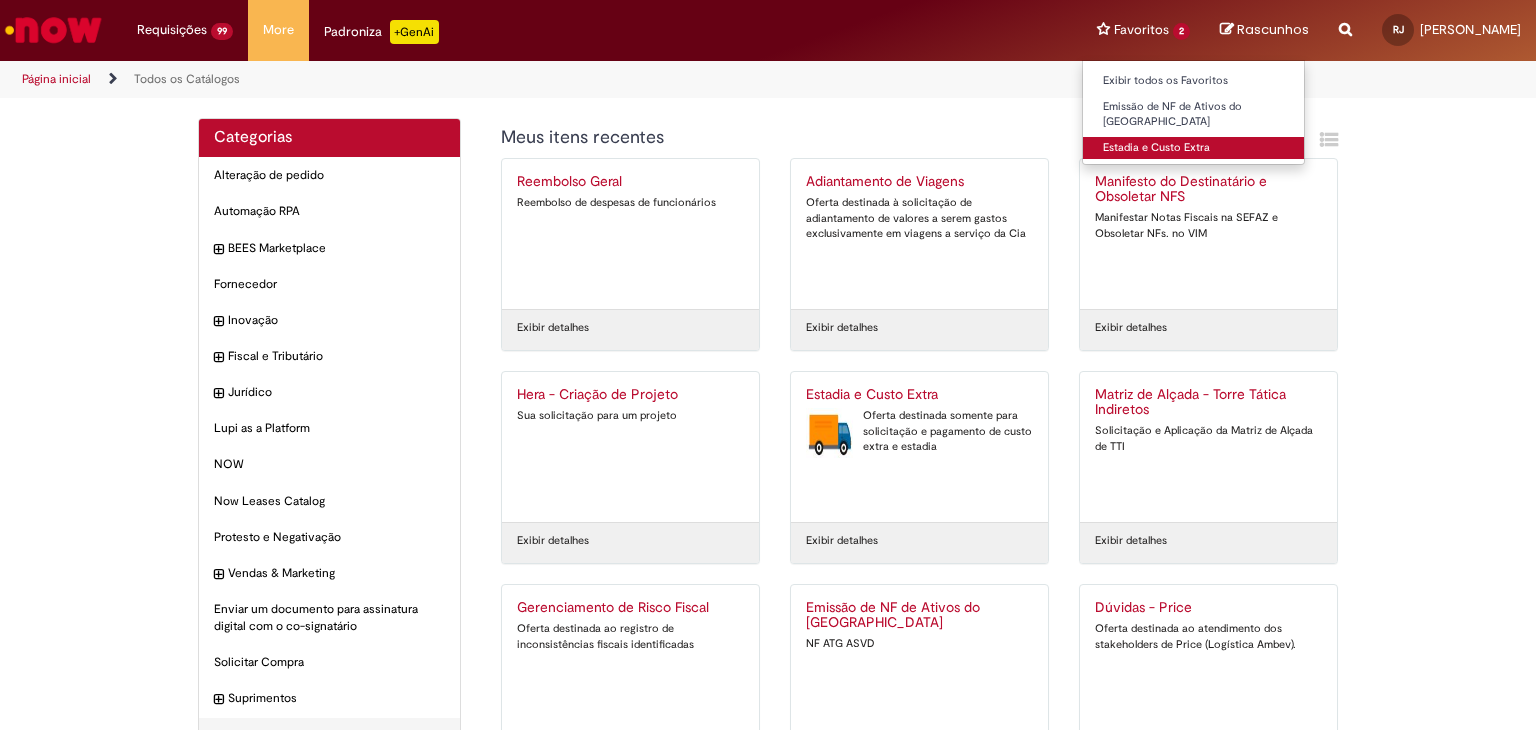 click on "Estadia e Custo Extra" at bounding box center (1193, 148) 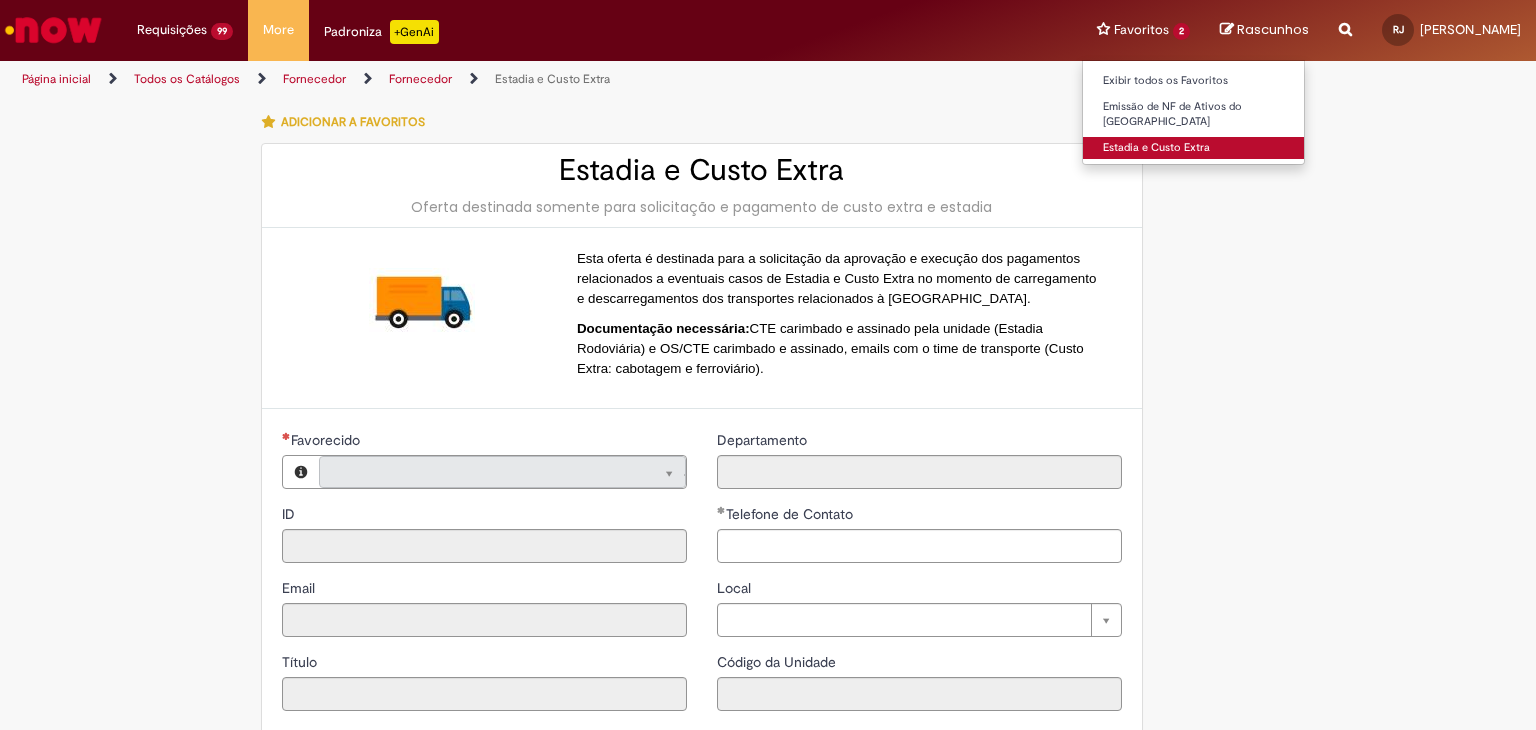 type on "**********" 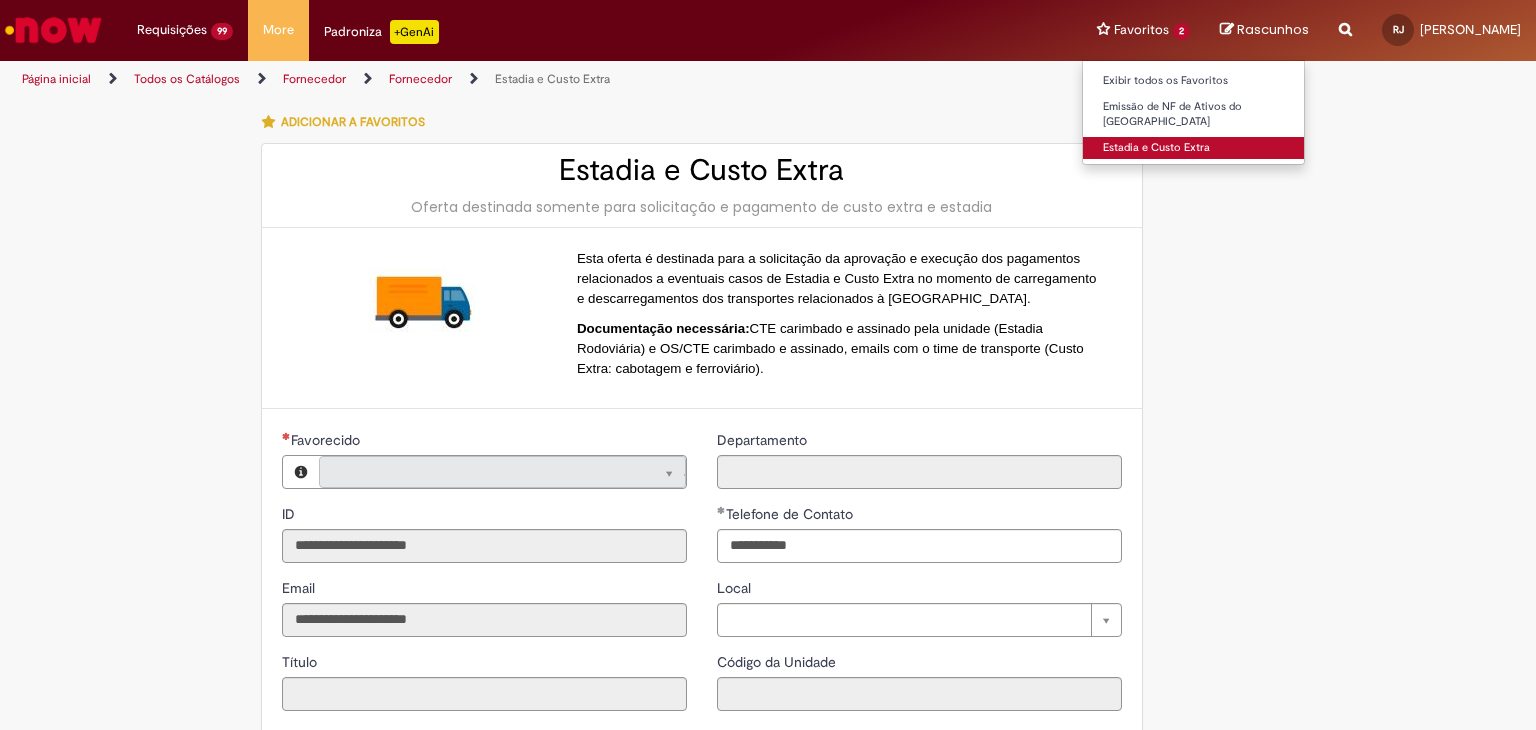 type on "**********" 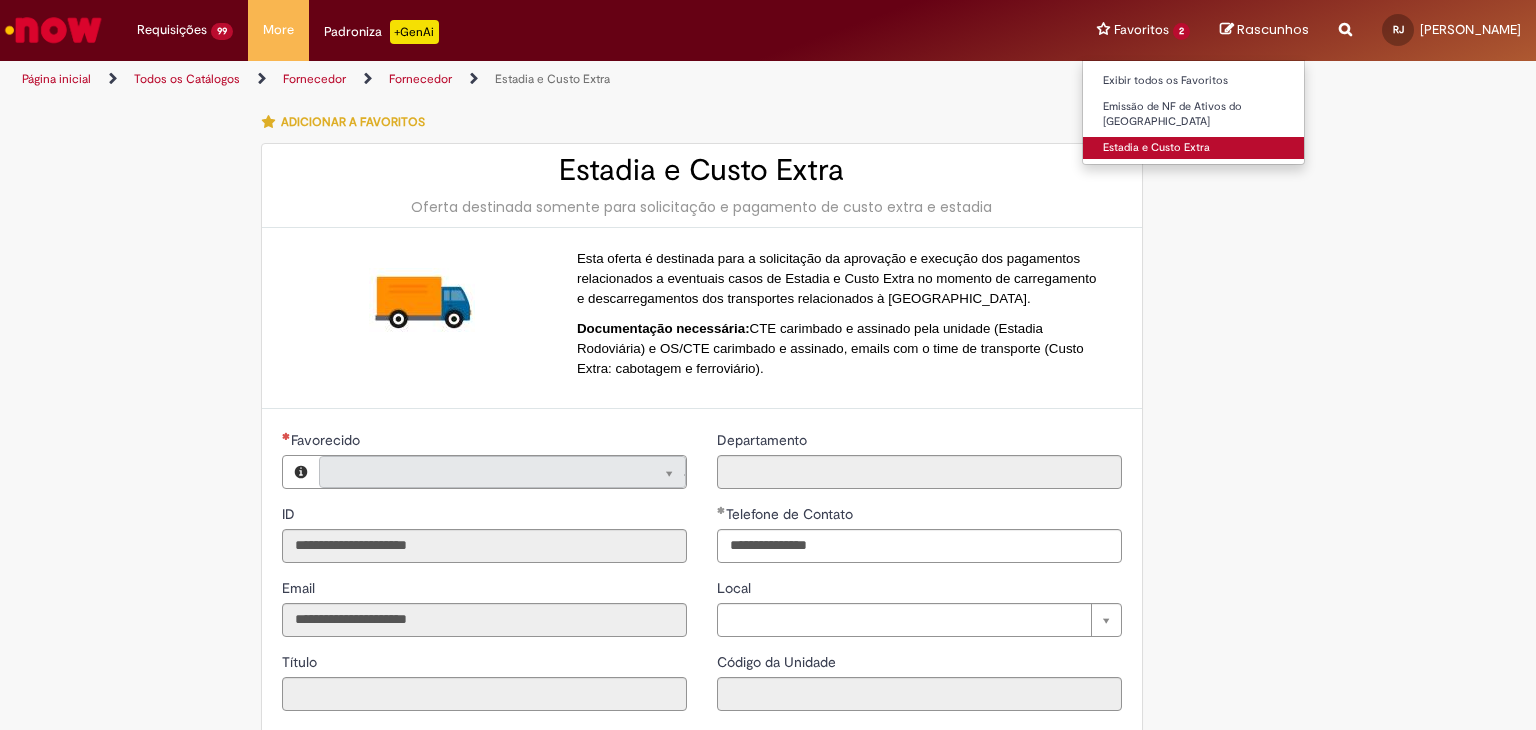 type on "**********" 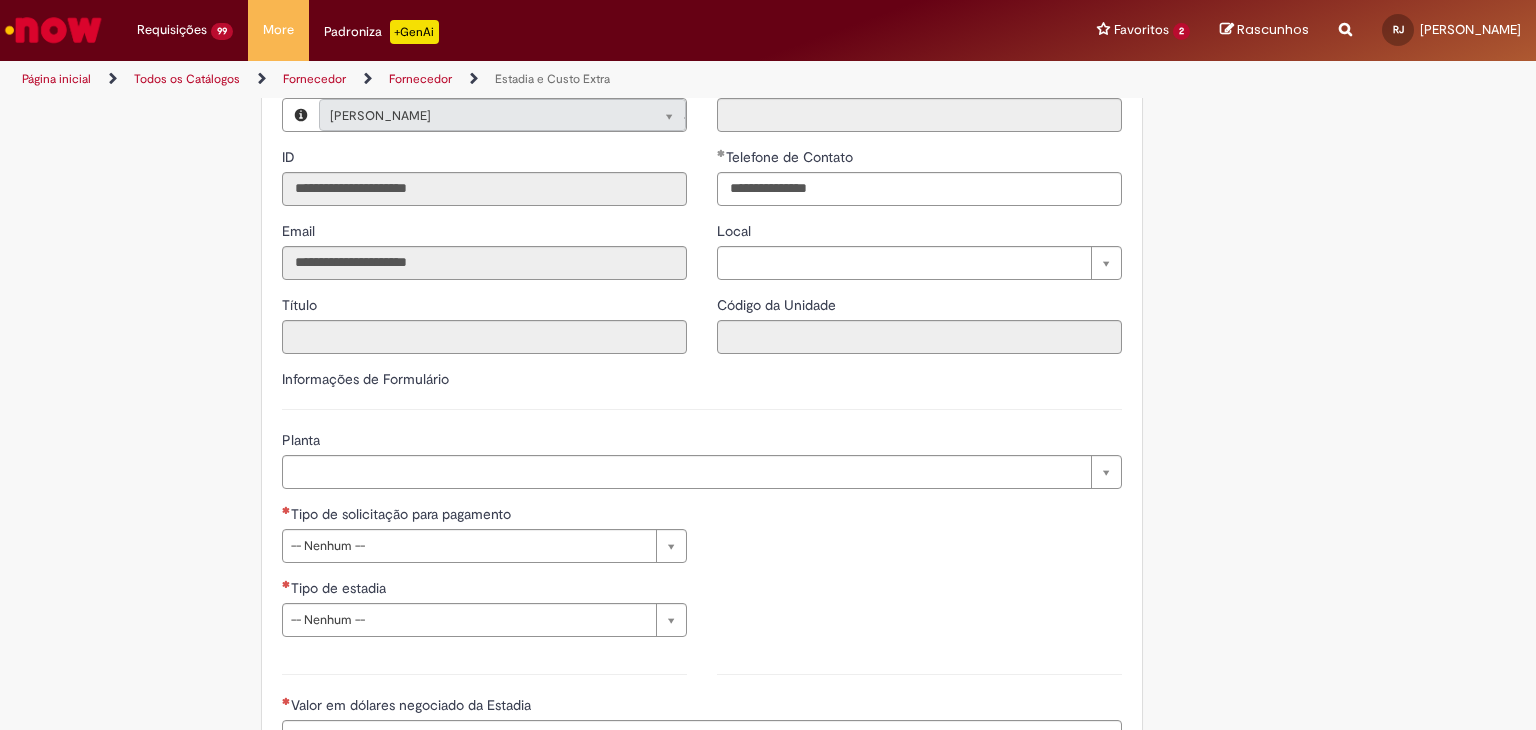 scroll, scrollTop: 400, scrollLeft: 0, axis: vertical 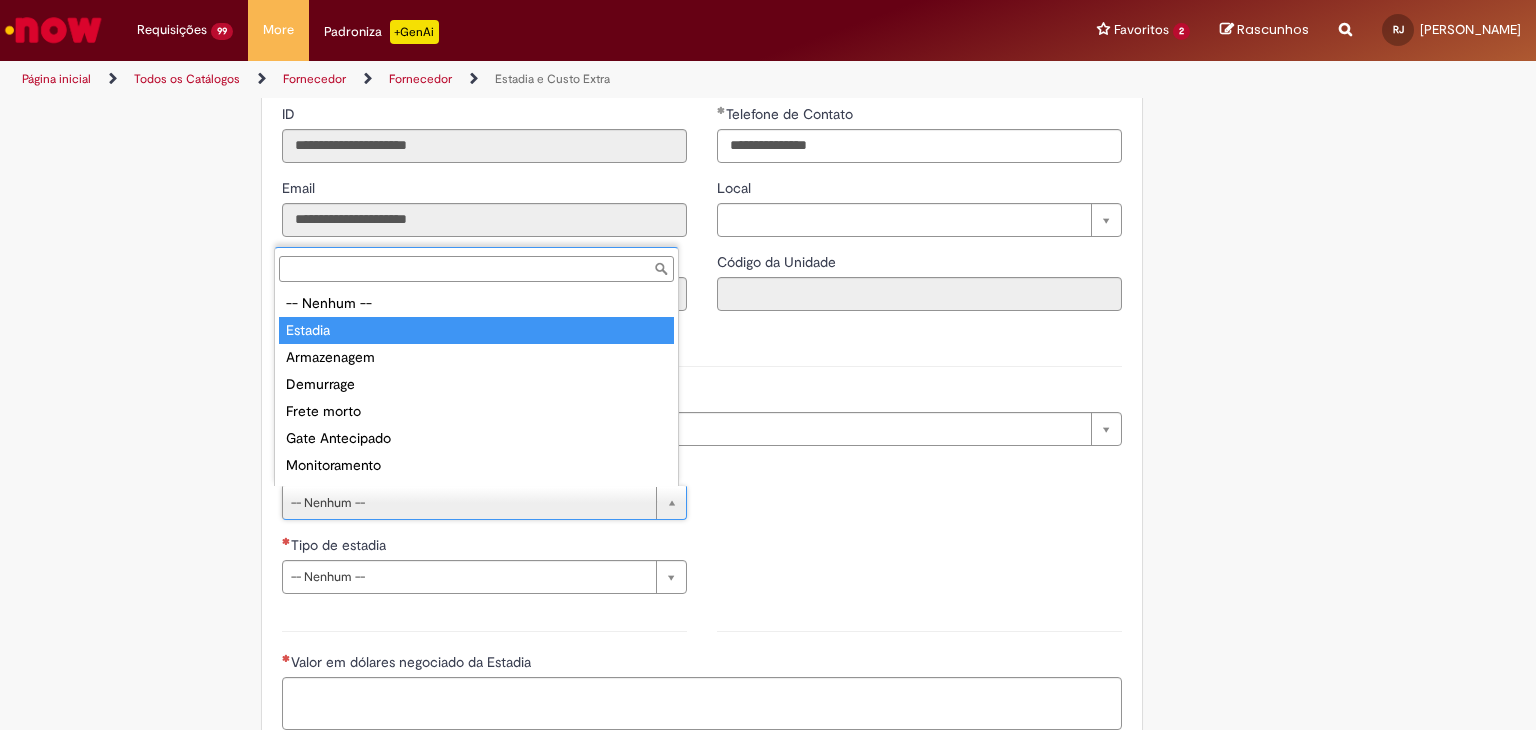 type on "*******" 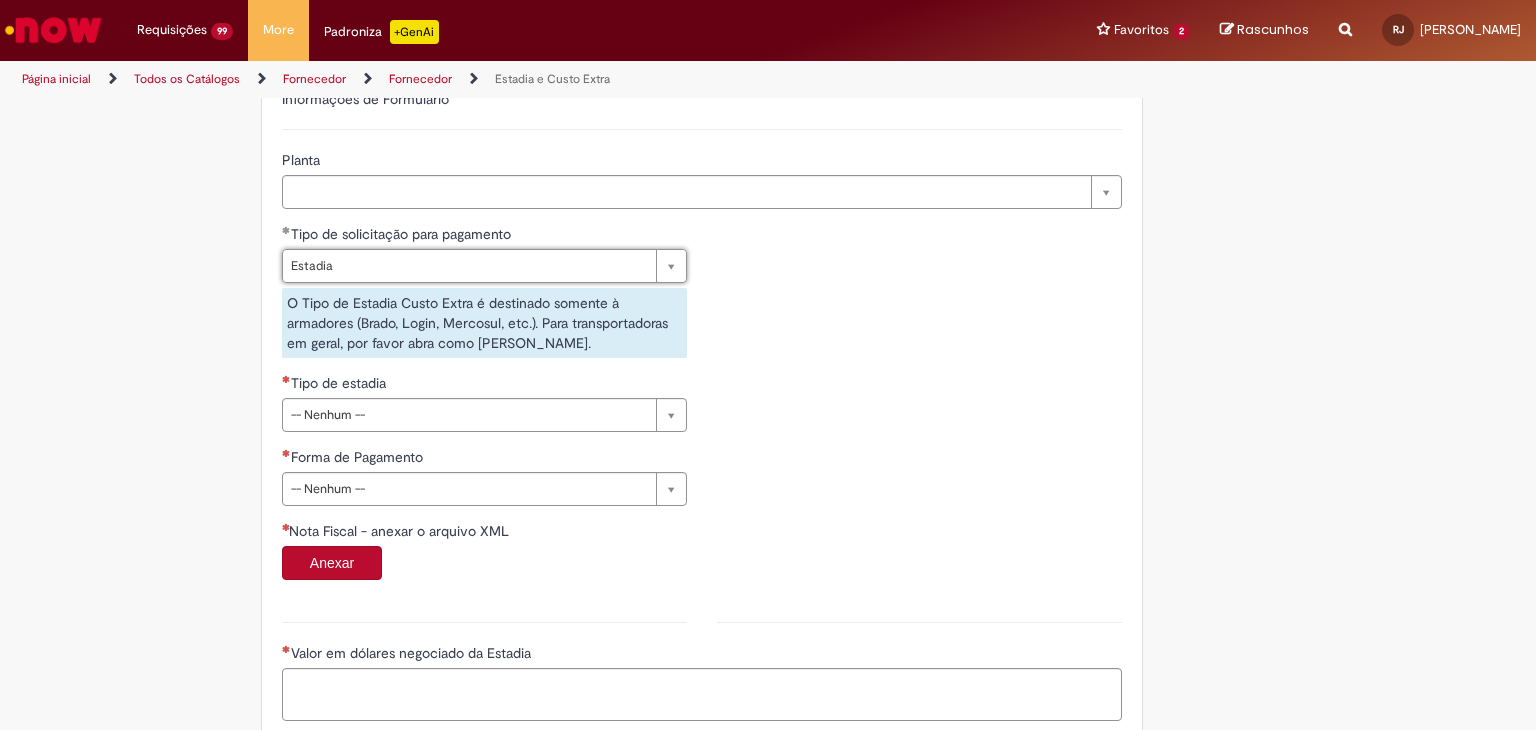 scroll, scrollTop: 666, scrollLeft: 0, axis: vertical 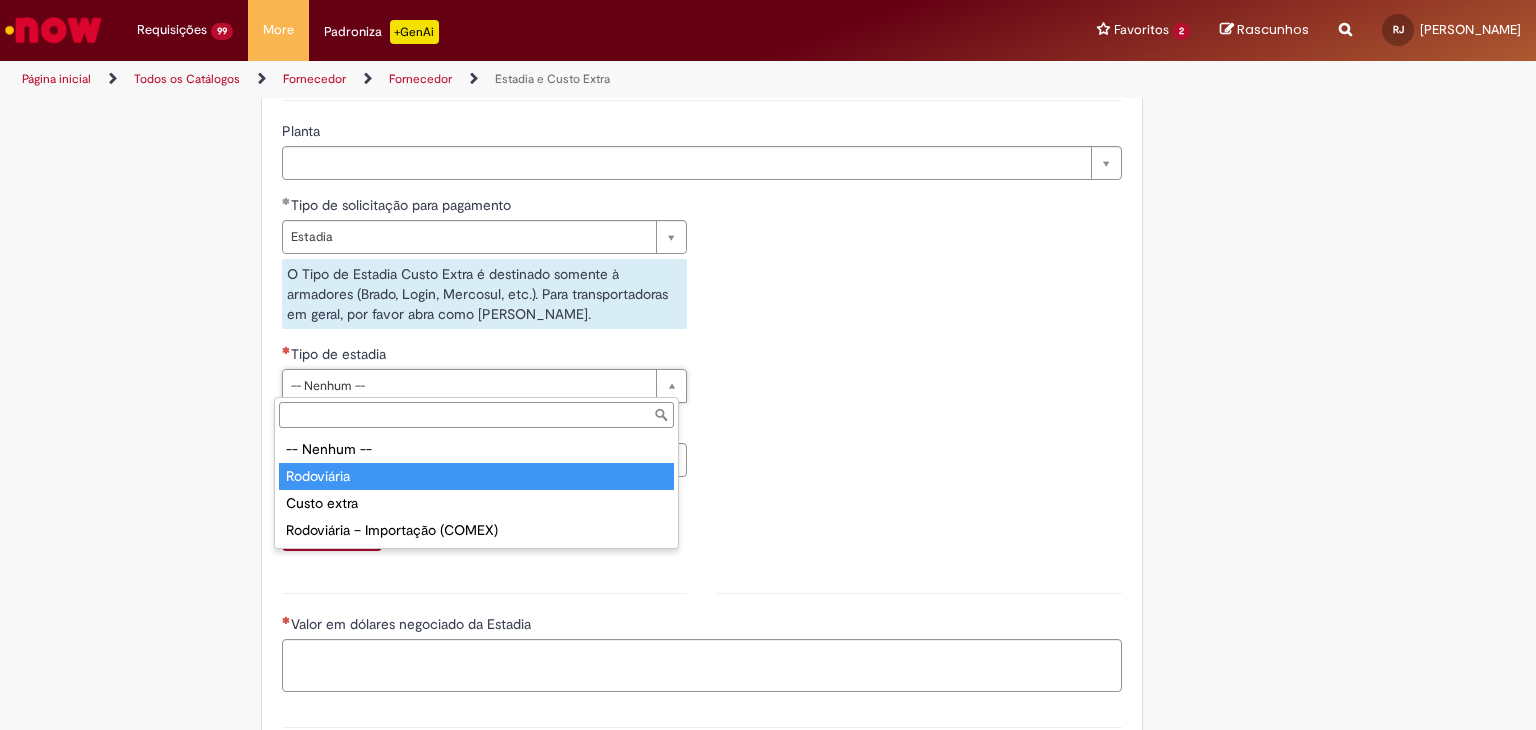 type on "**********" 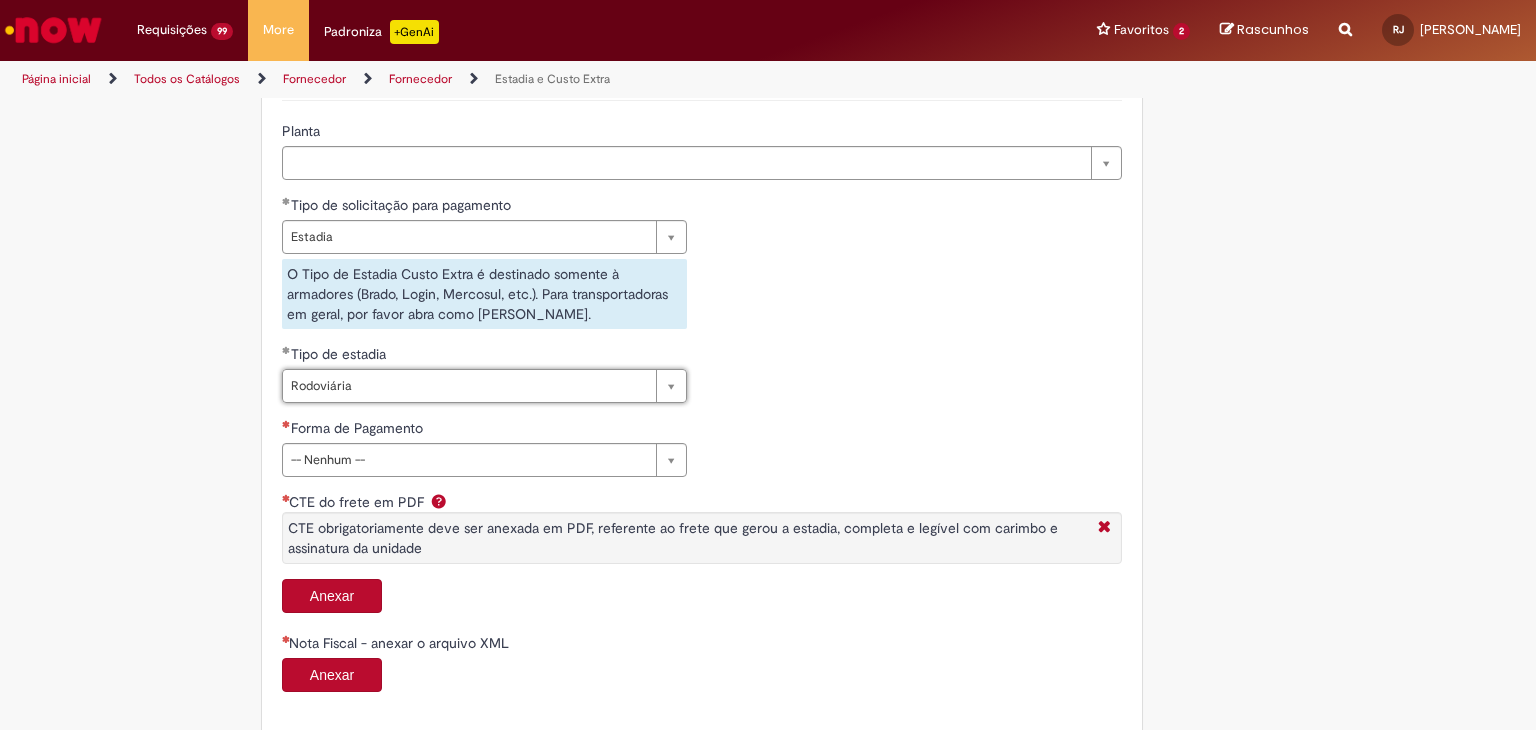 scroll, scrollTop: 733, scrollLeft: 0, axis: vertical 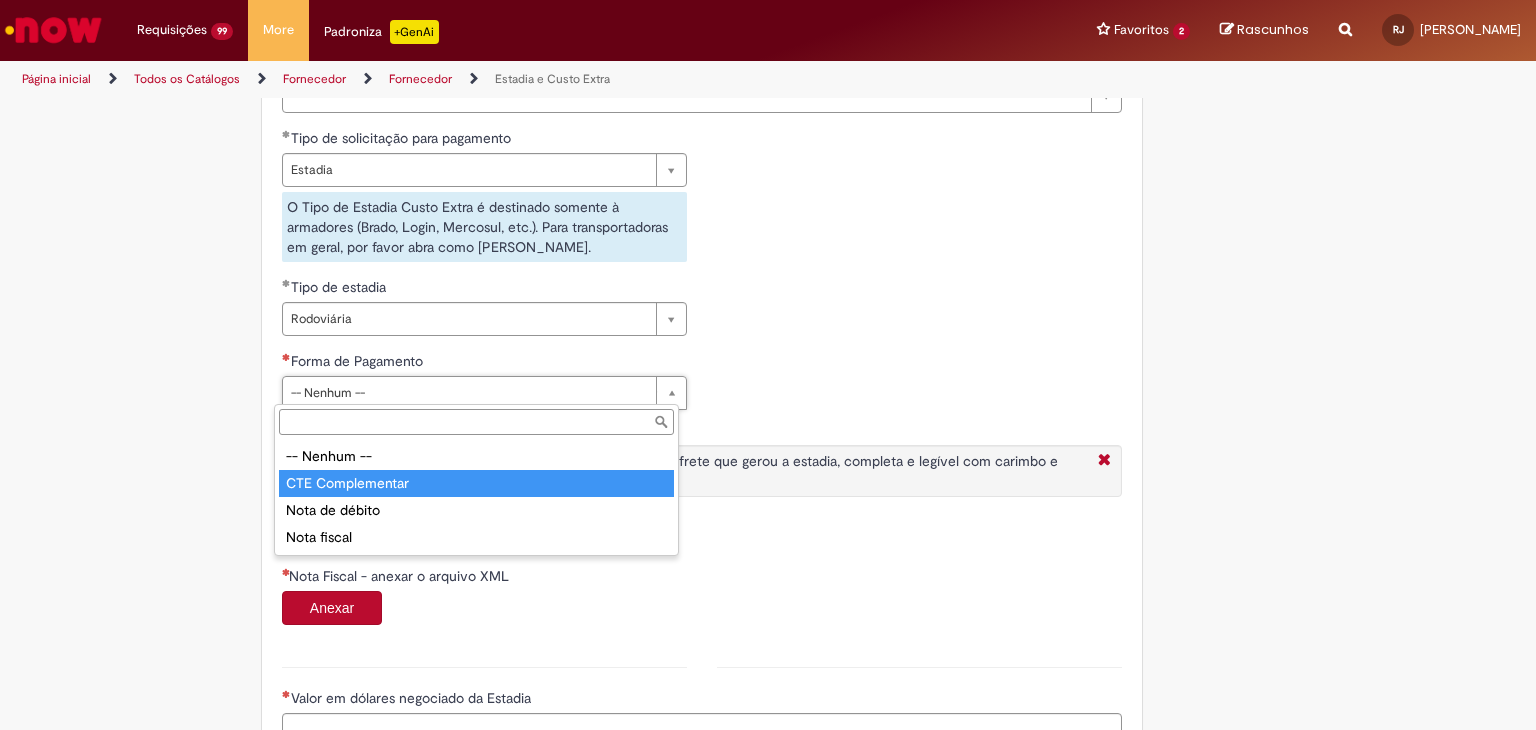type on "**********" 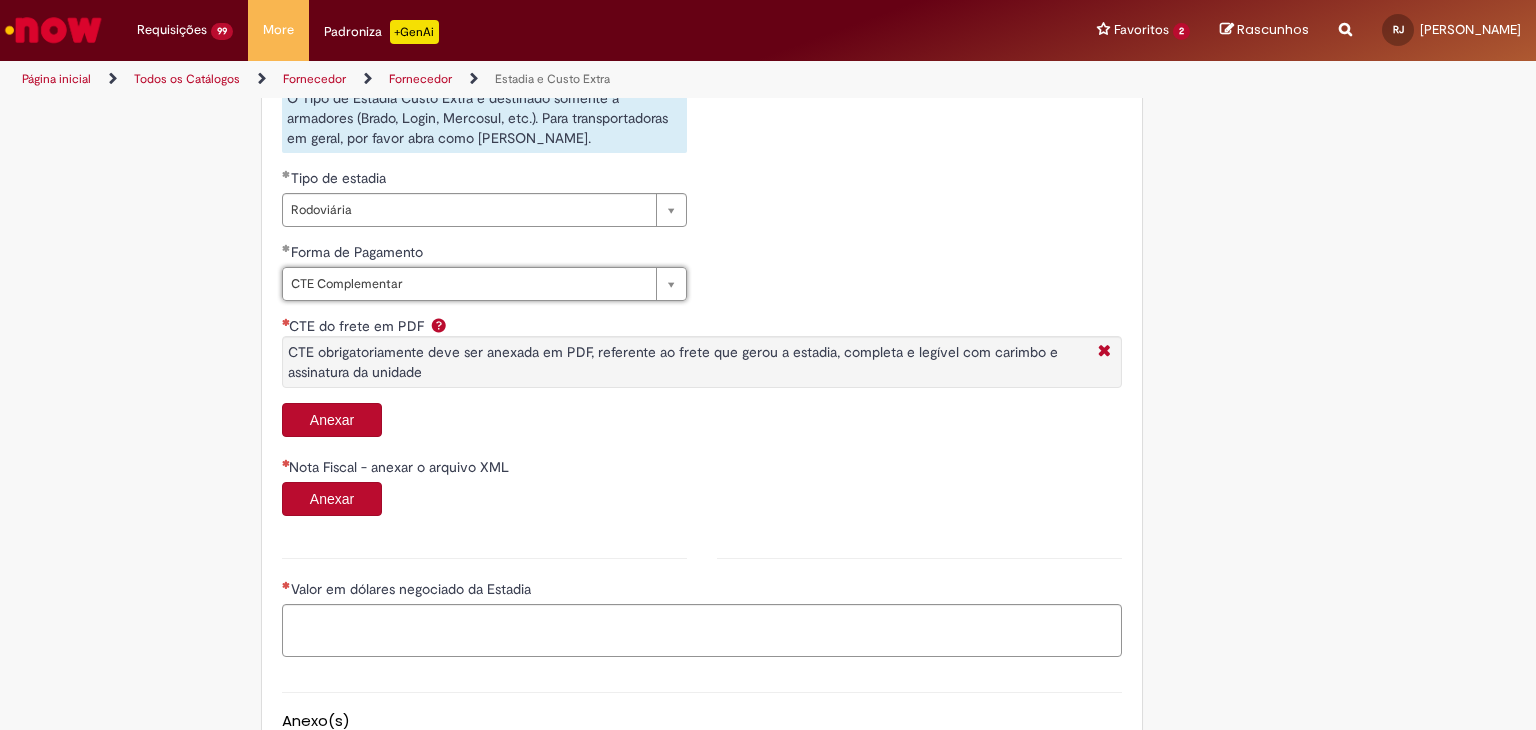 scroll, scrollTop: 866, scrollLeft: 0, axis: vertical 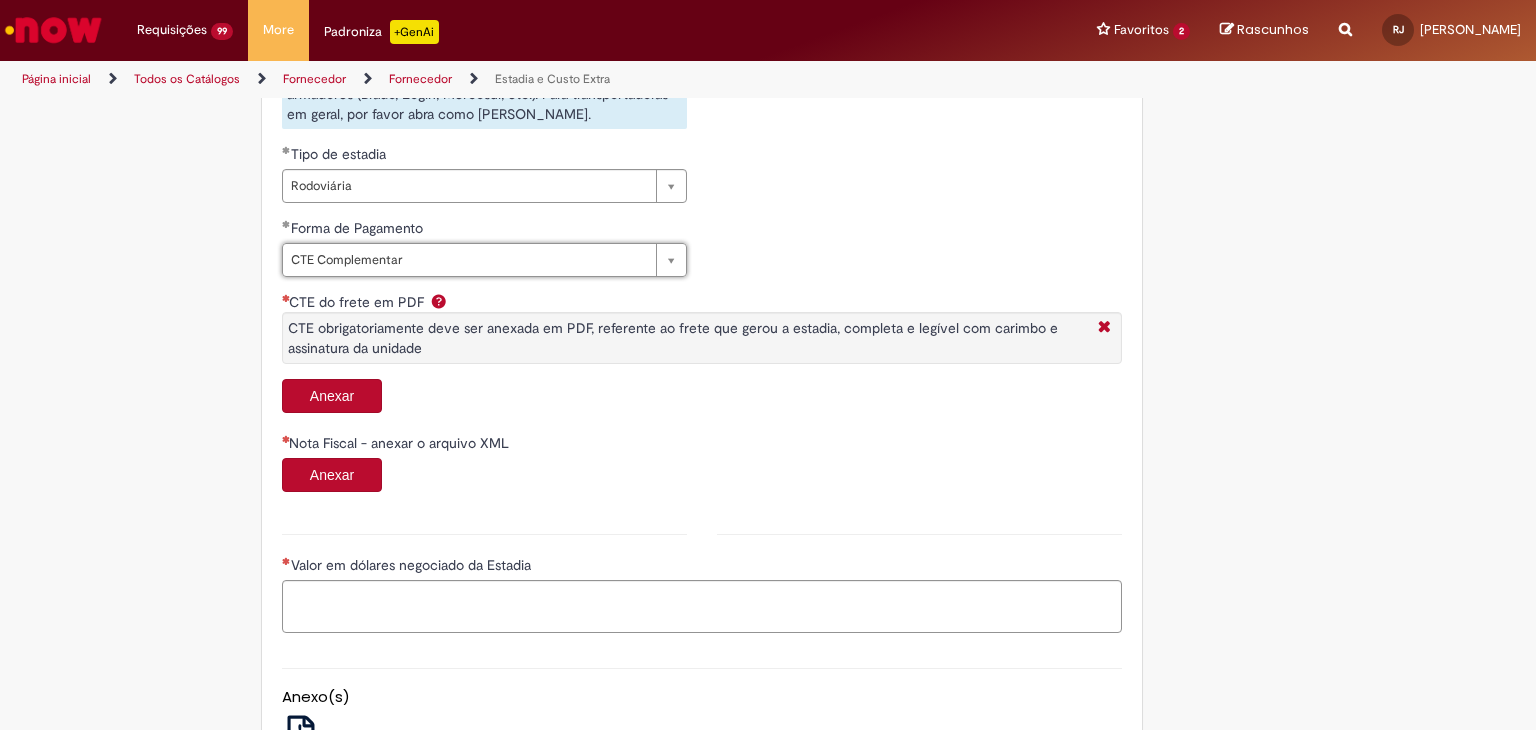 click on "Anexar" at bounding box center (332, 396) 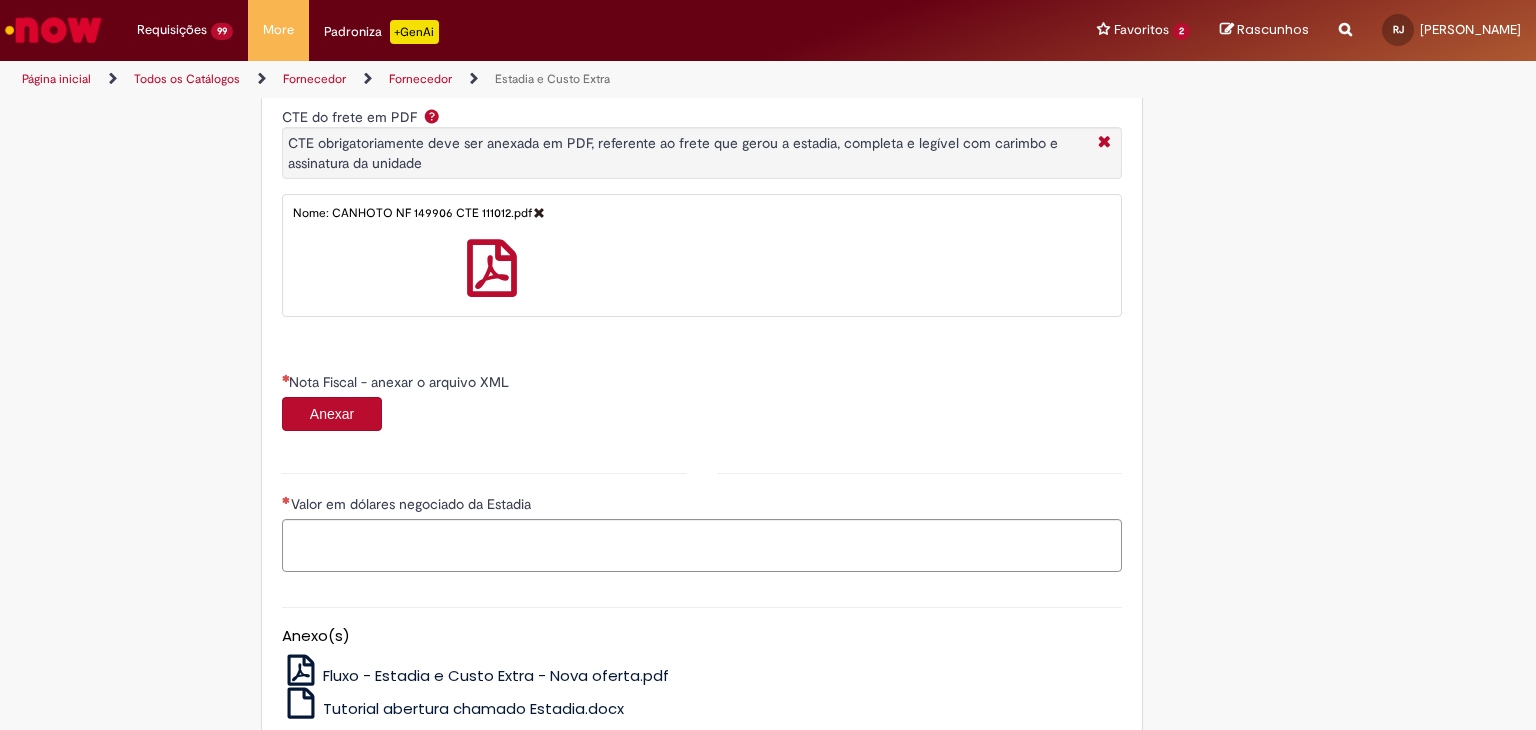 scroll, scrollTop: 1133, scrollLeft: 0, axis: vertical 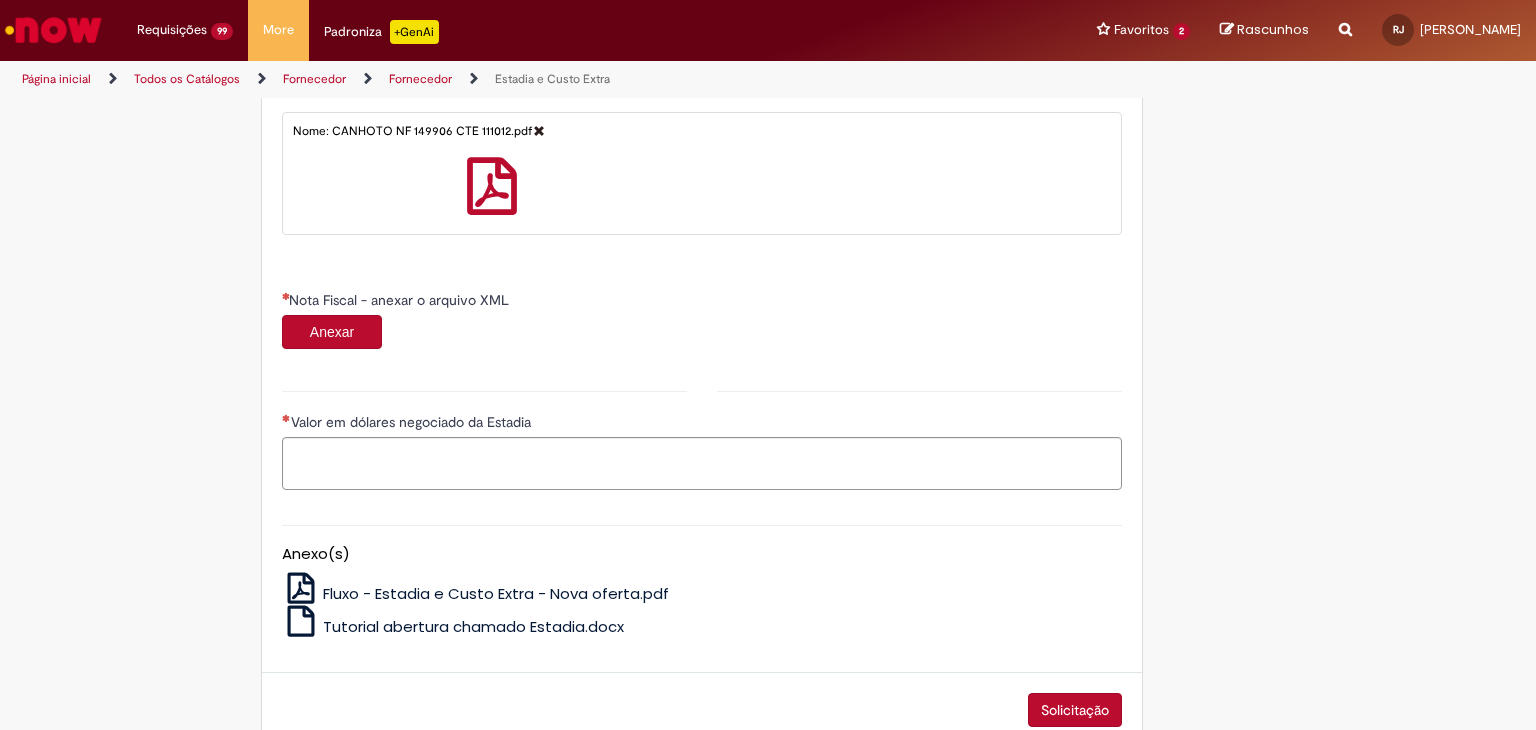 click on "Anexar" at bounding box center [332, 332] 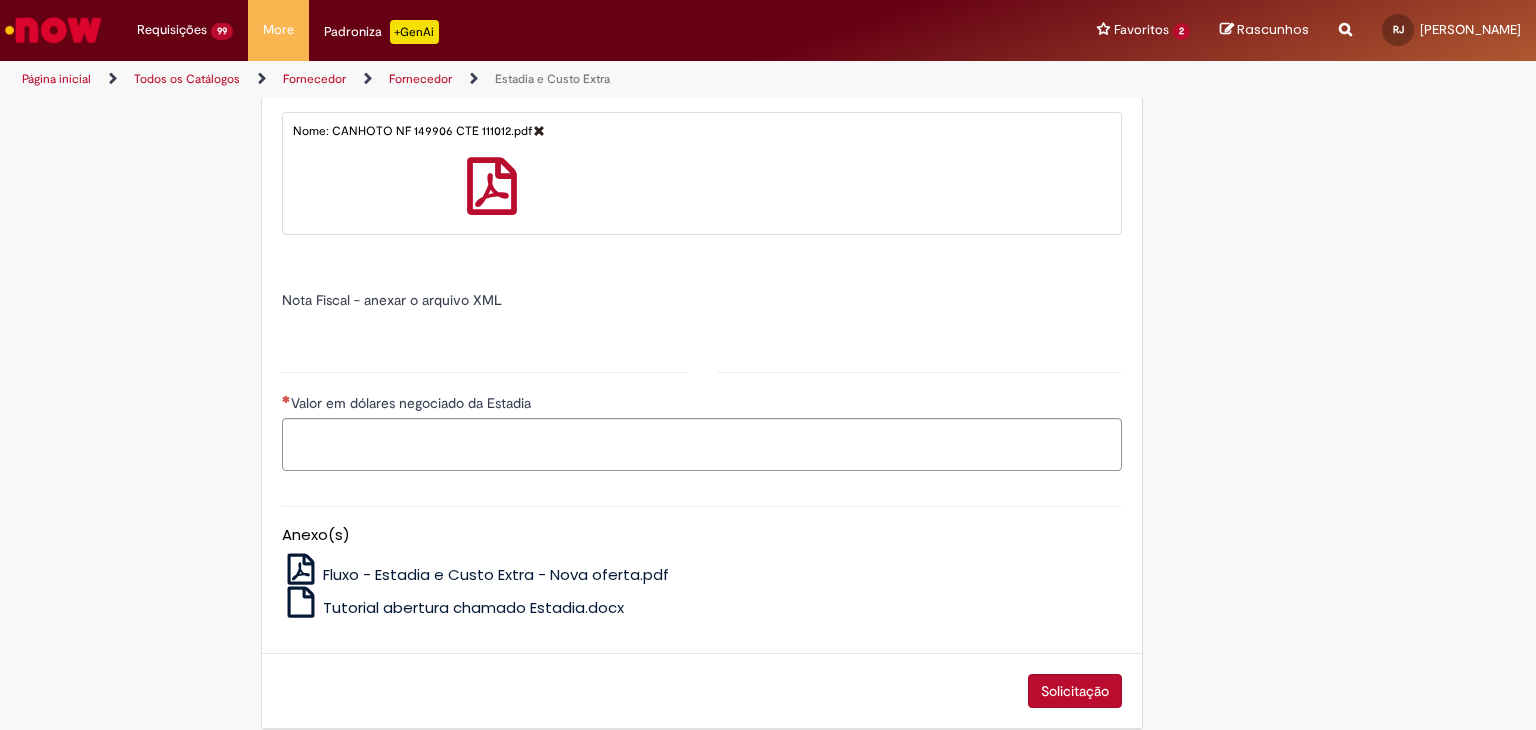 type on "******" 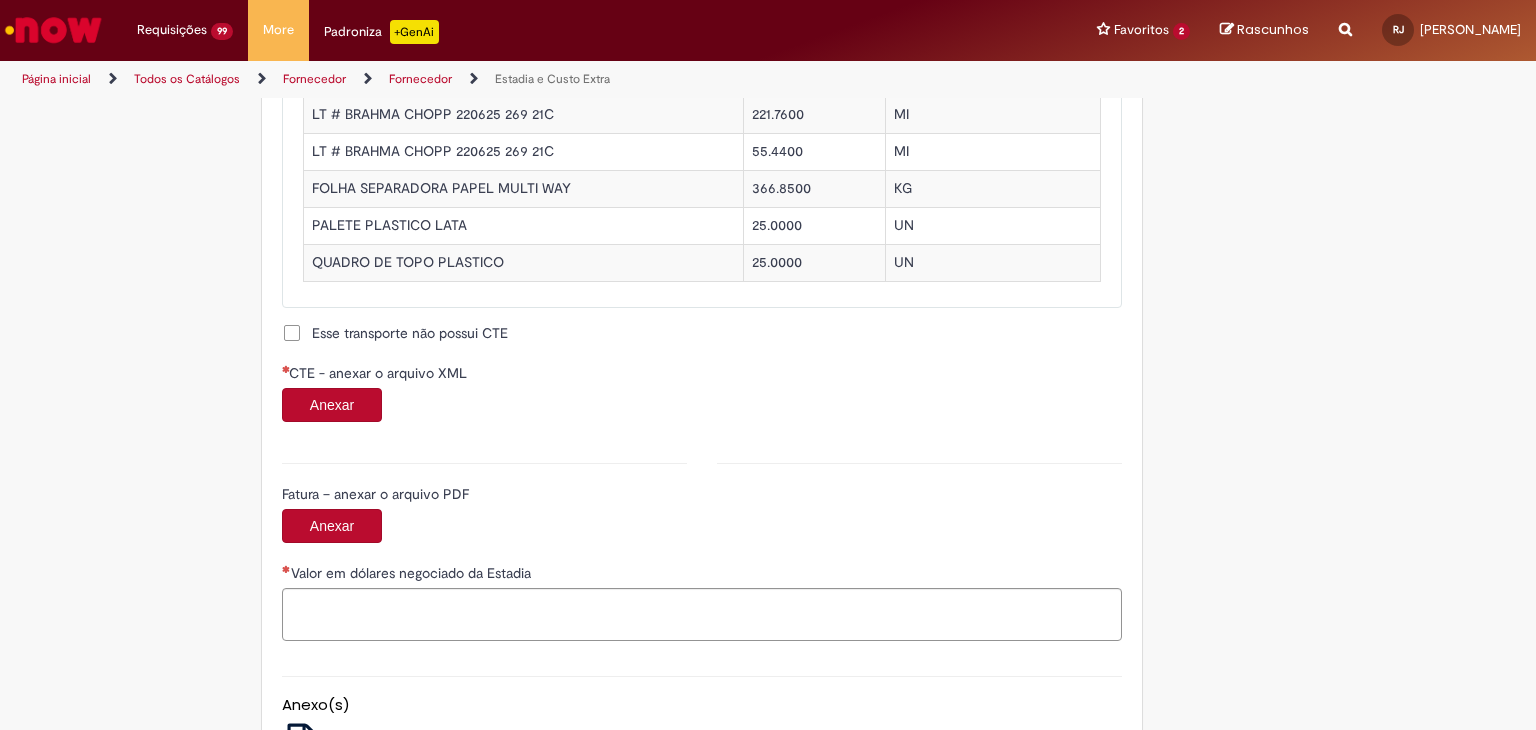 scroll, scrollTop: 2000, scrollLeft: 0, axis: vertical 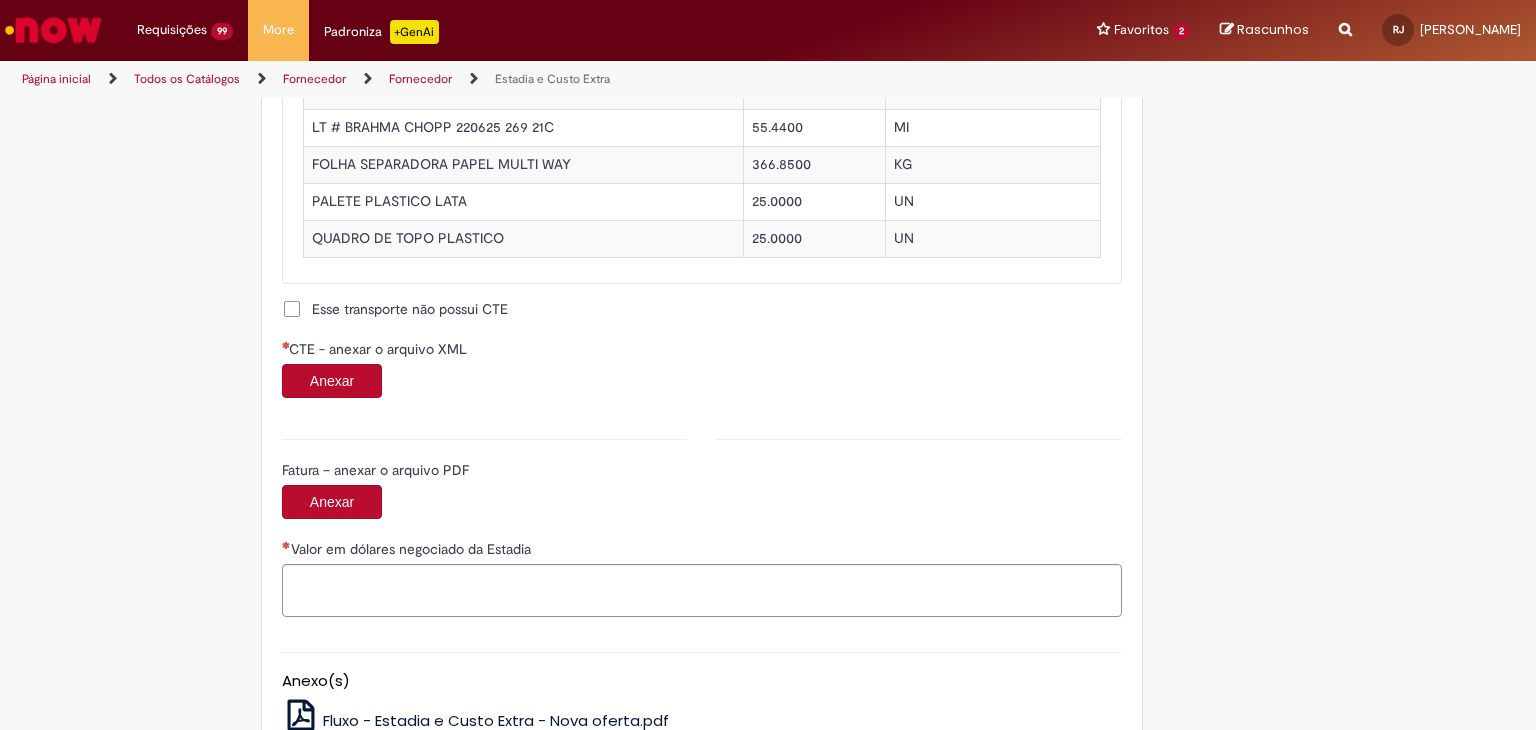 click on "Anexar" at bounding box center [332, 381] 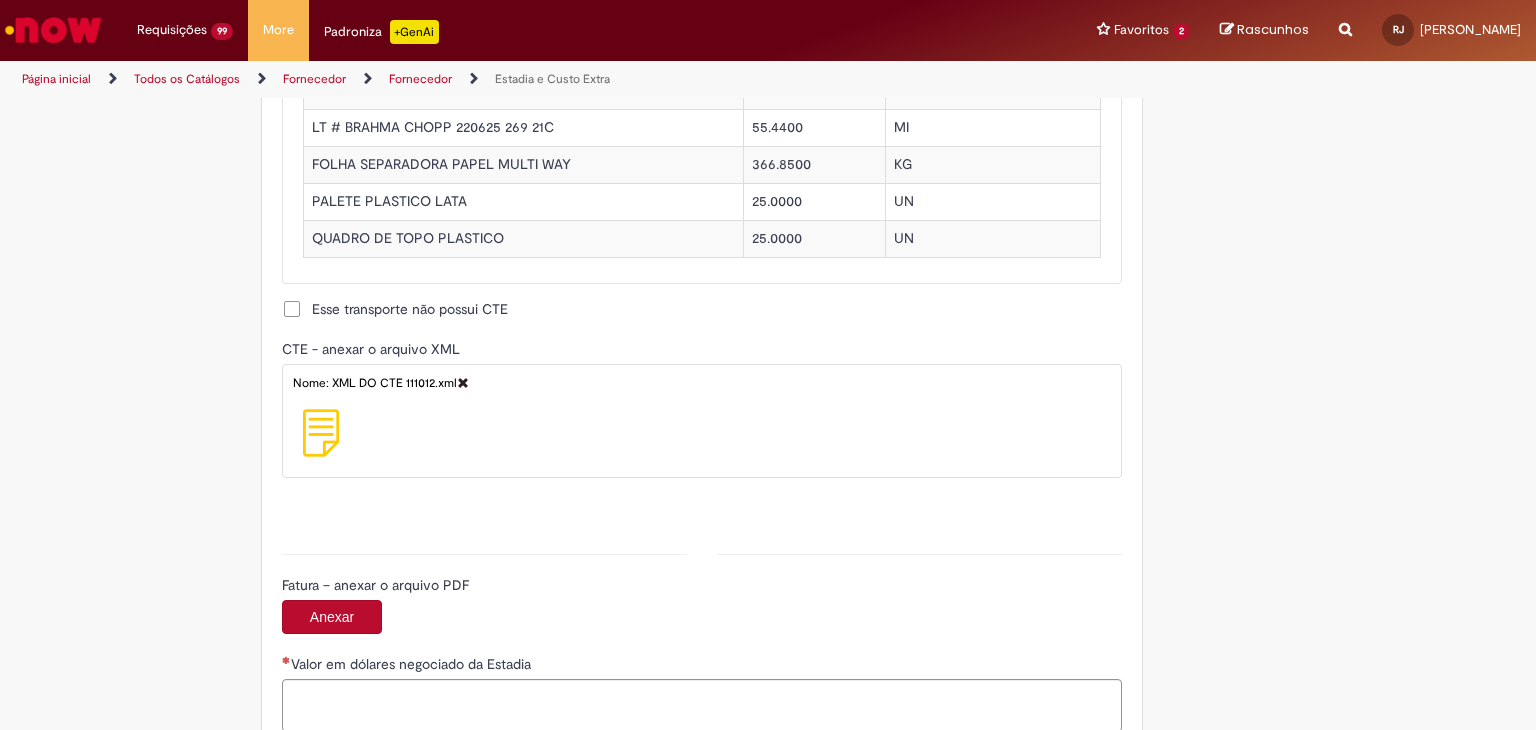 type on "**********" 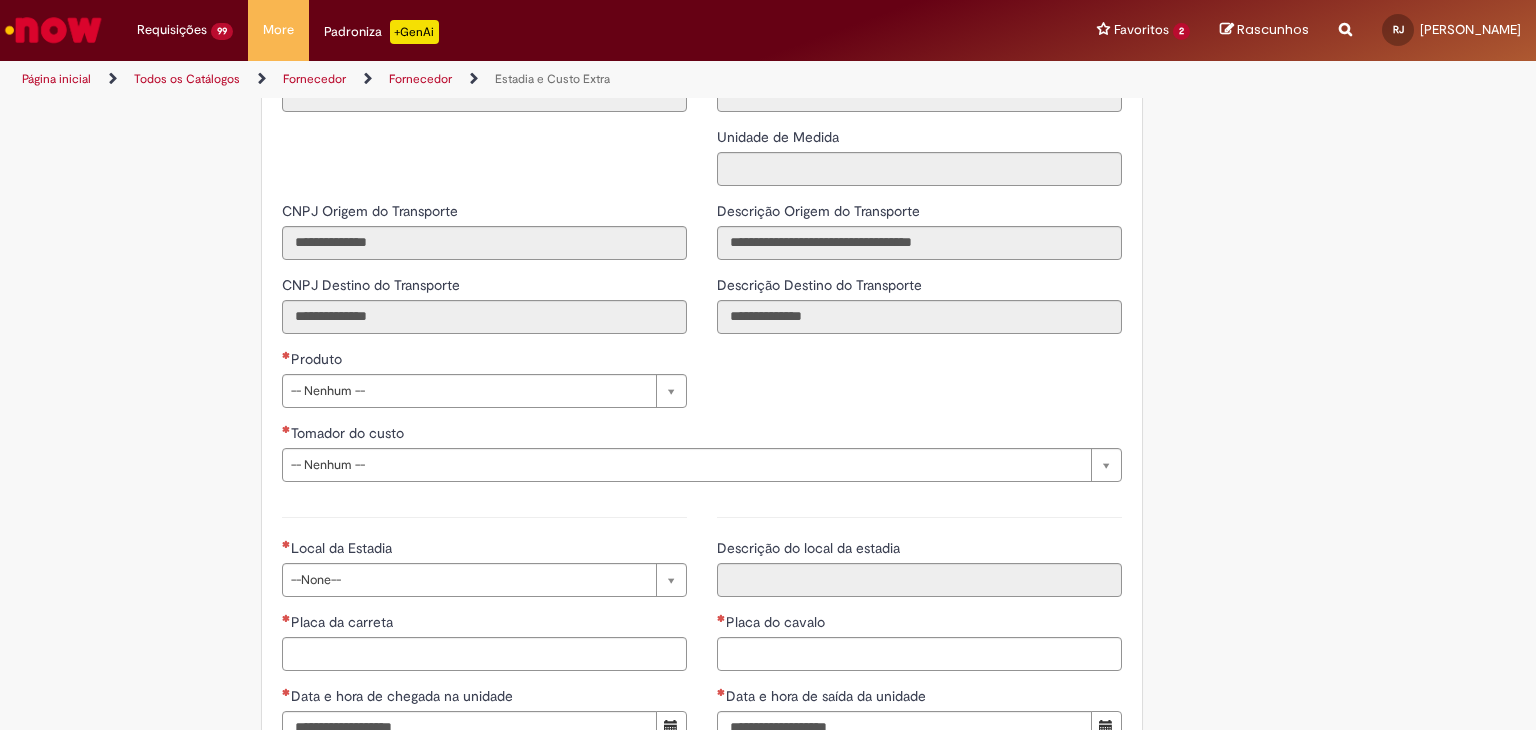 scroll, scrollTop: 2800, scrollLeft: 0, axis: vertical 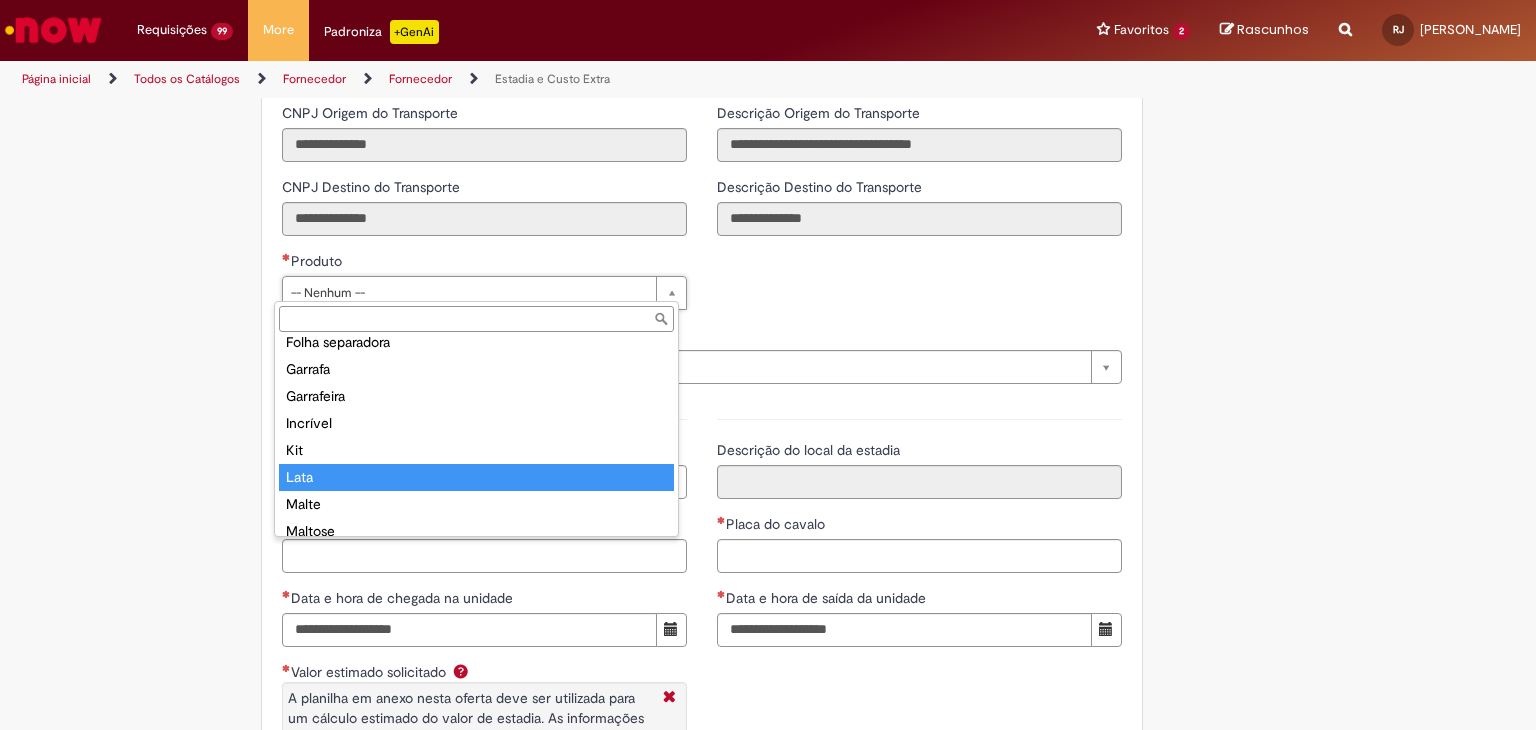 type on "****" 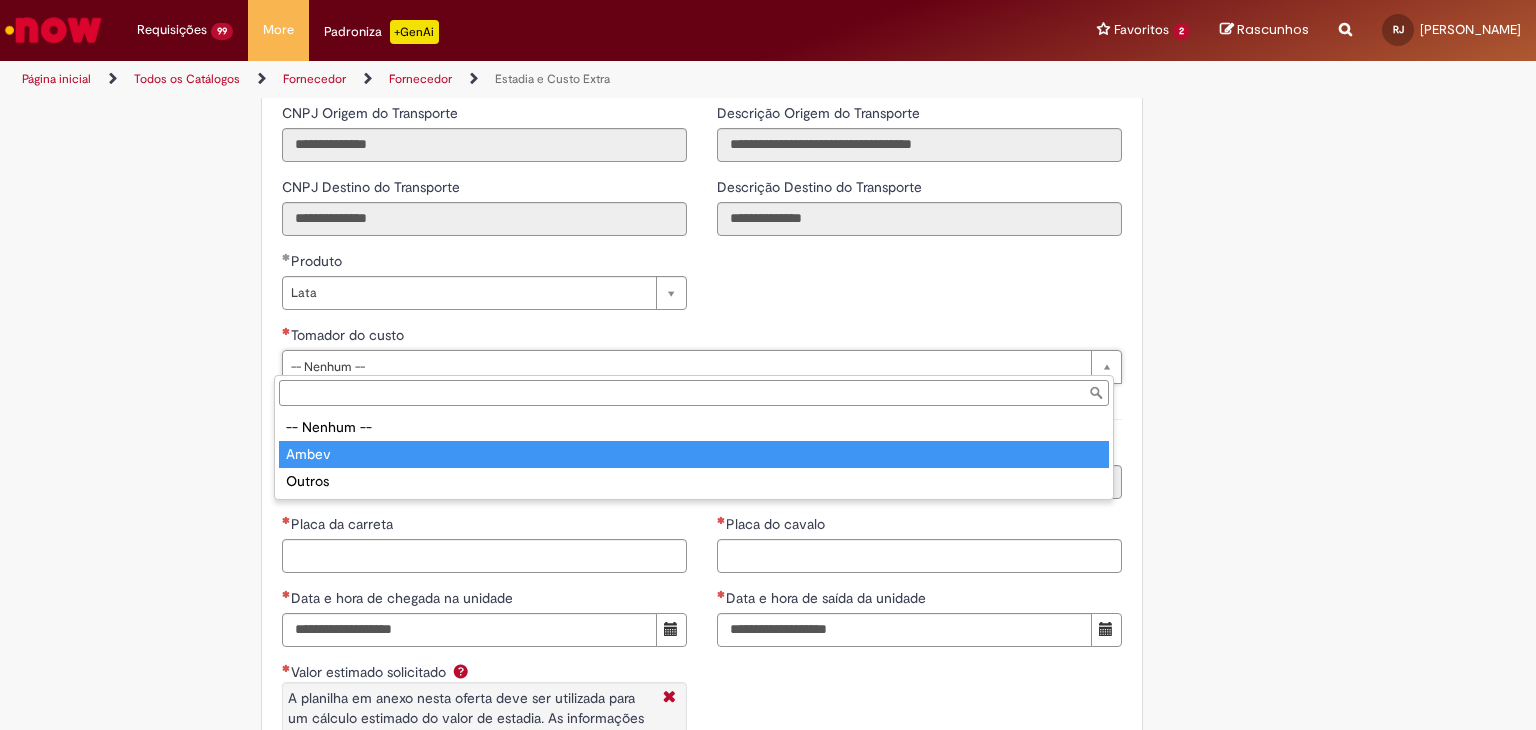type on "*****" 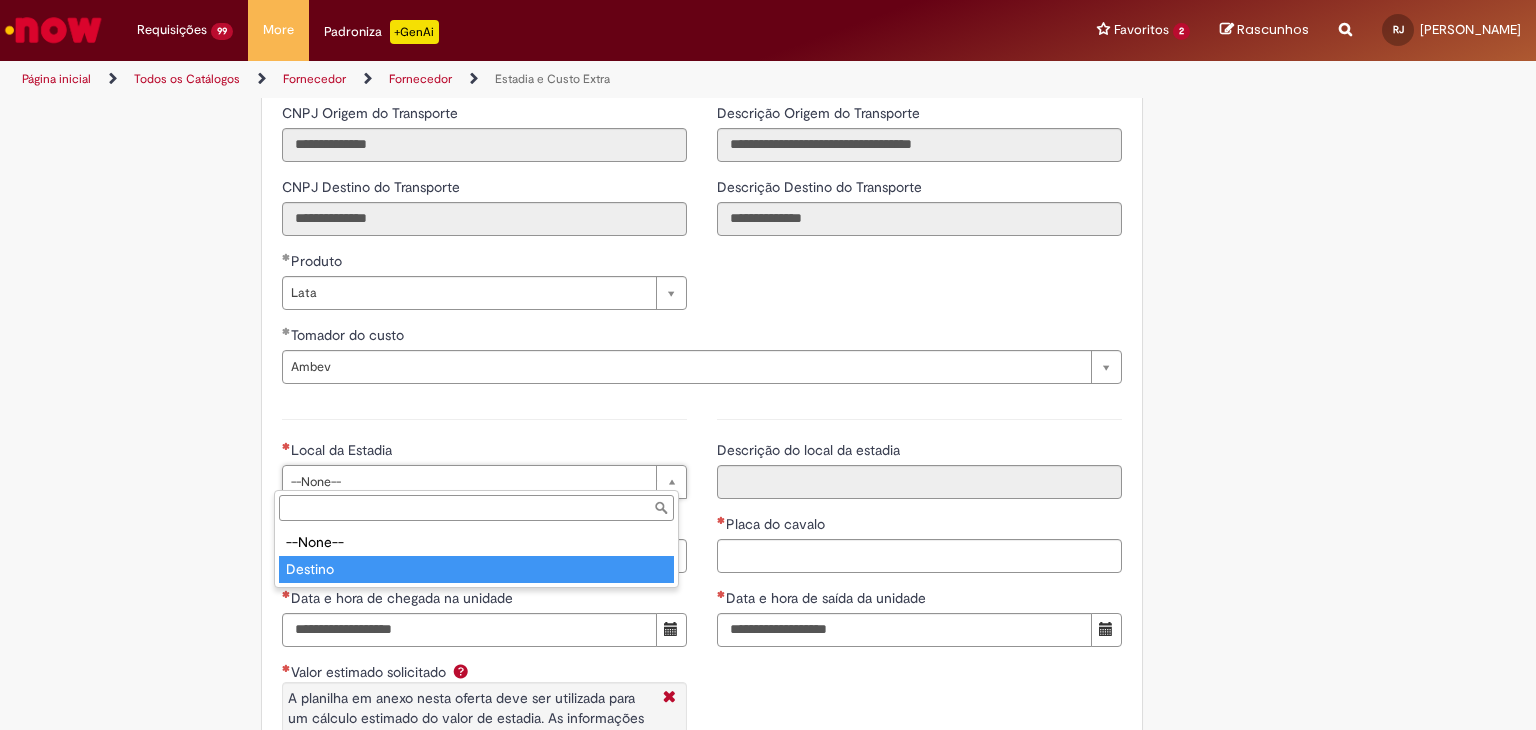 type on "*******" 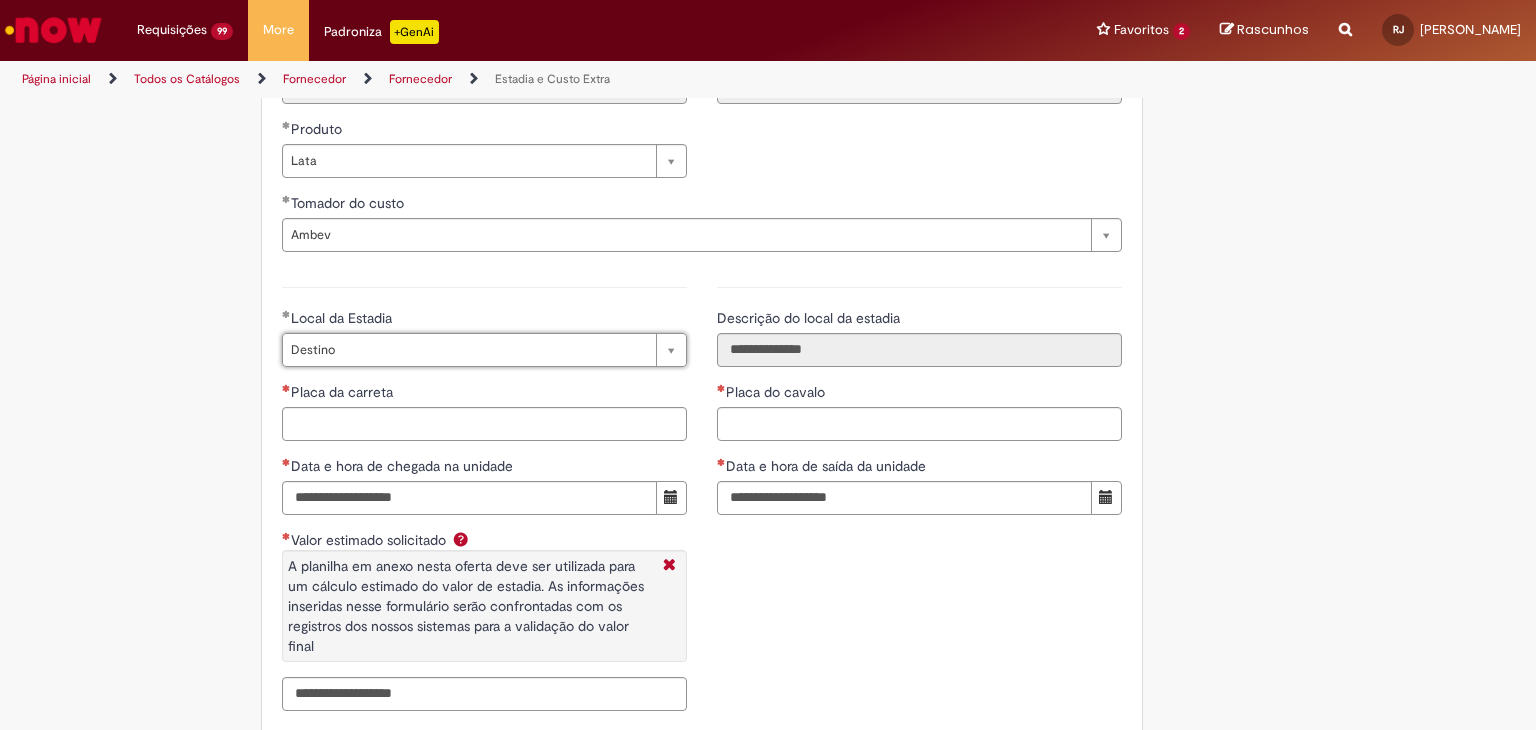 scroll, scrollTop: 2933, scrollLeft: 0, axis: vertical 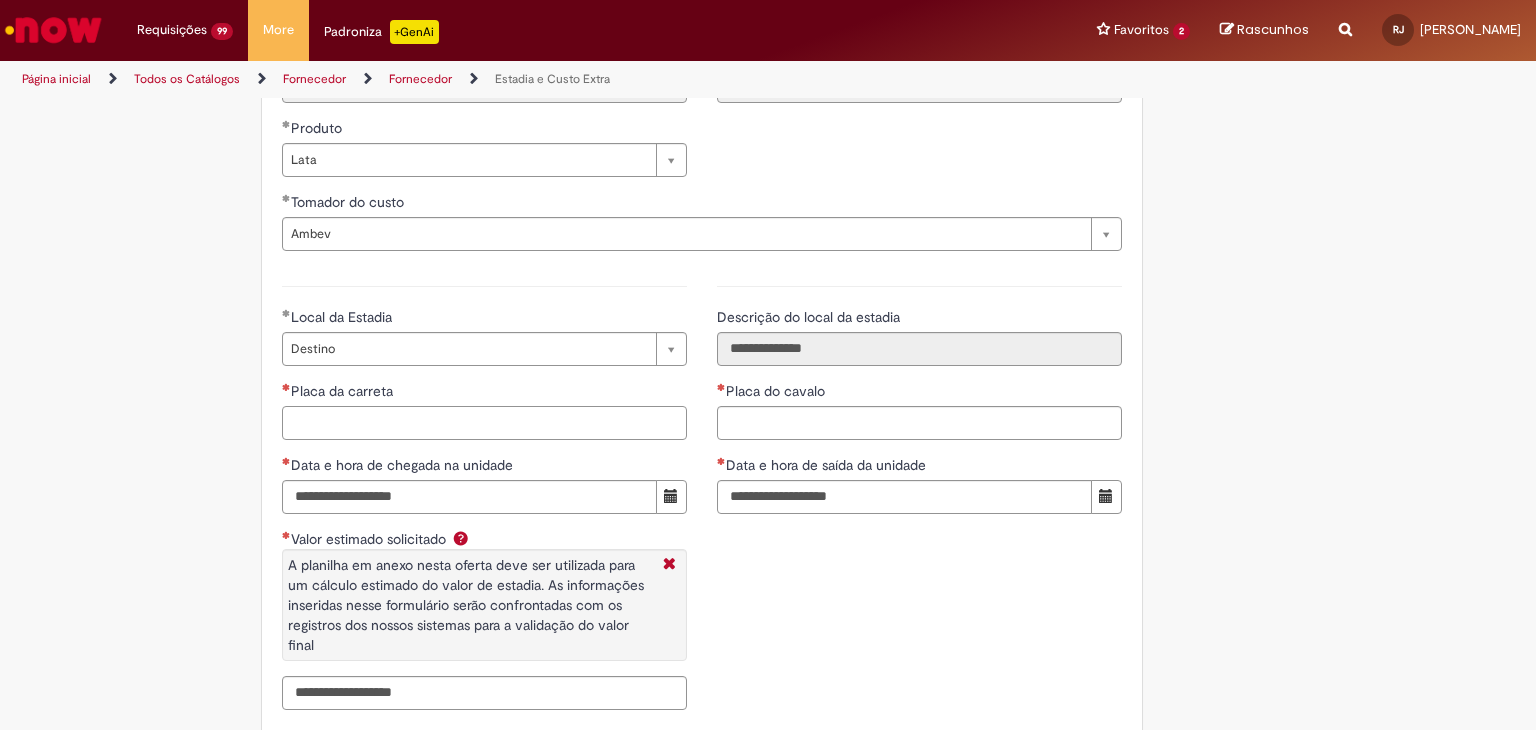 click on "Placa da carreta" at bounding box center [484, 423] 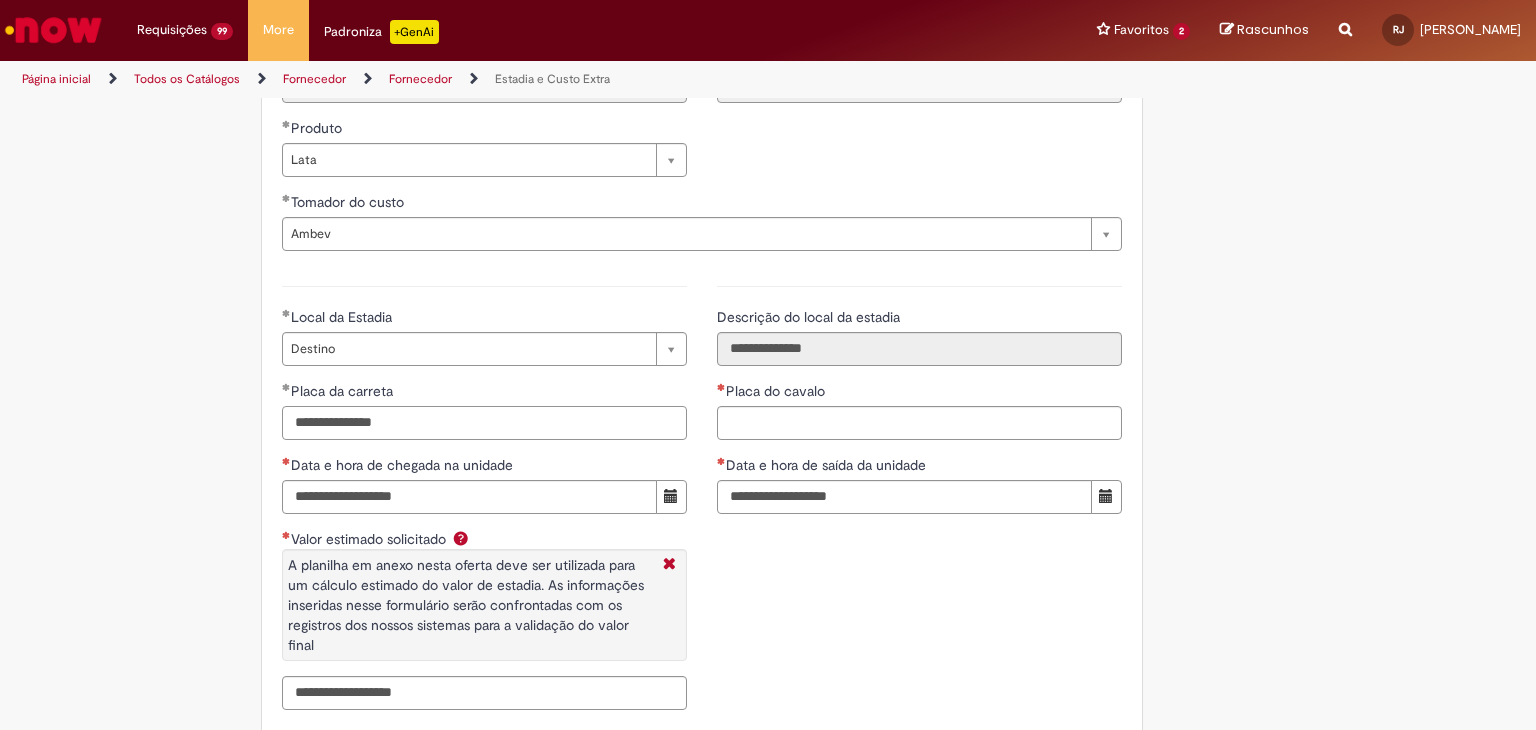 drag, startPoint x: 346, startPoint y: 413, endPoint x: 328, endPoint y: 418, distance: 18.681541 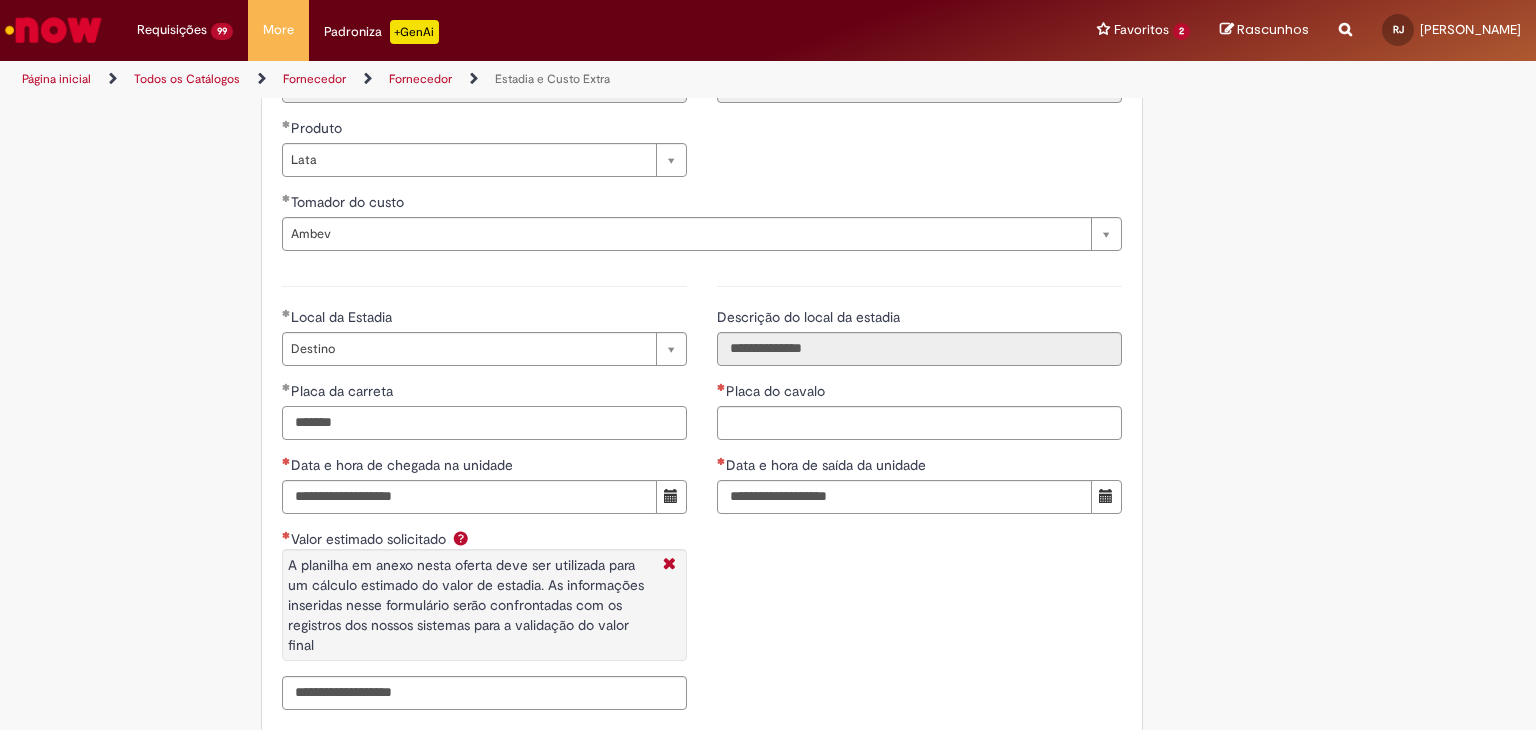 type on "*******" 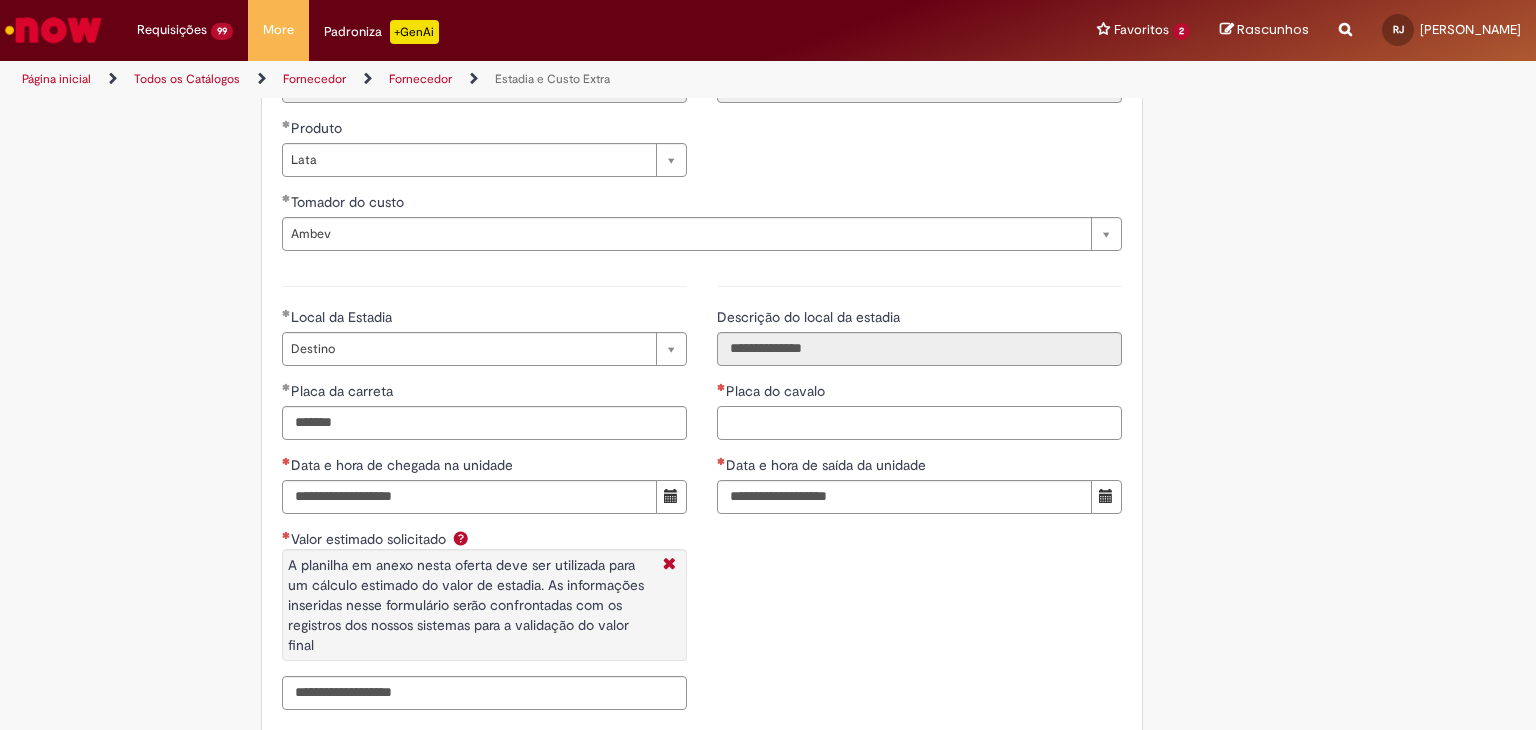 click on "Placa do cavalo" at bounding box center (919, 423) 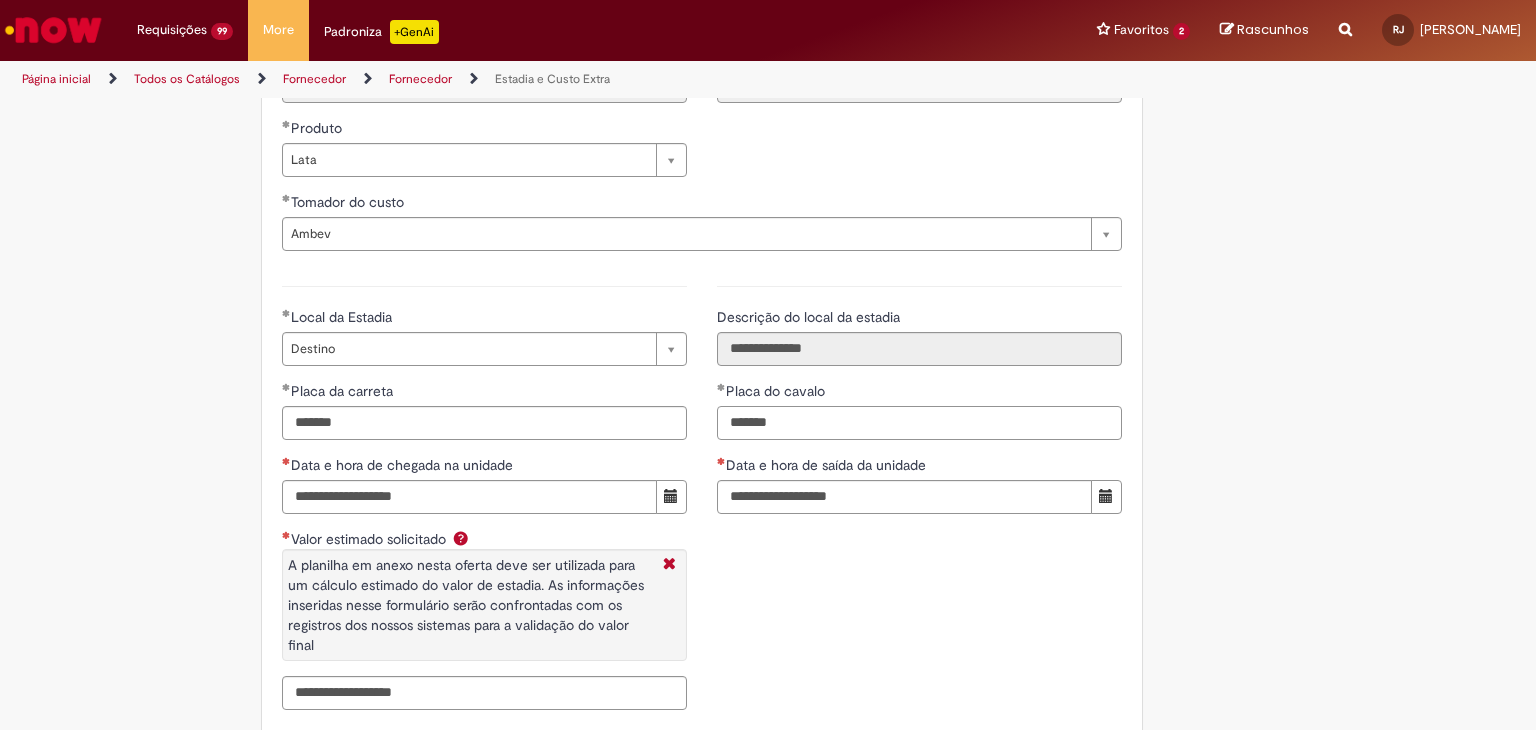 type on "*******" 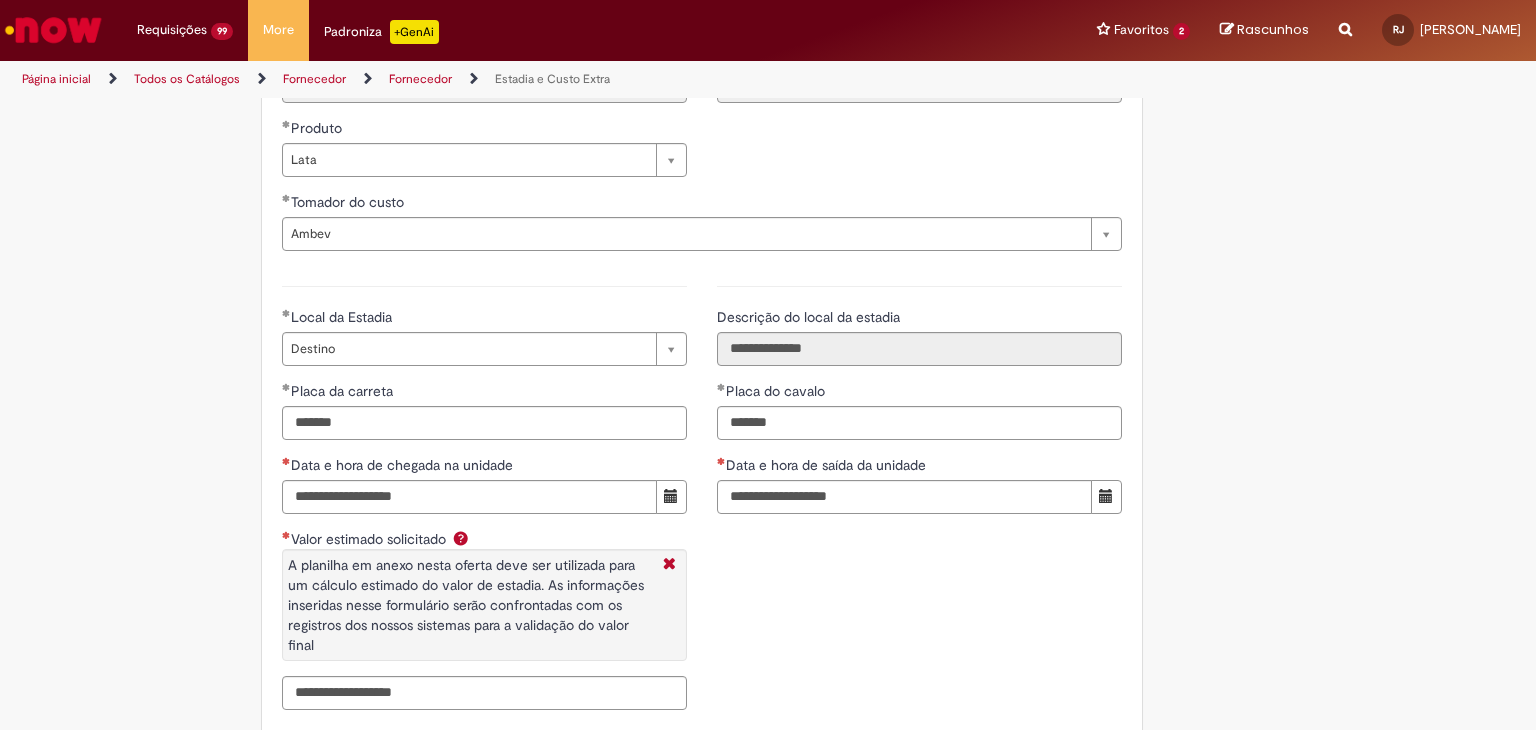 click on "**********" at bounding box center (702, 495) 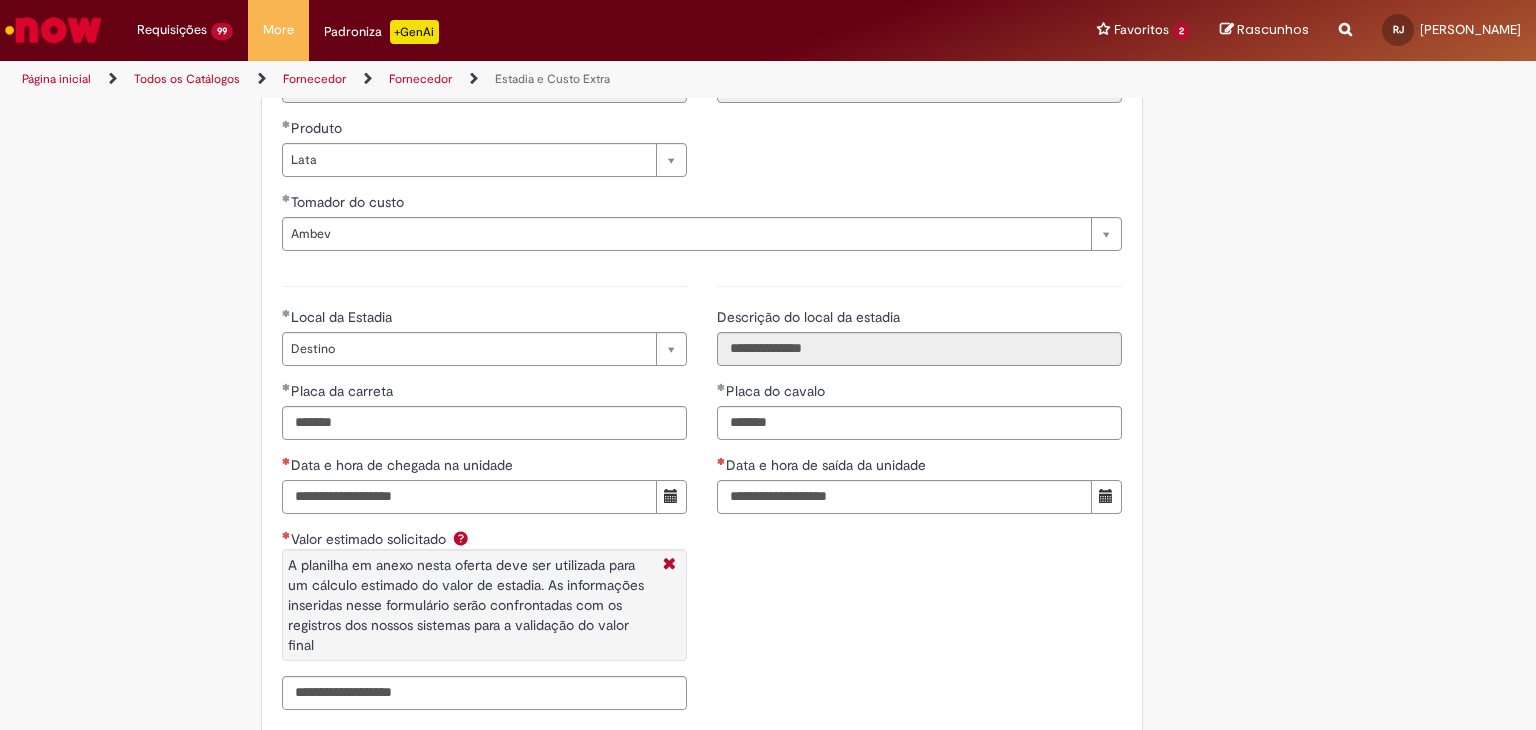 click on "Data e hora de chegada na unidade" at bounding box center (469, 497) 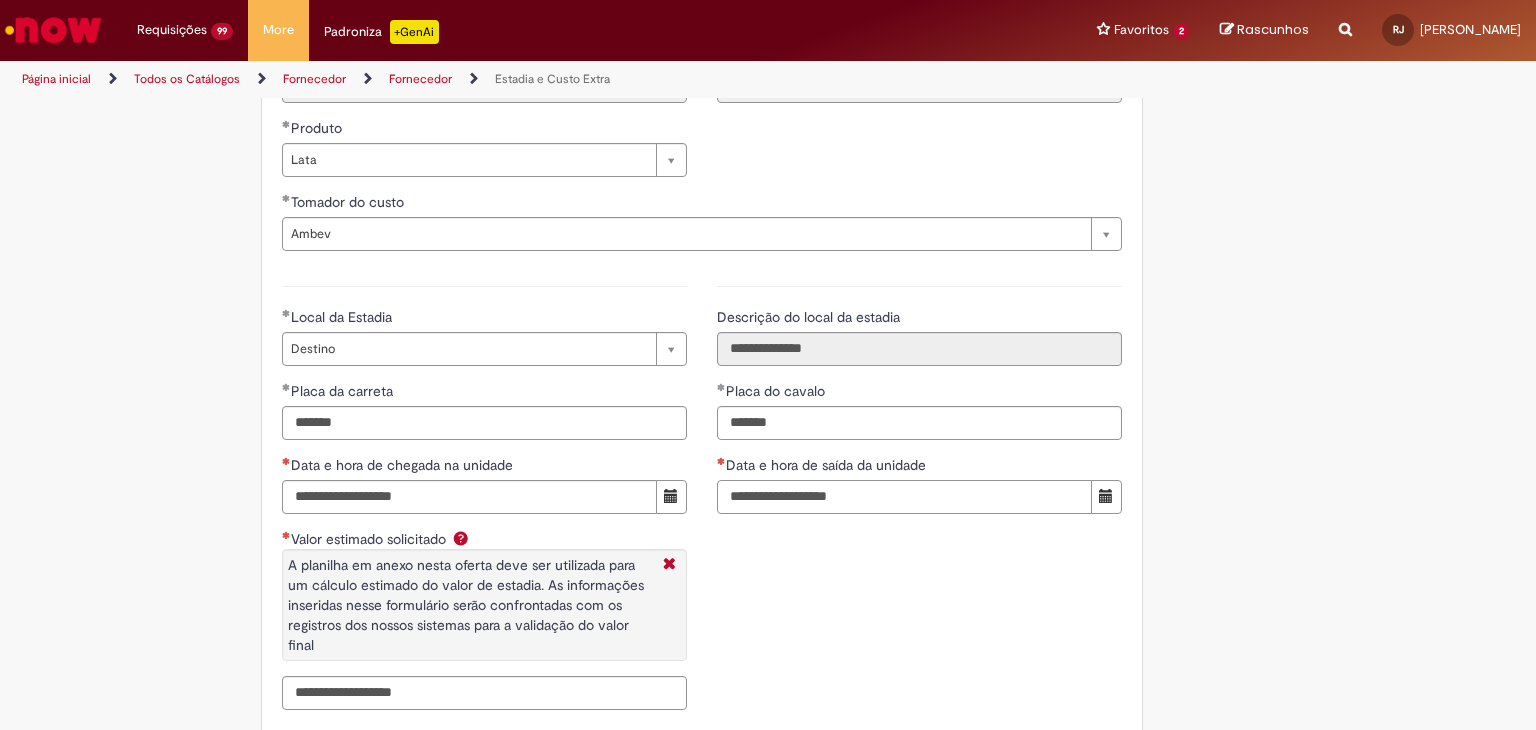 click on "Data e hora de saída da unidade" at bounding box center [904, 497] 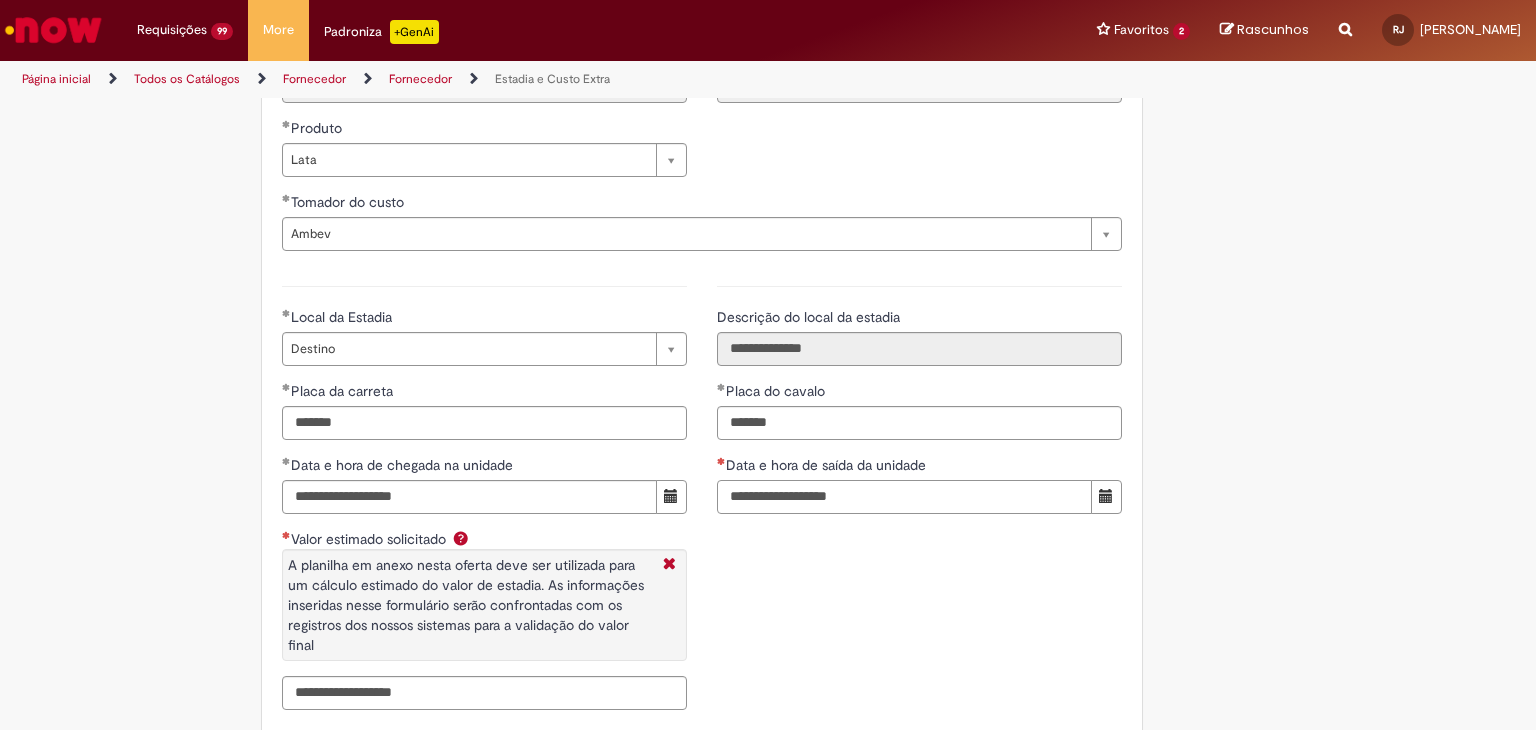 click on "Data e hora de saída da unidade" at bounding box center [904, 497] 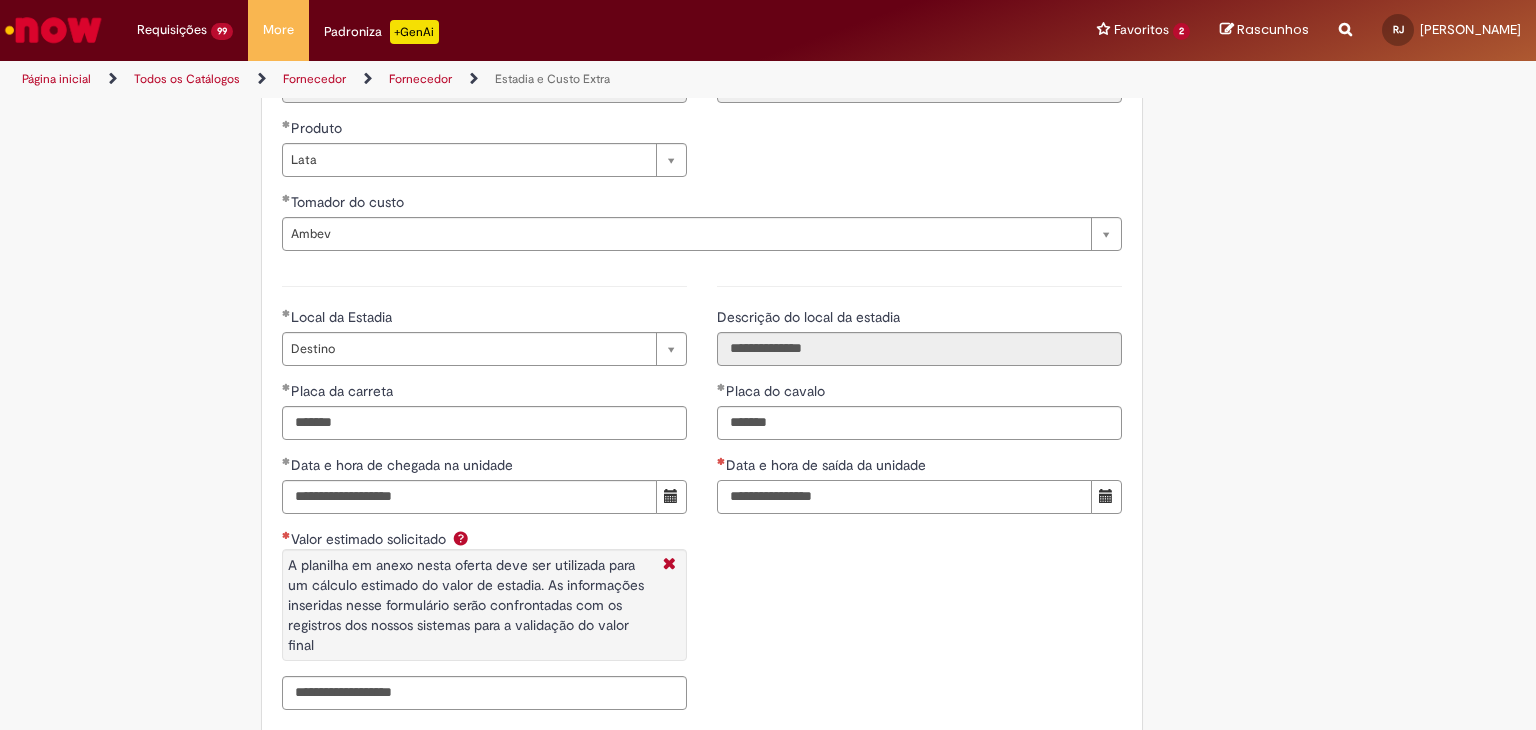 type on "**********" 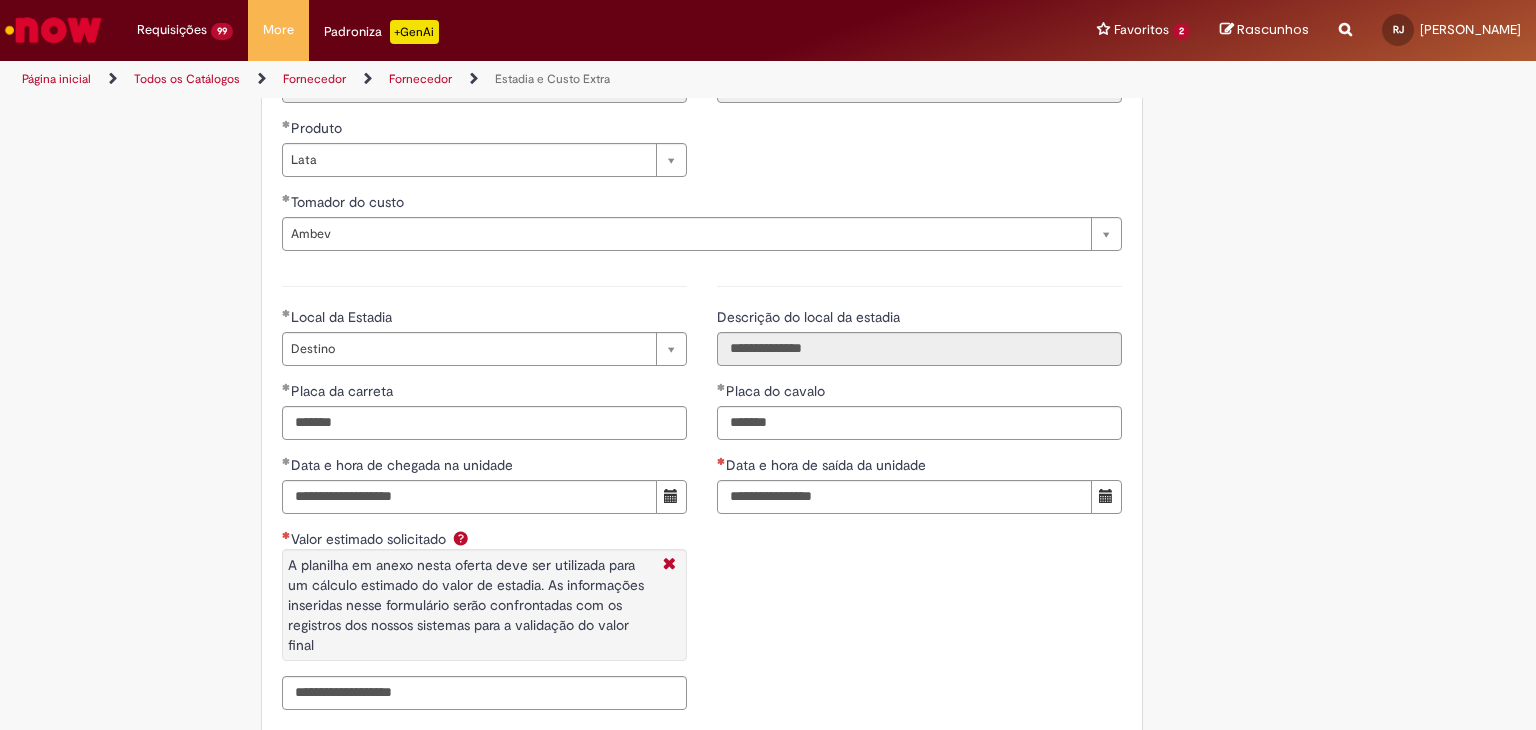 click on "**********" at bounding box center (702, 495) 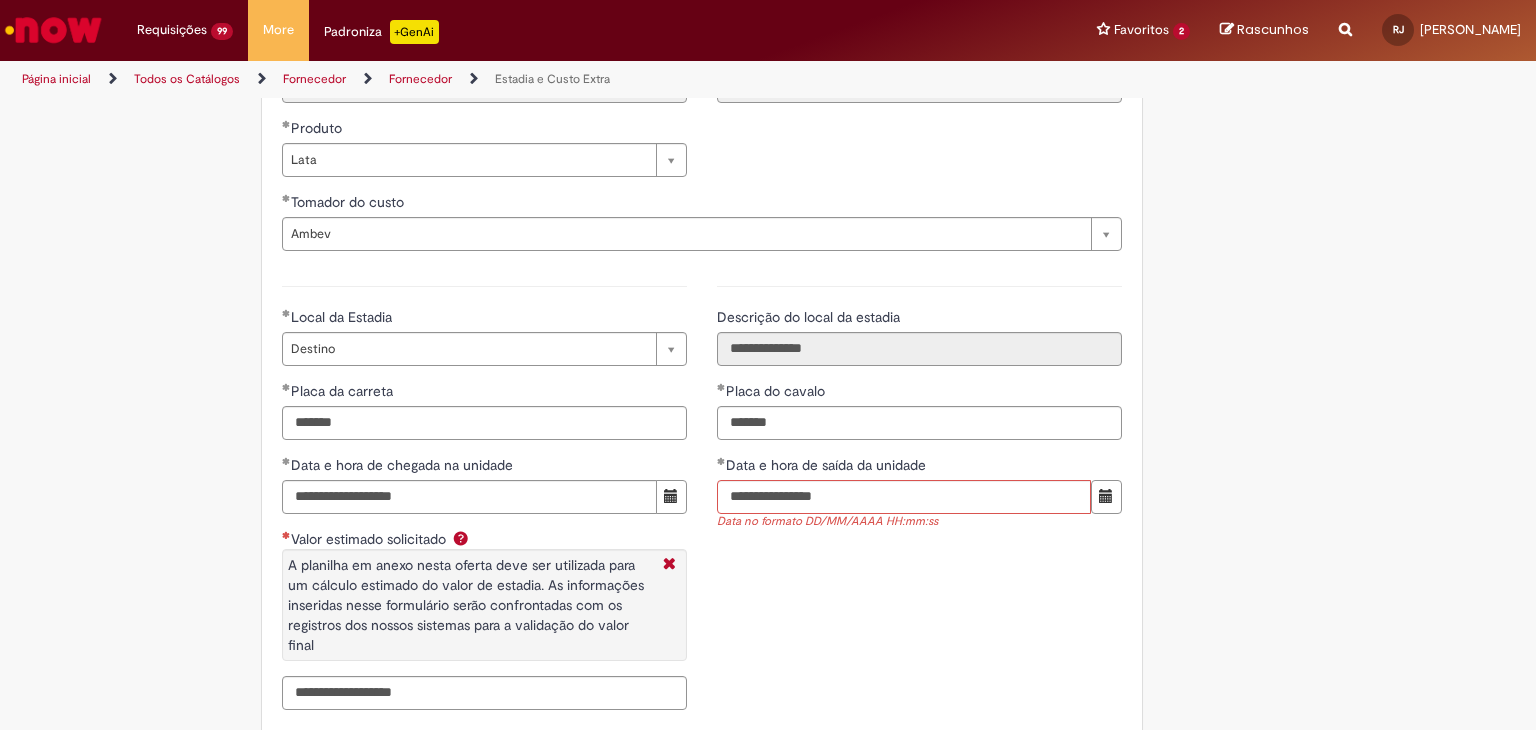 scroll, scrollTop: 3133, scrollLeft: 0, axis: vertical 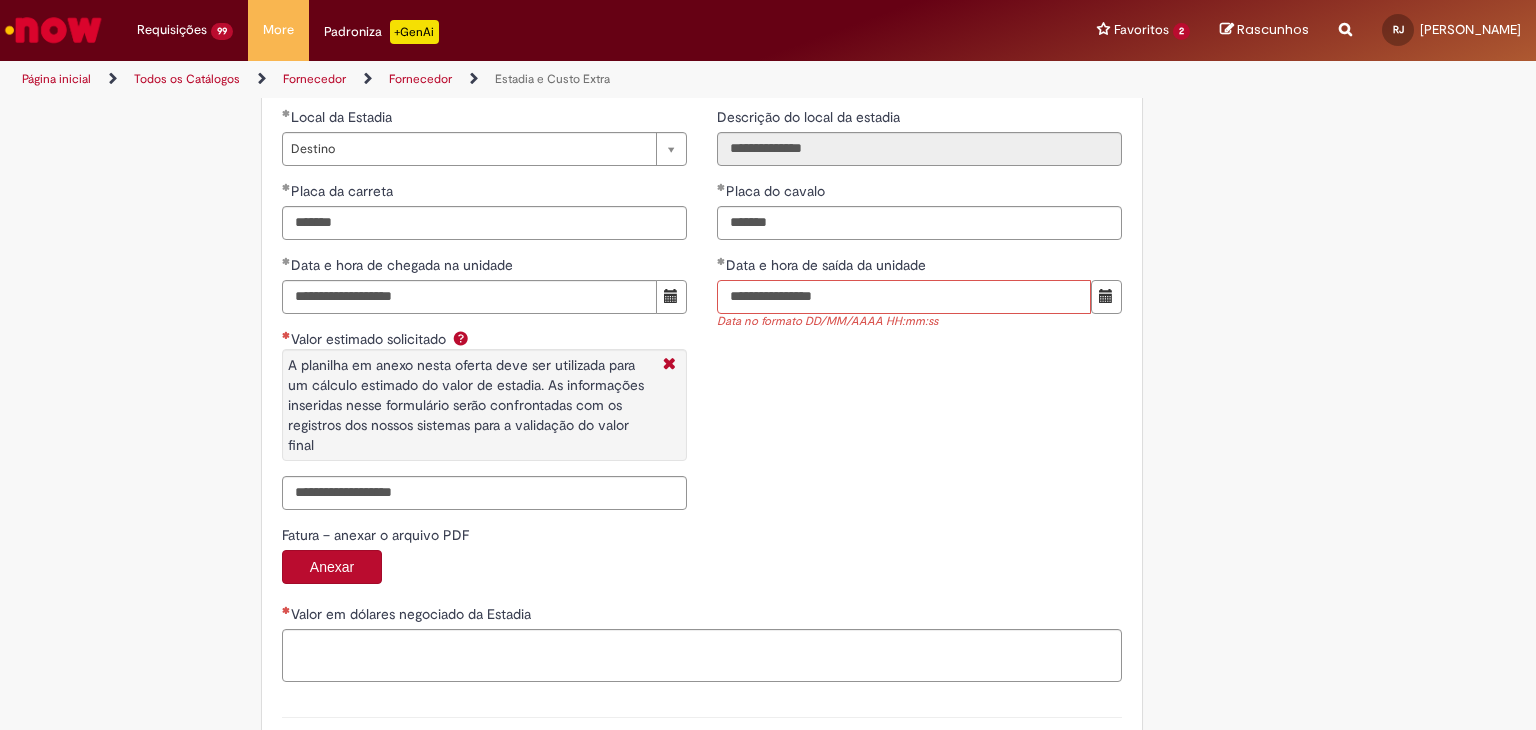 click on "**********" at bounding box center [904, 297] 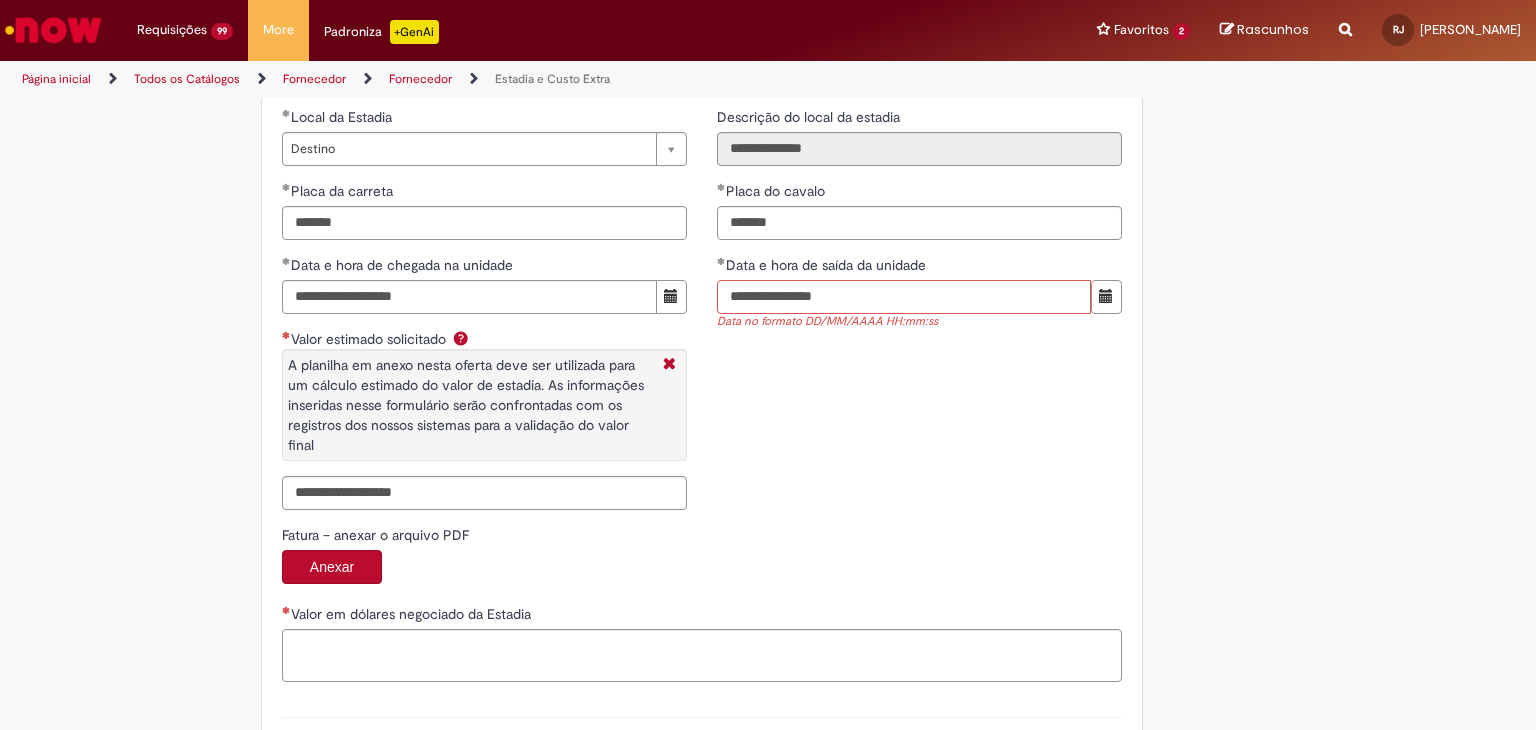 click on "**********" at bounding box center [904, 297] 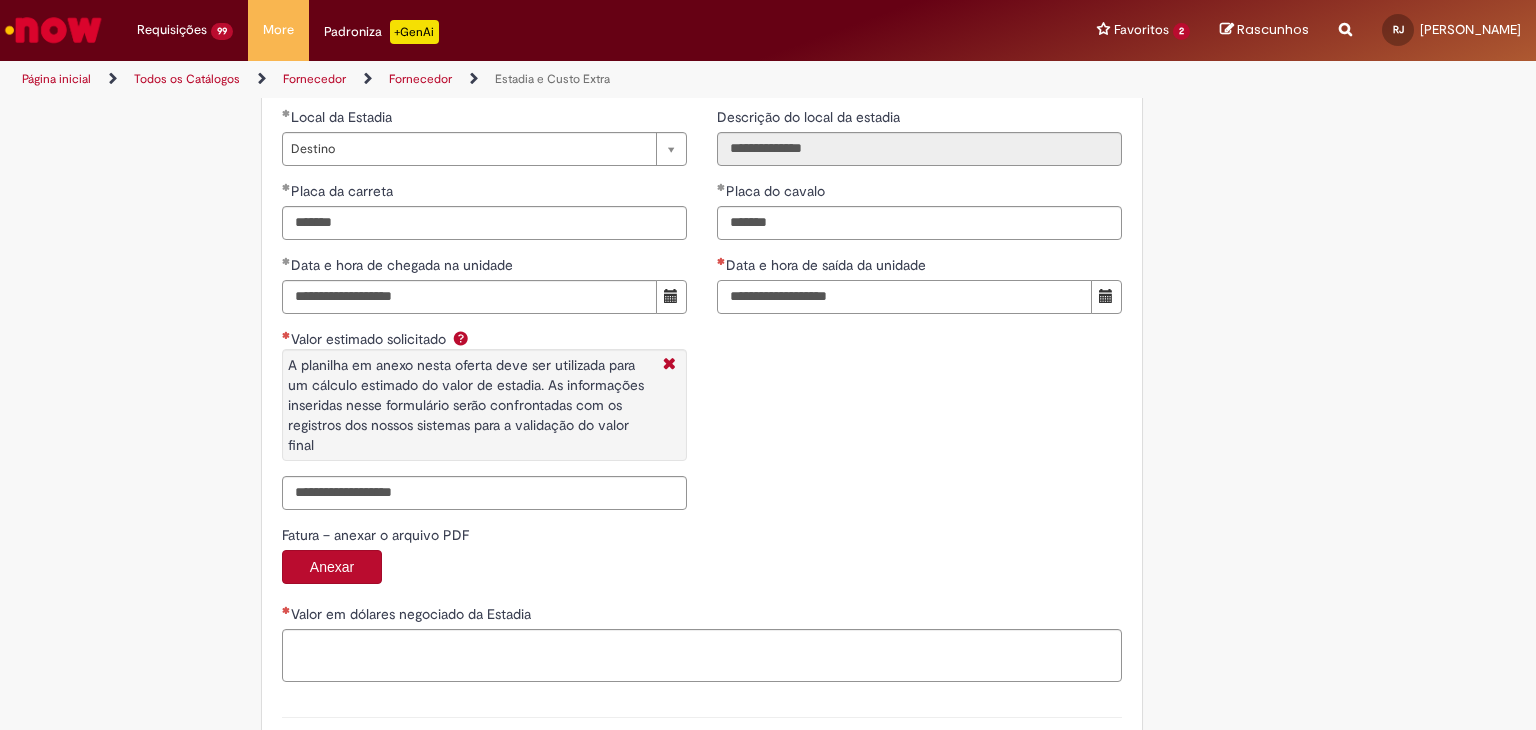 click on "Data e hora de saída da unidade" at bounding box center [904, 297] 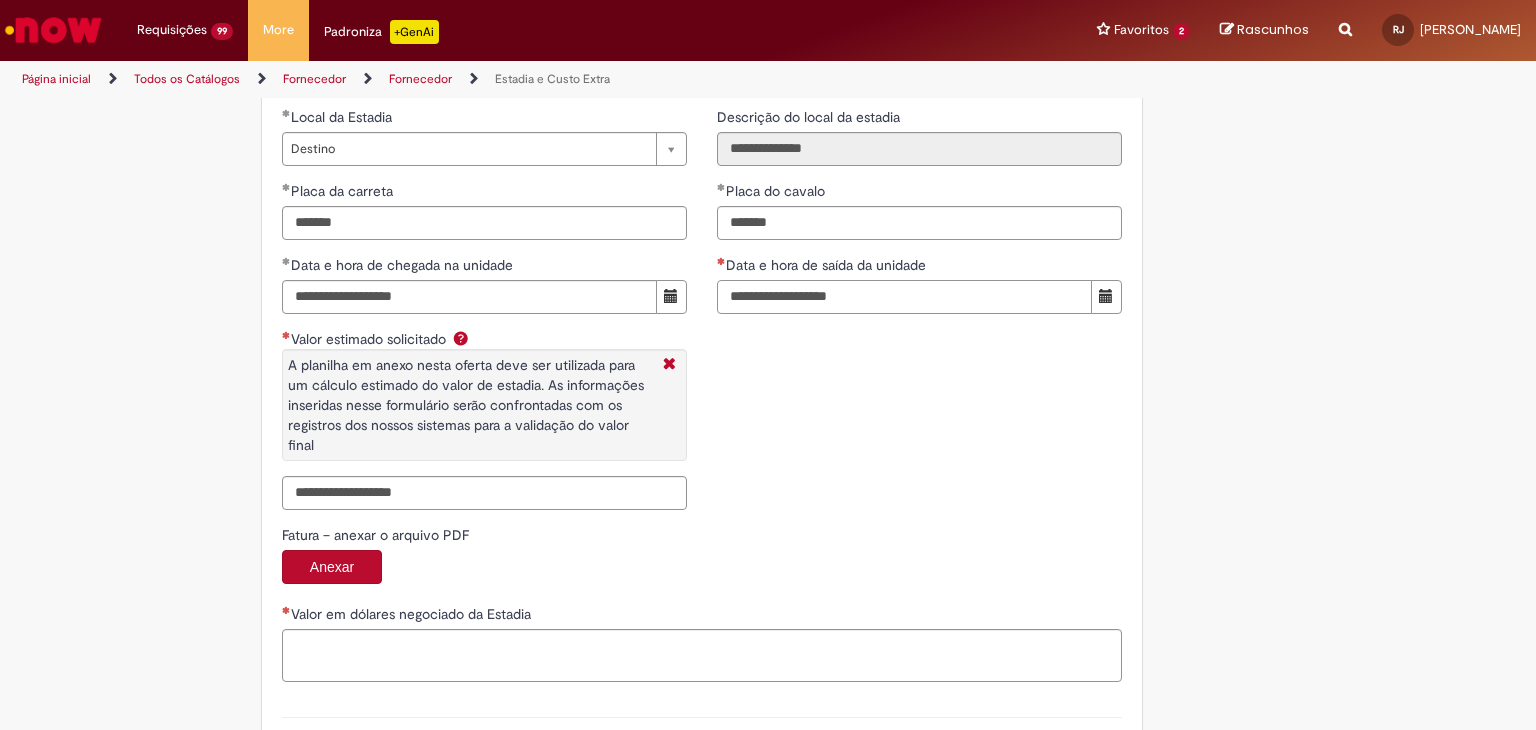 type on "**********" 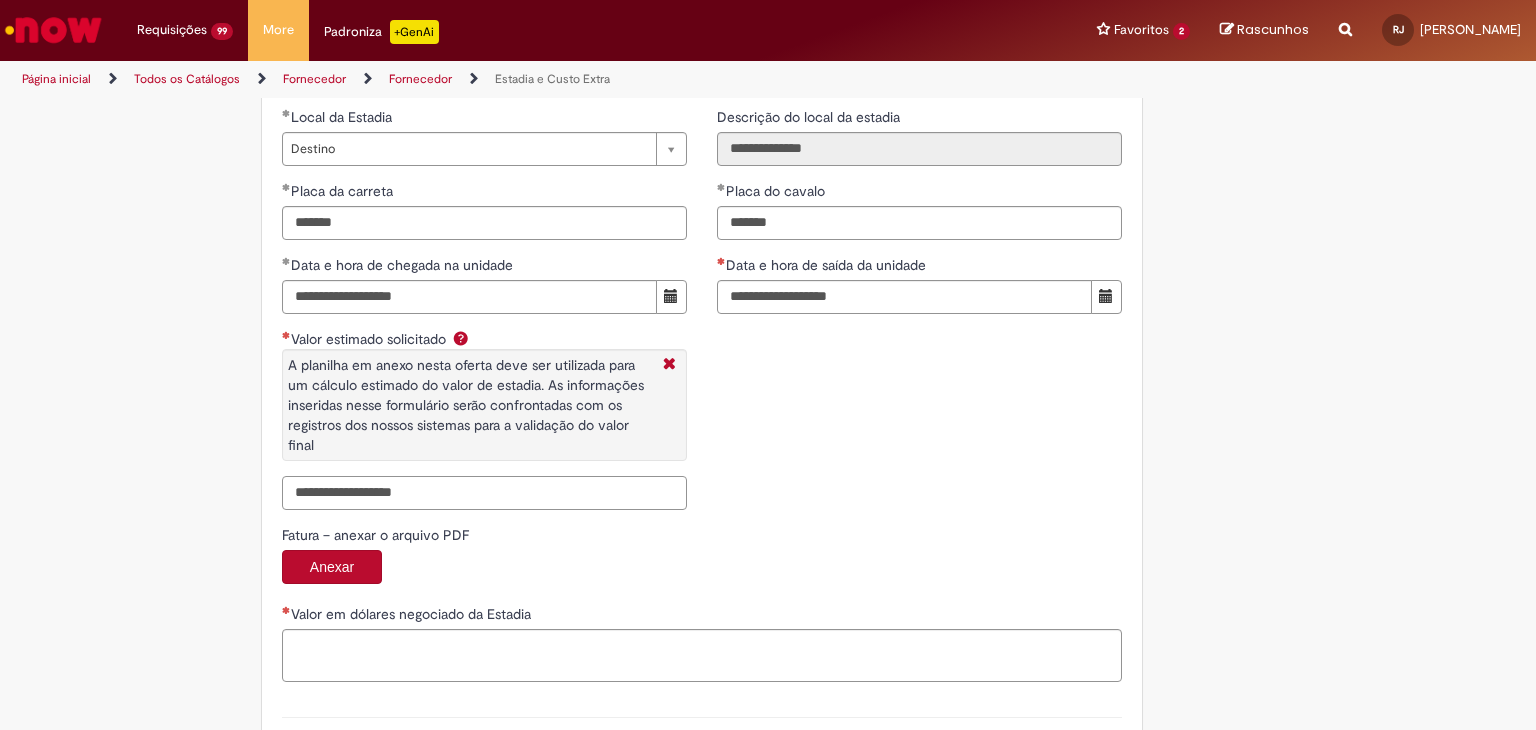 click on "Valor estimado solicitado A planilha em anexo nesta oferta deve ser utilizada para um cálculo estimado do valor de estadia. As informações inseridas nesse formulário serão confrontadas com os registros dos nossos sistemas para a validação do valor final" at bounding box center [484, 493] 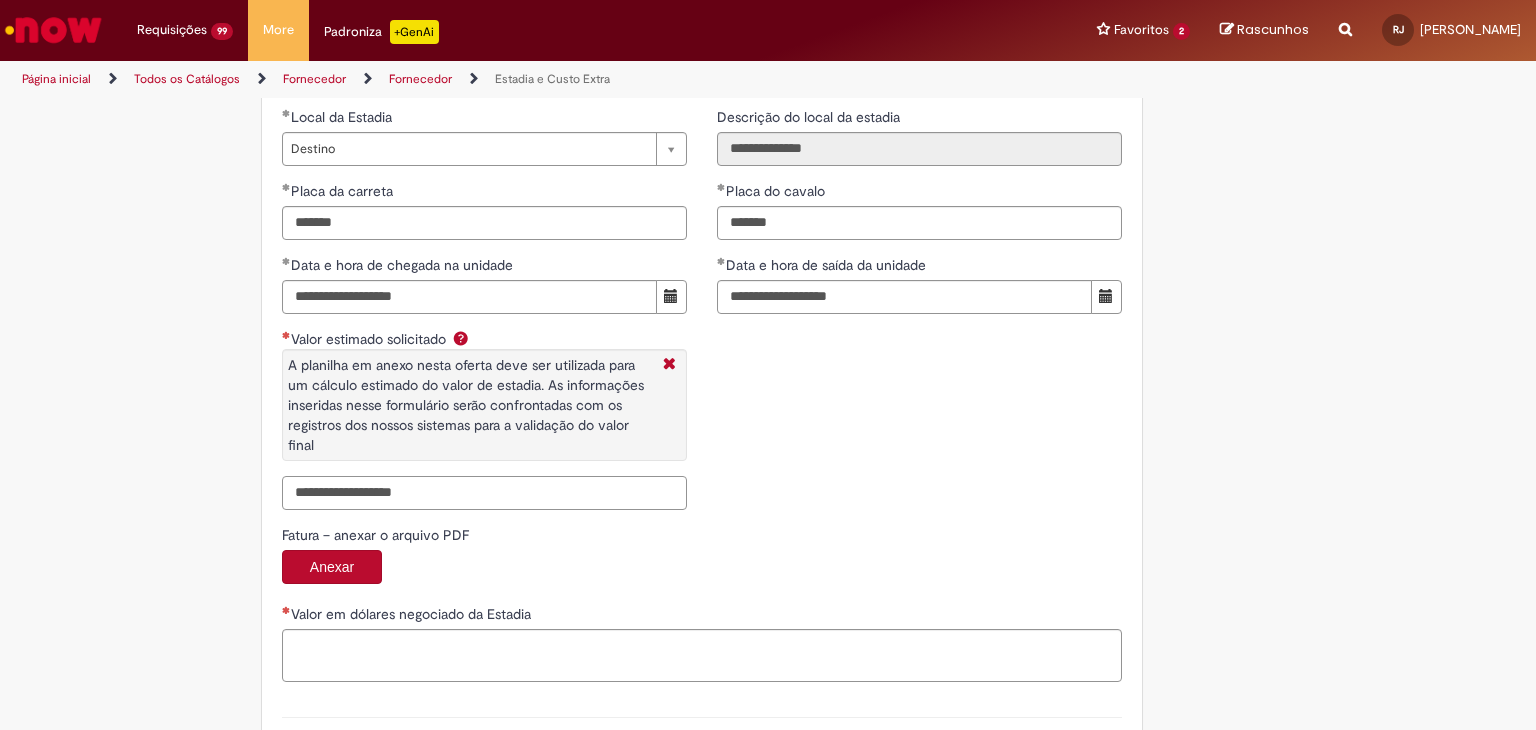 click on "Valor estimado solicitado A planilha em anexo nesta oferta deve ser utilizada para um cálculo estimado do valor de estadia. As informações inseridas nesse formulário serão confrontadas com os registros dos nossos sistemas para a validação do valor final" at bounding box center (484, 493) 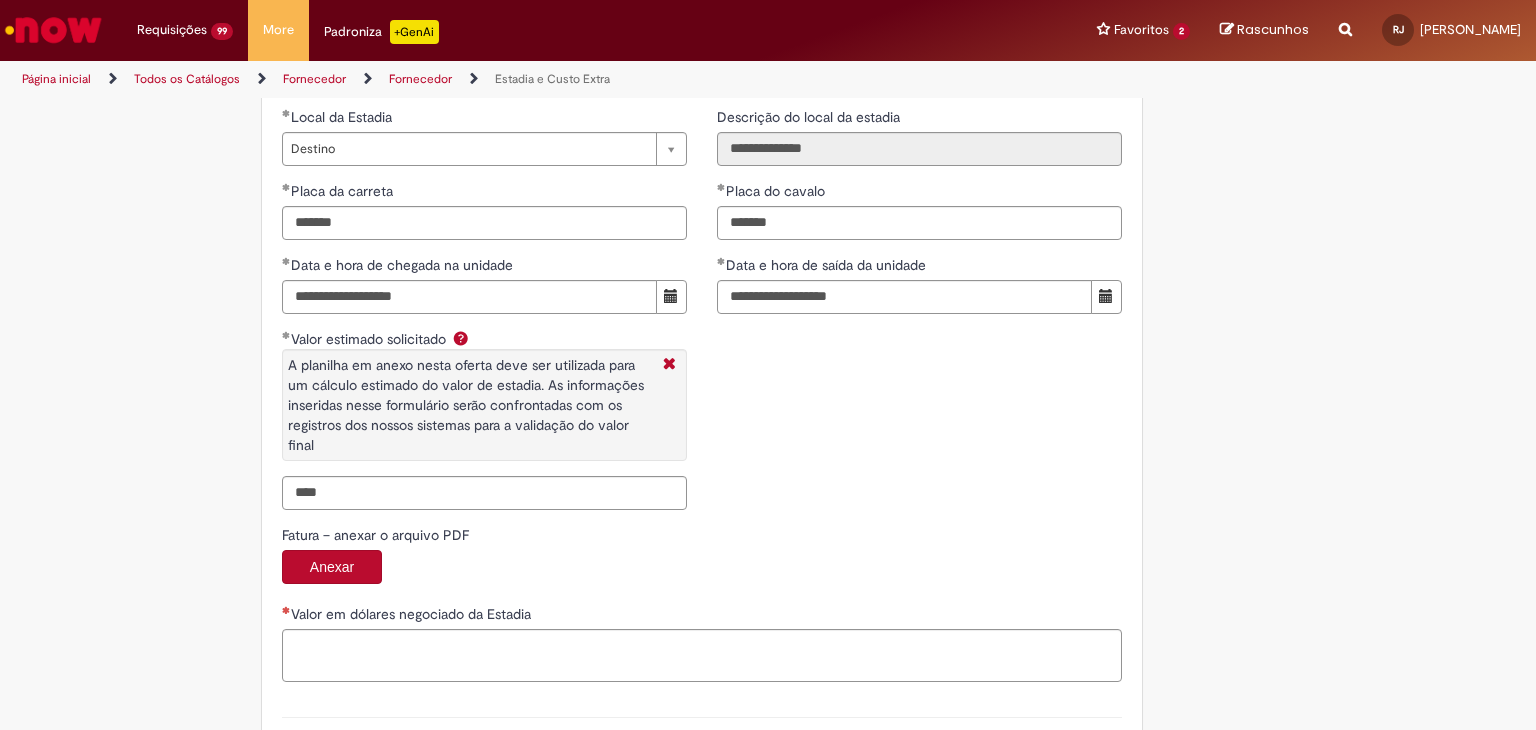 type on "**********" 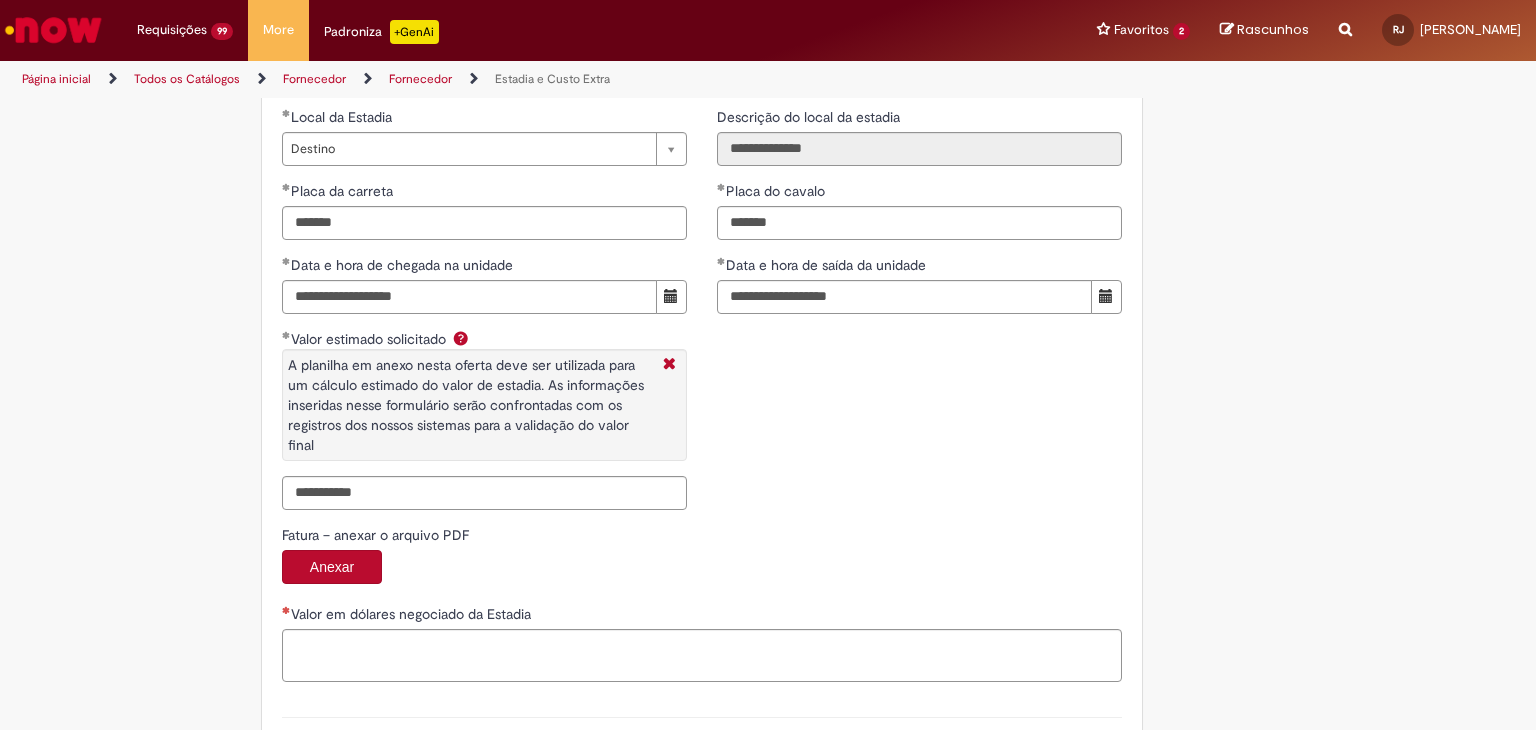 click on "**********" at bounding box center (484, 295) 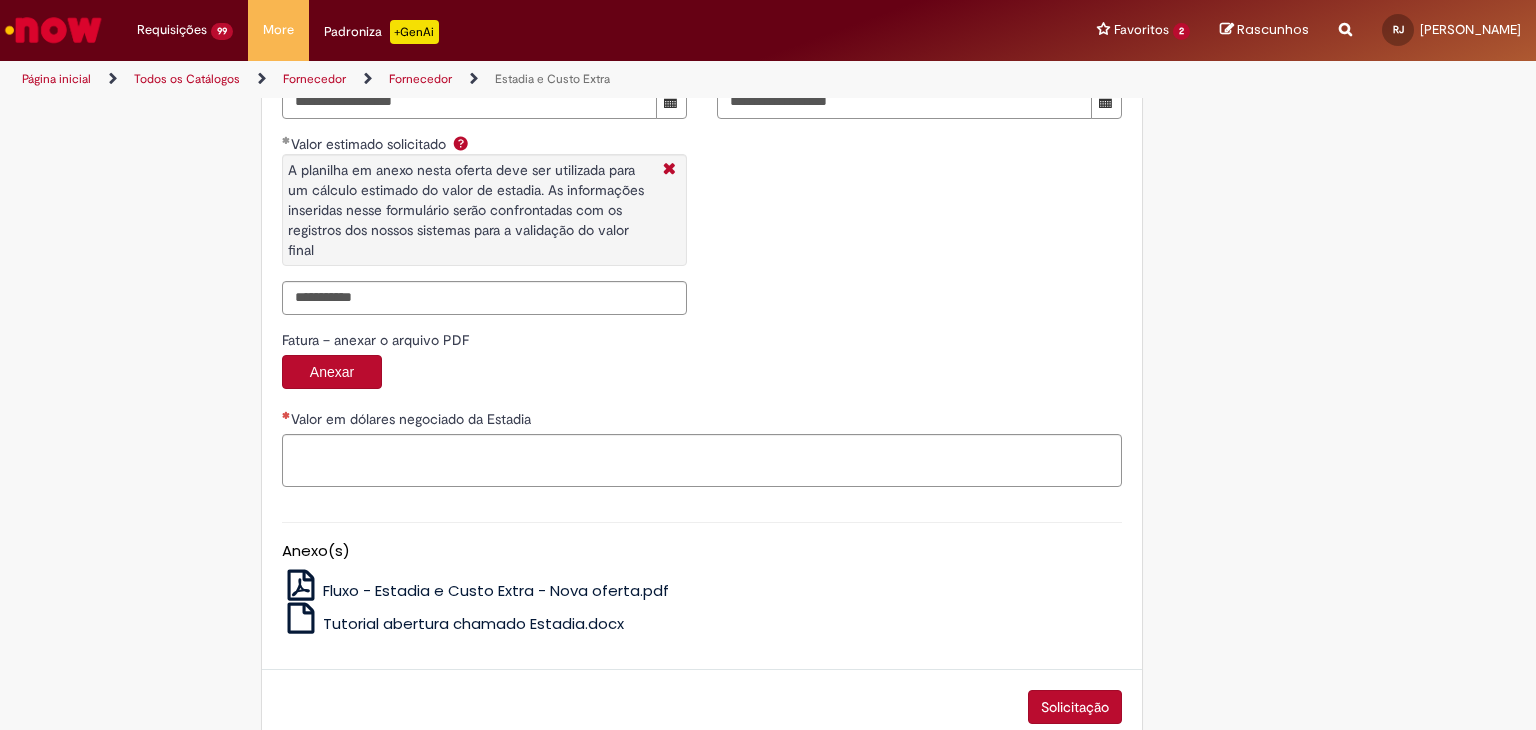 scroll, scrollTop: 3333, scrollLeft: 0, axis: vertical 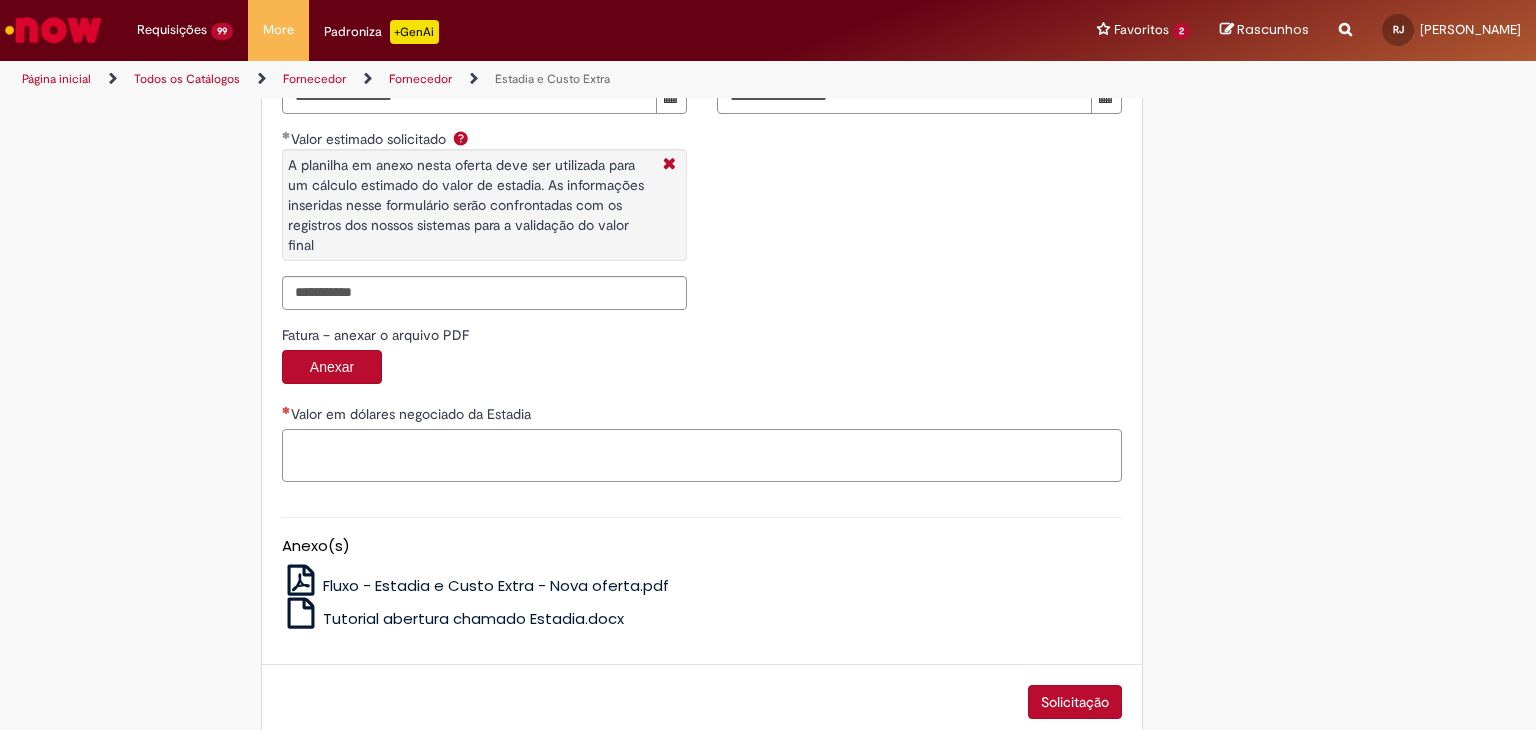 click on "Valor em dólares negociado da Estadia" at bounding box center (702, 456) 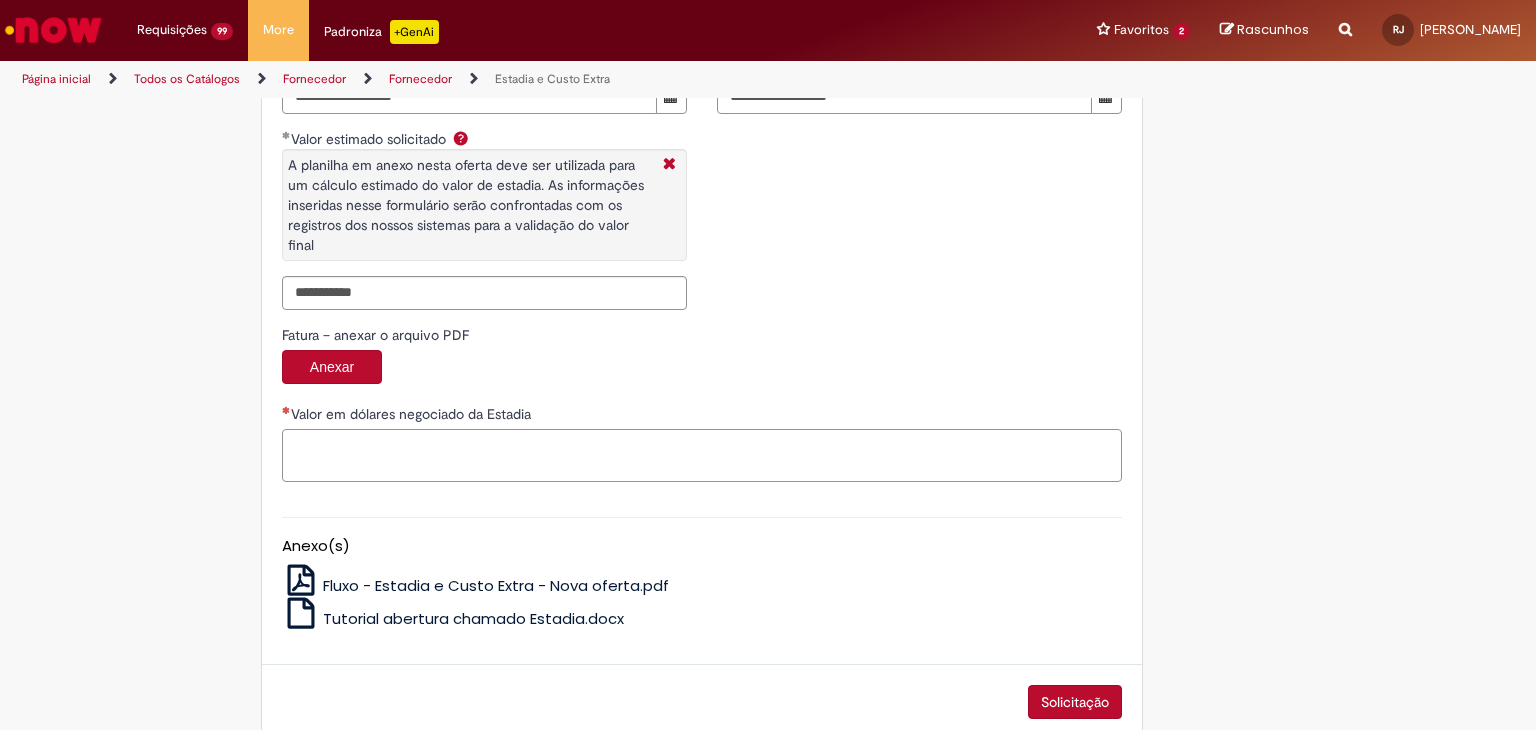 paste on "**********" 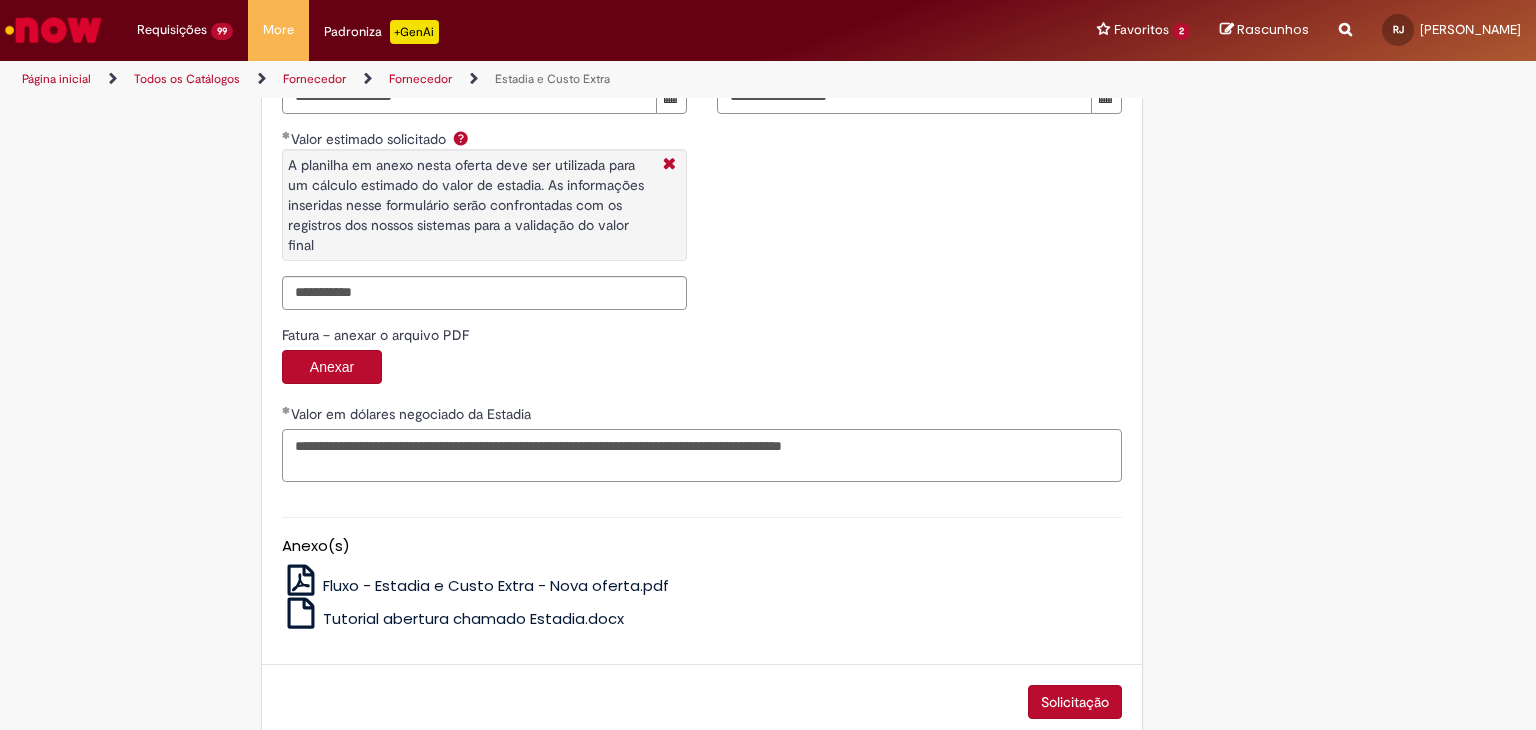 drag, startPoint x: 595, startPoint y: 441, endPoint x: 560, endPoint y: 441, distance: 35 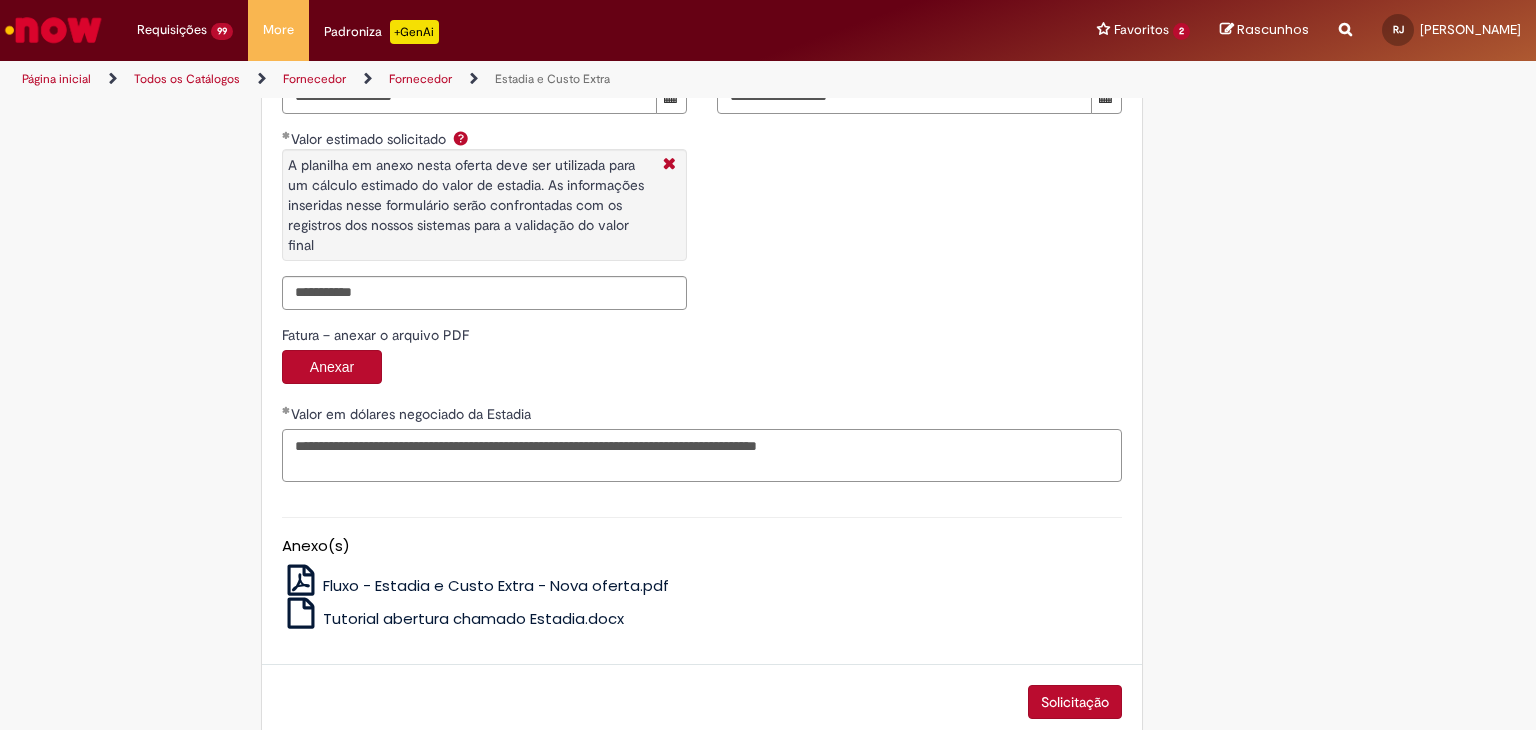 paste on "******" 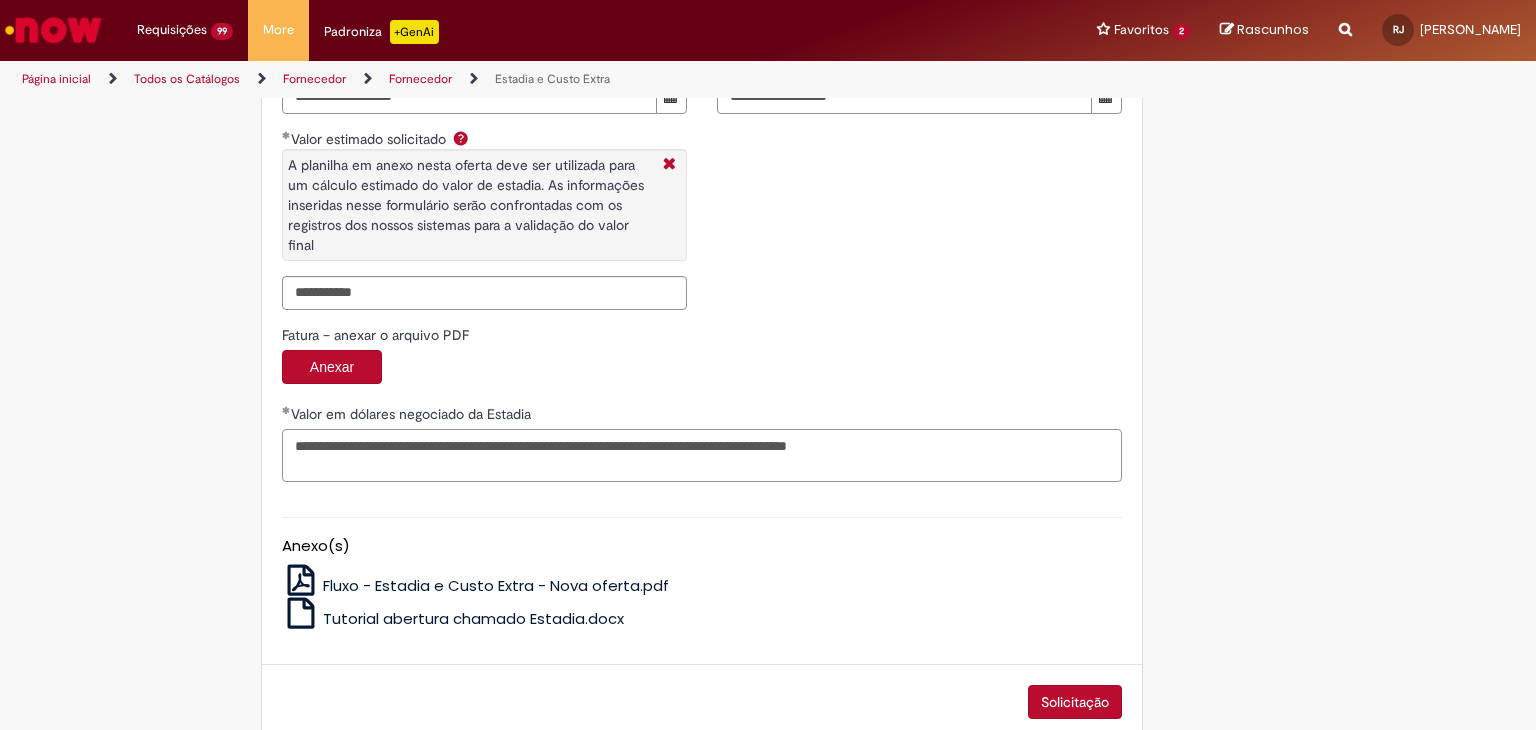 drag, startPoint x: 625, startPoint y: 438, endPoint x: 665, endPoint y: 438, distance: 40 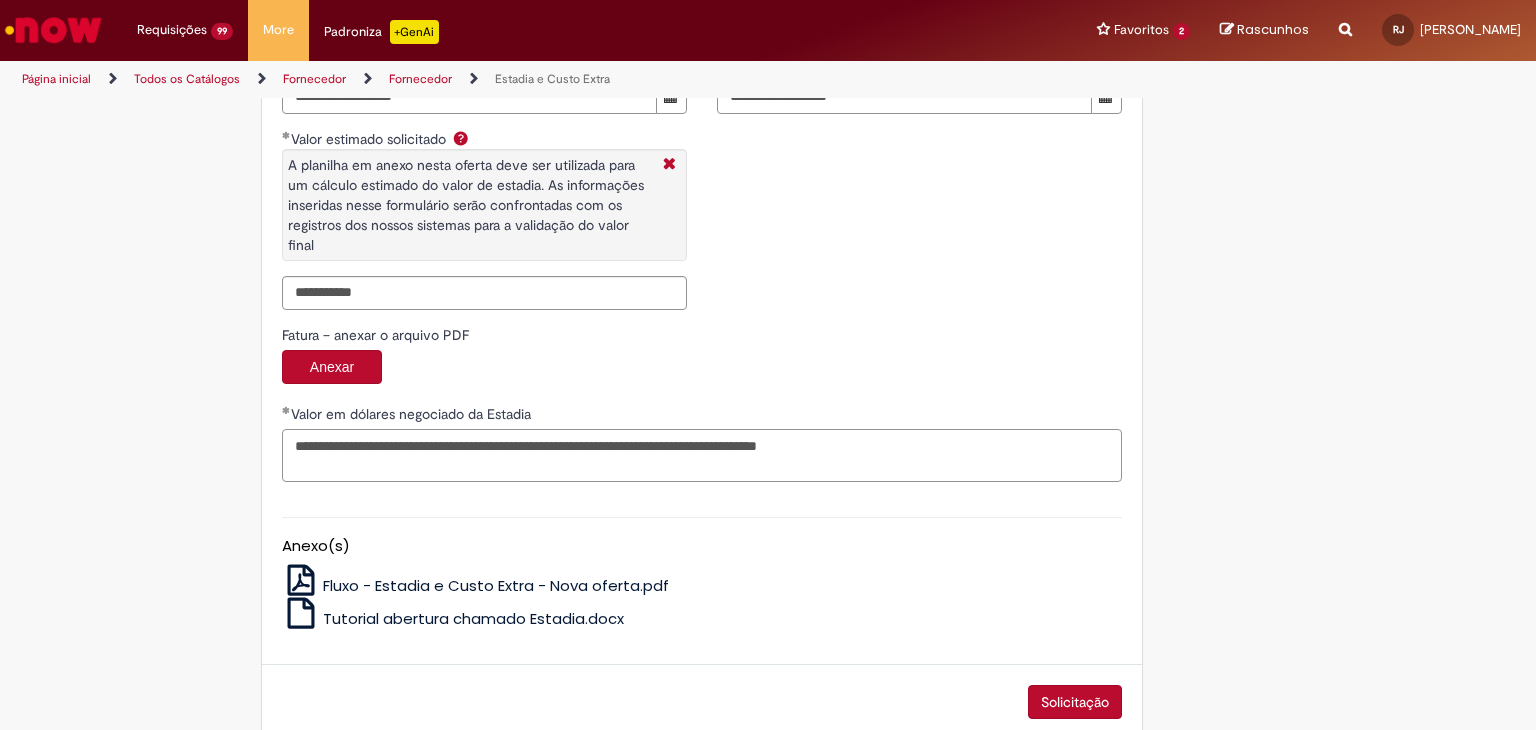 paste on "******" 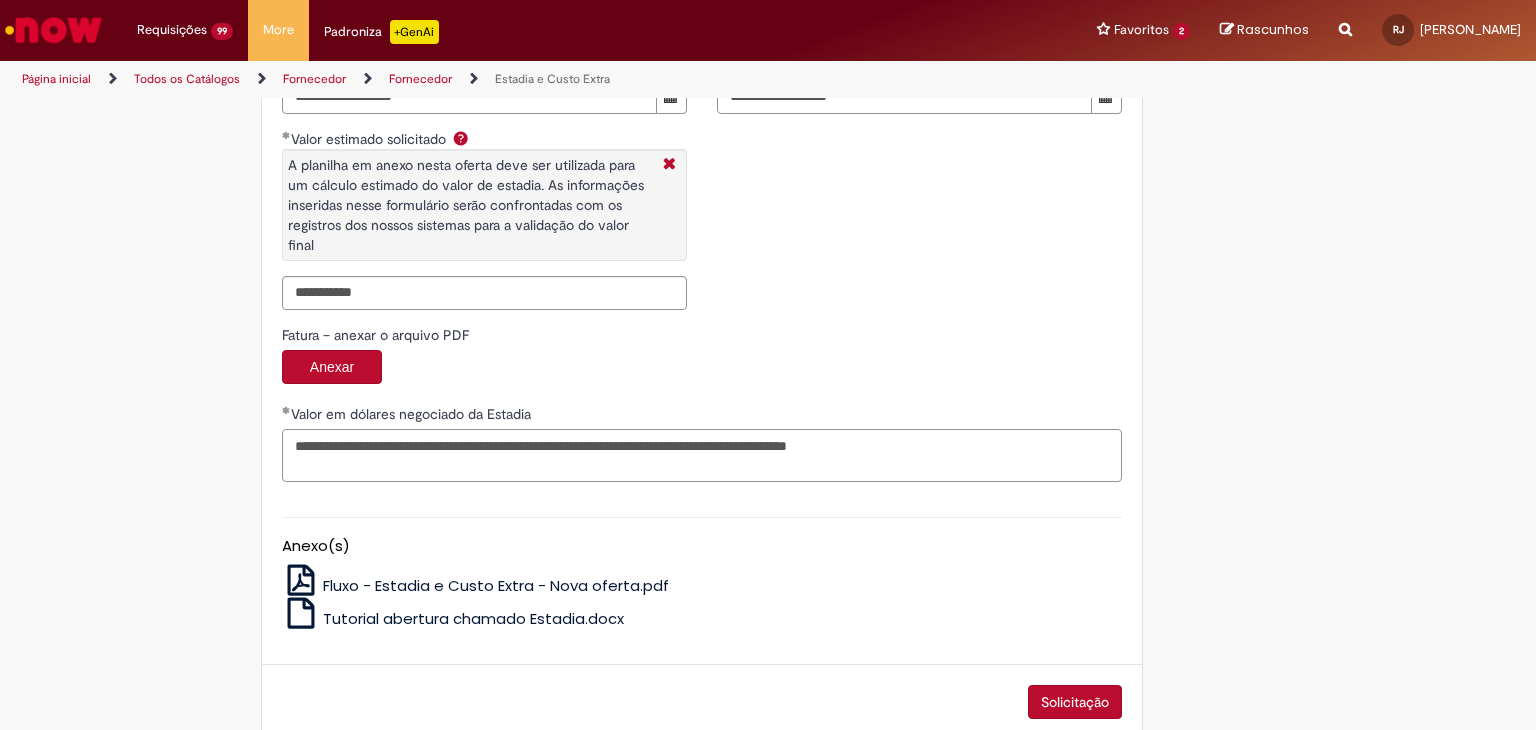 click on "**********" at bounding box center [702, 456] 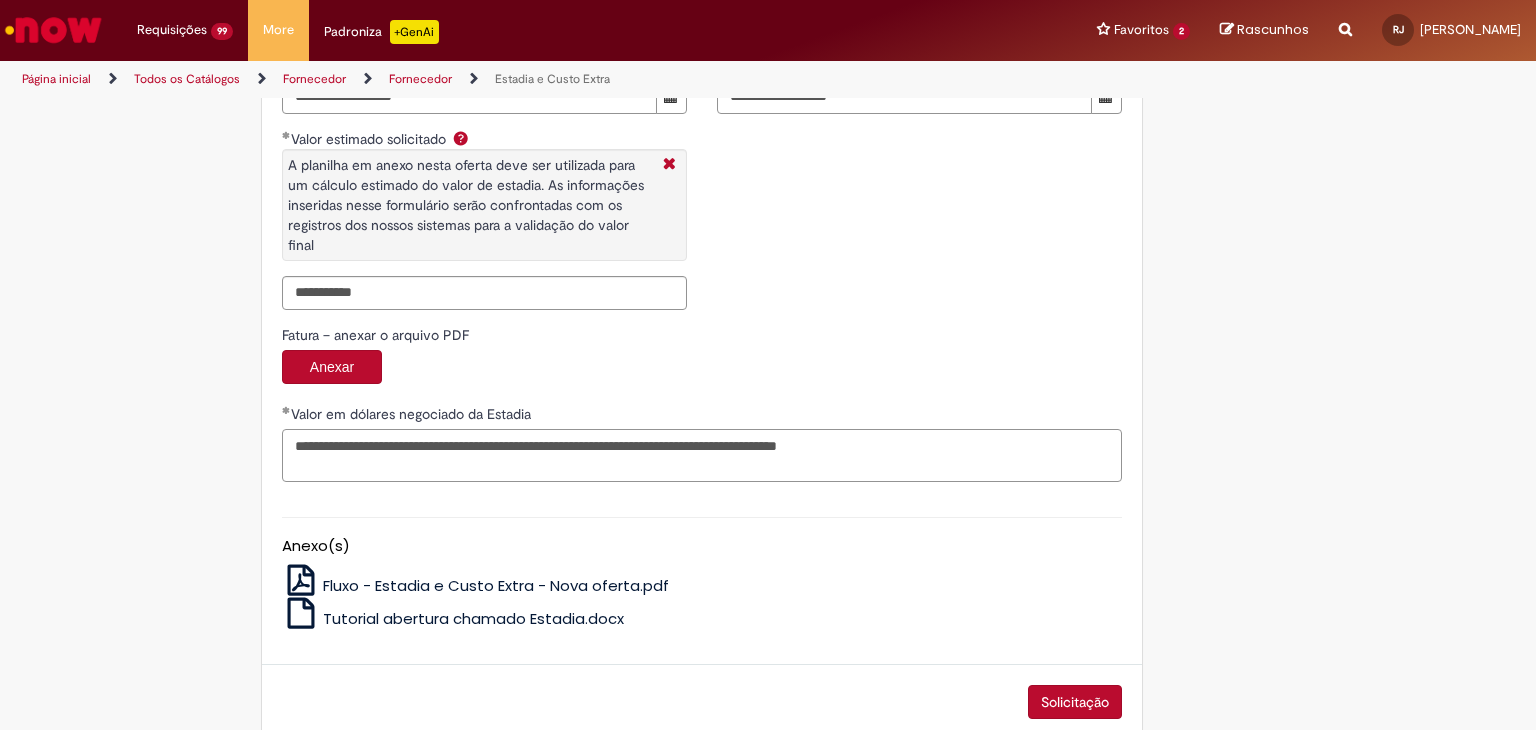 paste on "**" 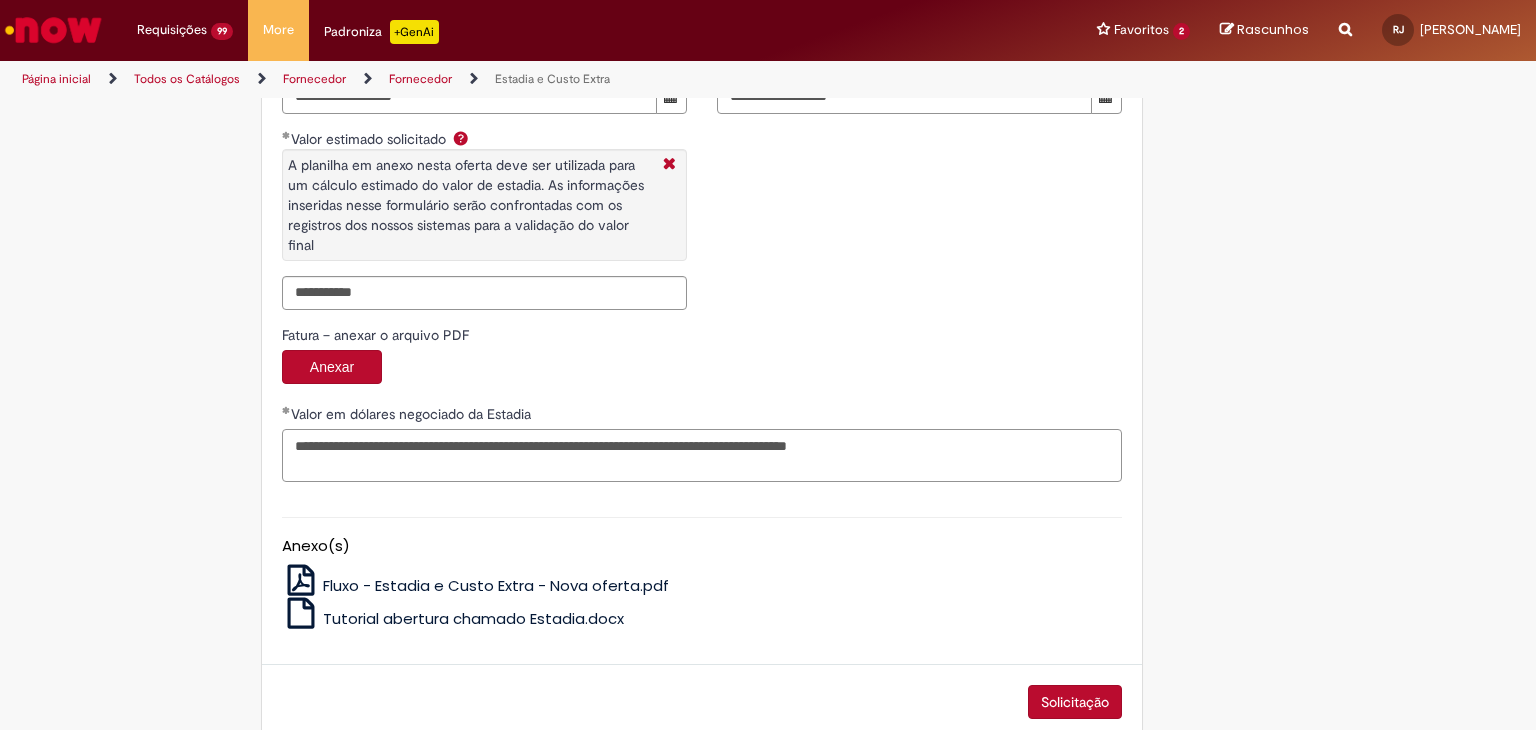 click on "**********" at bounding box center [702, 456] 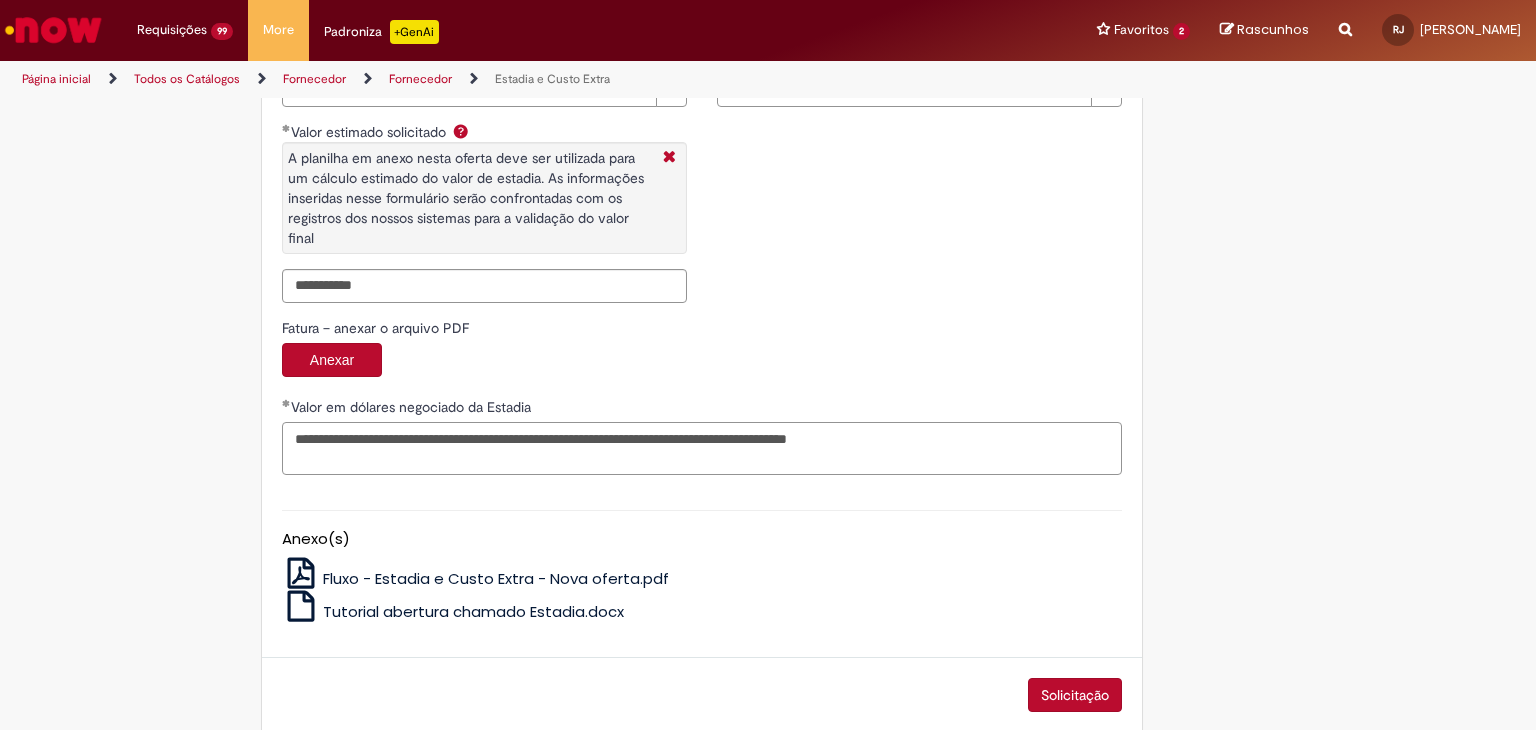 scroll, scrollTop: 3360, scrollLeft: 0, axis: vertical 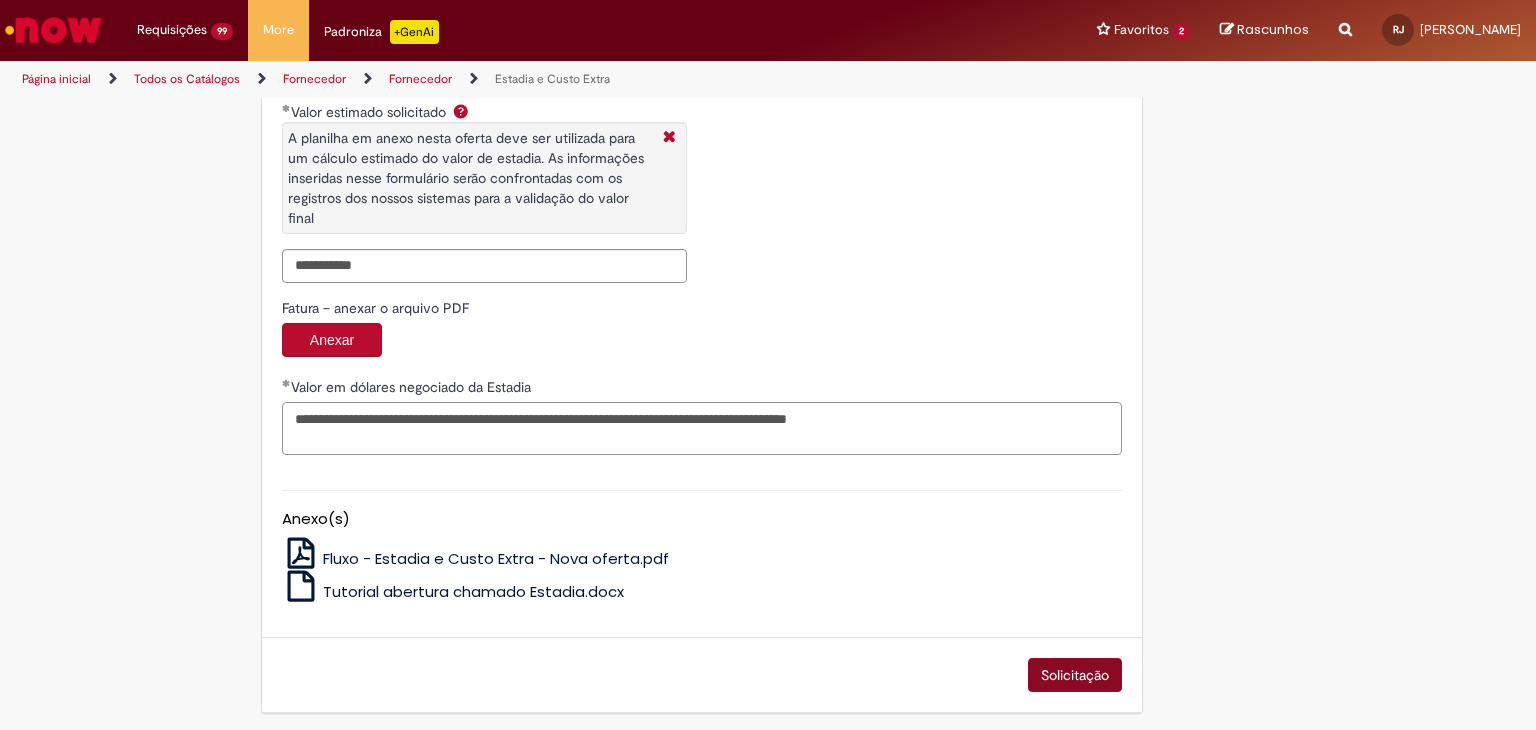 type on "**********" 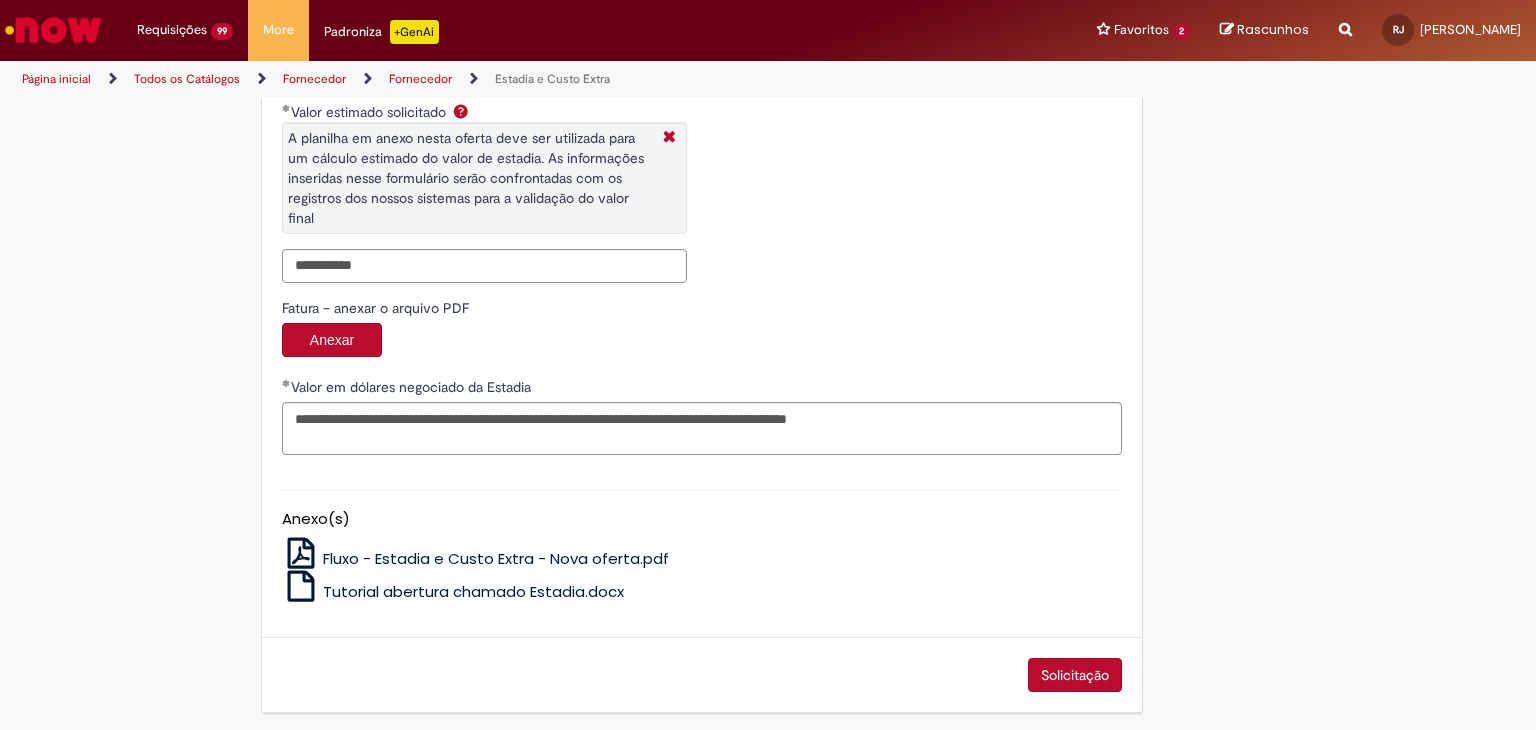 click on "Solicitação" at bounding box center [1075, 675] 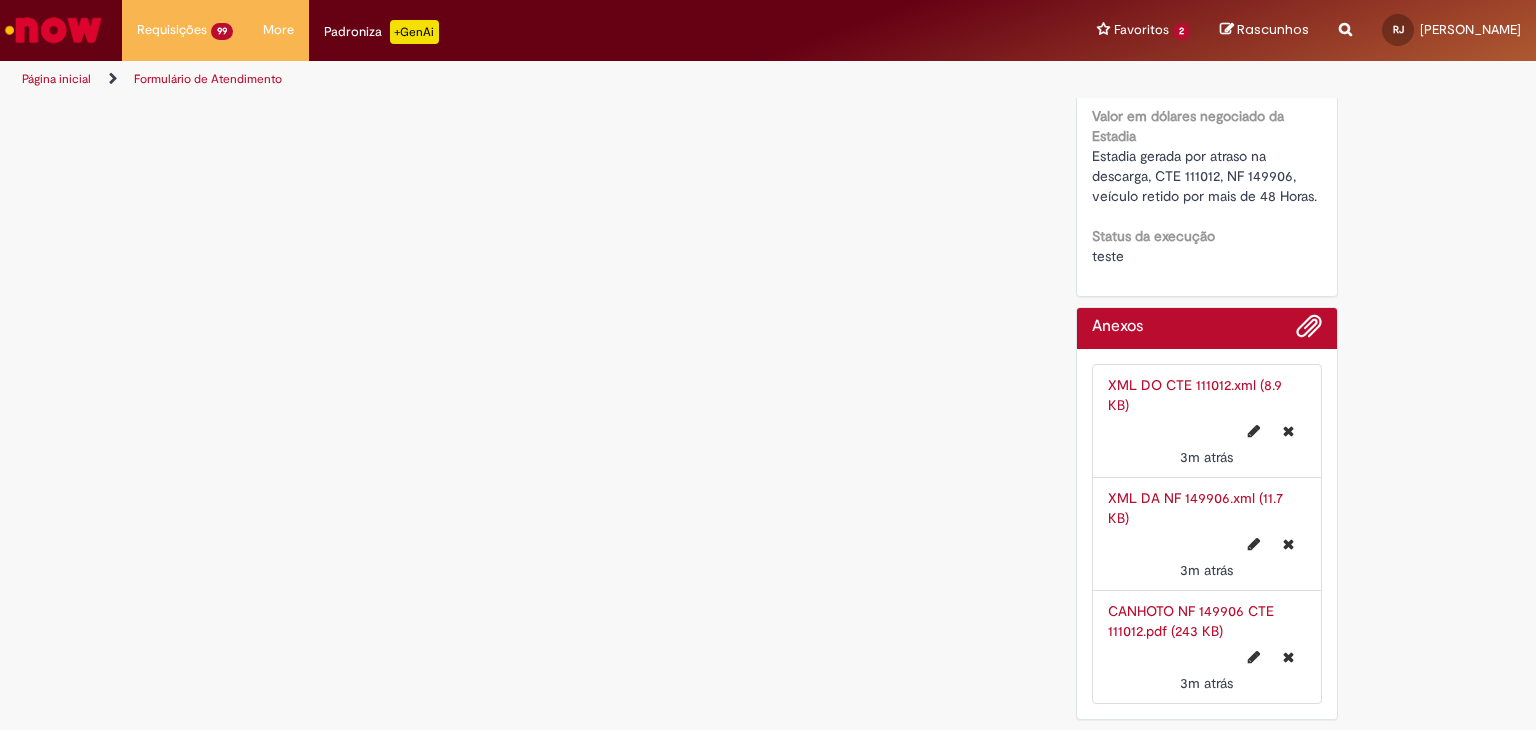 scroll, scrollTop: 0, scrollLeft: 0, axis: both 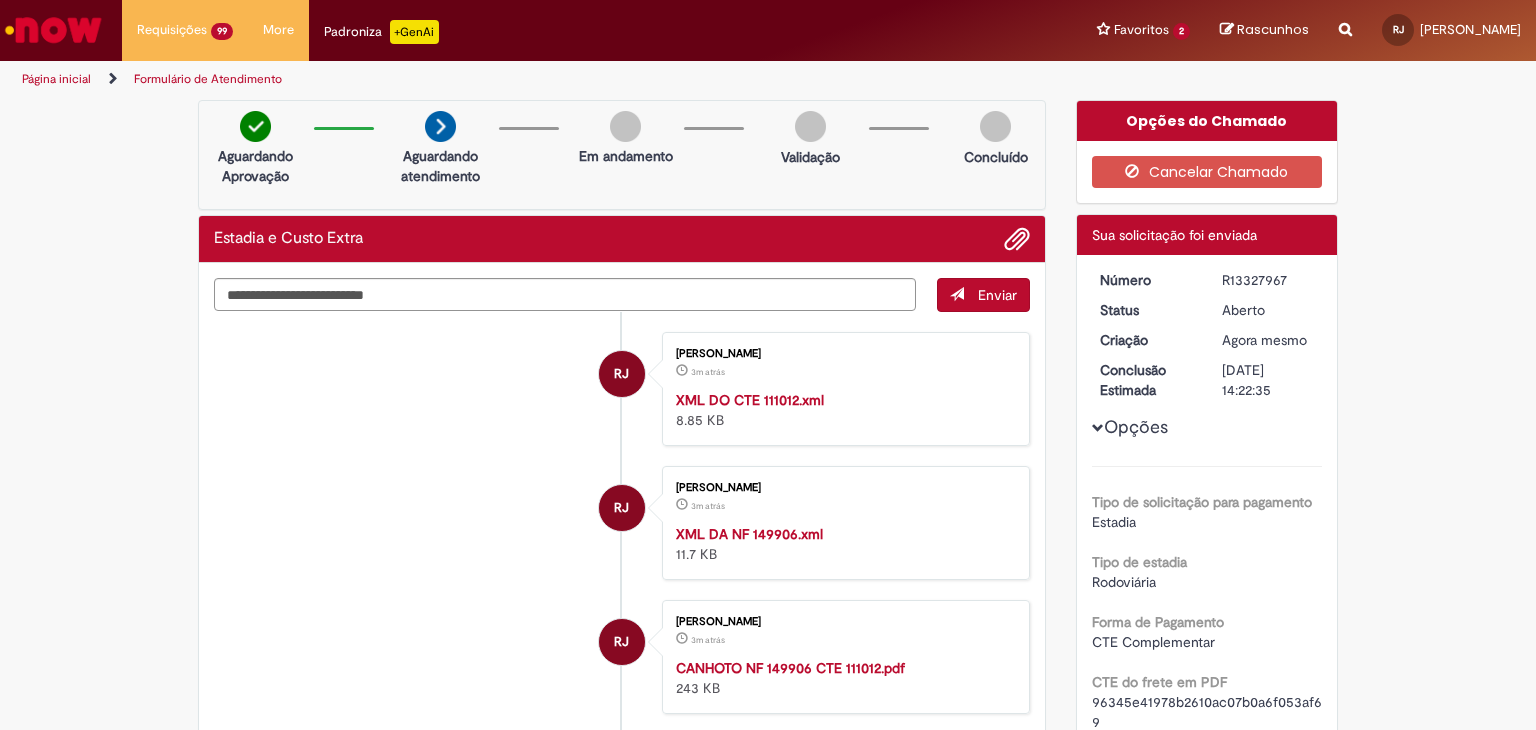 drag, startPoint x: 1208, startPoint y: 277, endPoint x: 1289, endPoint y: 280, distance: 81.055534 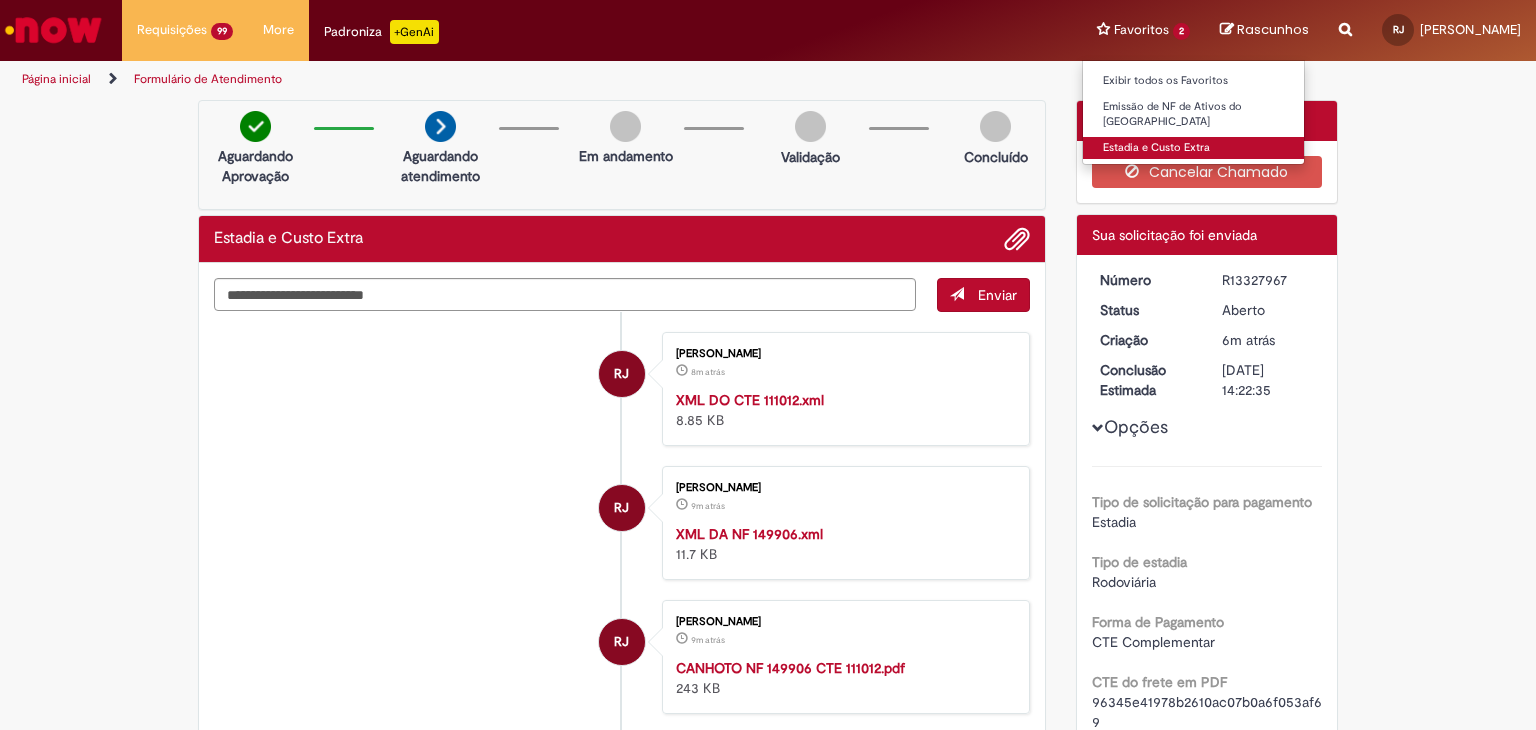 click on "Estadia e Custo Extra" at bounding box center (1193, 148) 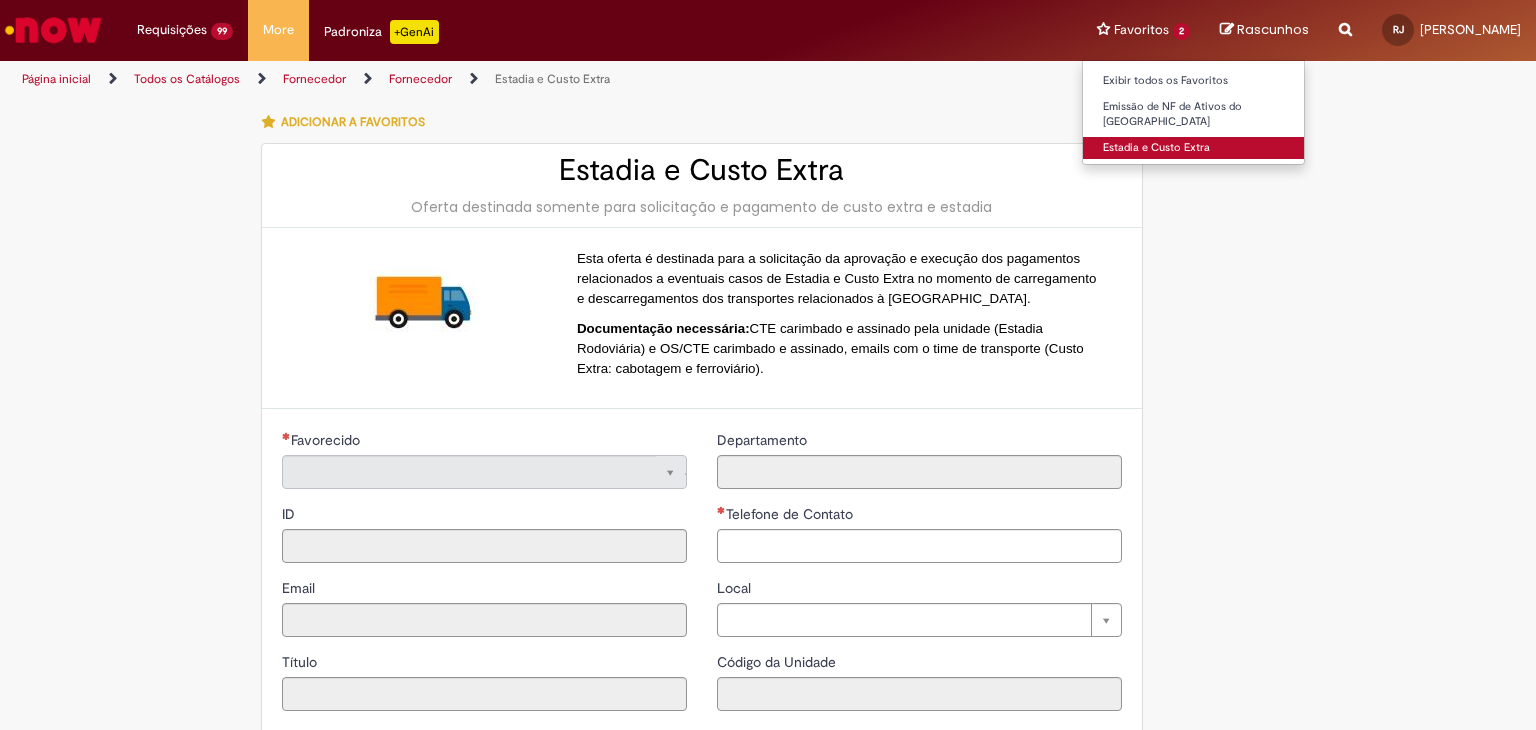 type on "**********" 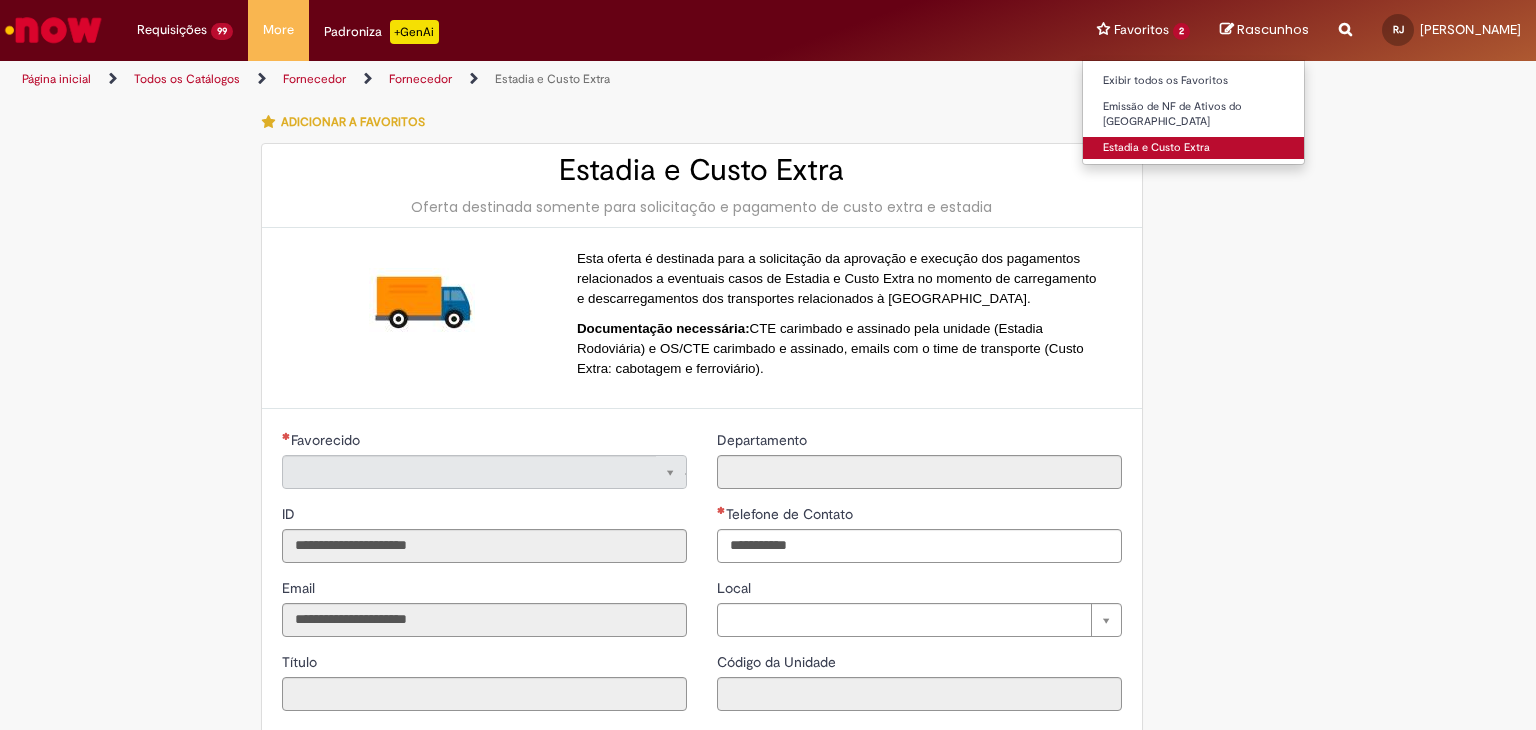type on "**********" 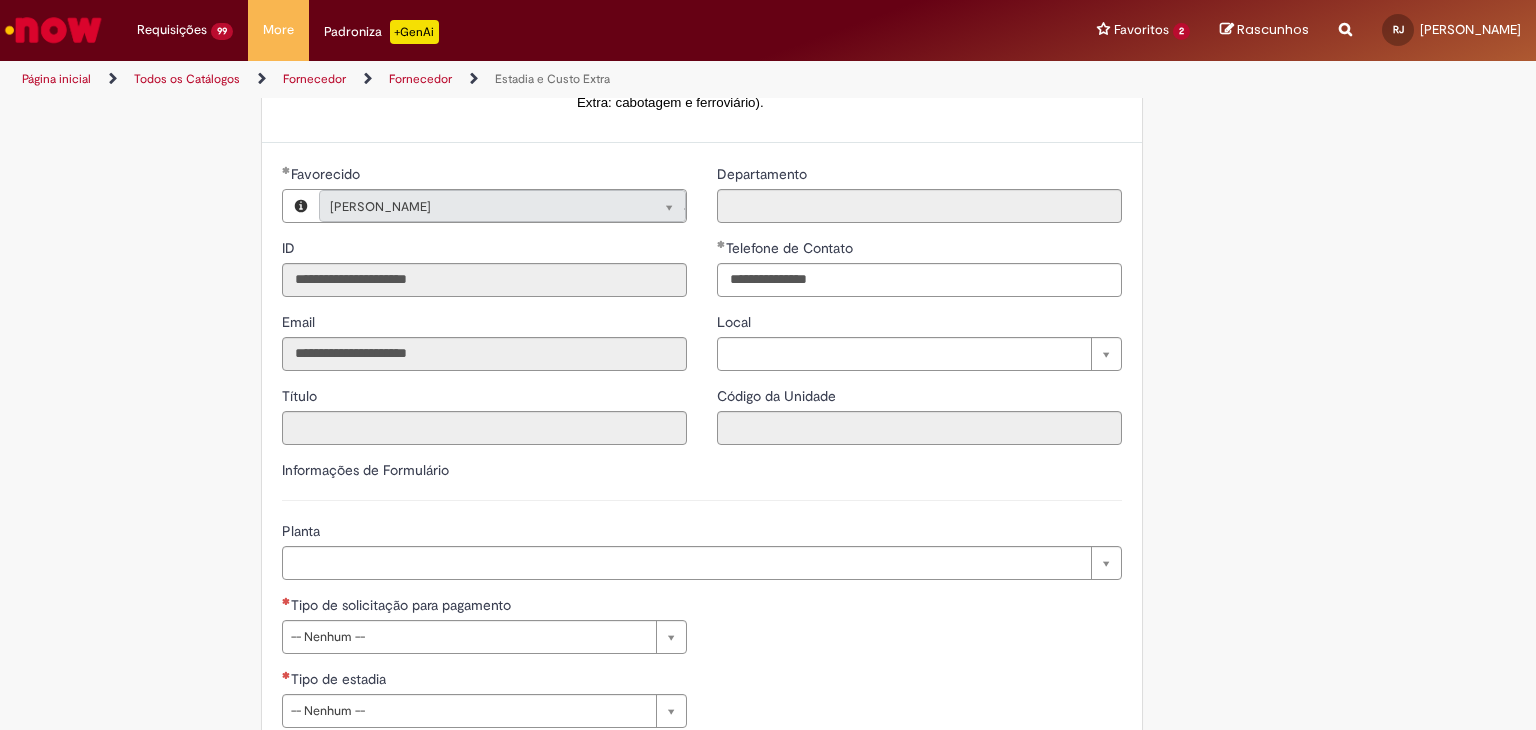 scroll, scrollTop: 466, scrollLeft: 0, axis: vertical 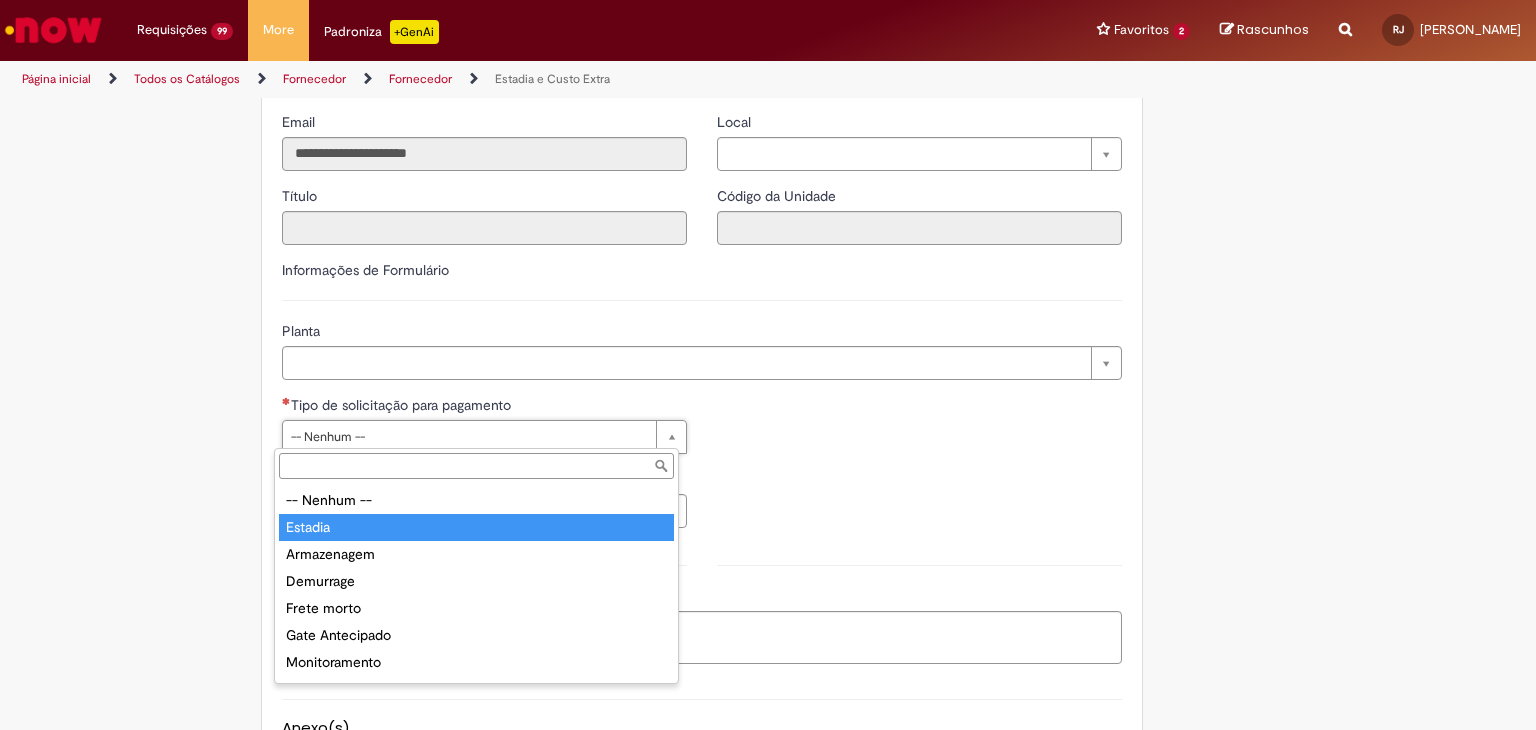 type on "*******" 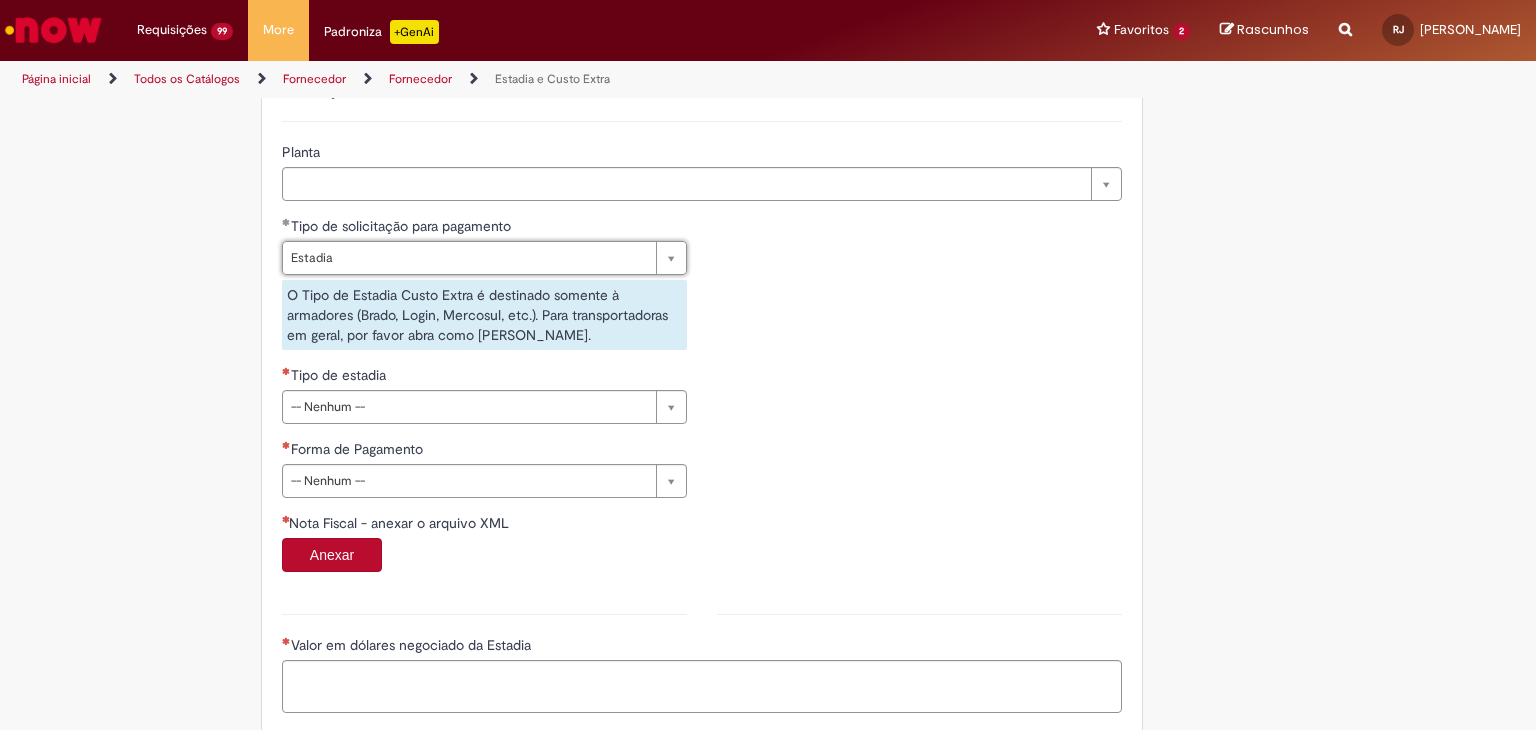 scroll, scrollTop: 666, scrollLeft: 0, axis: vertical 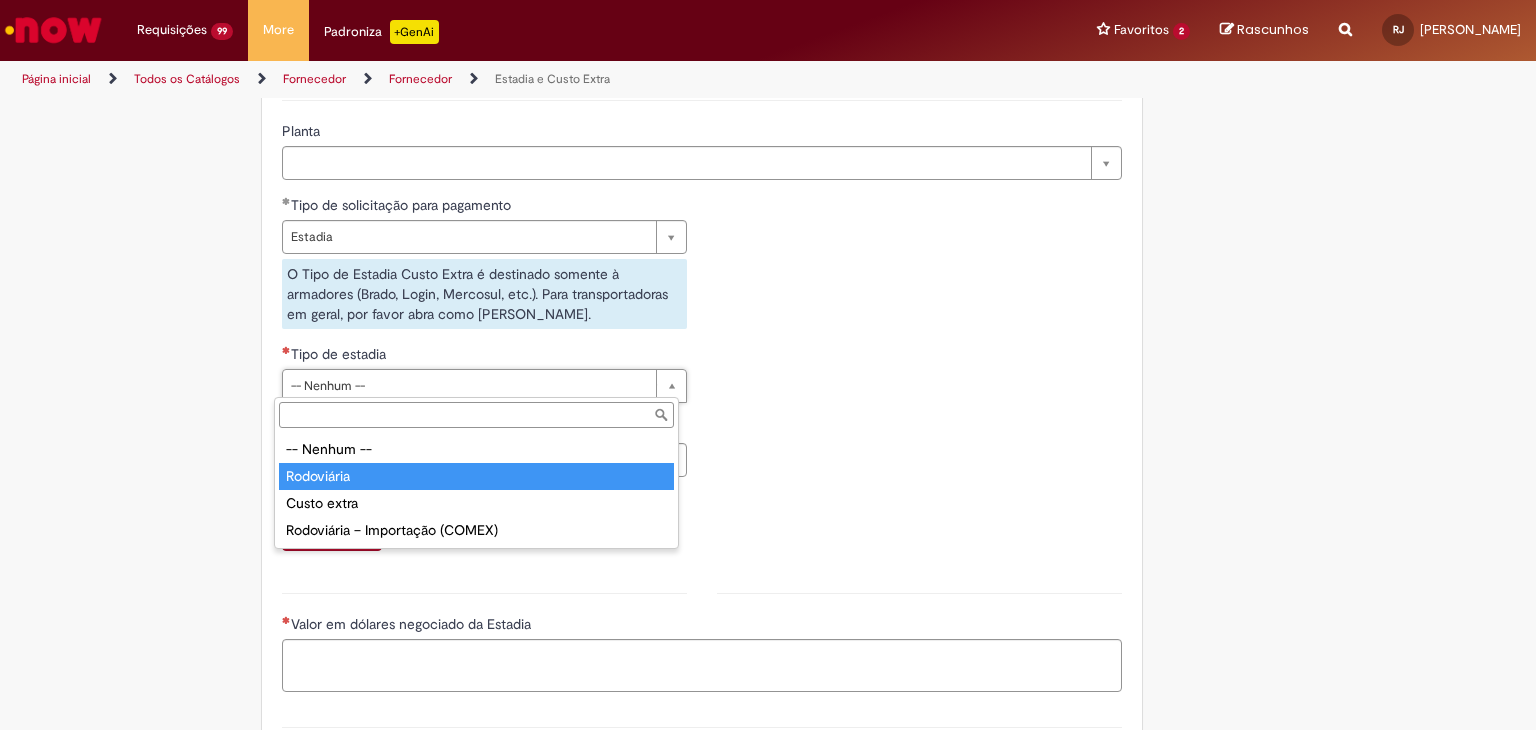 type on "**********" 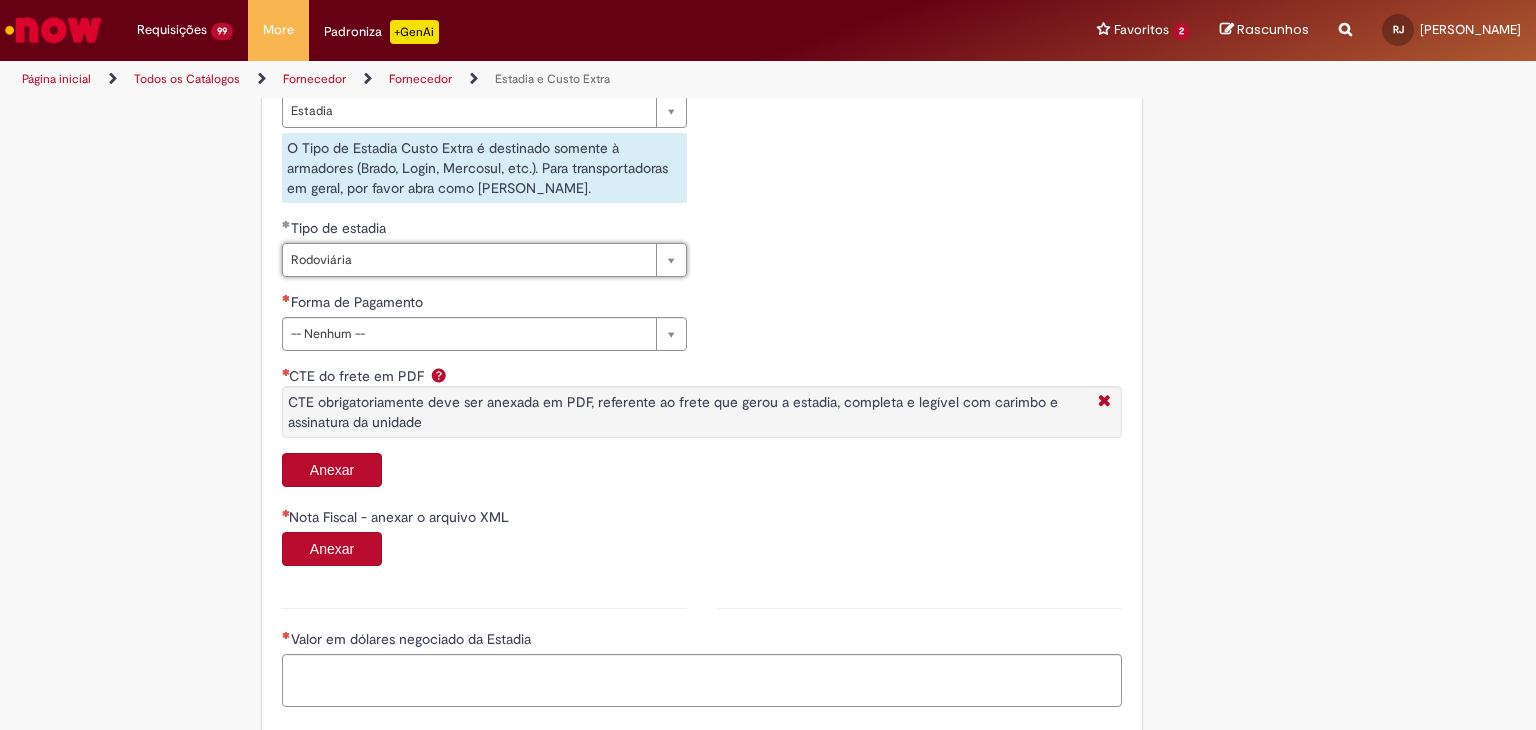scroll, scrollTop: 800, scrollLeft: 0, axis: vertical 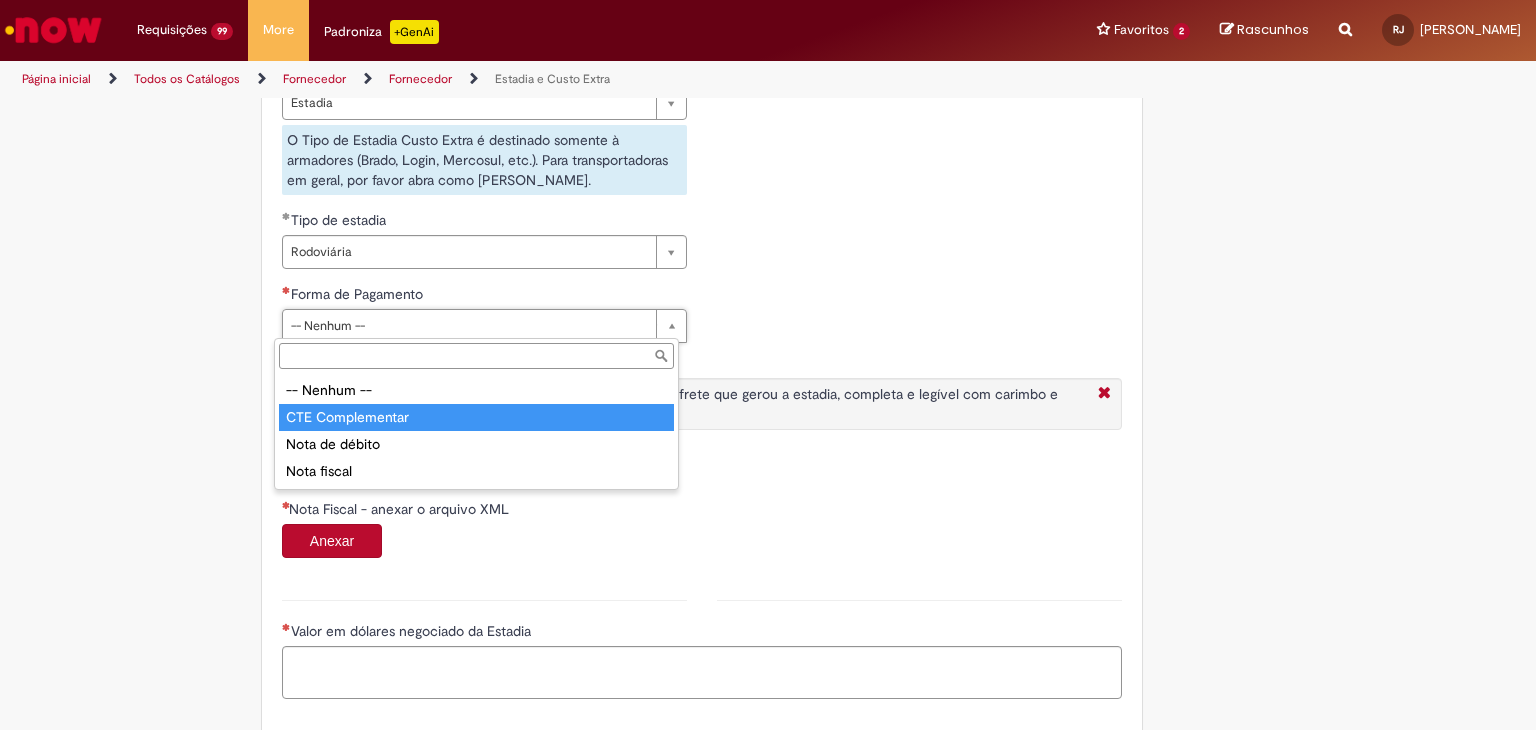 type on "**********" 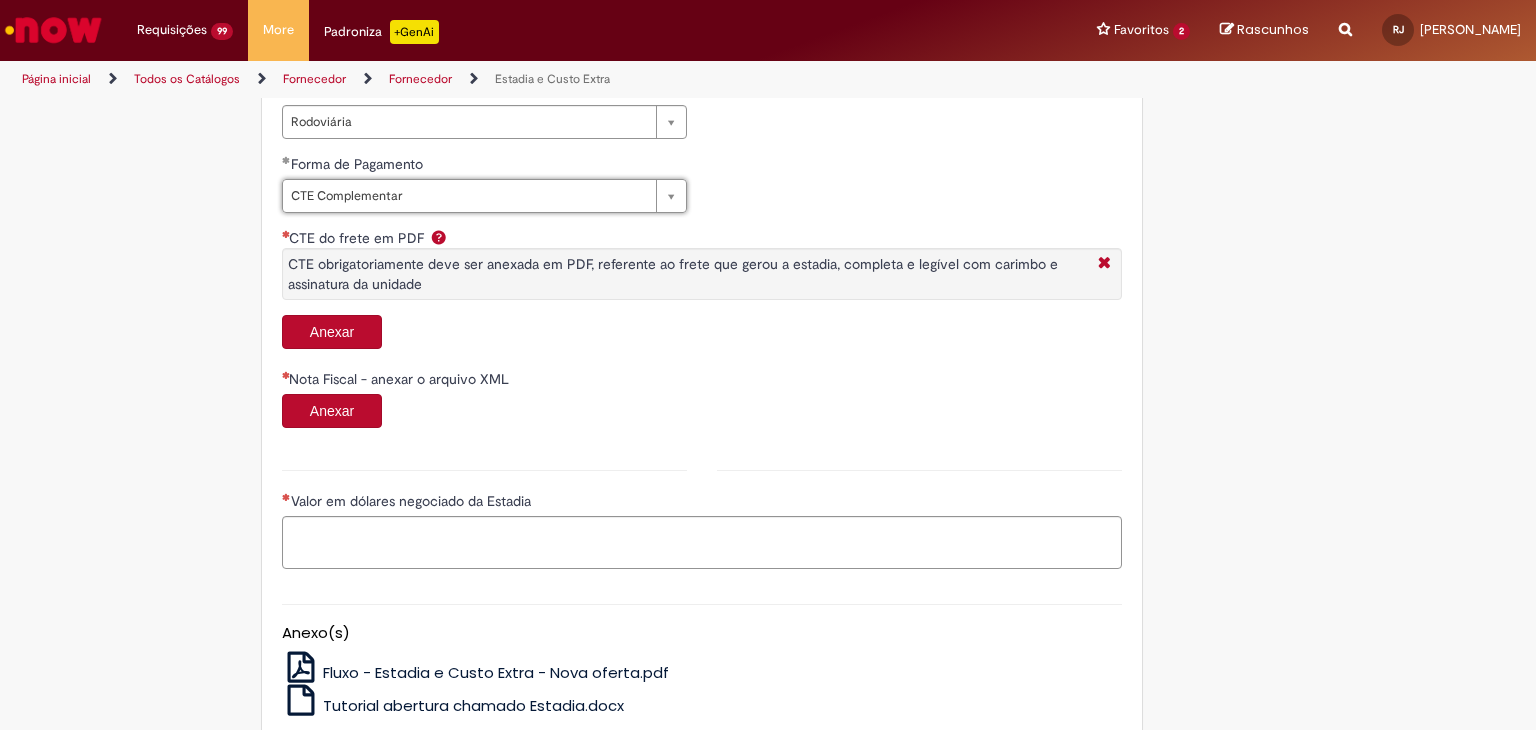 scroll, scrollTop: 933, scrollLeft: 0, axis: vertical 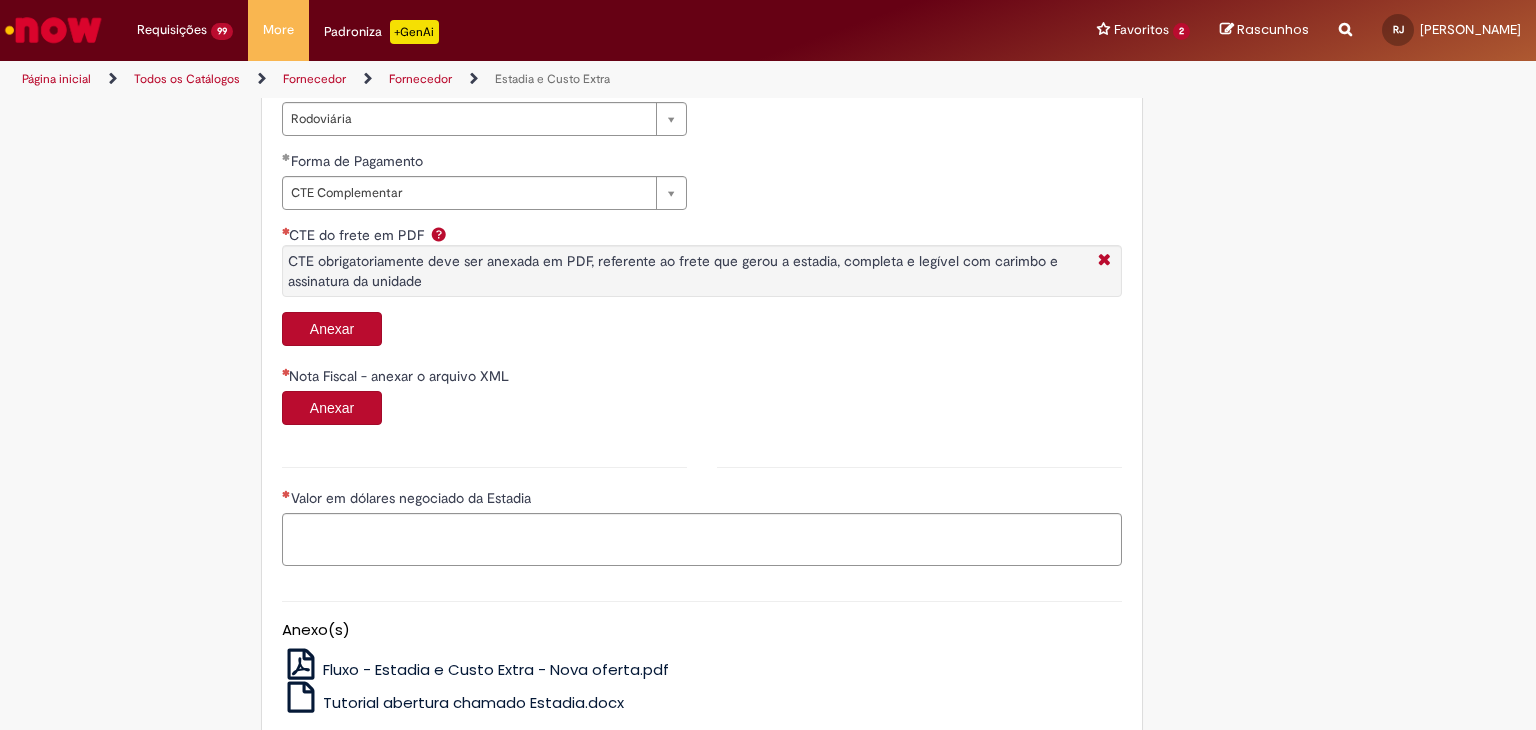 click on "Anexar" at bounding box center (332, 329) 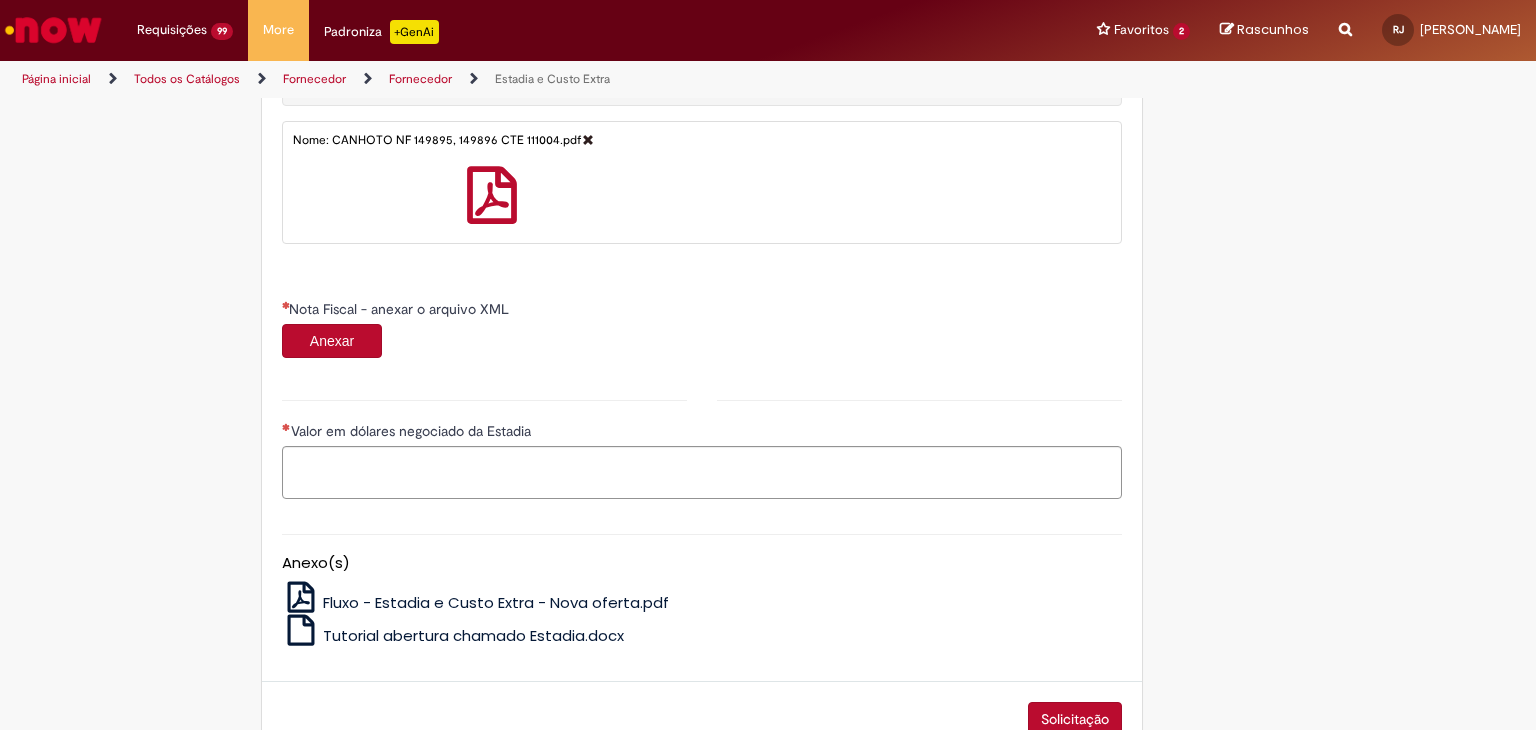 scroll, scrollTop: 1133, scrollLeft: 0, axis: vertical 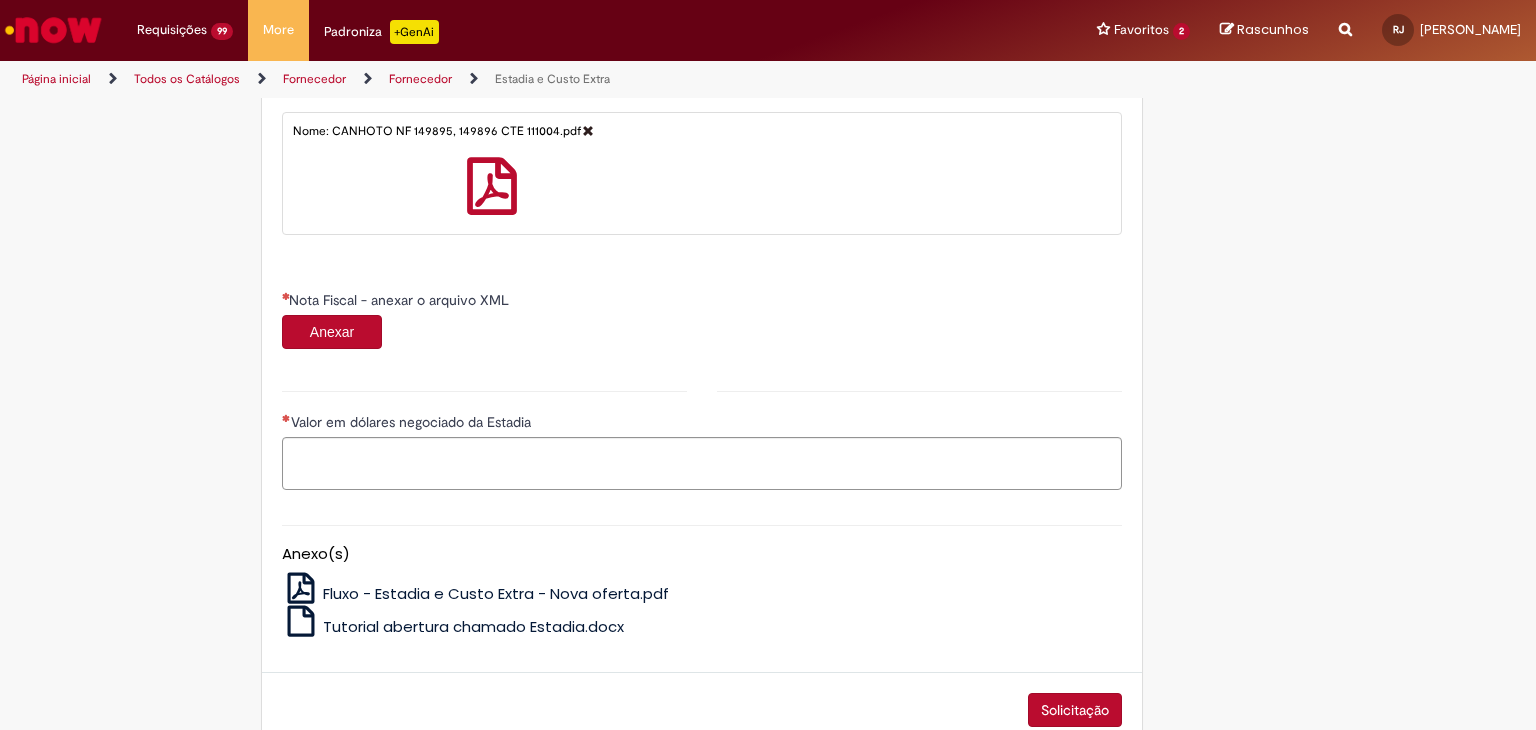 click on "Anexar" at bounding box center [332, 332] 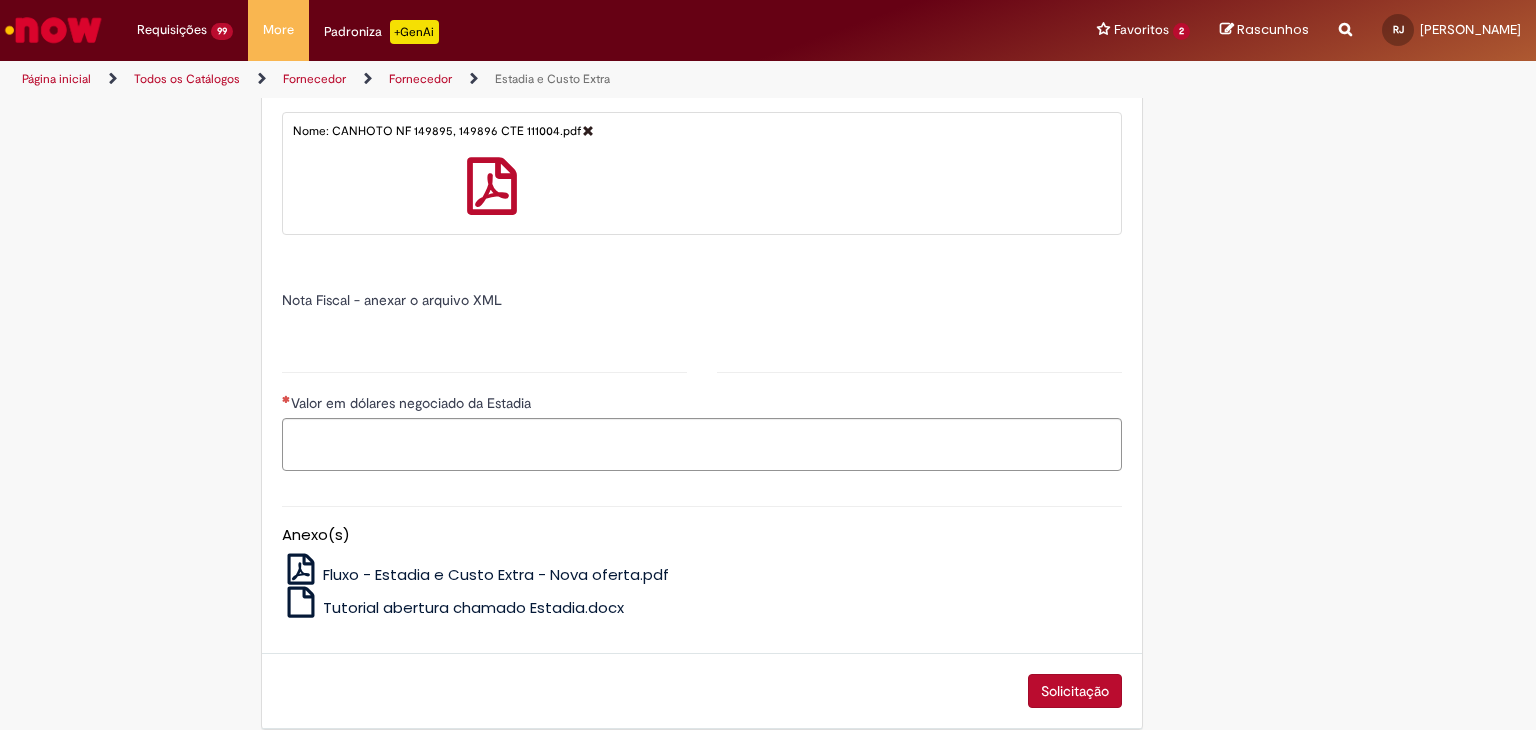 type on "******" 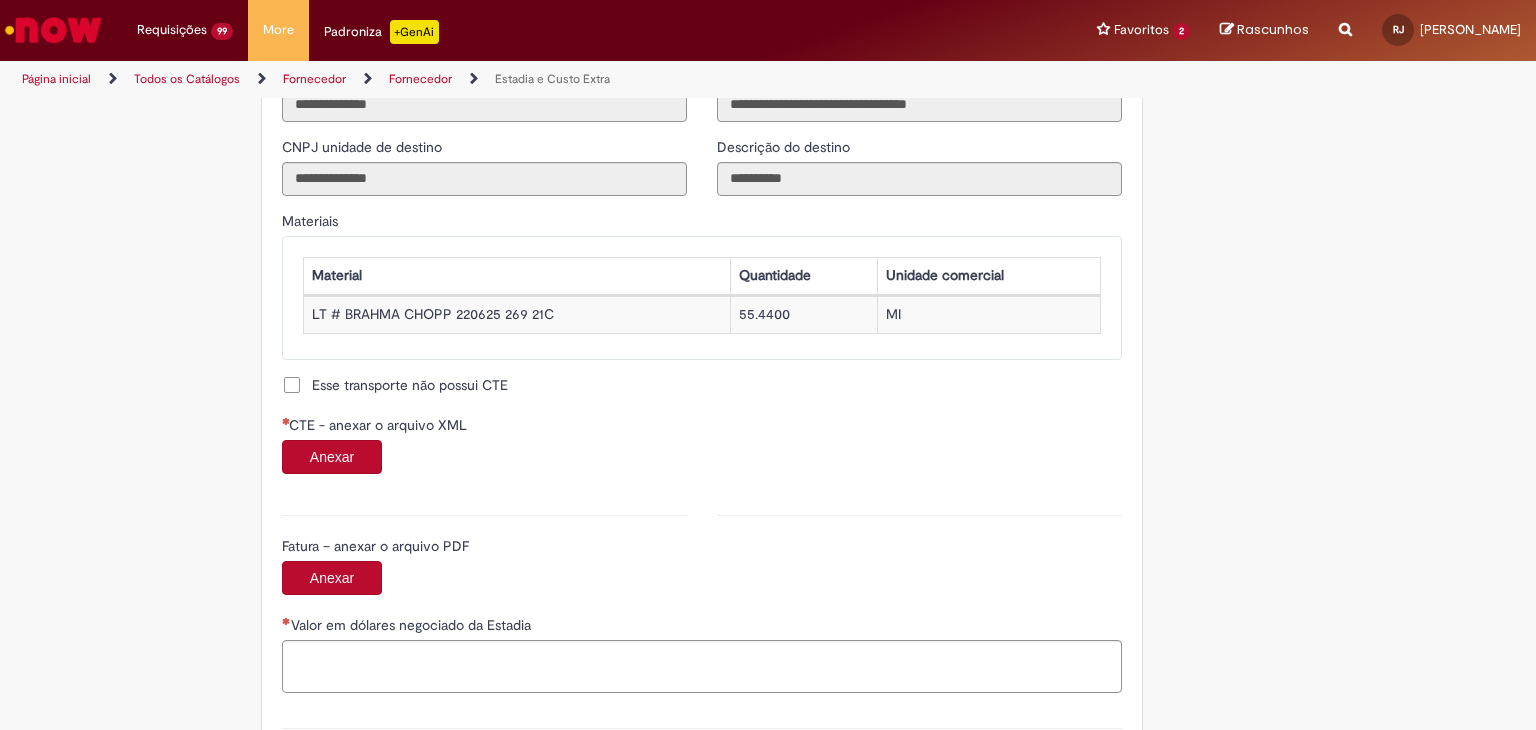 scroll, scrollTop: 1800, scrollLeft: 0, axis: vertical 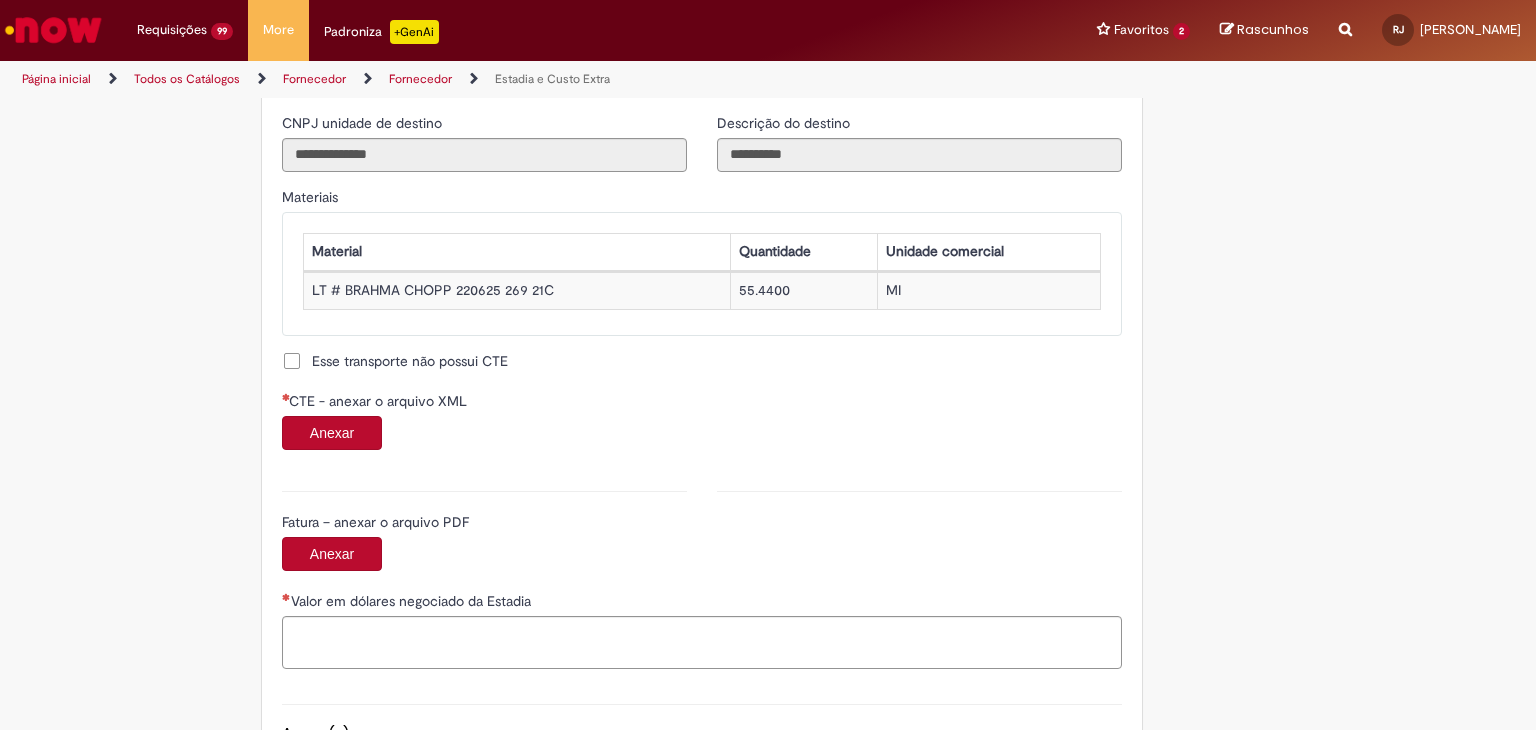click on "Anexar" at bounding box center (332, 433) 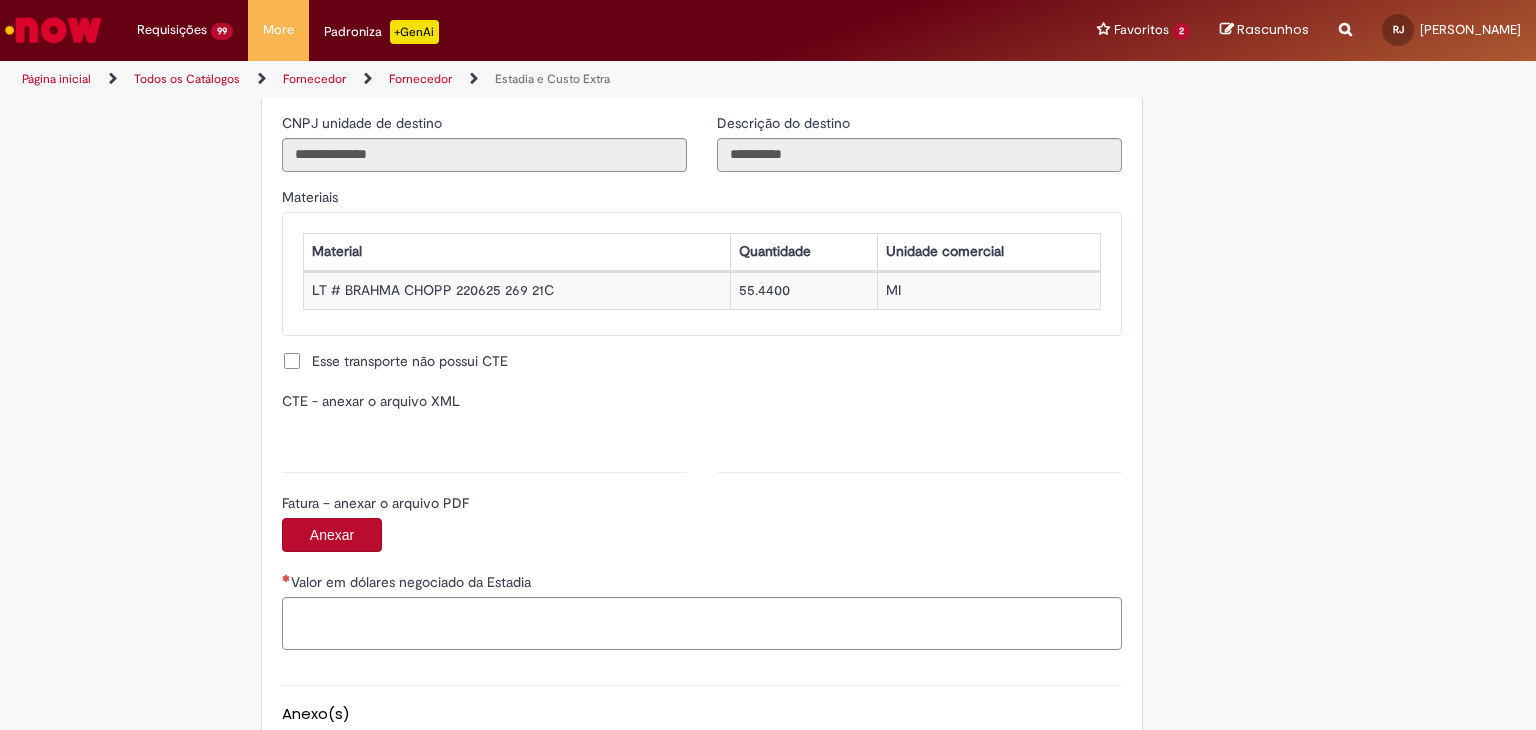 type on "**********" 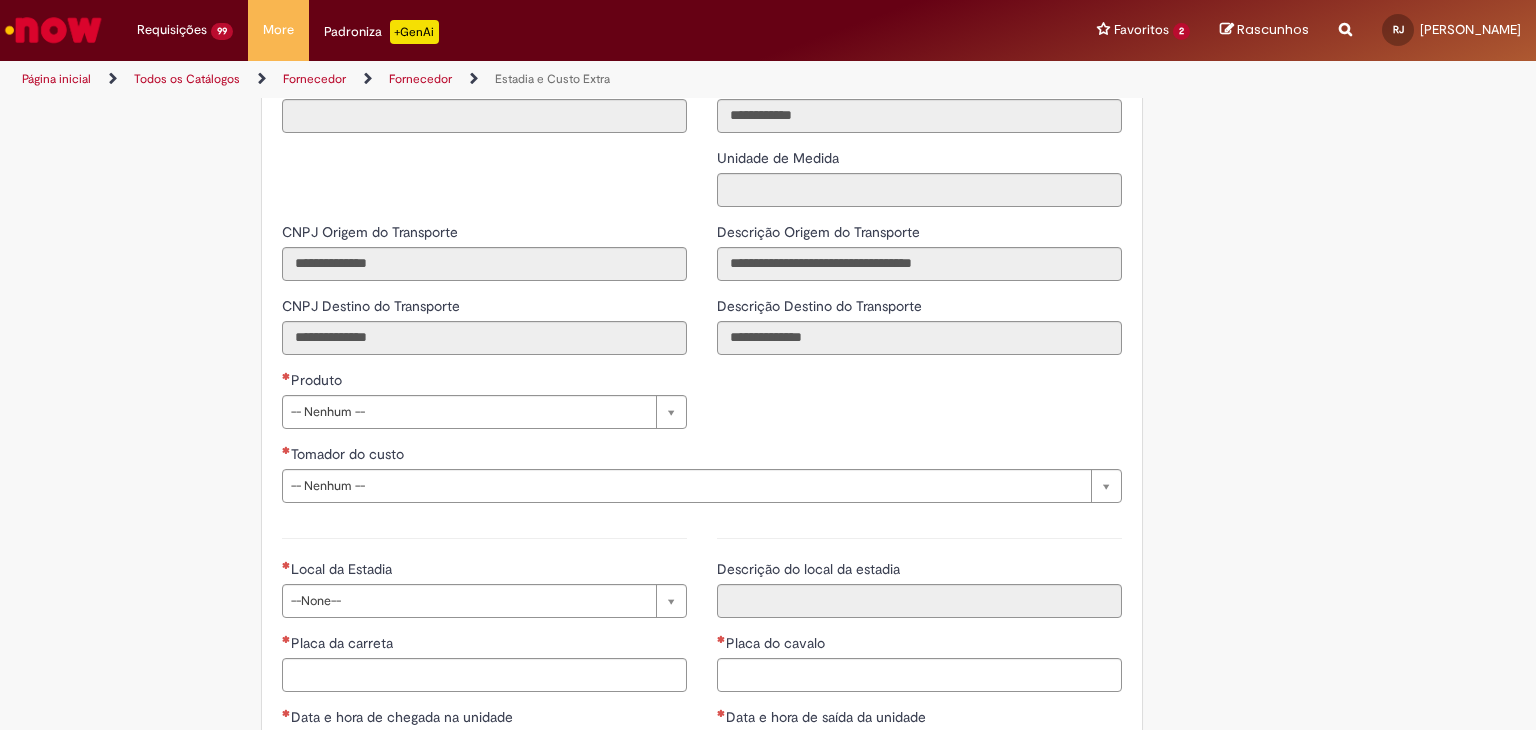 scroll, scrollTop: 2666, scrollLeft: 0, axis: vertical 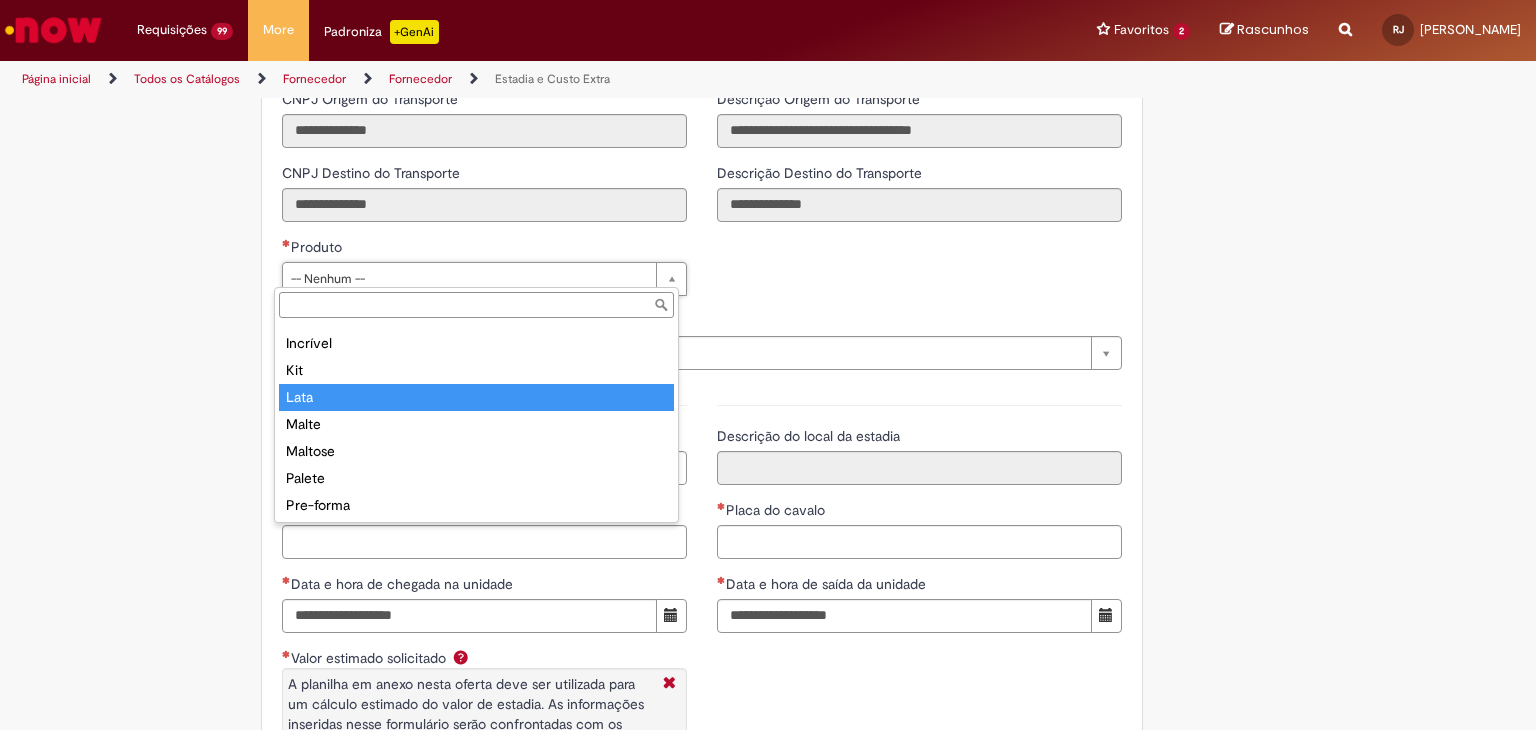 type on "****" 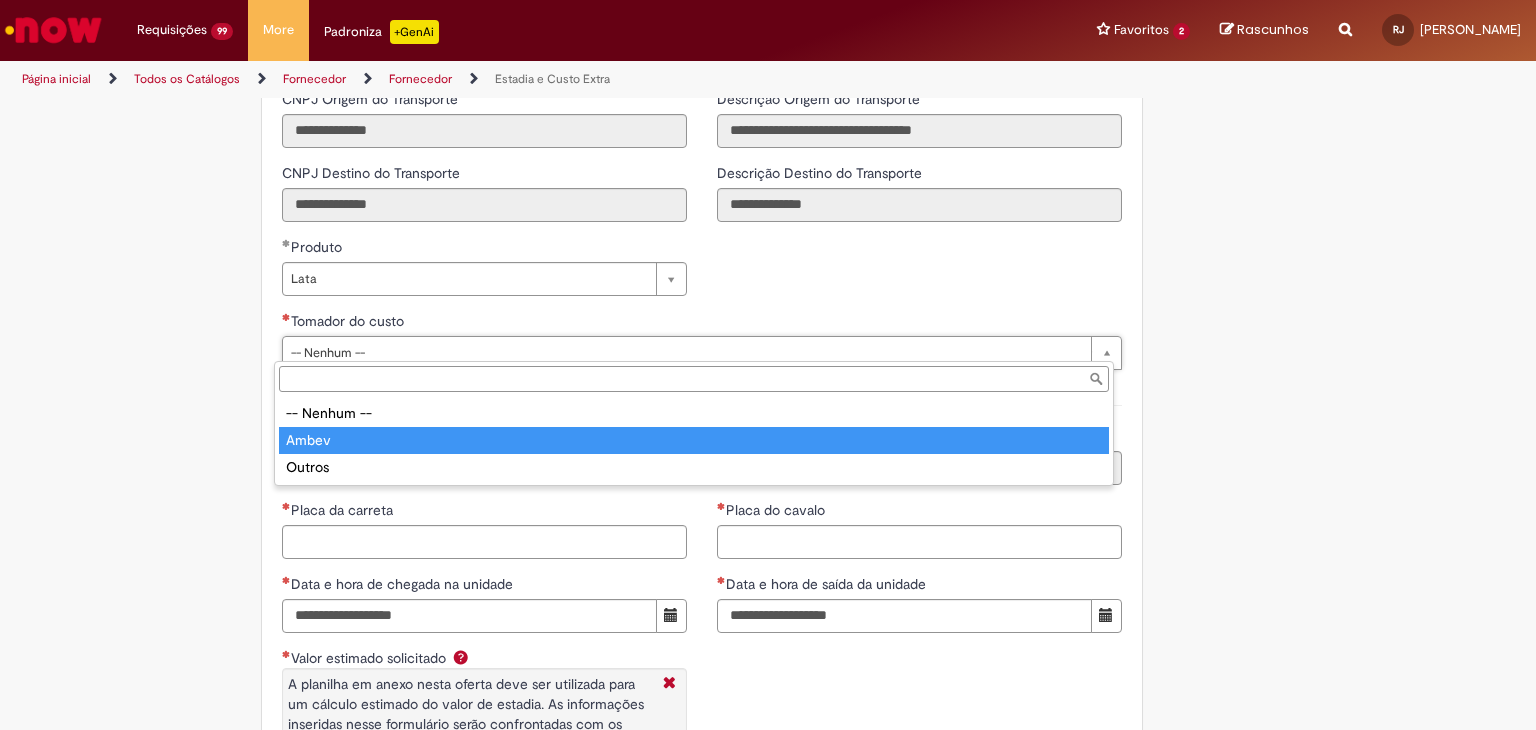 type on "*****" 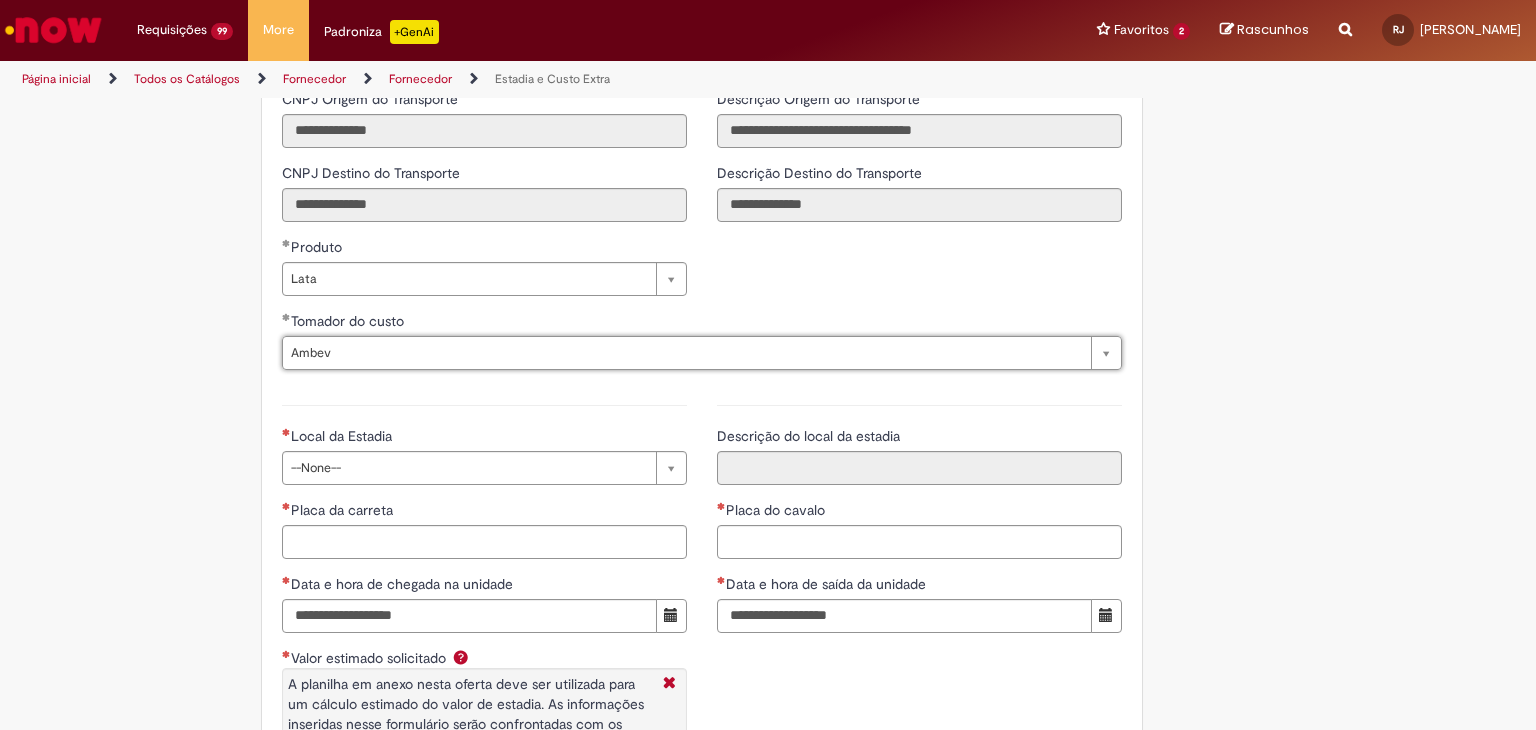scroll, scrollTop: 2800, scrollLeft: 0, axis: vertical 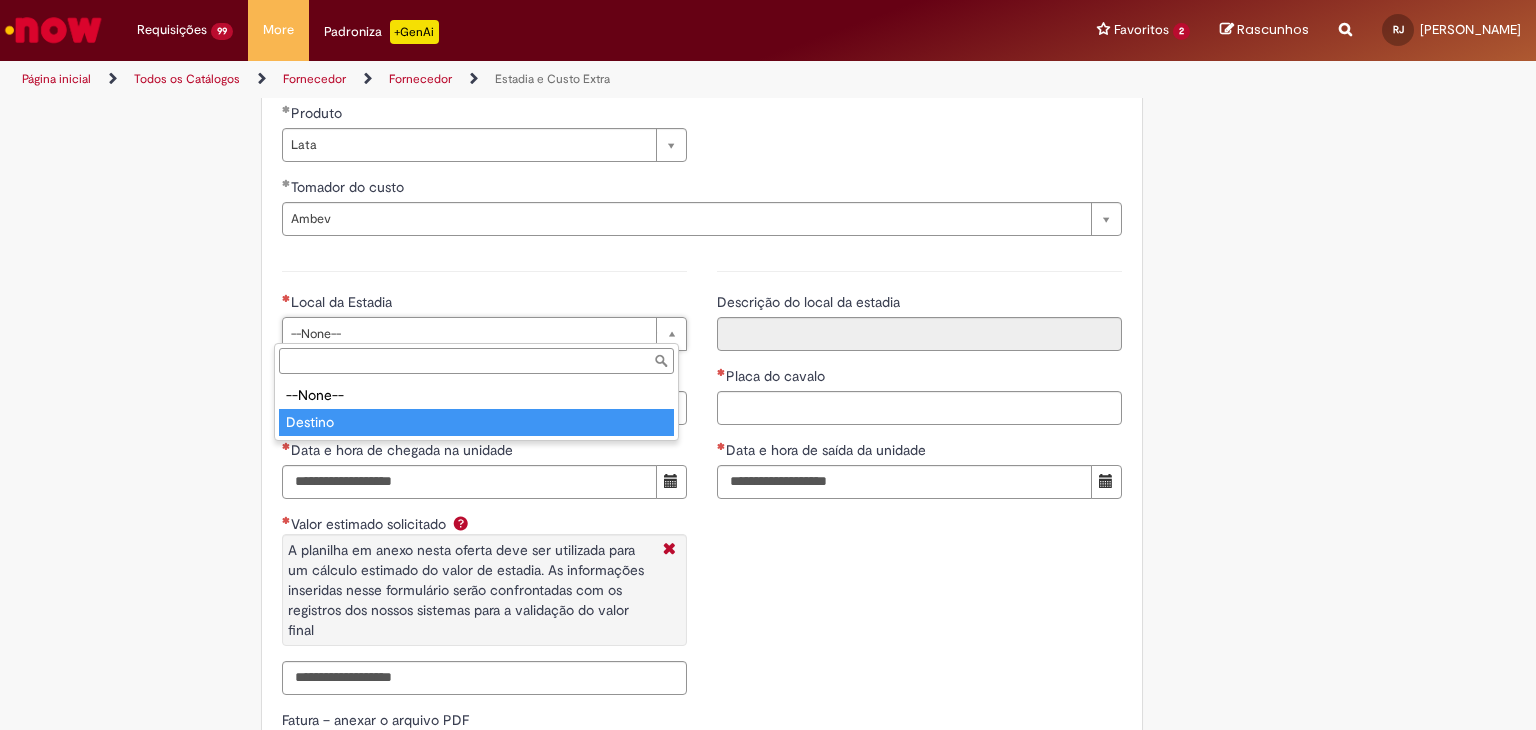 type on "*******" 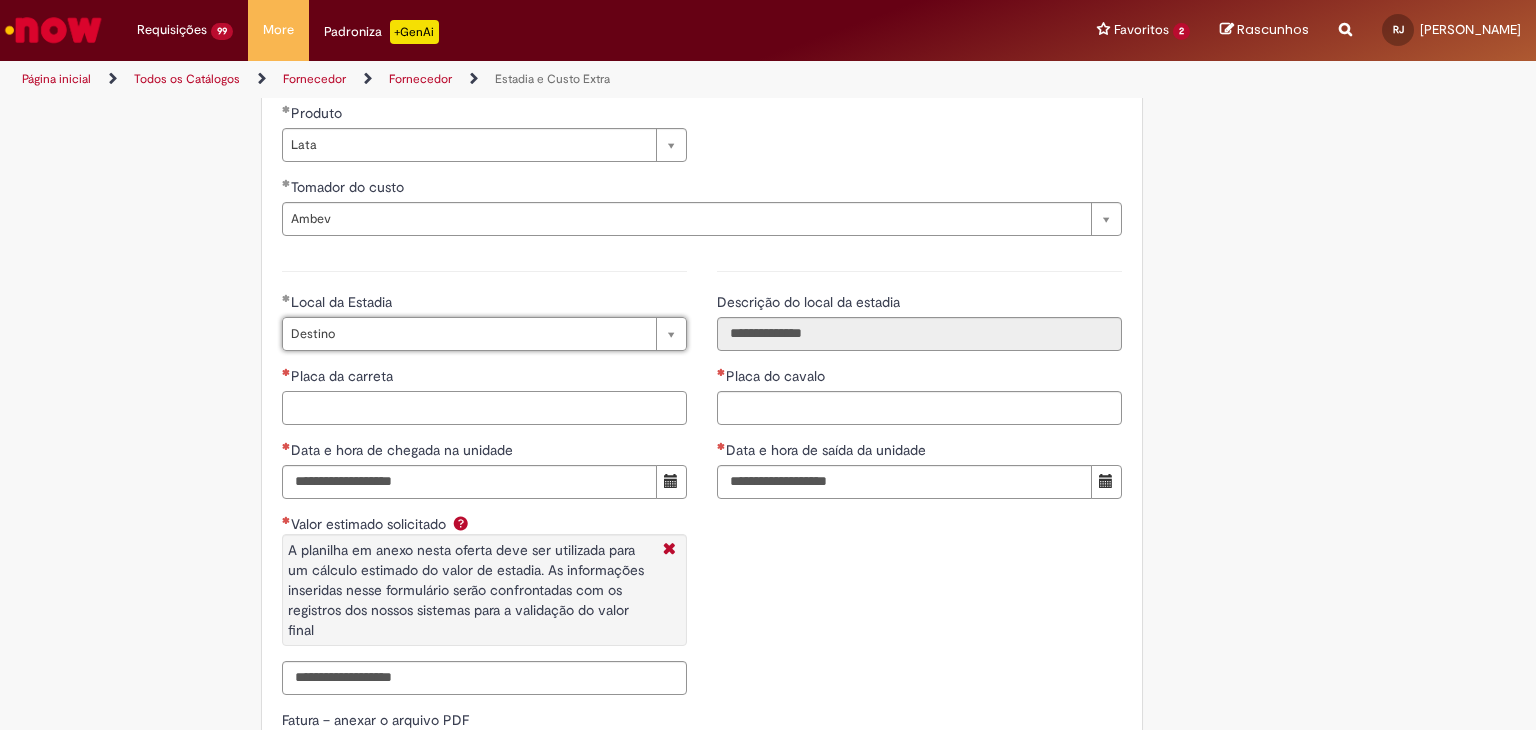 click on "Placa da carreta" at bounding box center [484, 408] 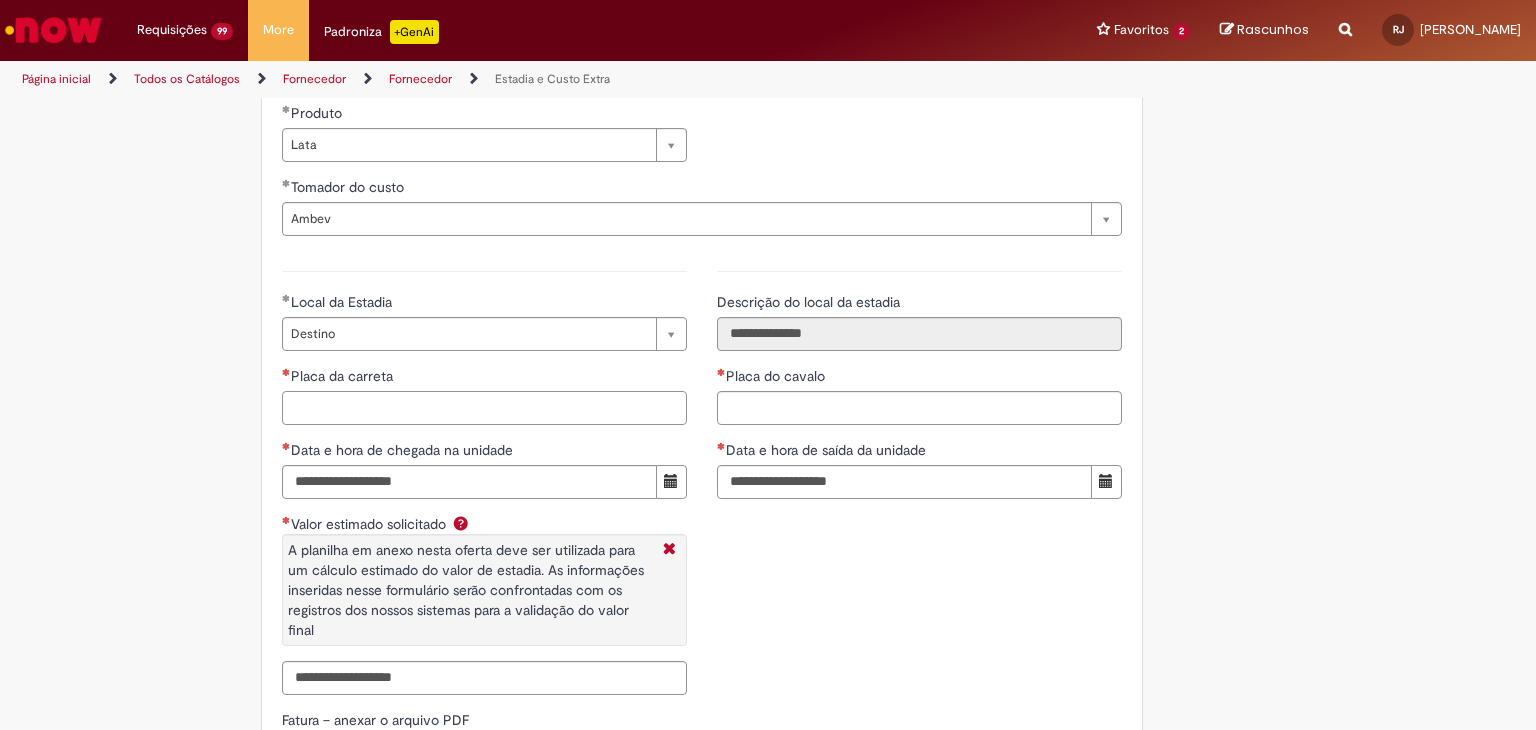 click on "Placa da carreta" at bounding box center (484, 408) 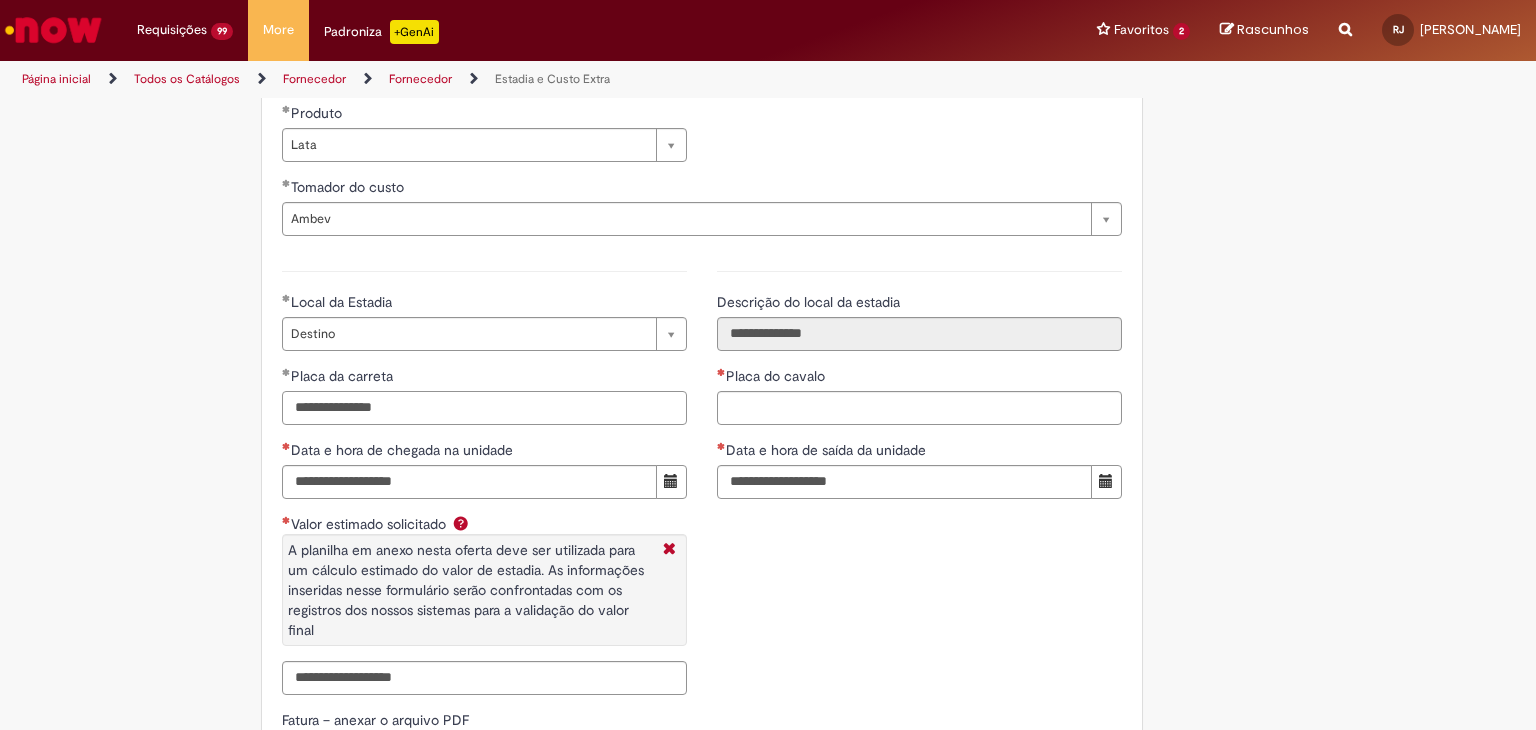drag, startPoint x: 345, startPoint y: 400, endPoint x: 283, endPoint y: 405, distance: 62.201286 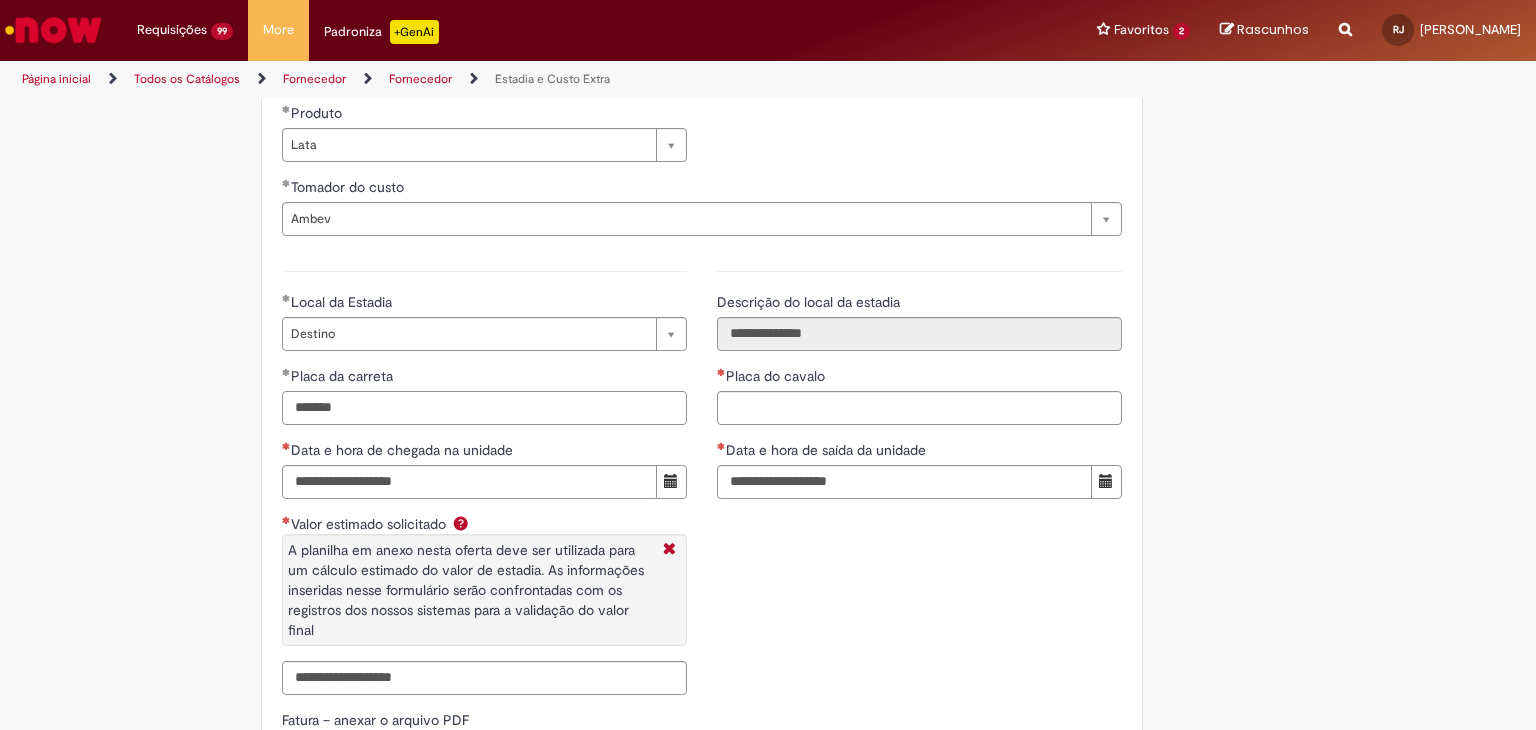 type on "*******" 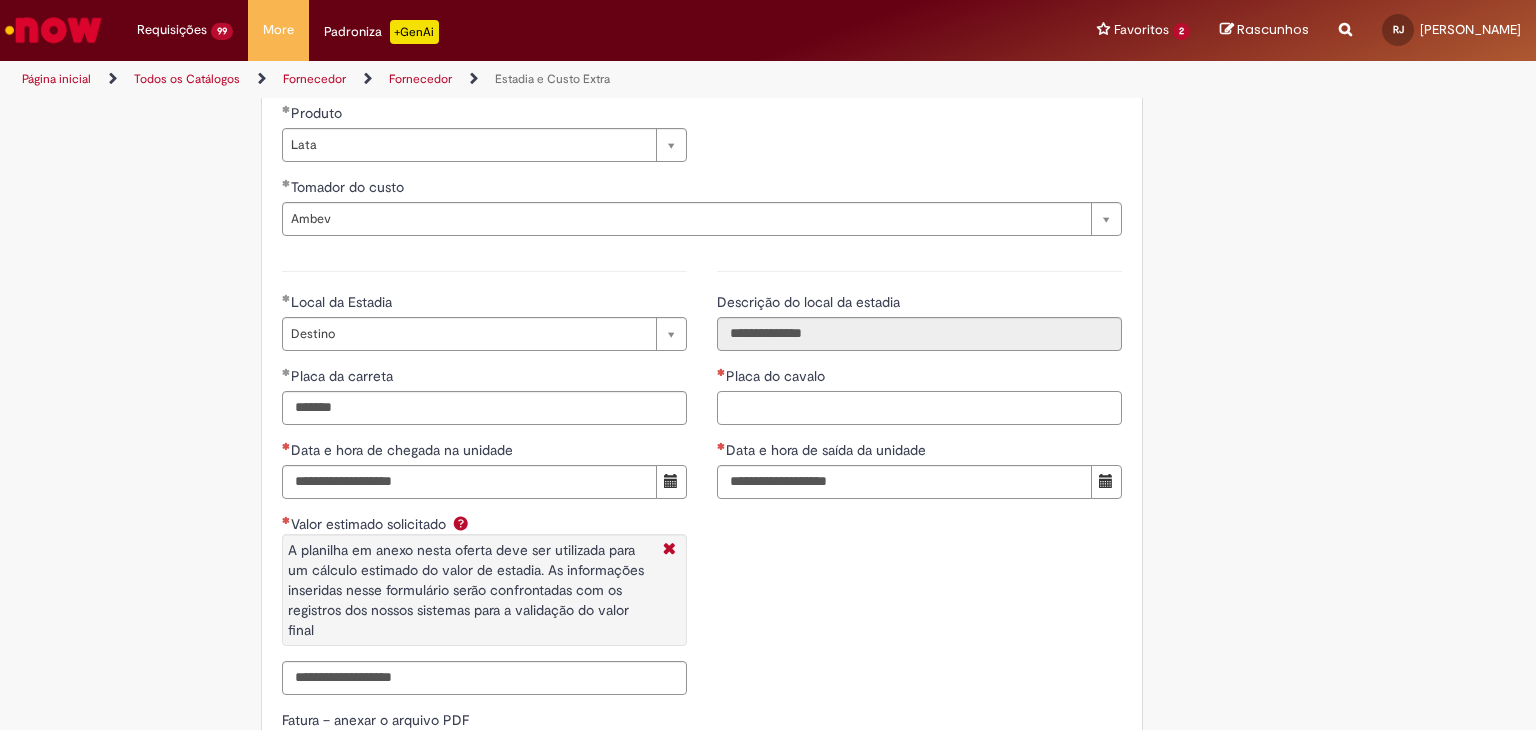 click on "Placa do cavalo" at bounding box center (919, 408) 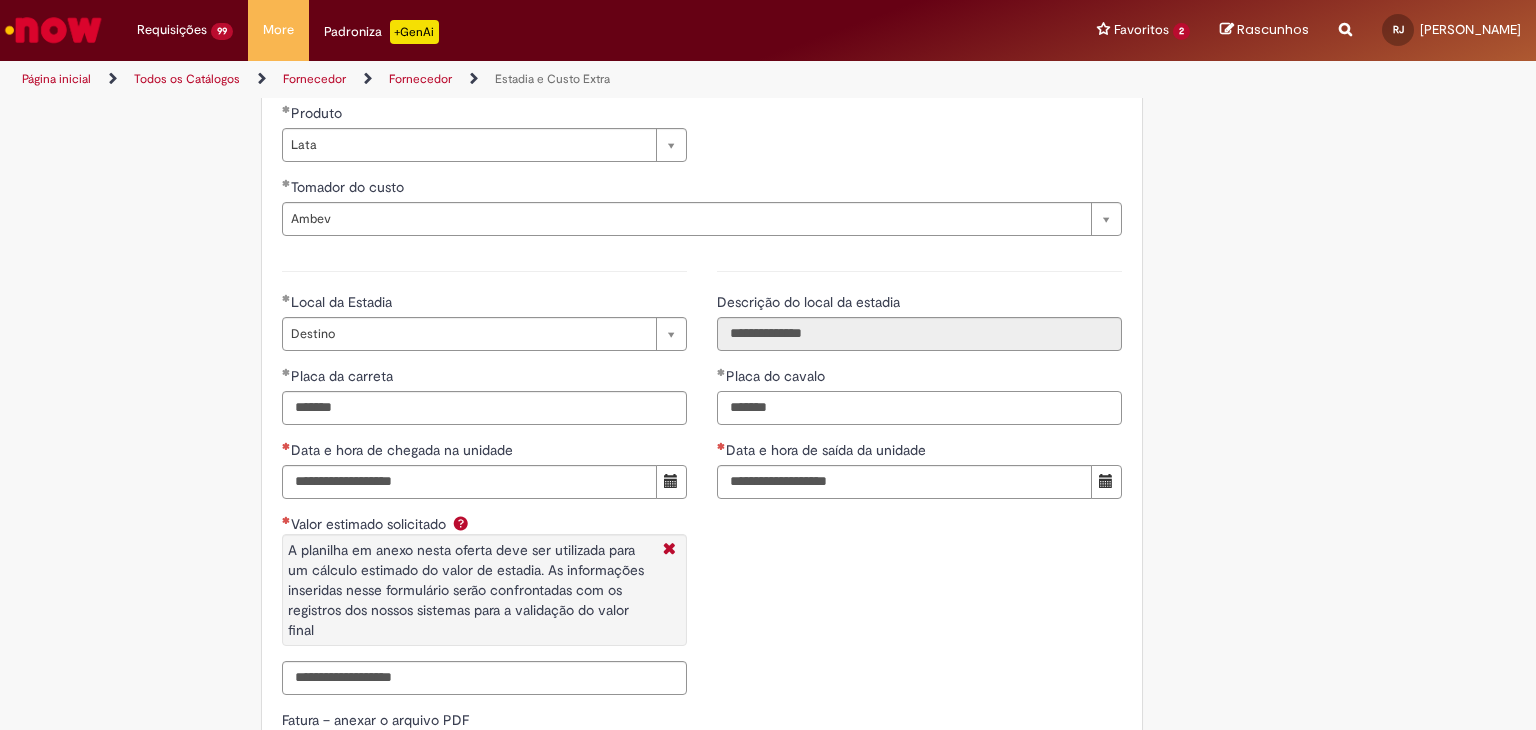 type on "*******" 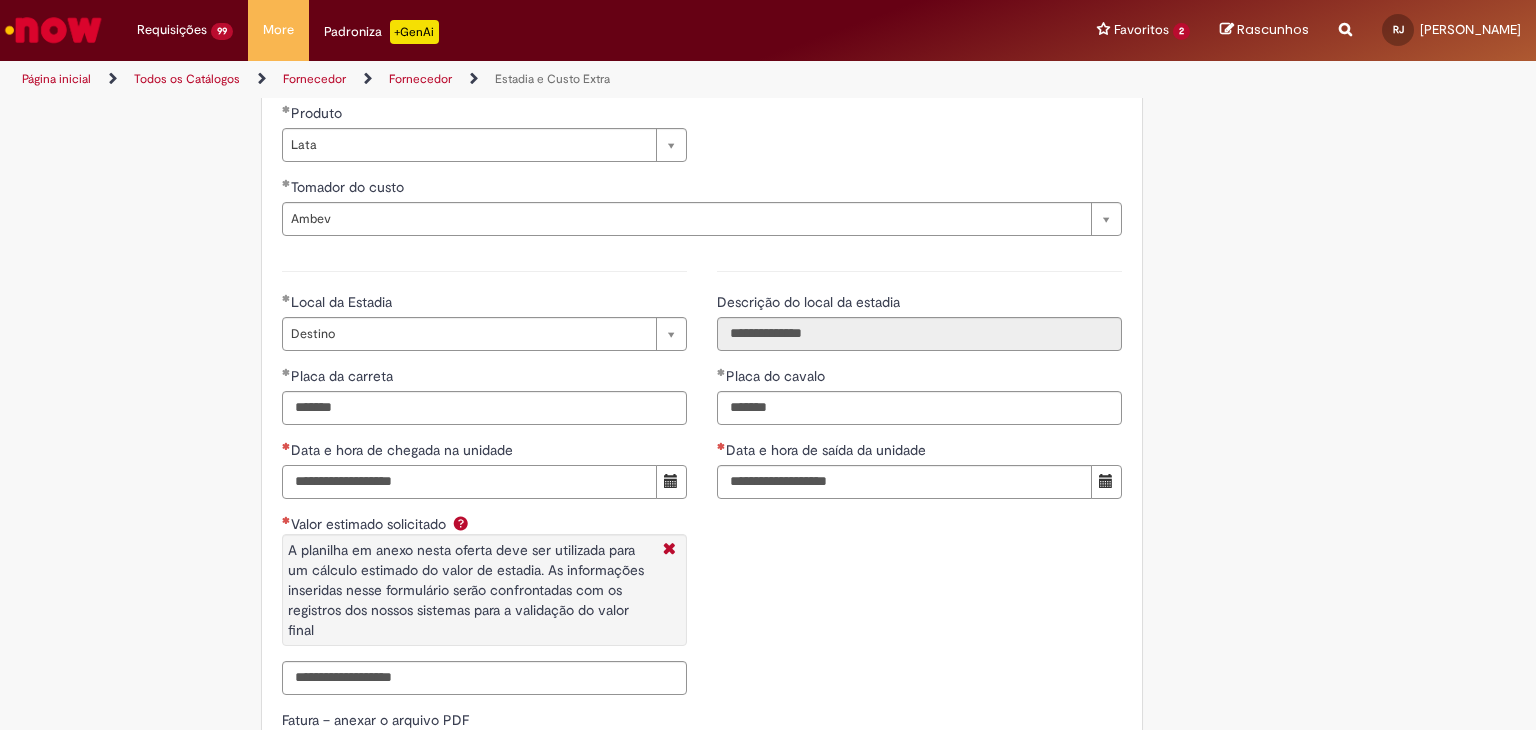 click on "Data e hora de chegada na unidade" at bounding box center (469, 482) 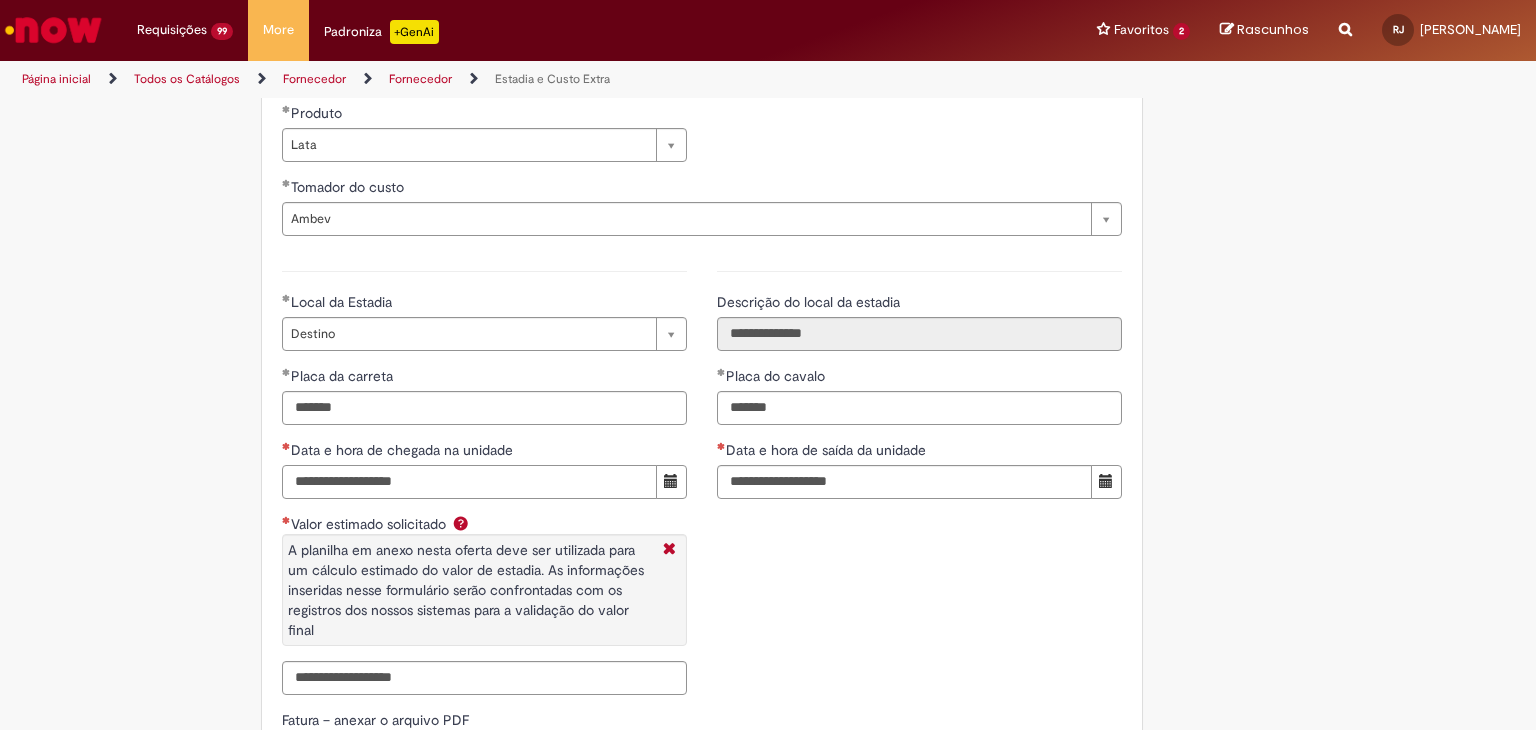 click on "Data e hora de chegada na unidade" at bounding box center (469, 482) 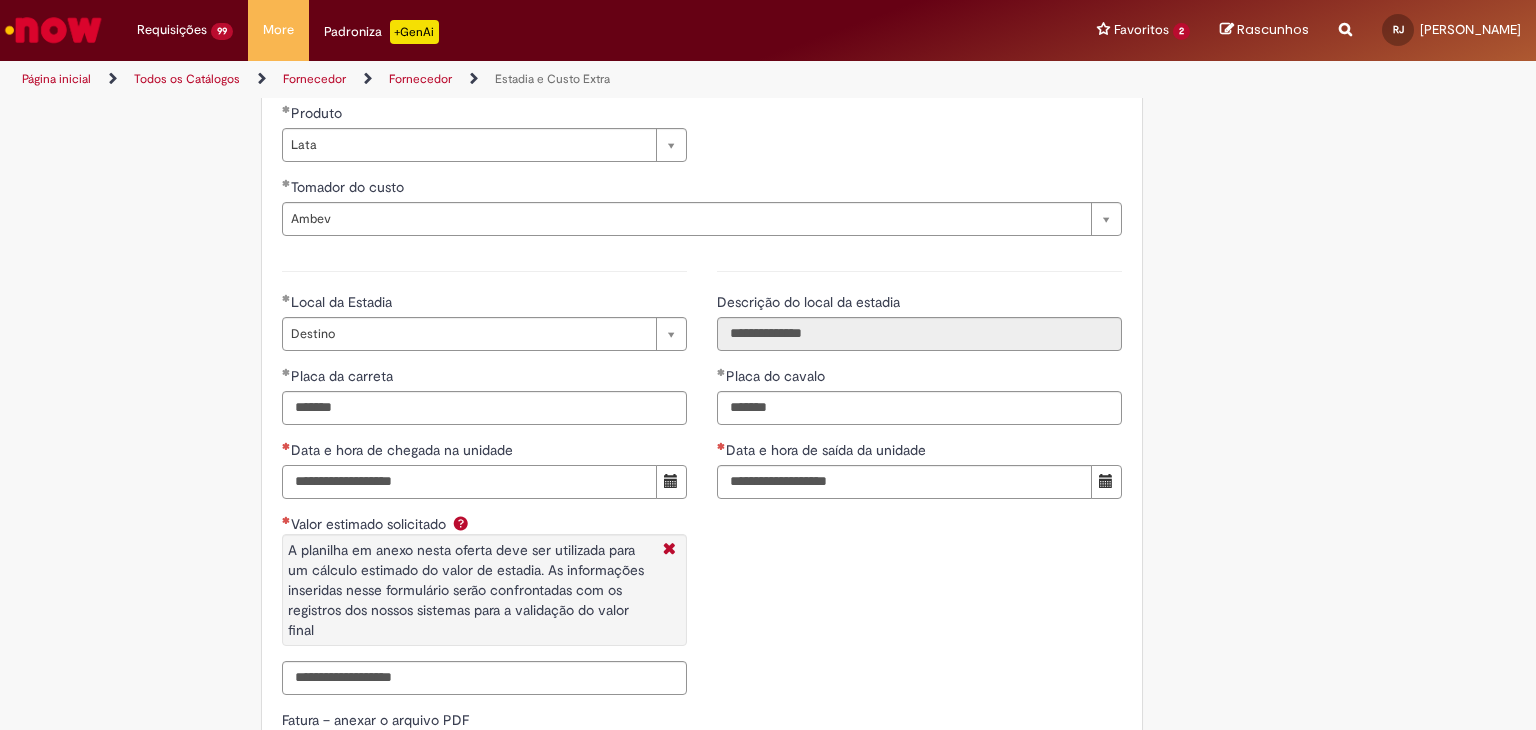 type on "**********" 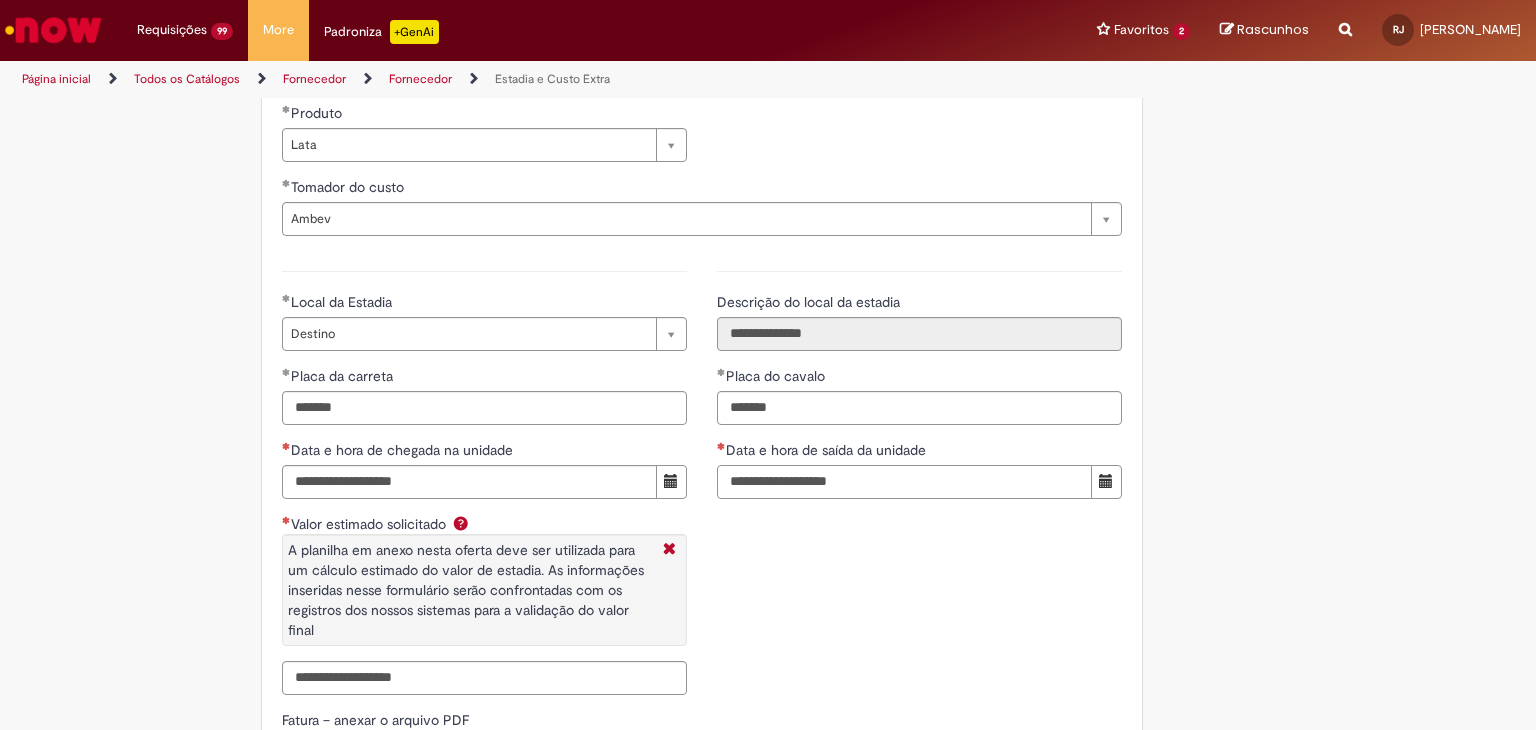 click on "Data e hora de saída da unidade" at bounding box center [904, 482] 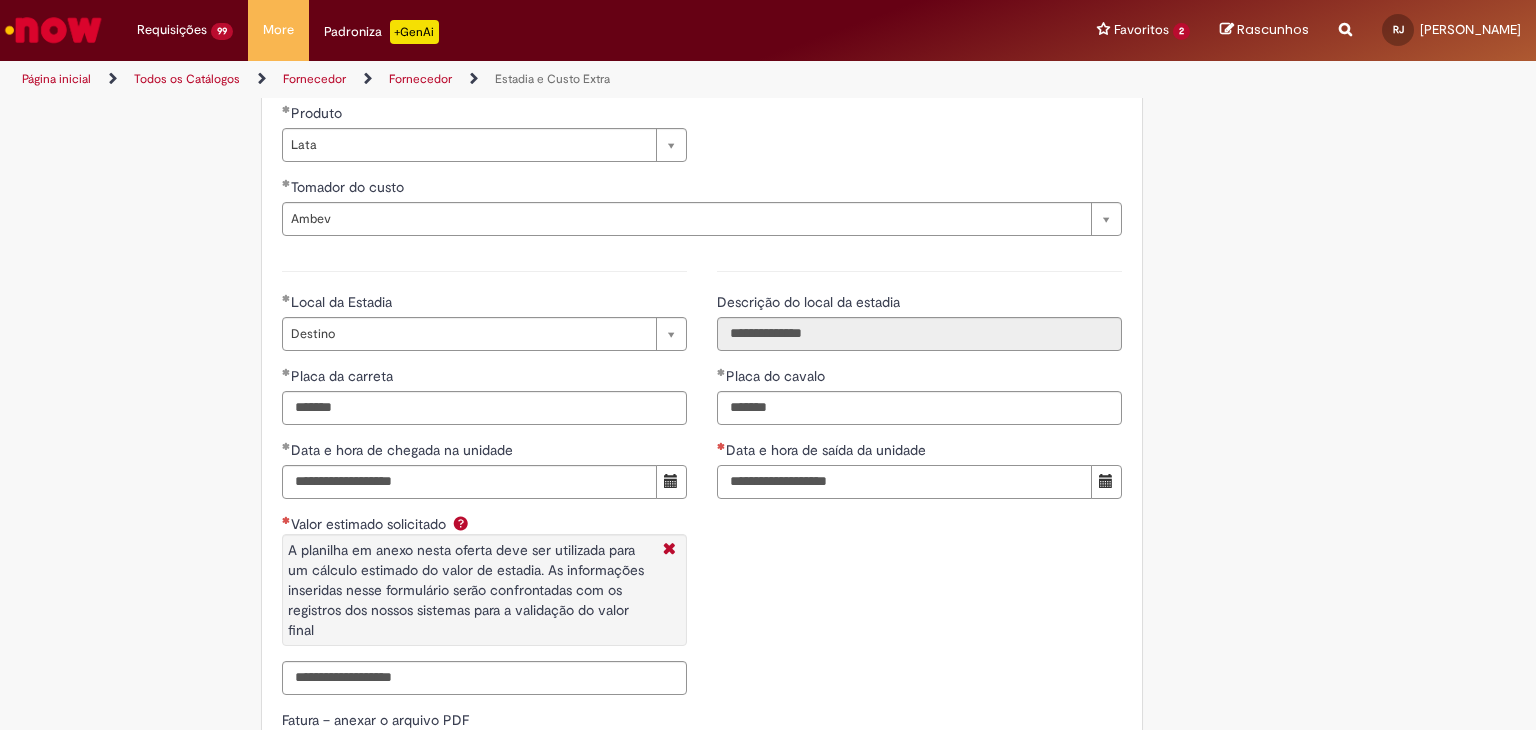 click on "Data e hora de saída da unidade" at bounding box center [904, 482] 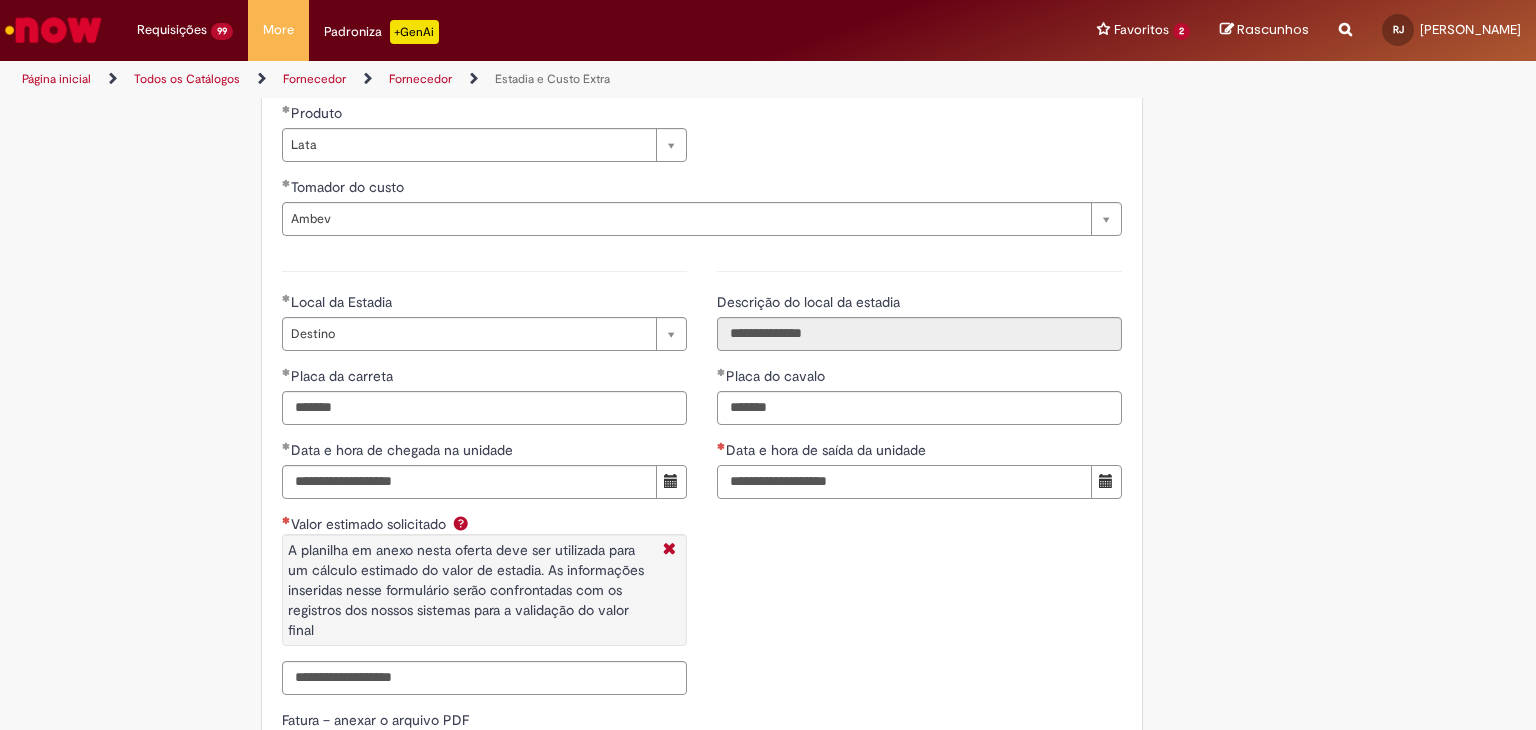 type on "**********" 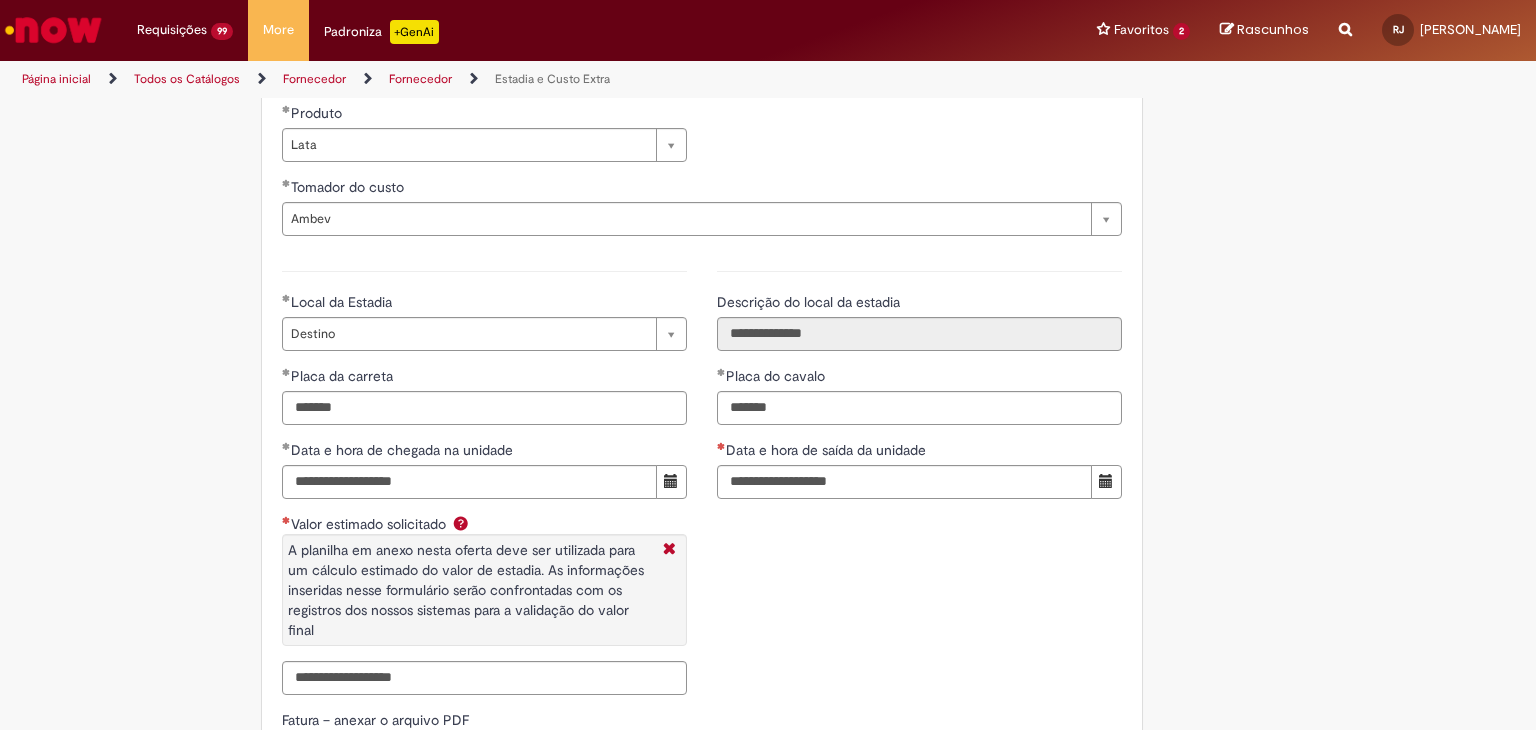 click on "**********" at bounding box center (768, -777) 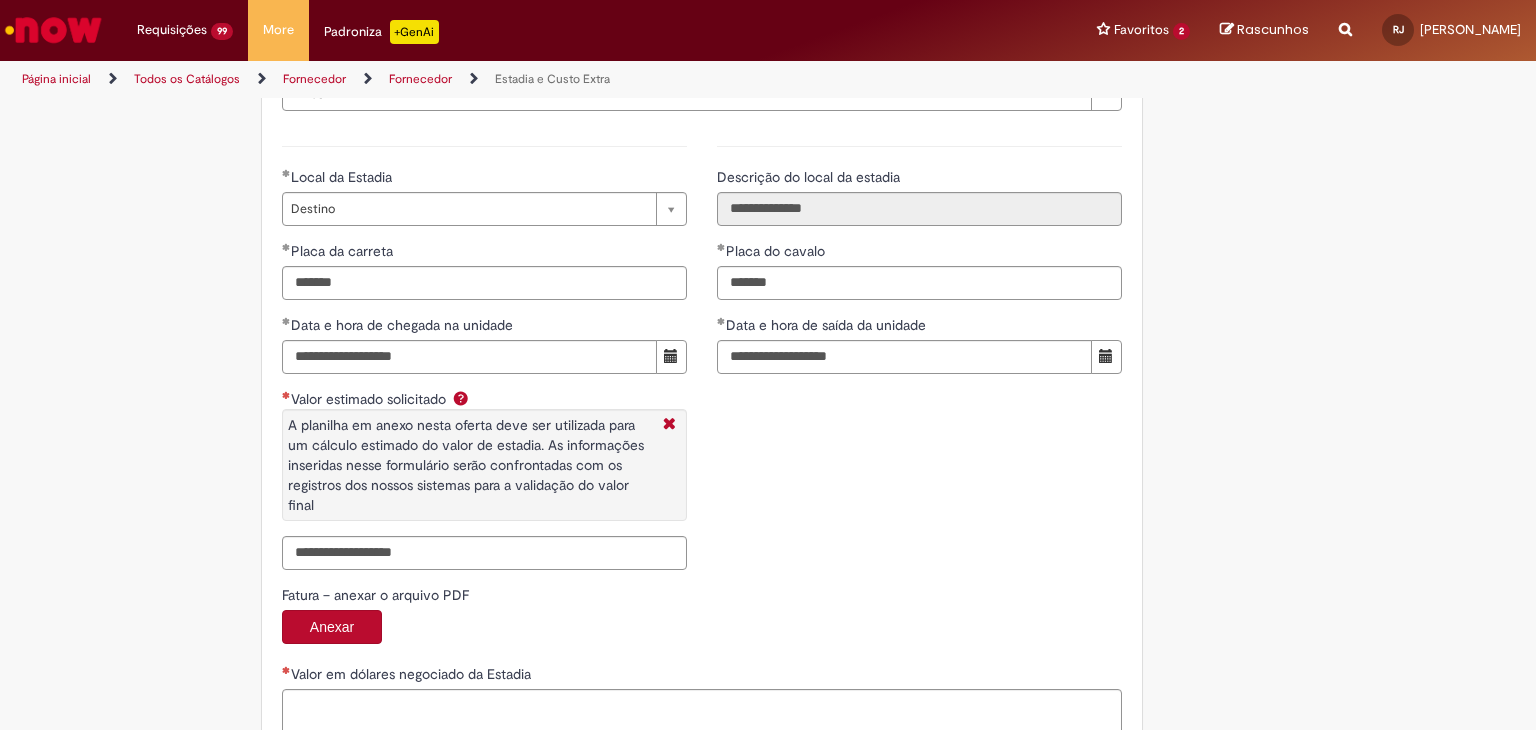 scroll, scrollTop: 2933, scrollLeft: 0, axis: vertical 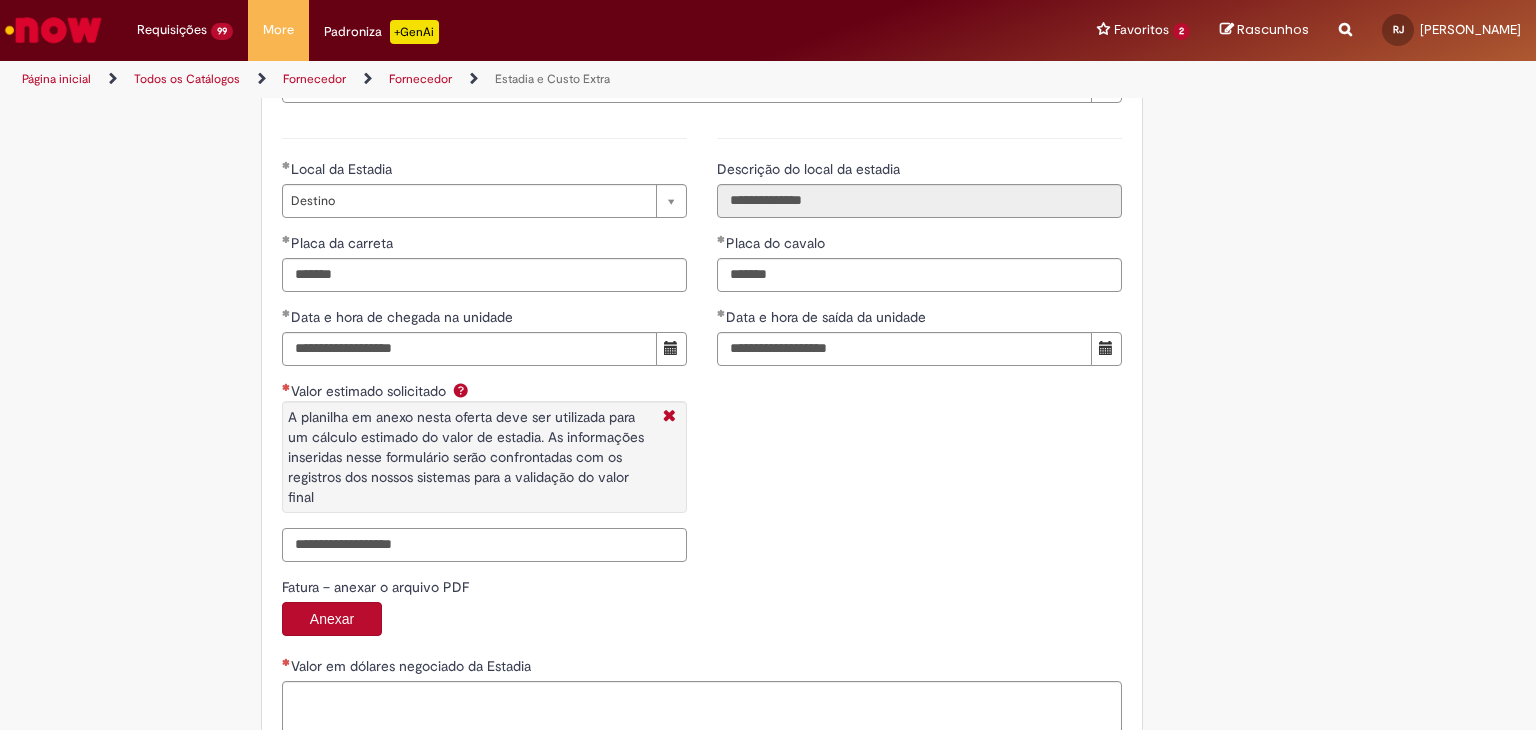 click on "Valor estimado solicitado A planilha em anexo nesta oferta deve ser utilizada para um cálculo estimado do valor de estadia. As informações inseridas nesse formulário serão confrontadas com os registros dos nossos sistemas para a validação do valor final" at bounding box center [484, 545] 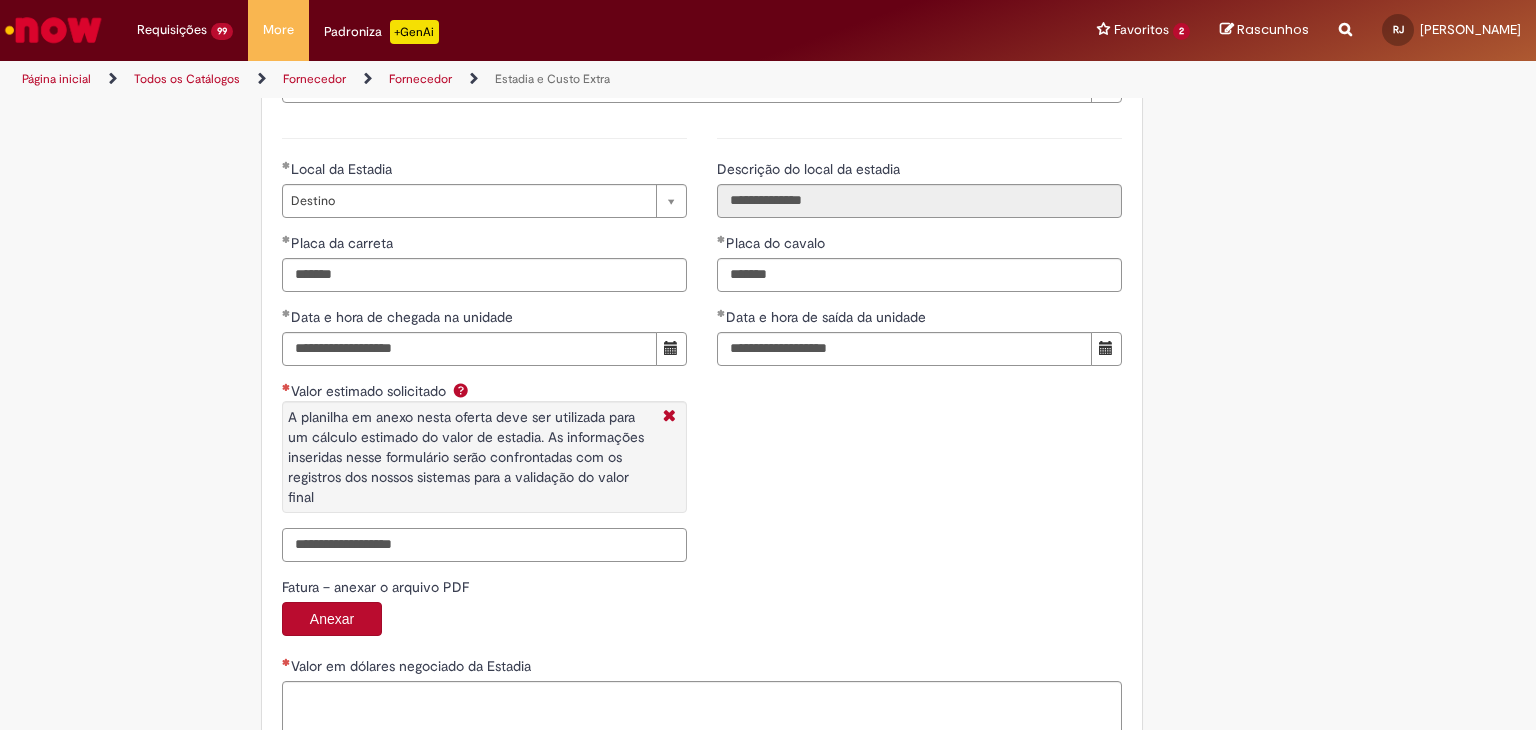 click on "Valor estimado solicitado A planilha em anexo nesta oferta deve ser utilizada para um cálculo estimado do valor de estadia. As informações inseridas nesse formulário serão confrontadas com os registros dos nossos sistemas para a validação do valor final" at bounding box center (484, 545) 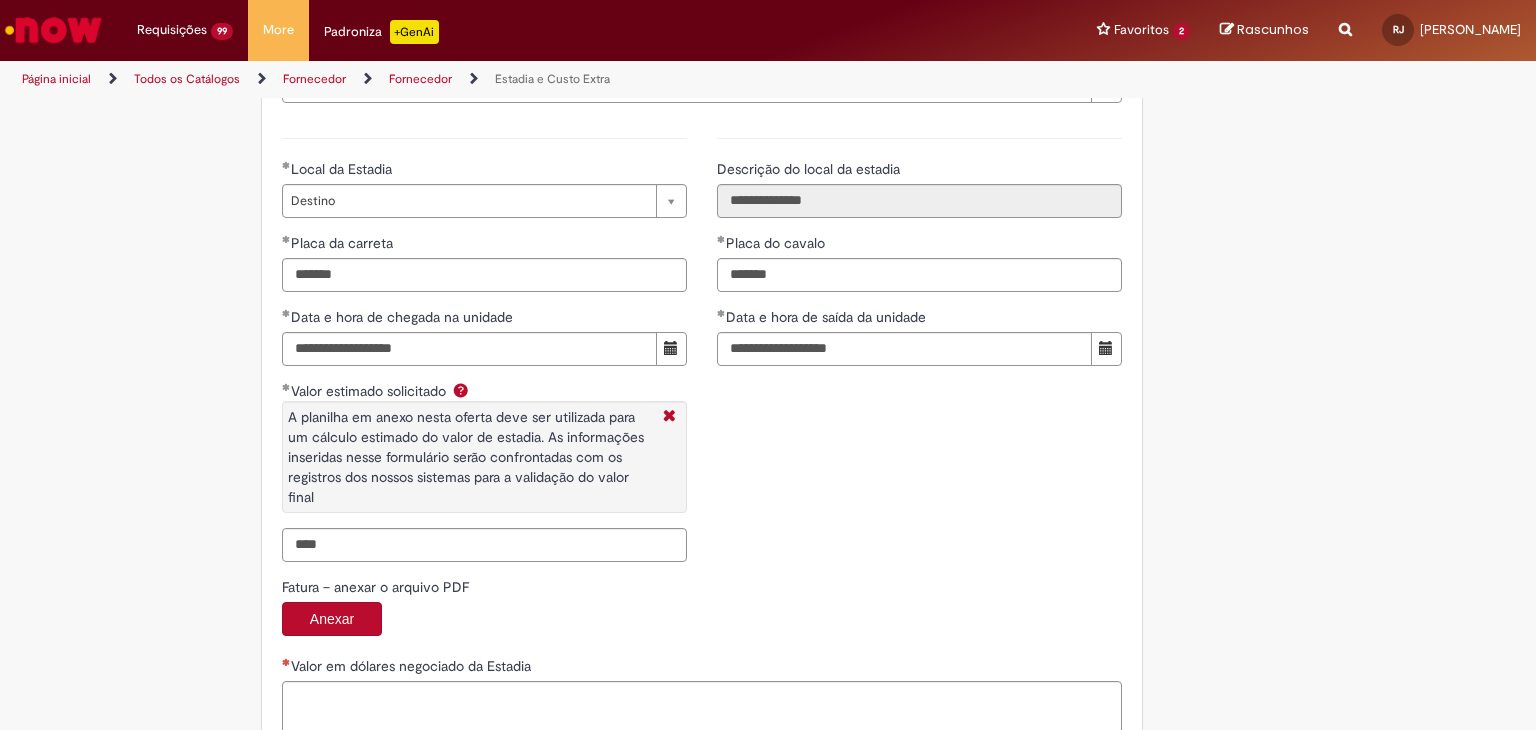 type on "**********" 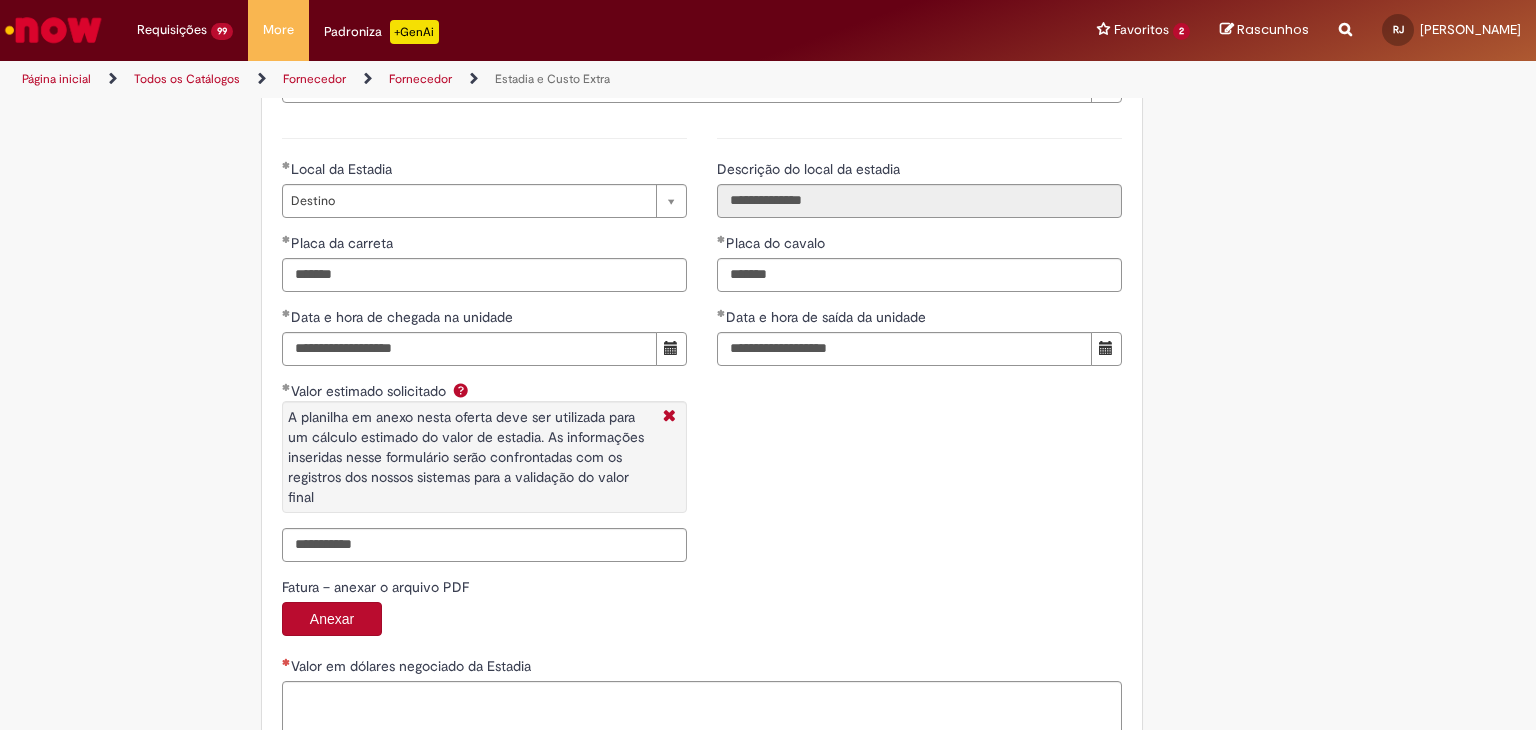 click on "**********" at bounding box center (702, 347) 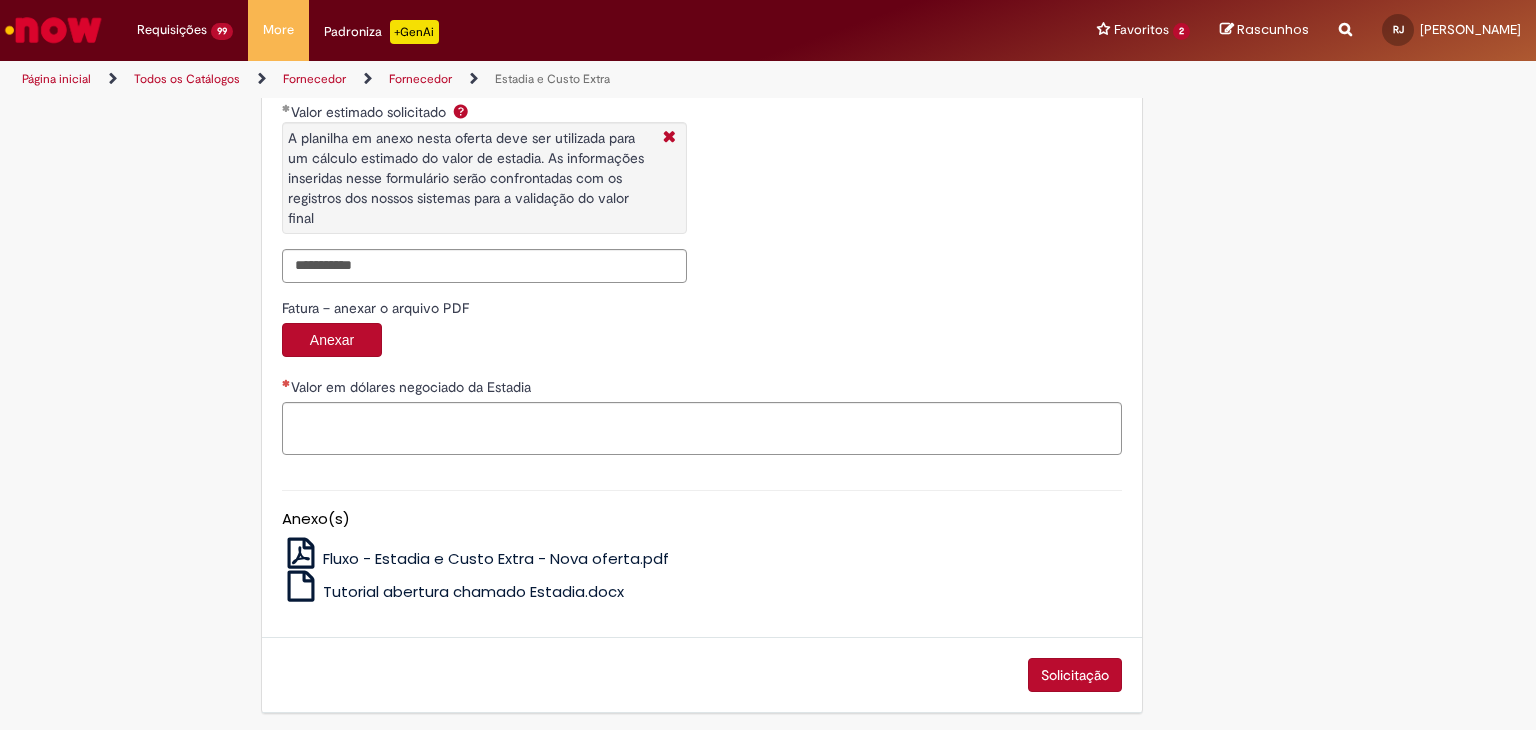 scroll, scrollTop: 3212, scrollLeft: 0, axis: vertical 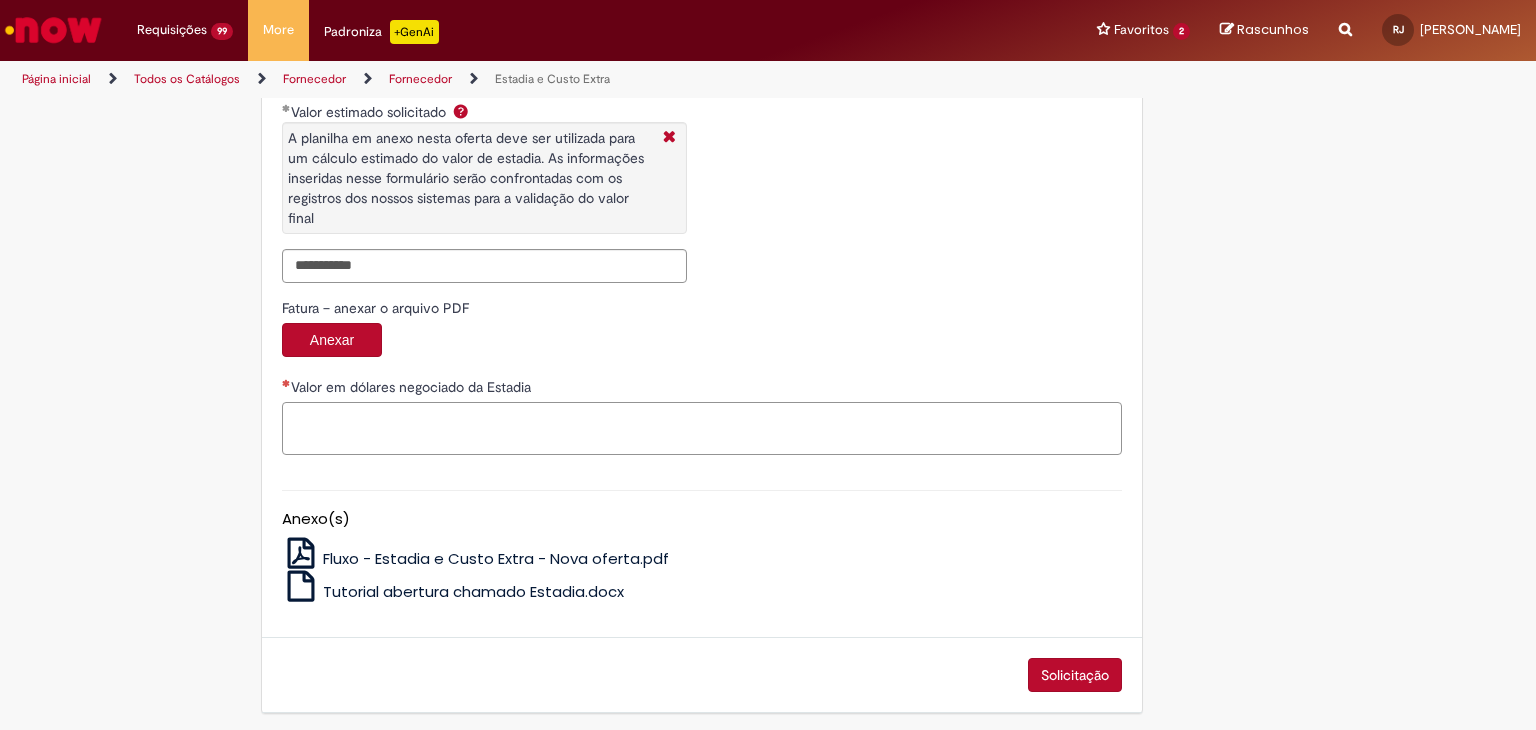 click on "Valor em dólares negociado da Estadia" at bounding box center (702, 429) 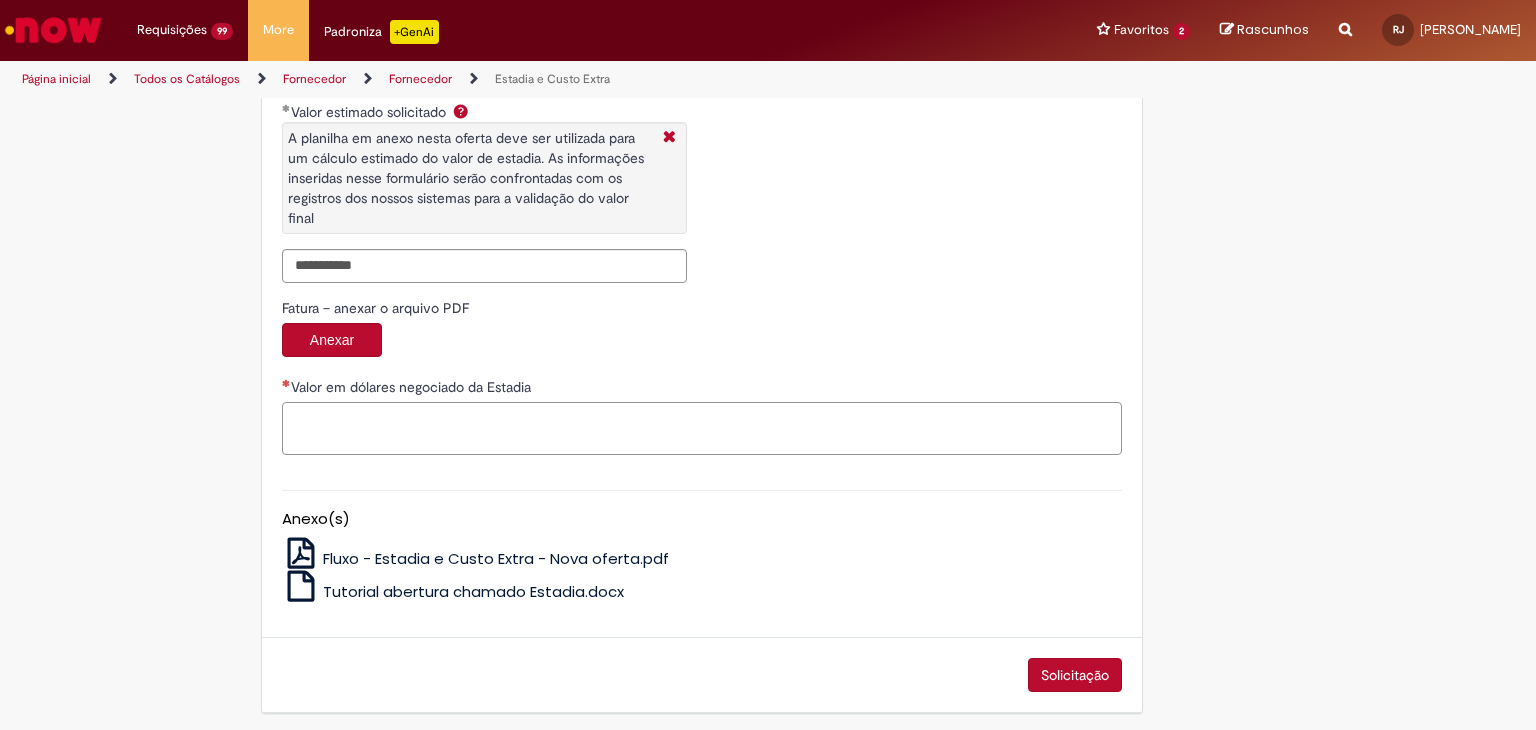 paste on "**********" 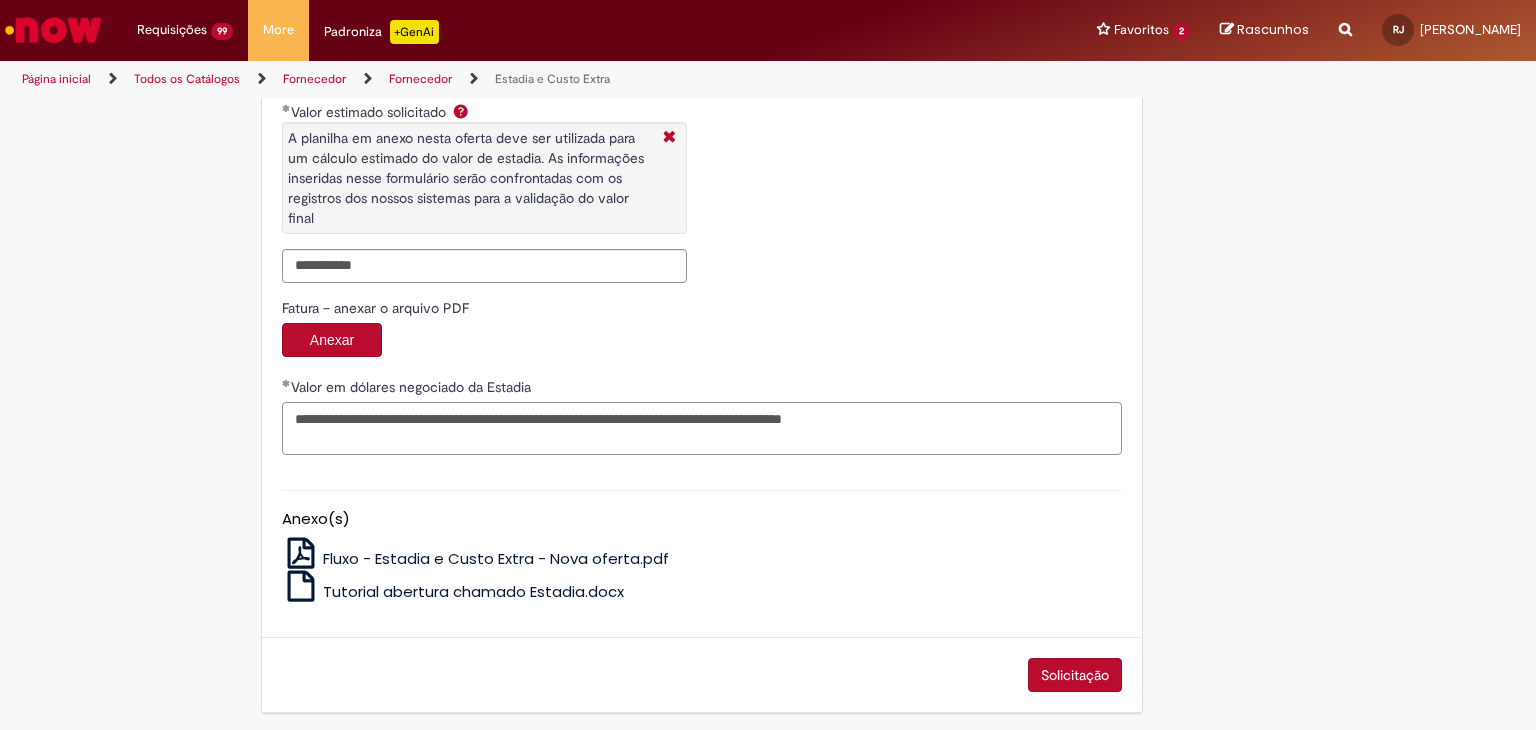 drag, startPoint x: 564, startPoint y: 411, endPoint x: 593, endPoint y: 413, distance: 29.068884 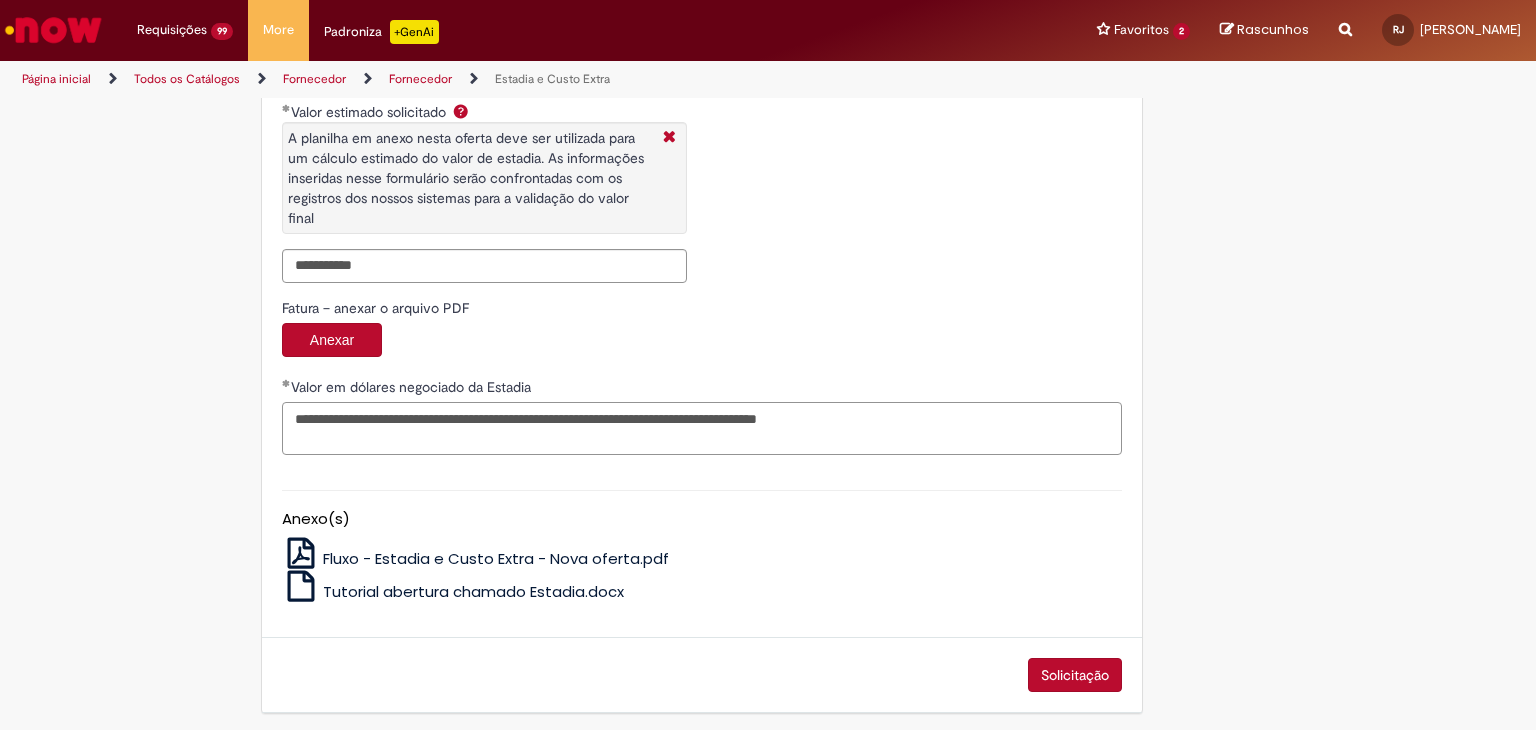 paste on "******" 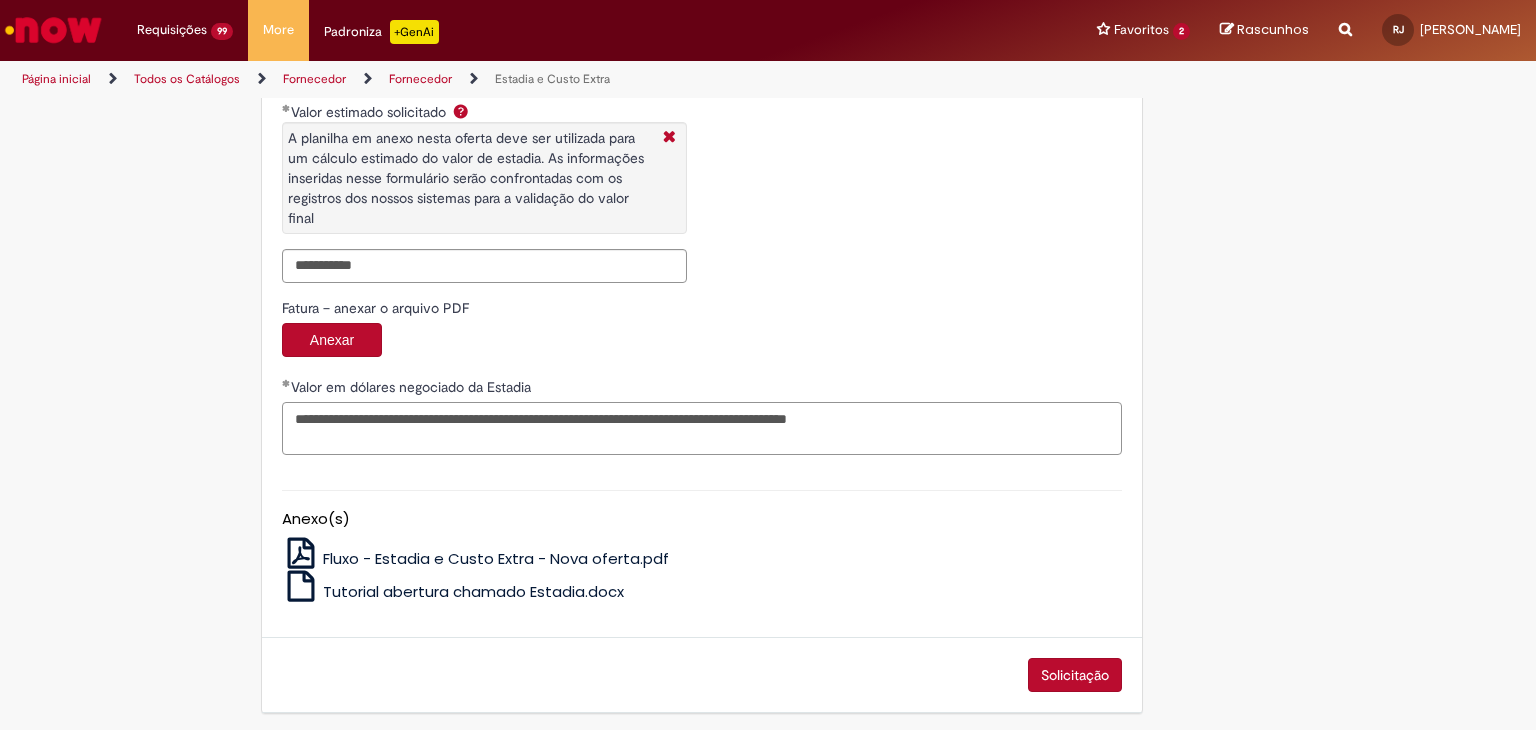drag, startPoint x: 632, startPoint y: 412, endPoint x: 670, endPoint y: 414, distance: 38.052597 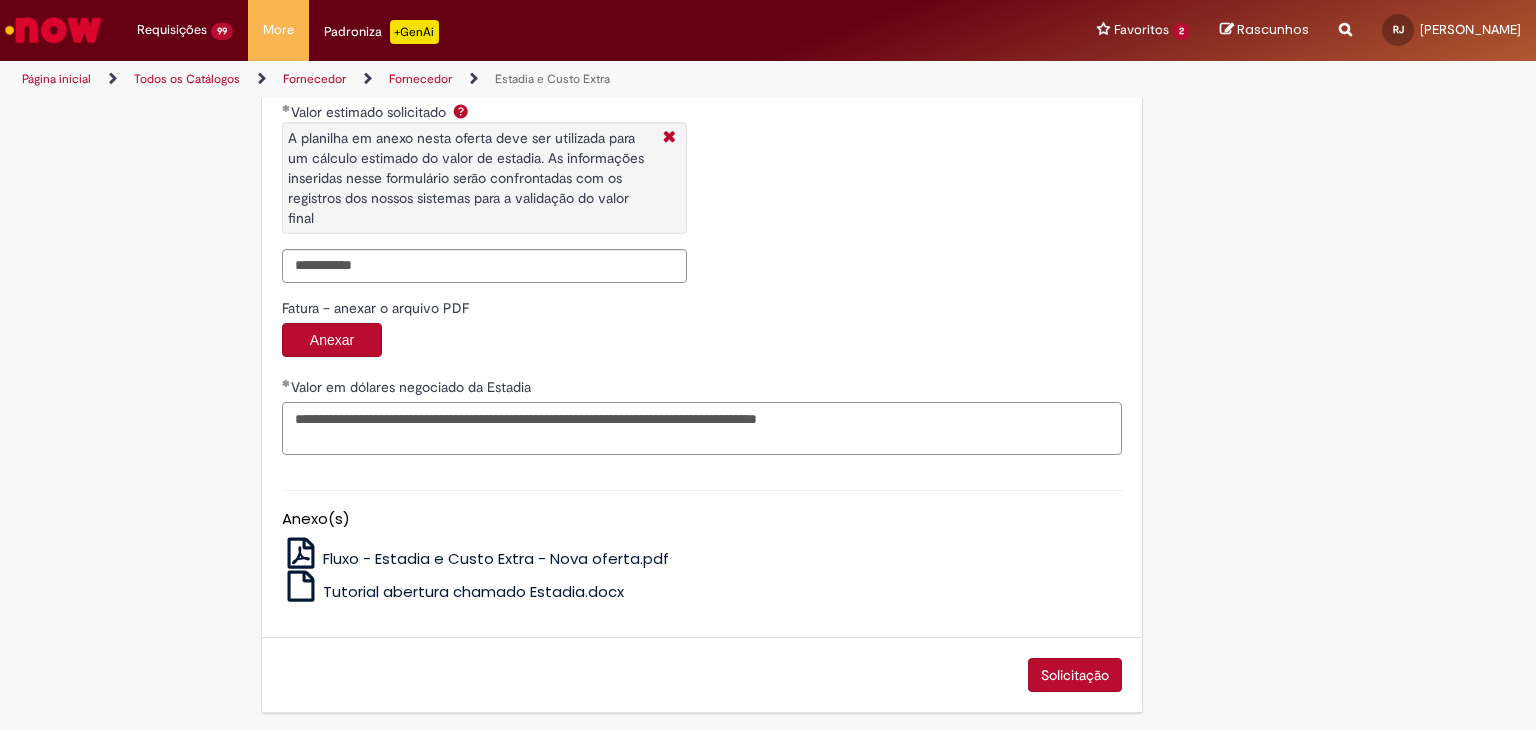 paste on "**********" 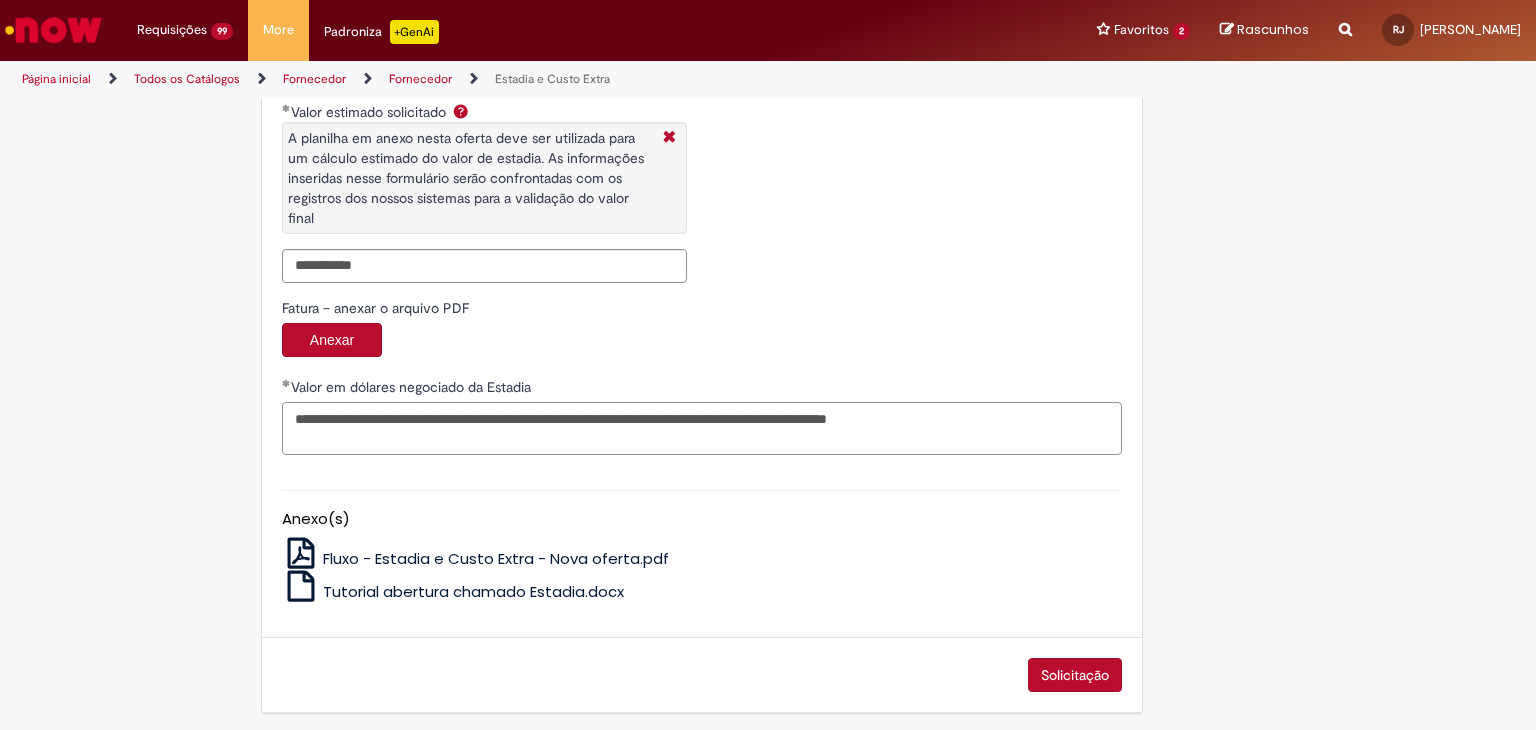 click on "**********" at bounding box center (702, 429) 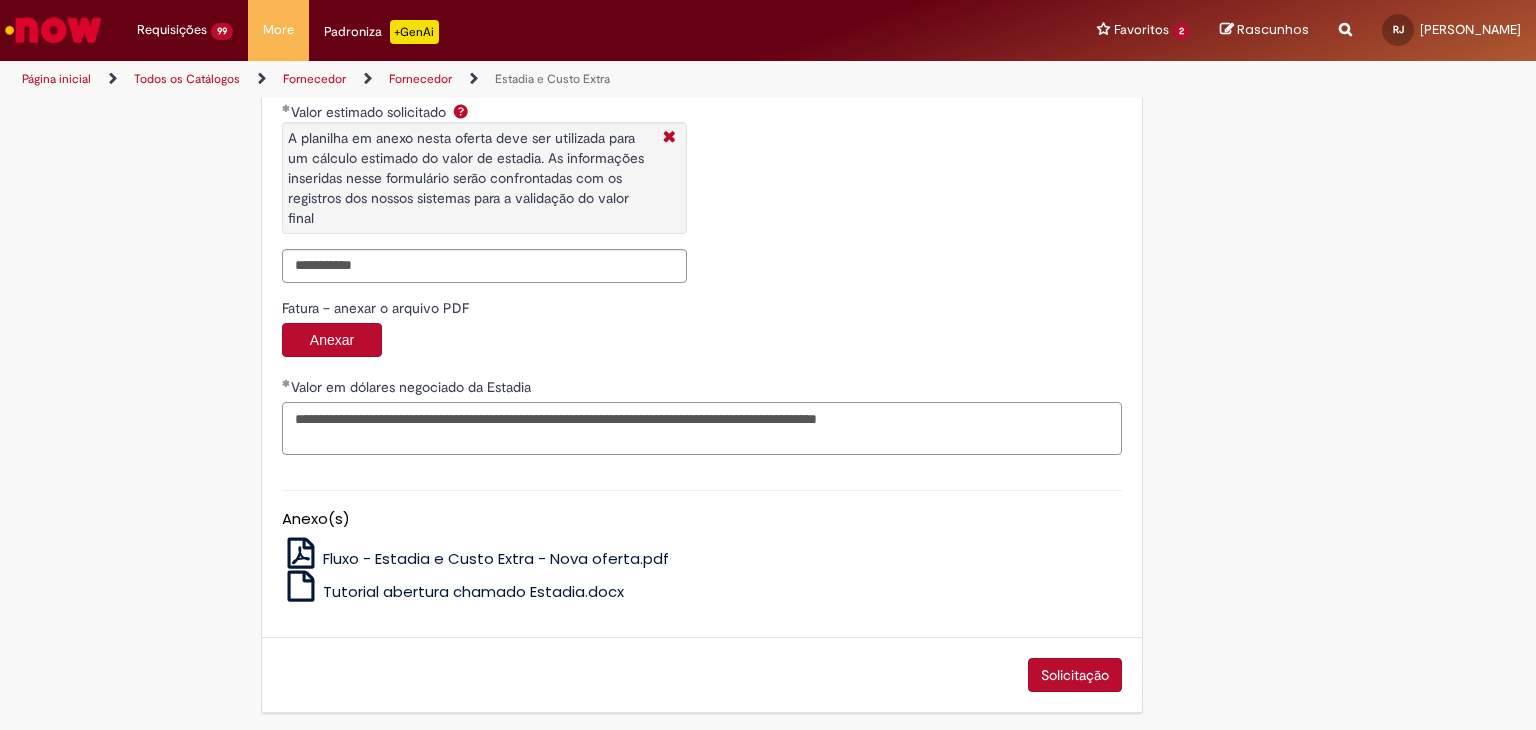 paste on "**" 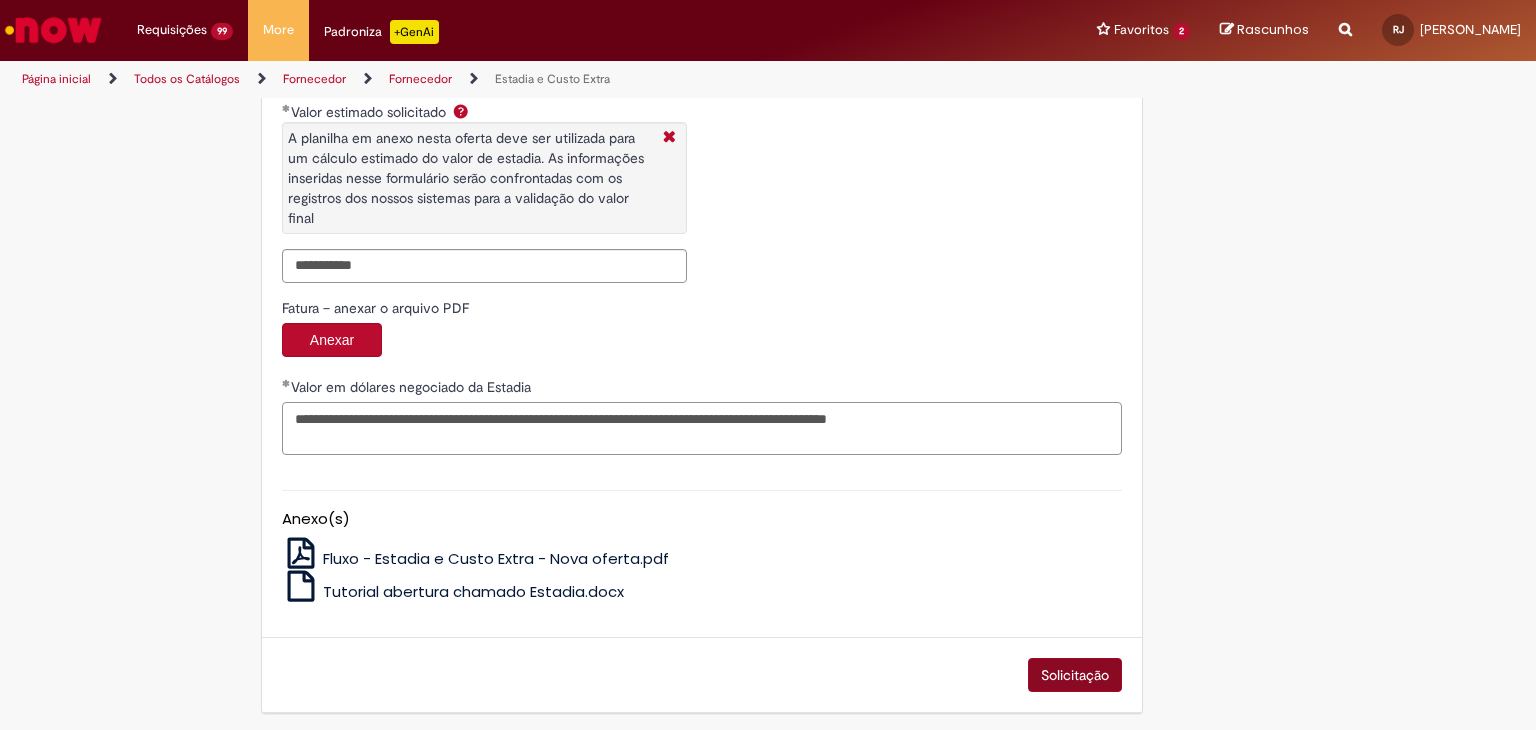 type on "**********" 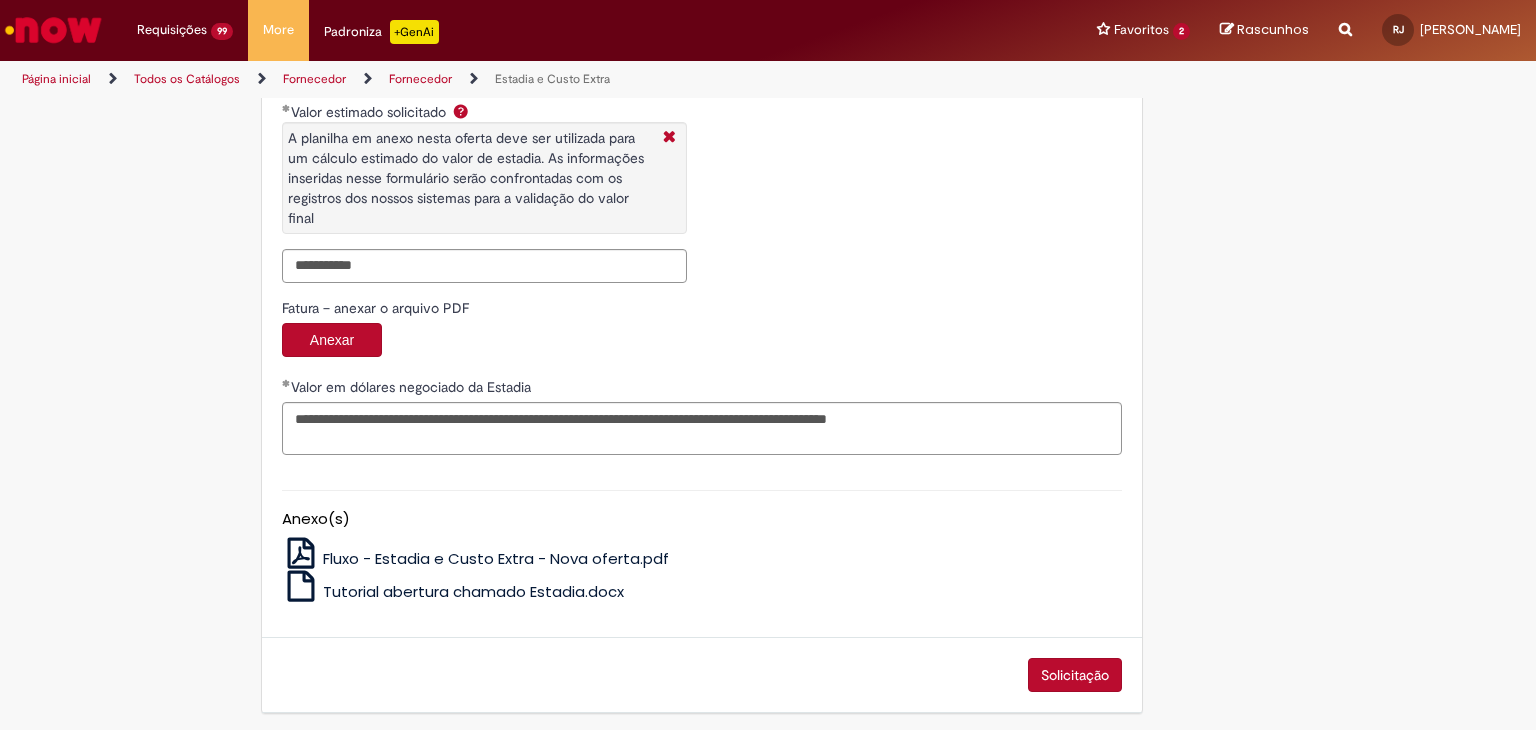 click on "Solicitação" at bounding box center [1075, 675] 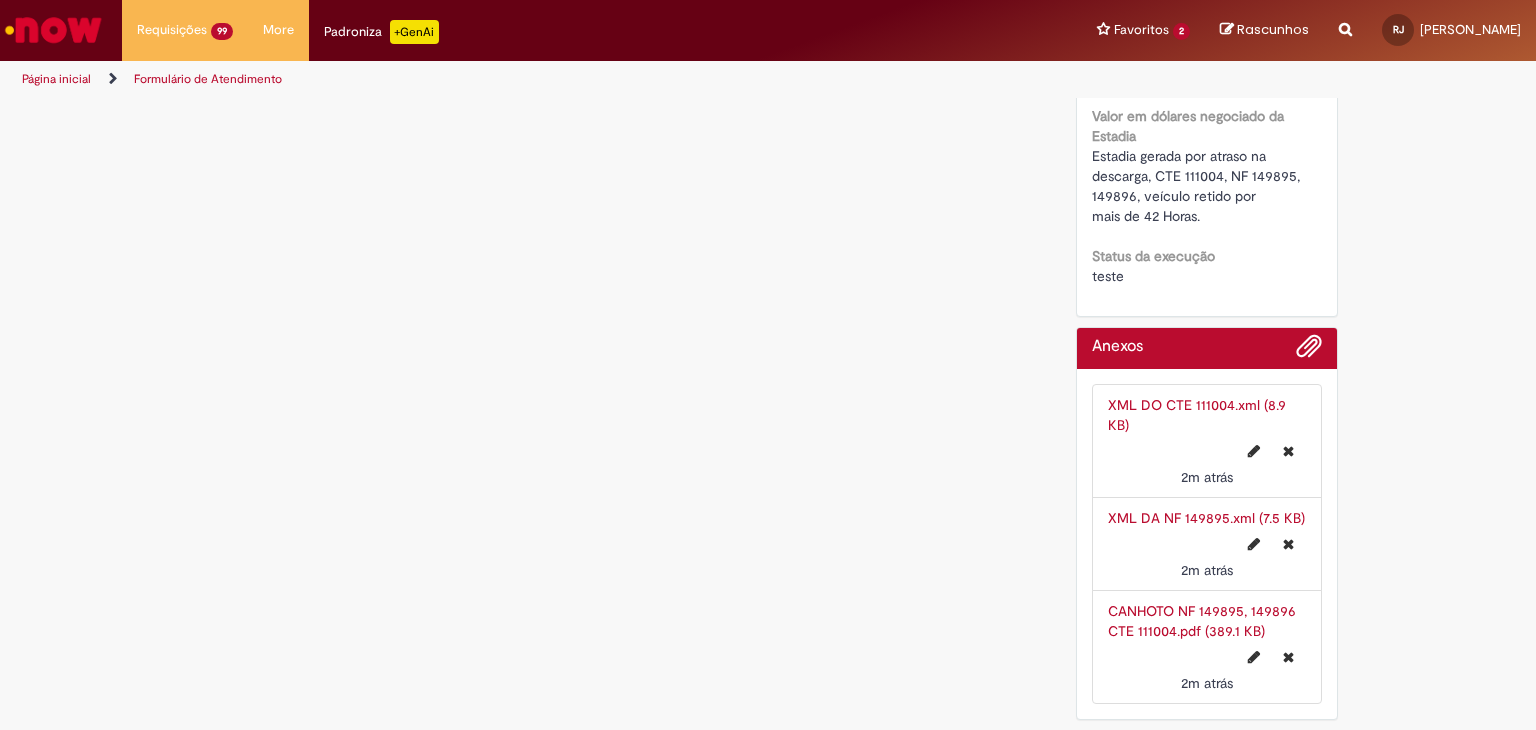 scroll, scrollTop: 0, scrollLeft: 0, axis: both 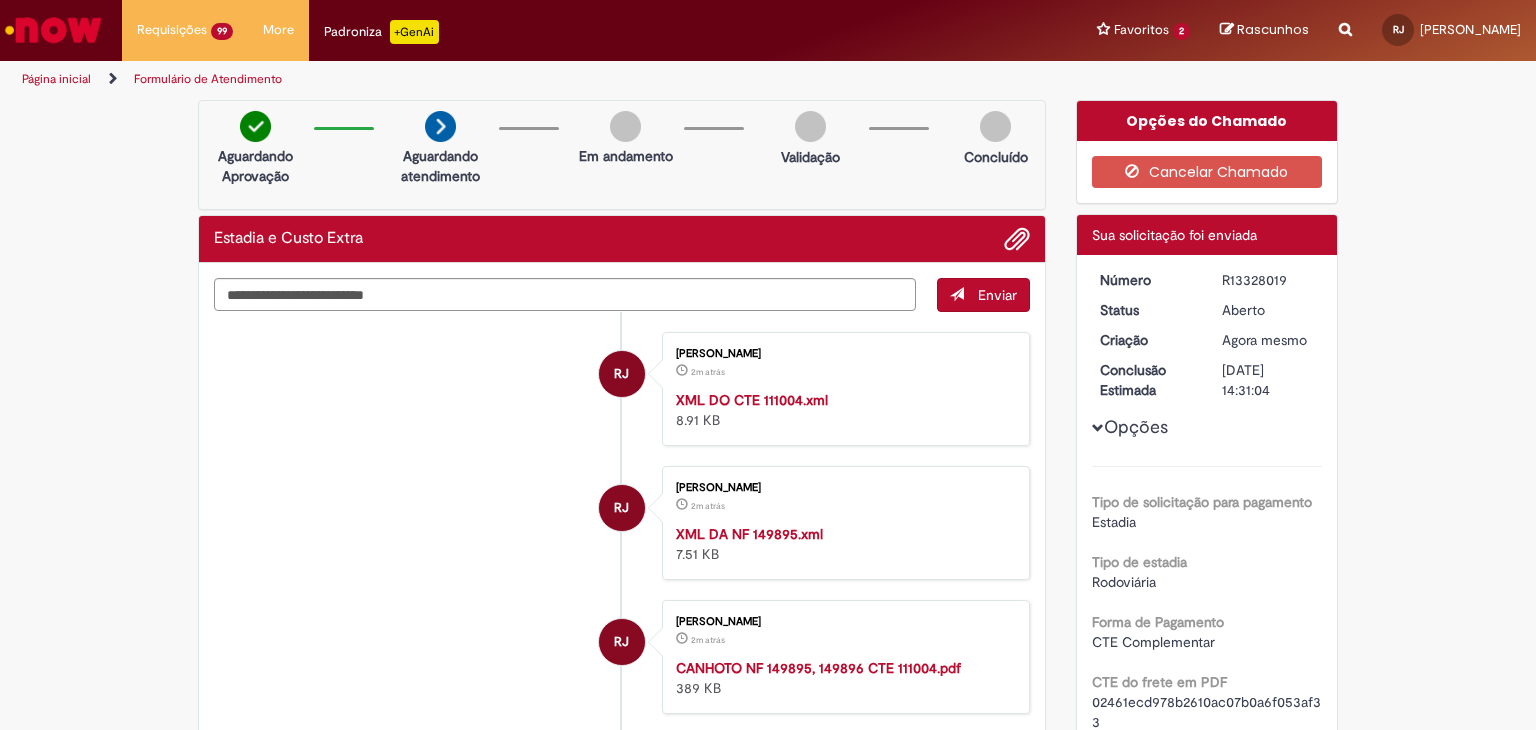 drag, startPoint x: 1214, startPoint y: 285, endPoint x: 1294, endPoint y: 278, distance: 80.305664 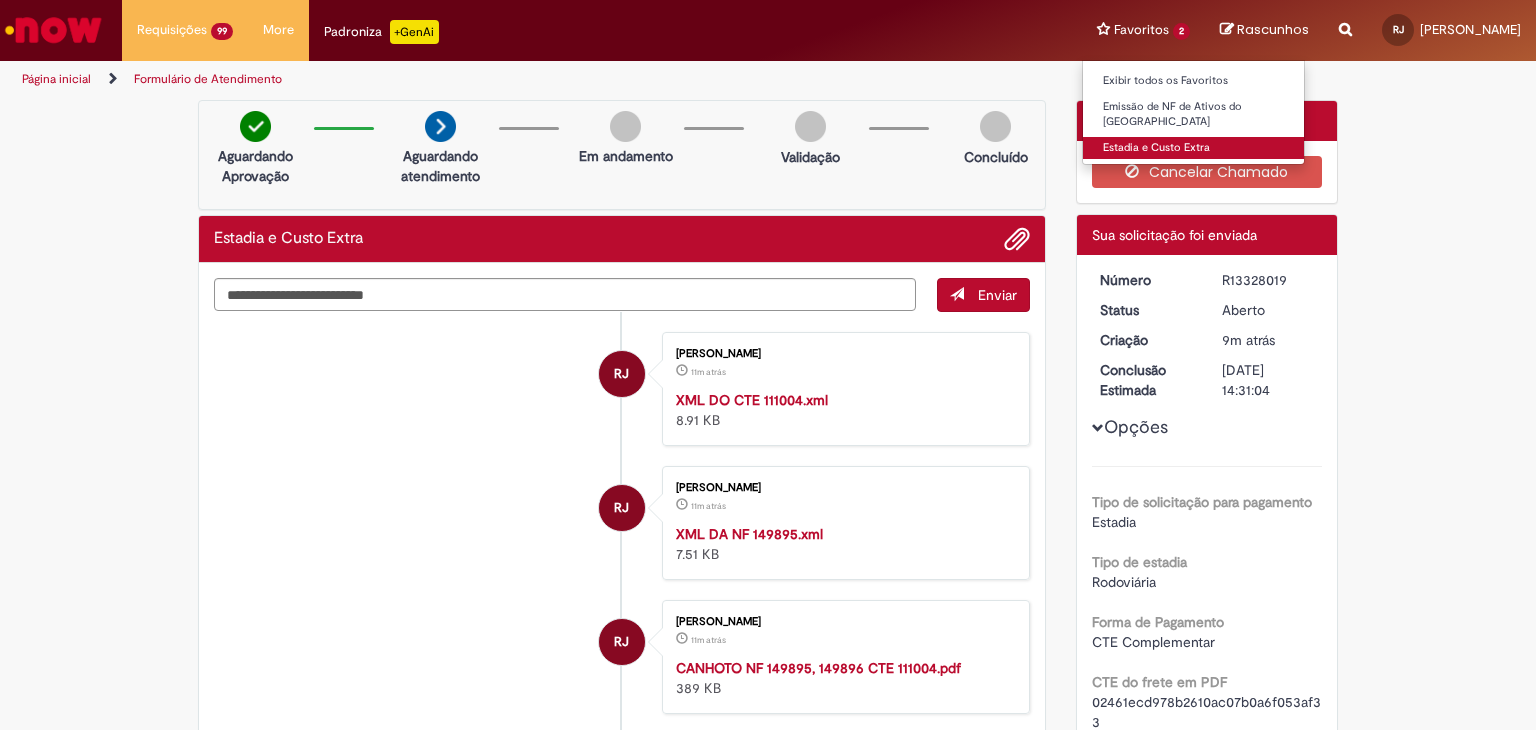 click on "Estadia e Custo Extra" at bounding box center [1193, 148] 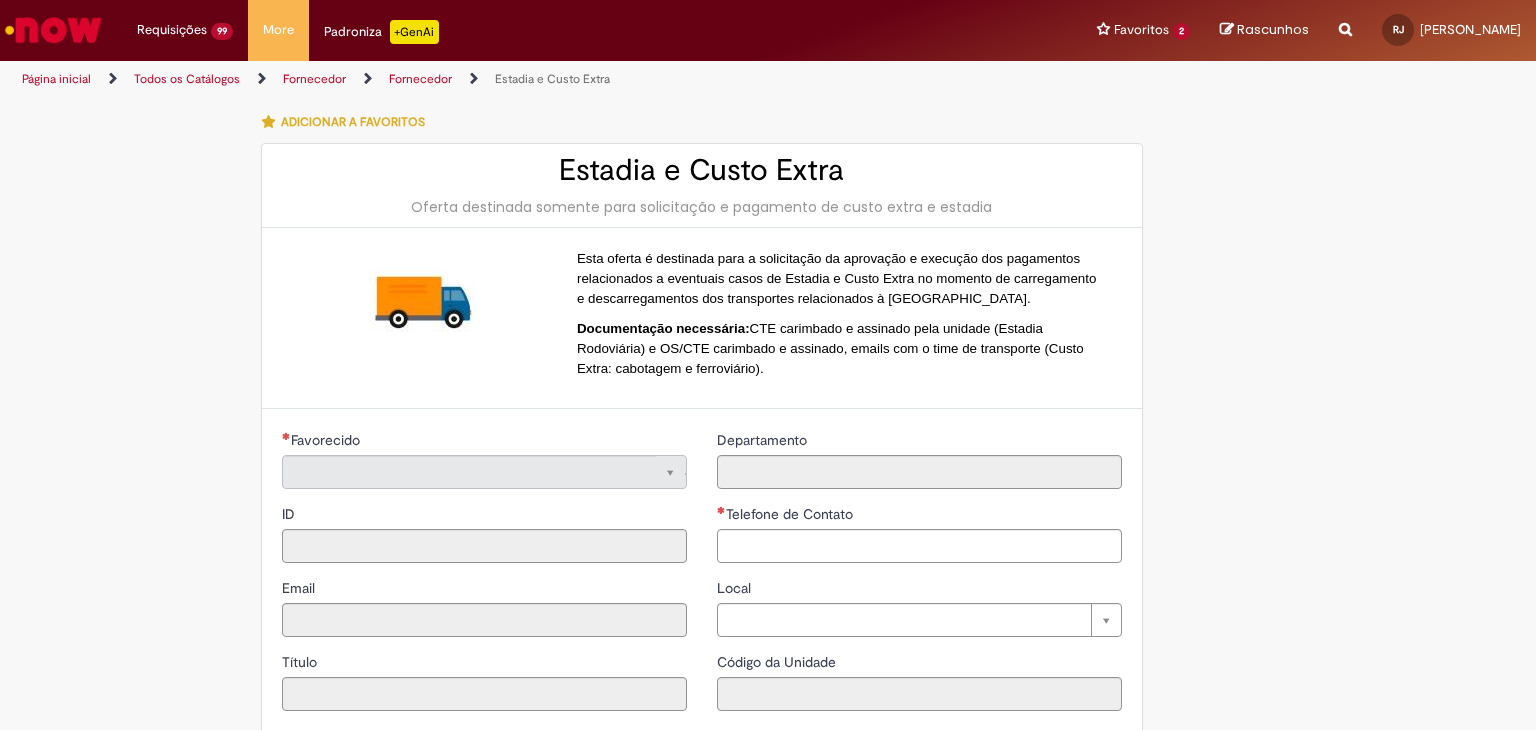 type on "**********" 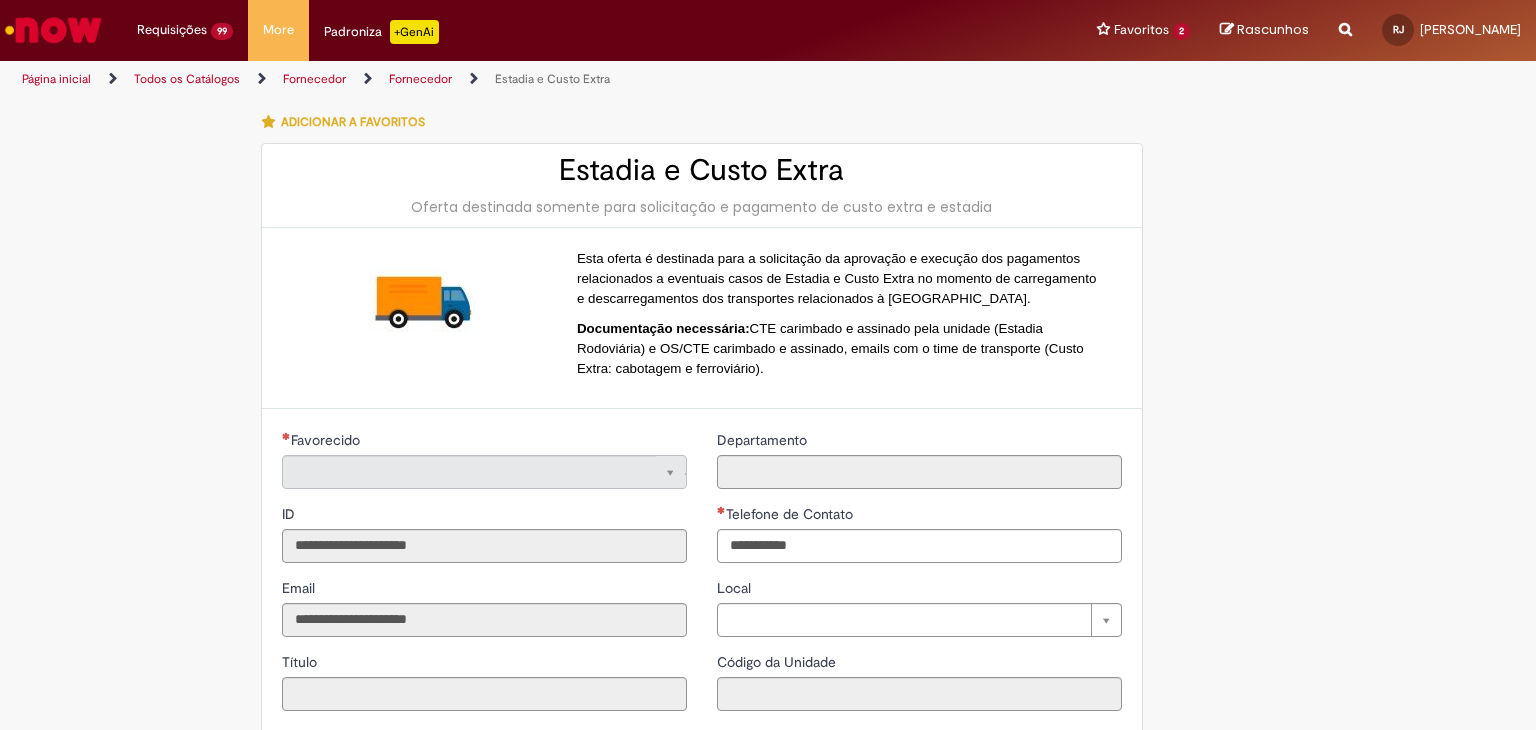 type on "**********" 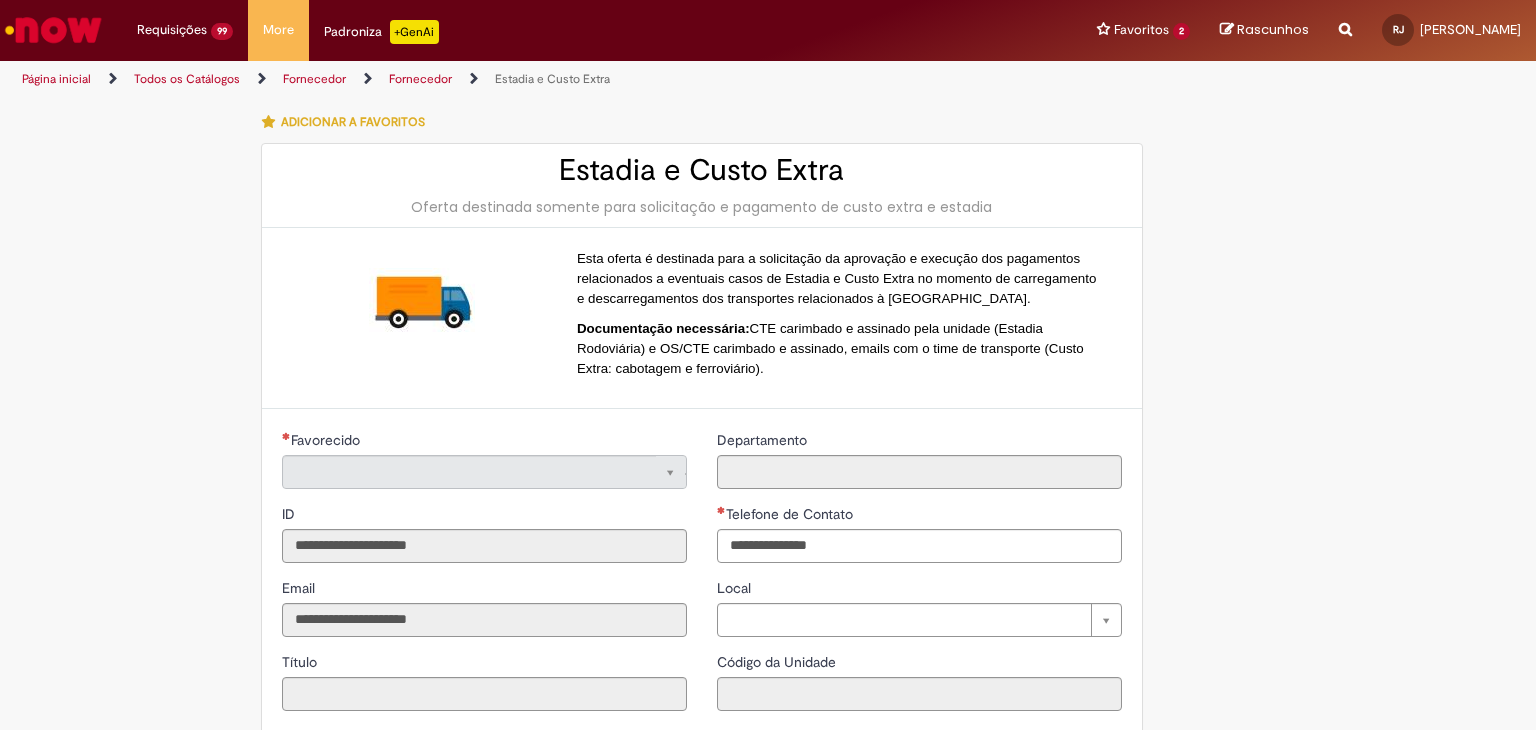 type on "**********" 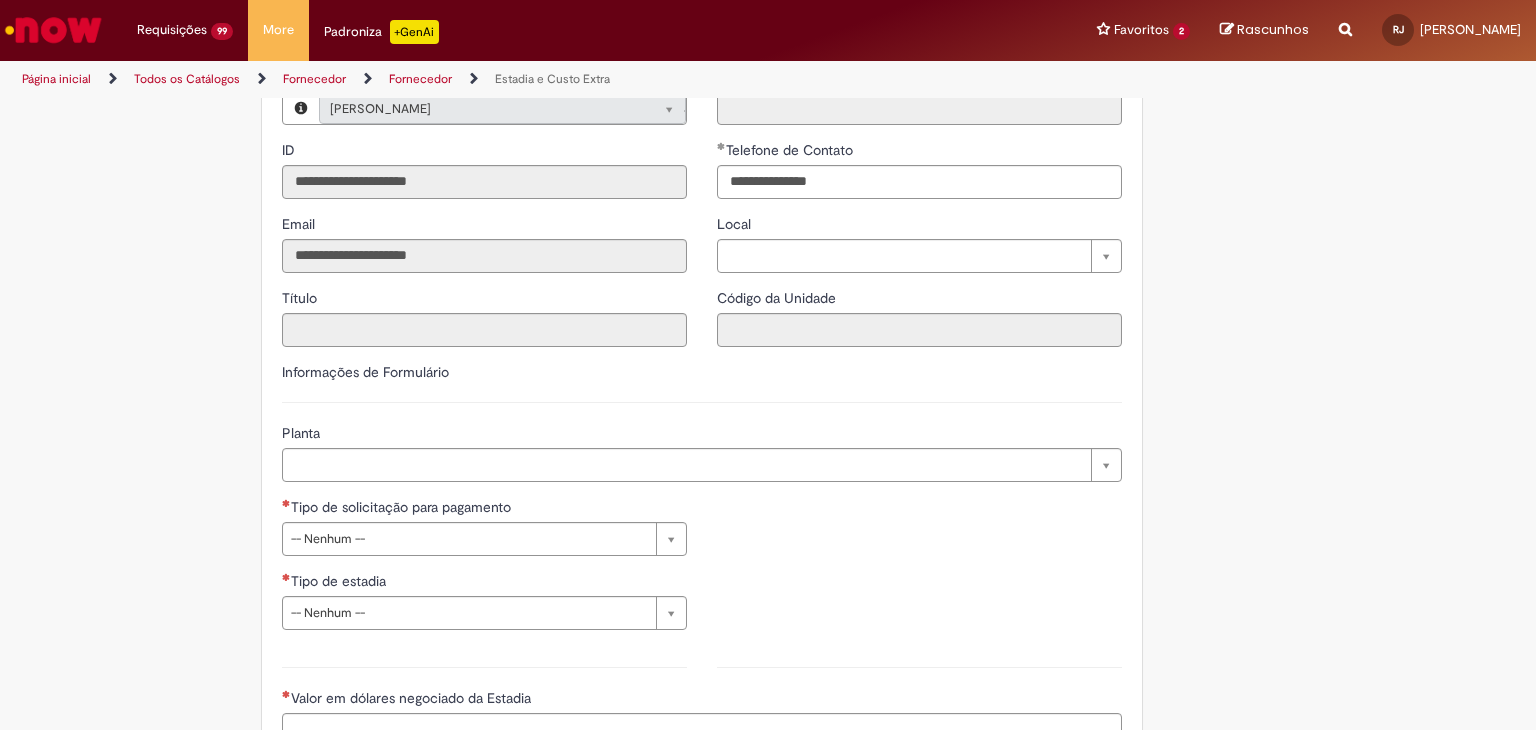scroll, scrollTop: 466, scrollLeft: 0, axis: vertical 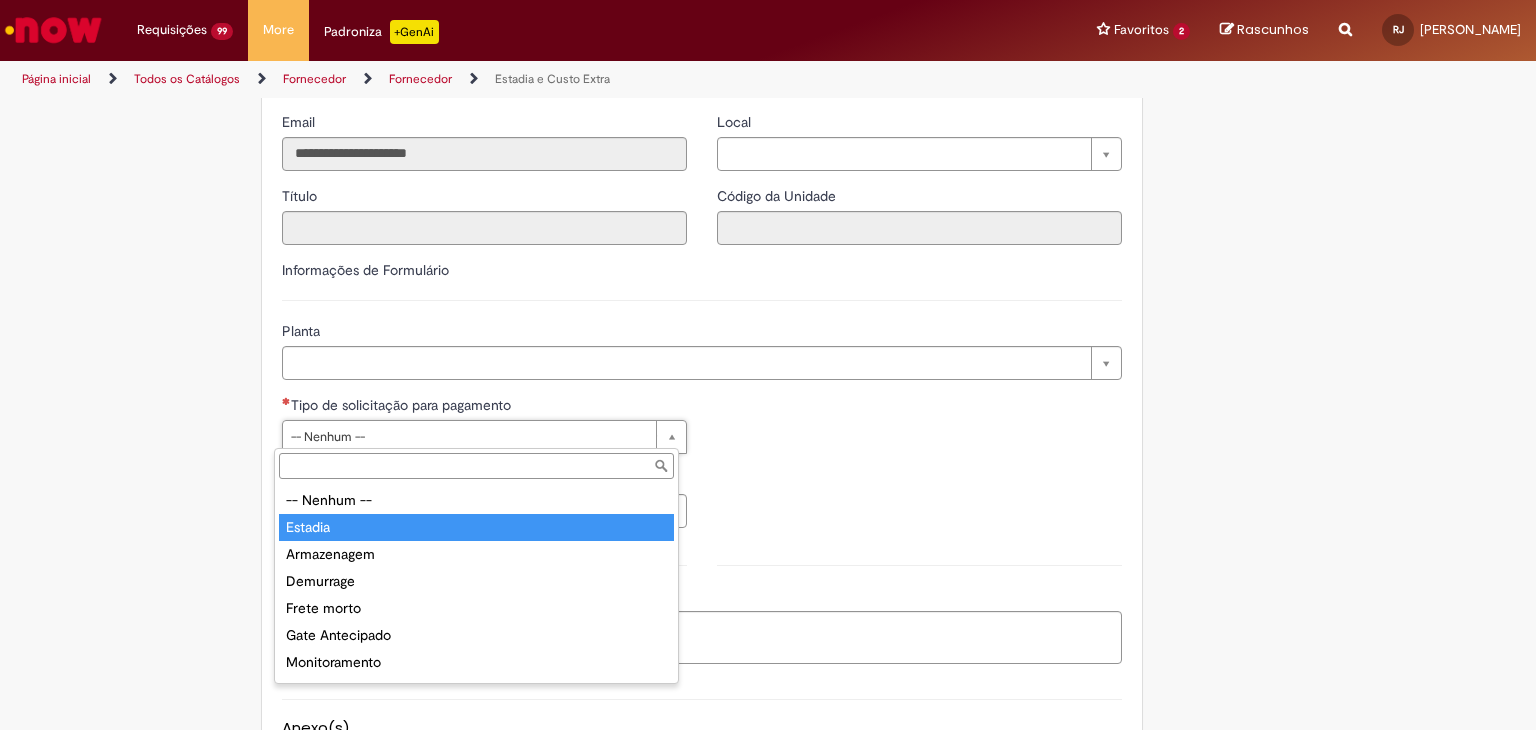 type on "*******" 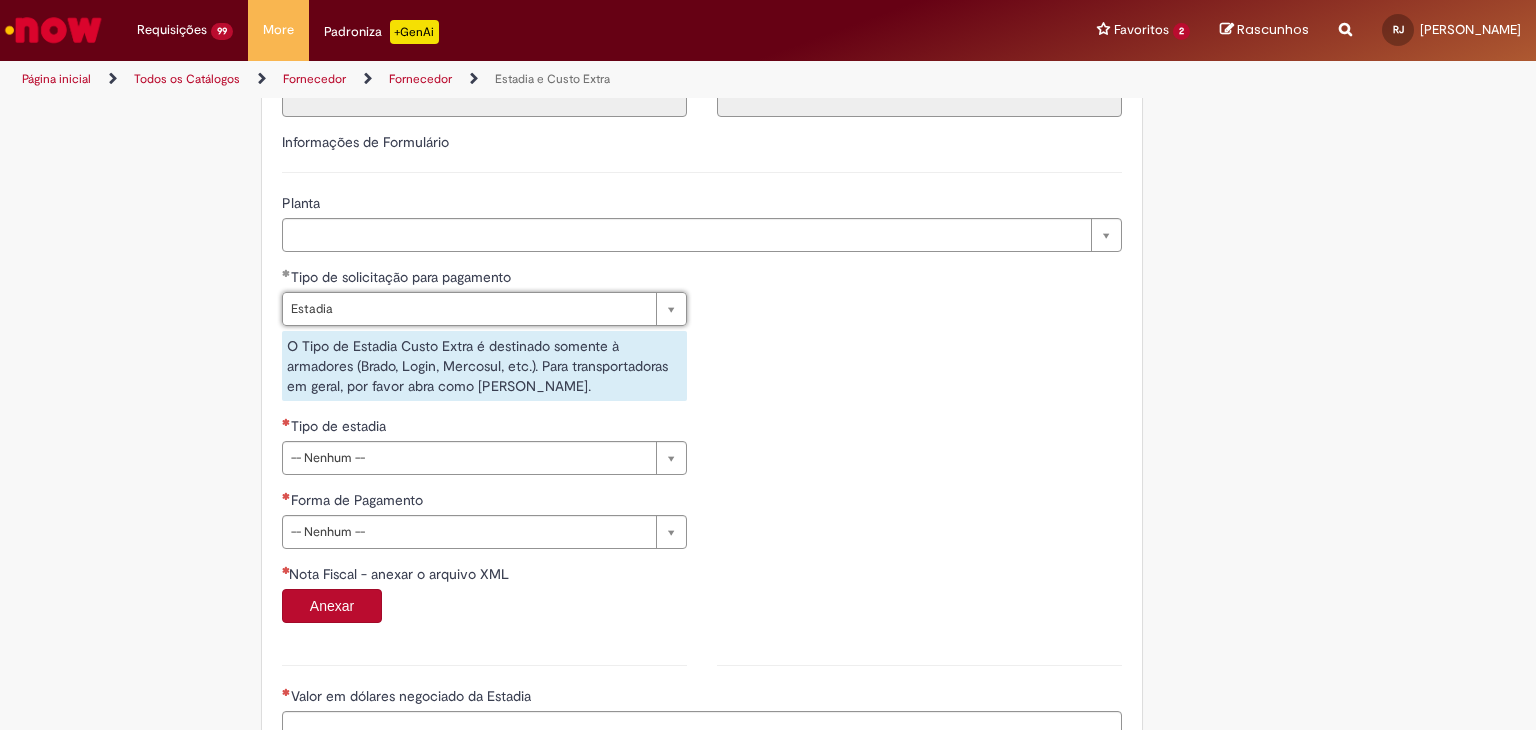 scroll, scrollTop: 600, scrollLeft: 0, axis: vertical 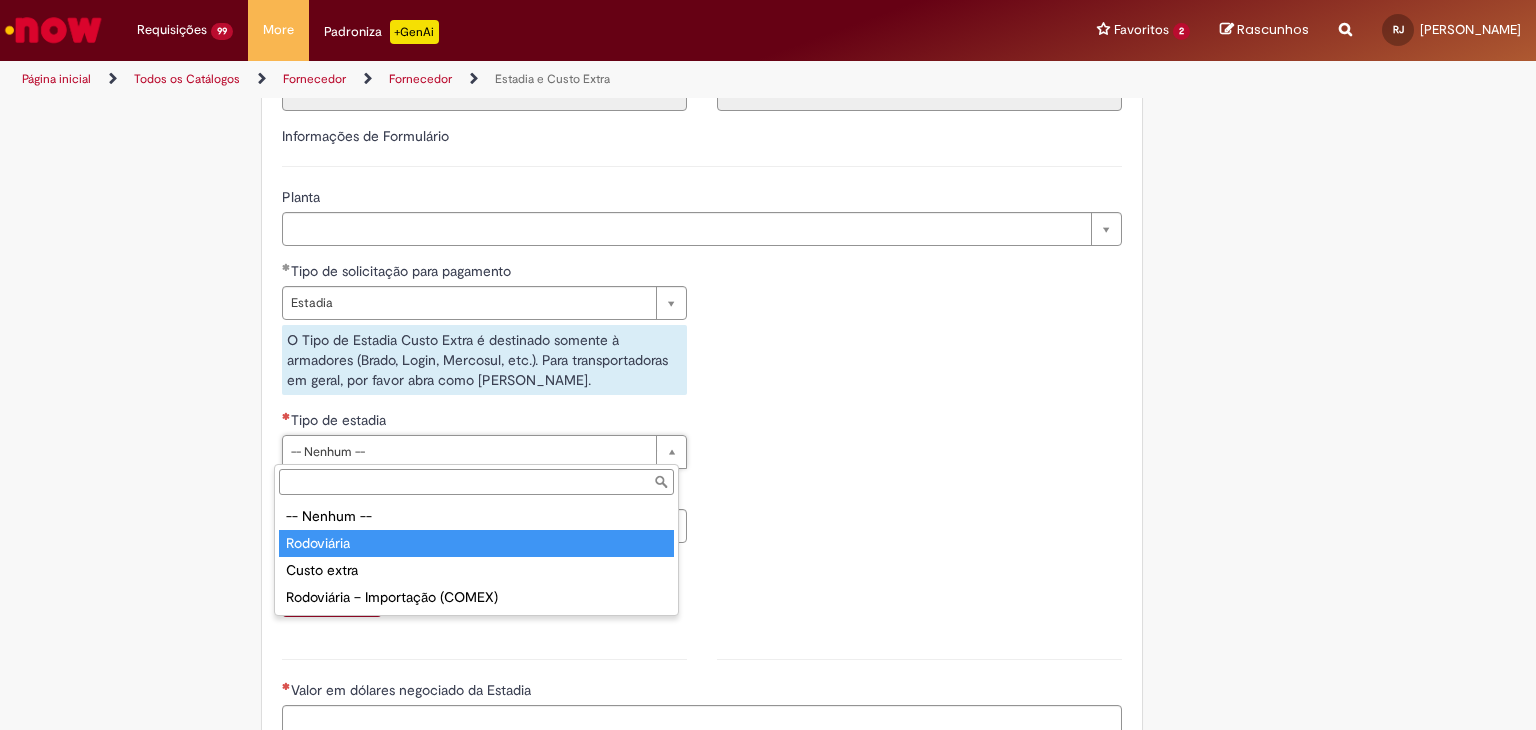 type on "**********" 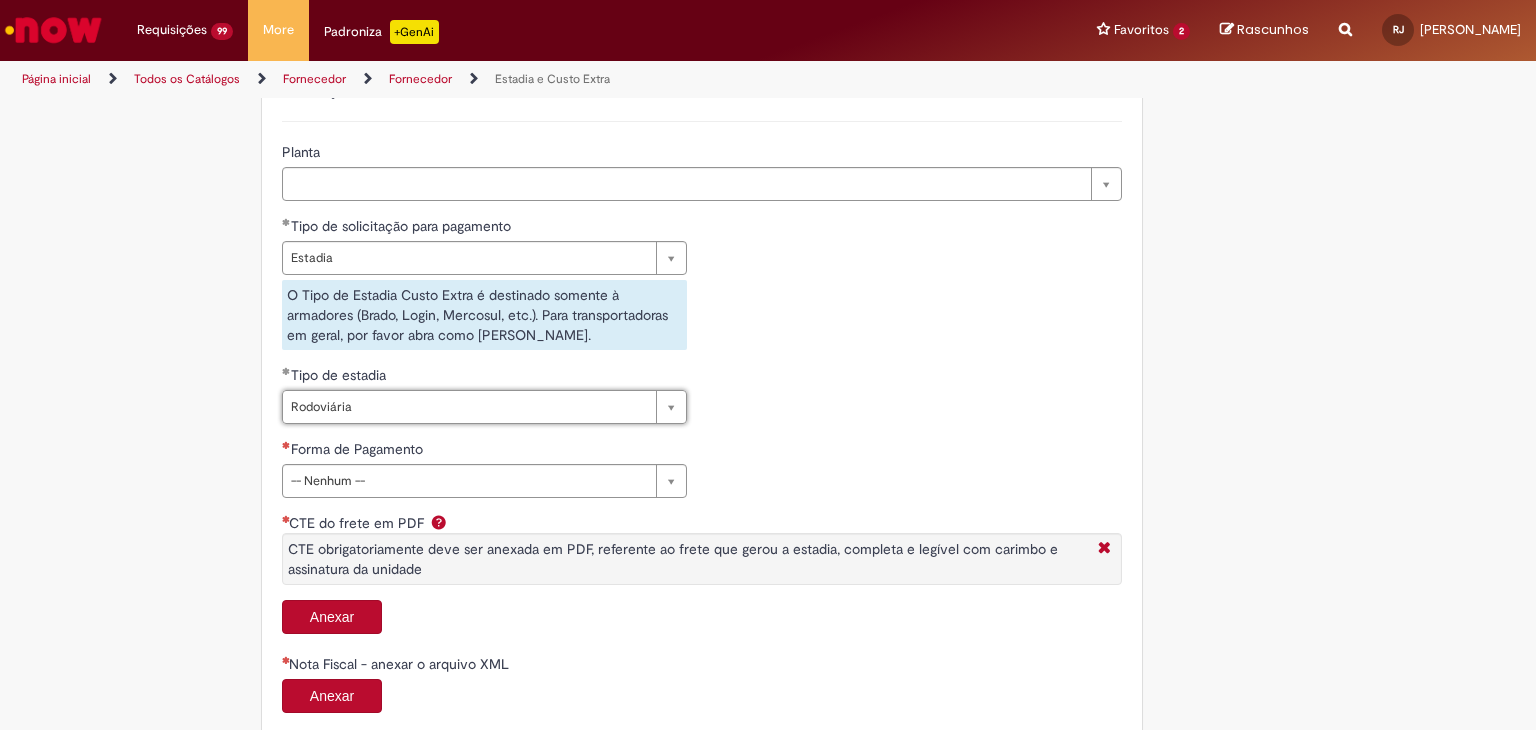 scroll, scrollTop: 733, scrollLeft: 0, axis: vertical 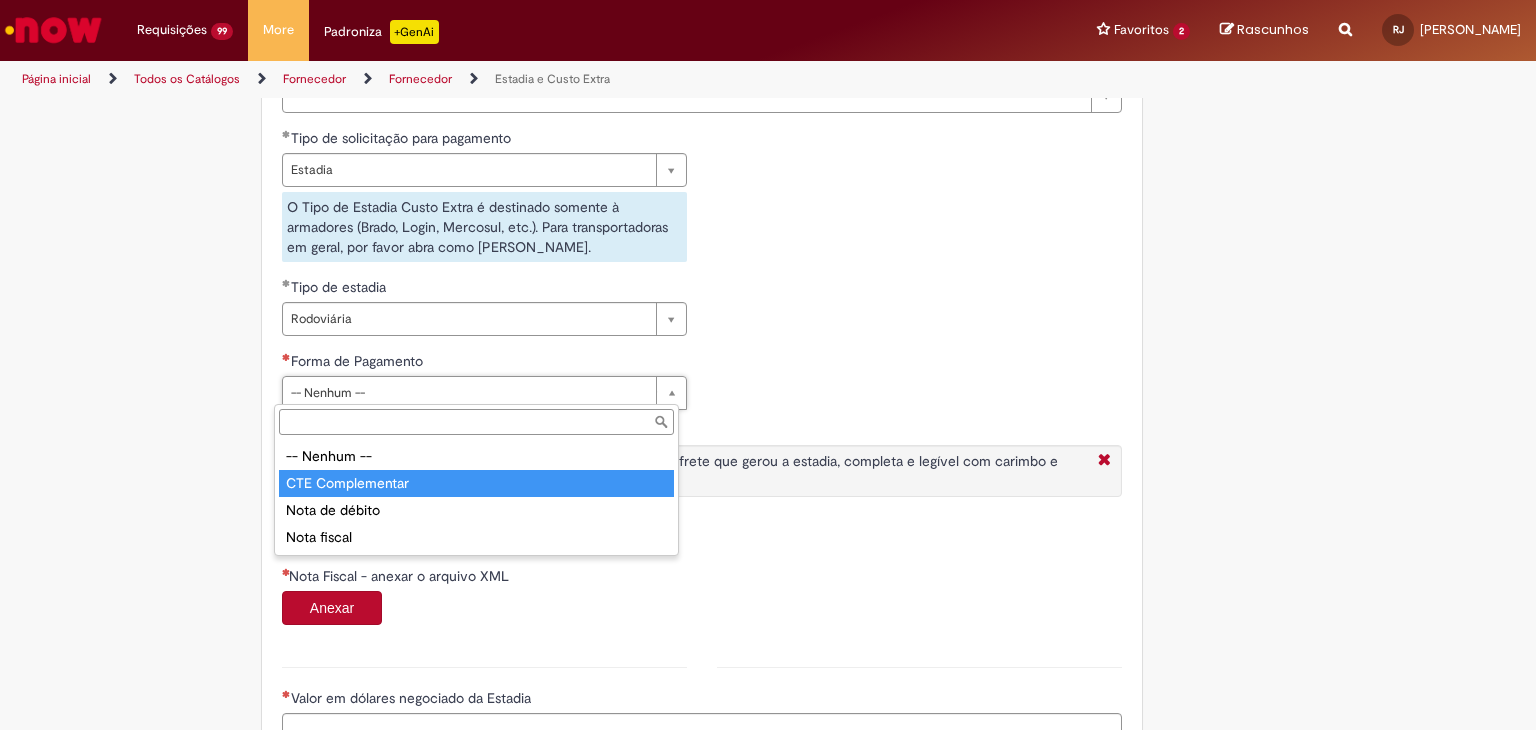 type on "**********" 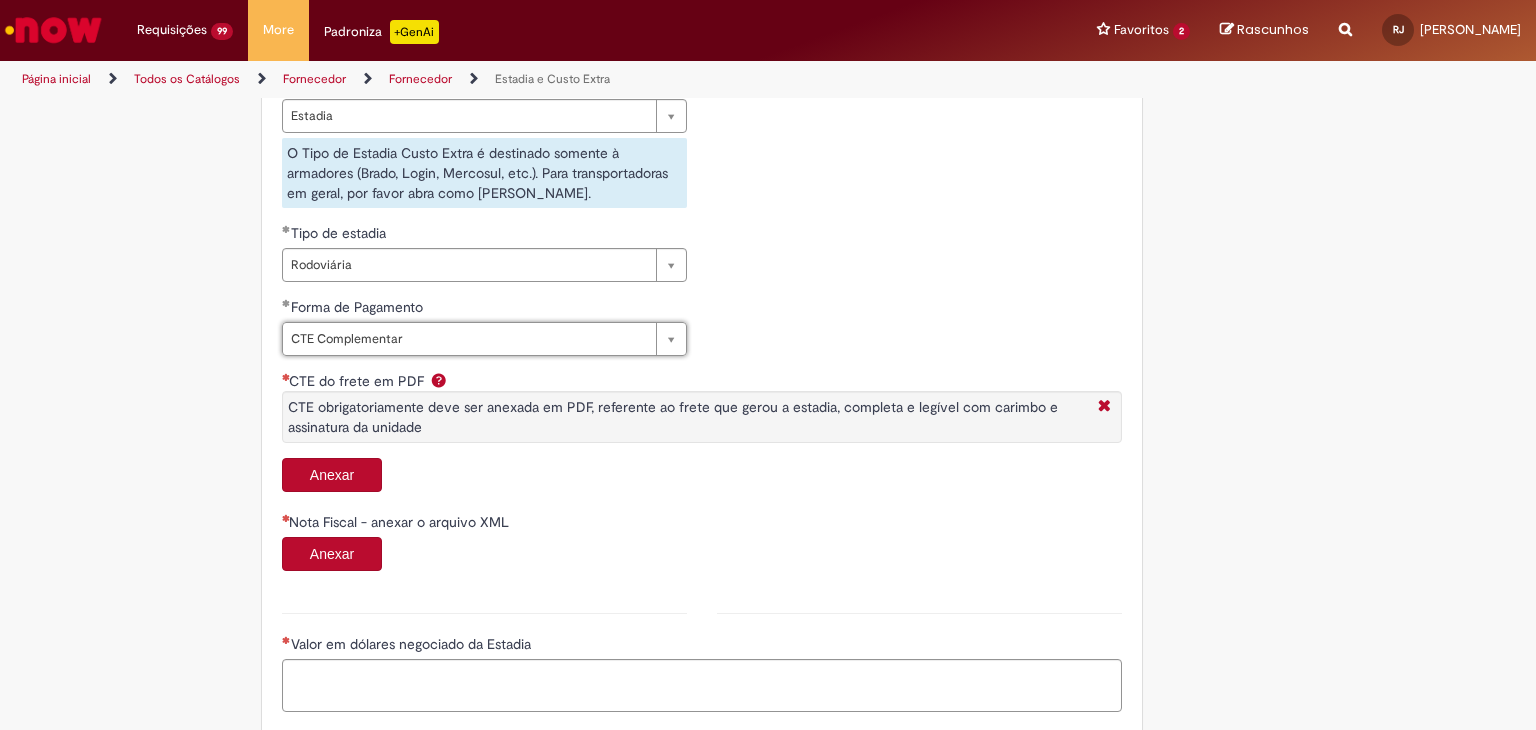 scroll, scrollTop: 866, scrollLeft: 0, axis: vertical 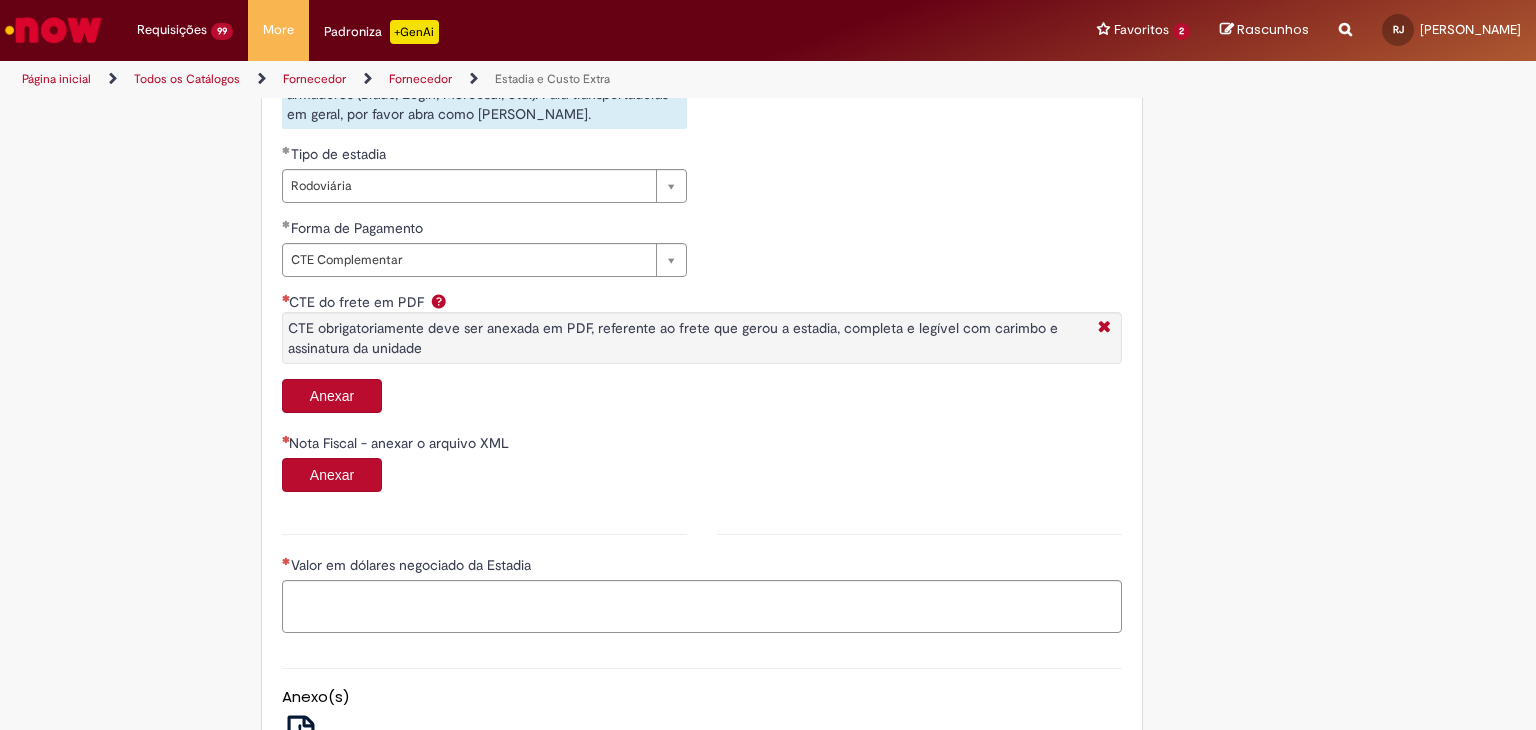 click on "Anexar" at bounding box center (332, 396) 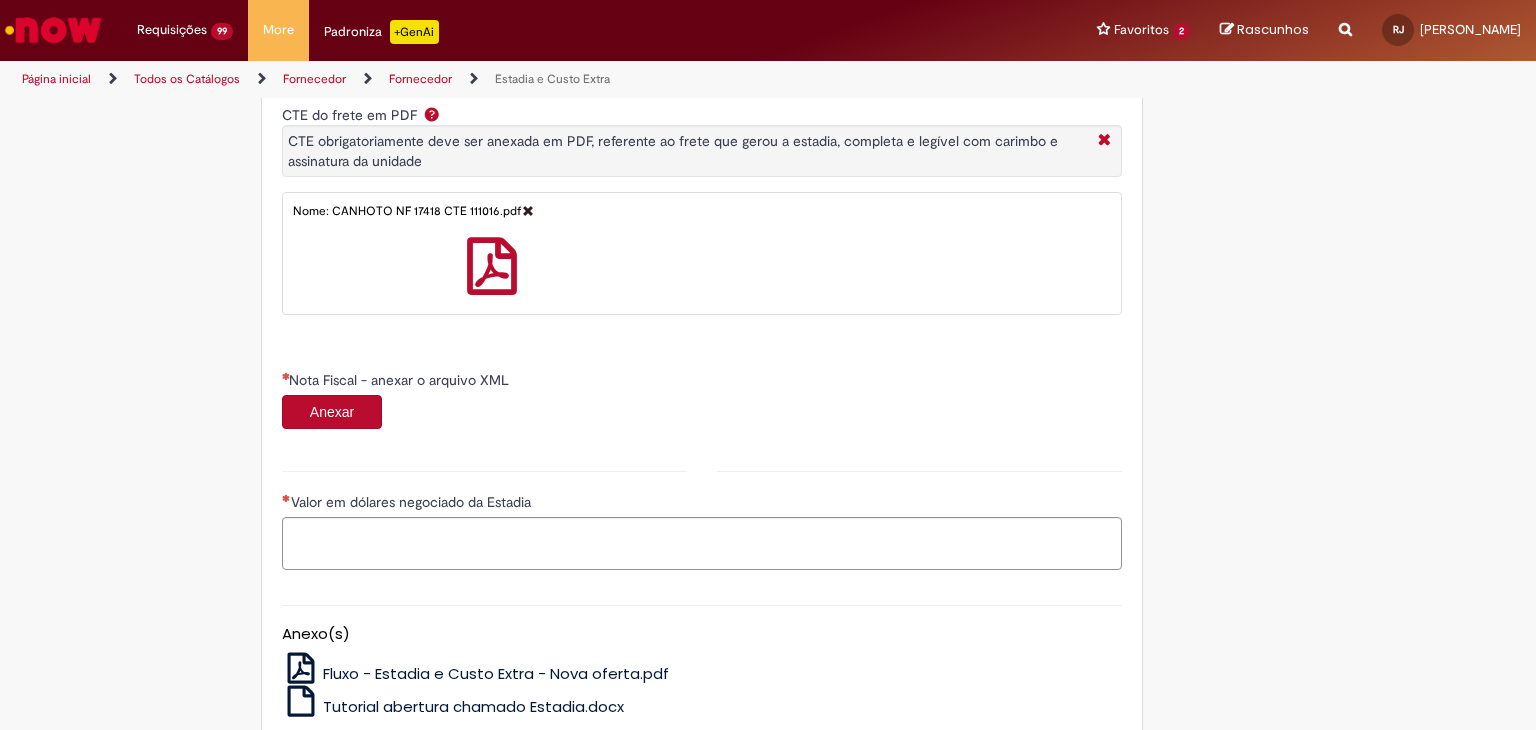 scroll, scrollTop: 1066, scrollLeft: 0, axis: vertical 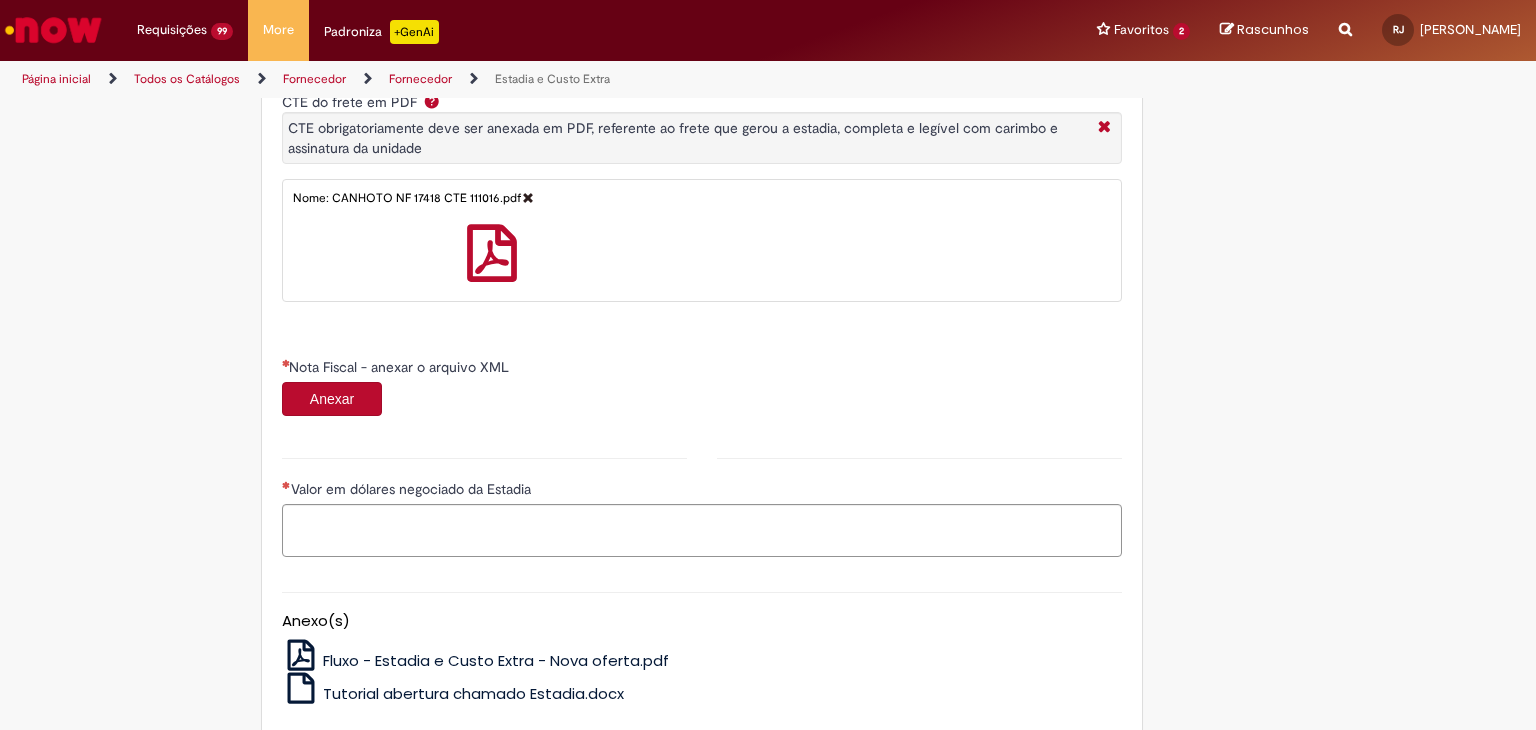 click on "Anexar" at bounding box center (332, 399) 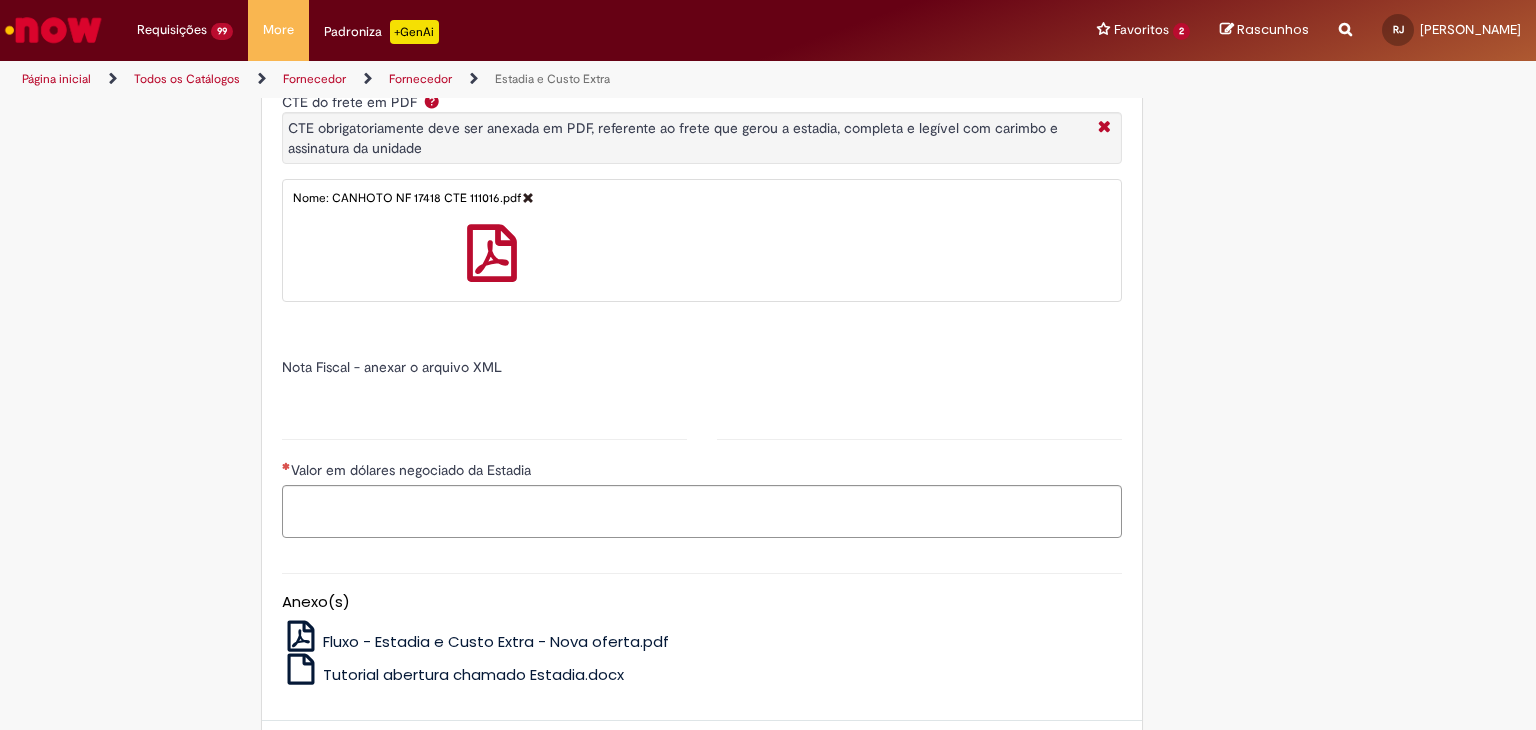type on "*****" 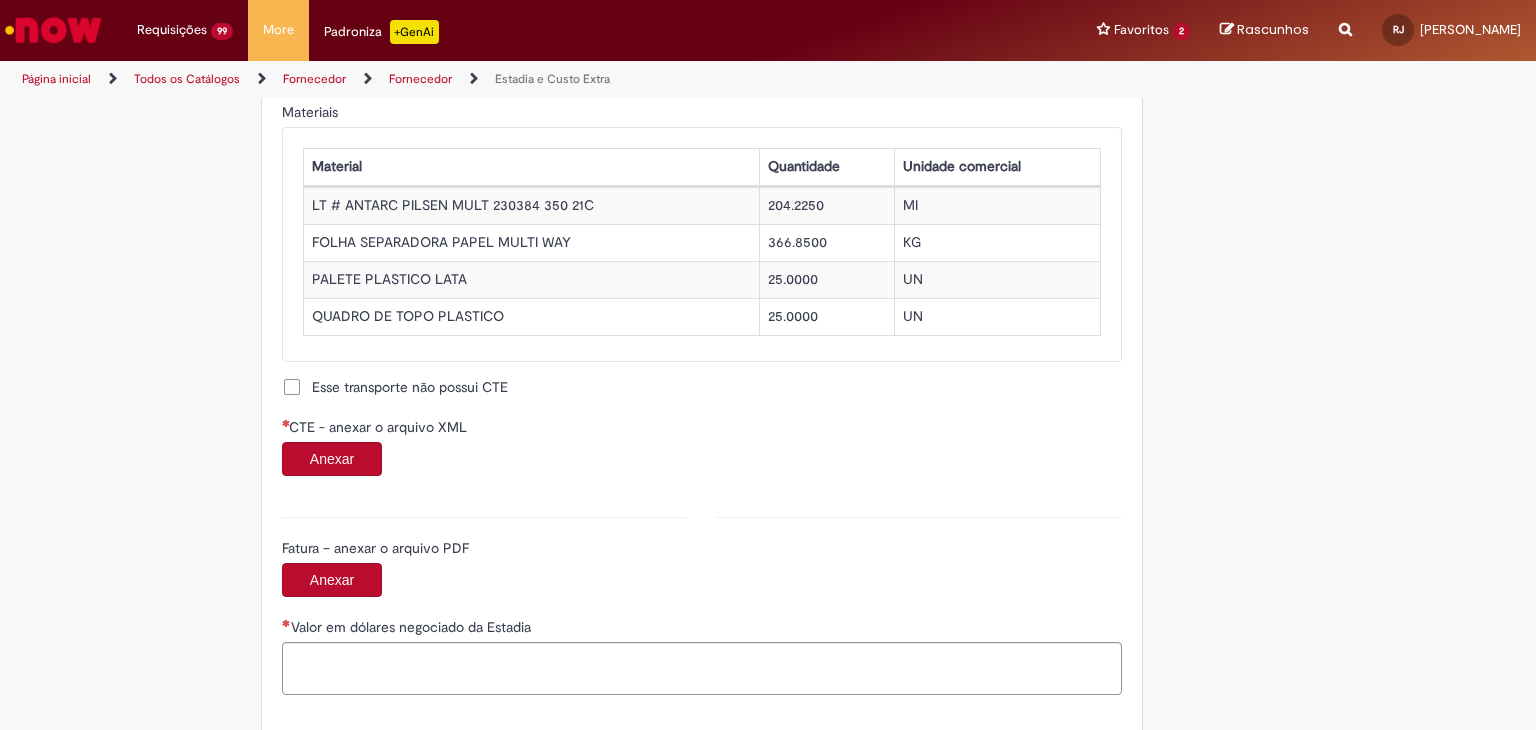 scroll, scrollTop: 2000, scrollLeft: 0, axis: vertical 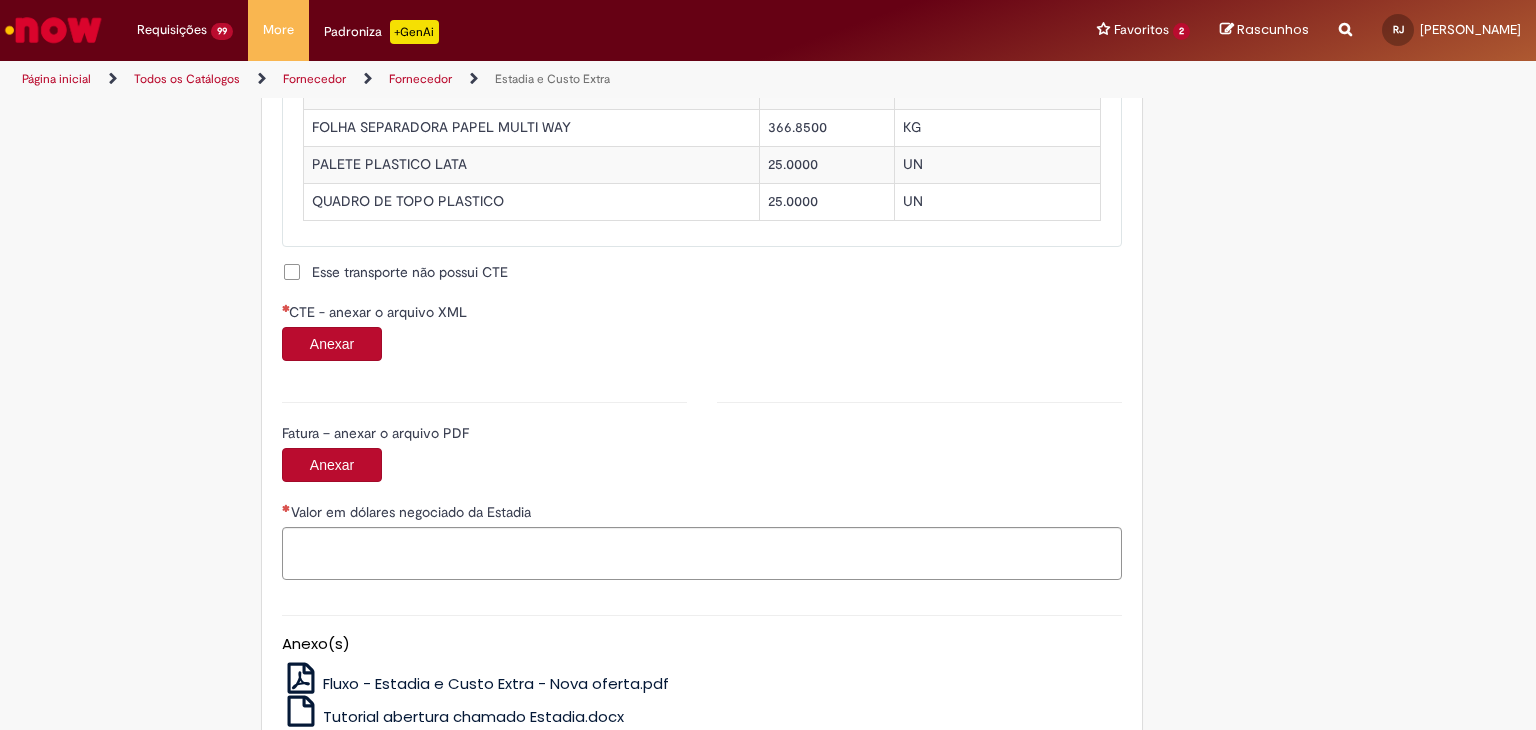 click on "Anexar" at bounding box center (332, 344) 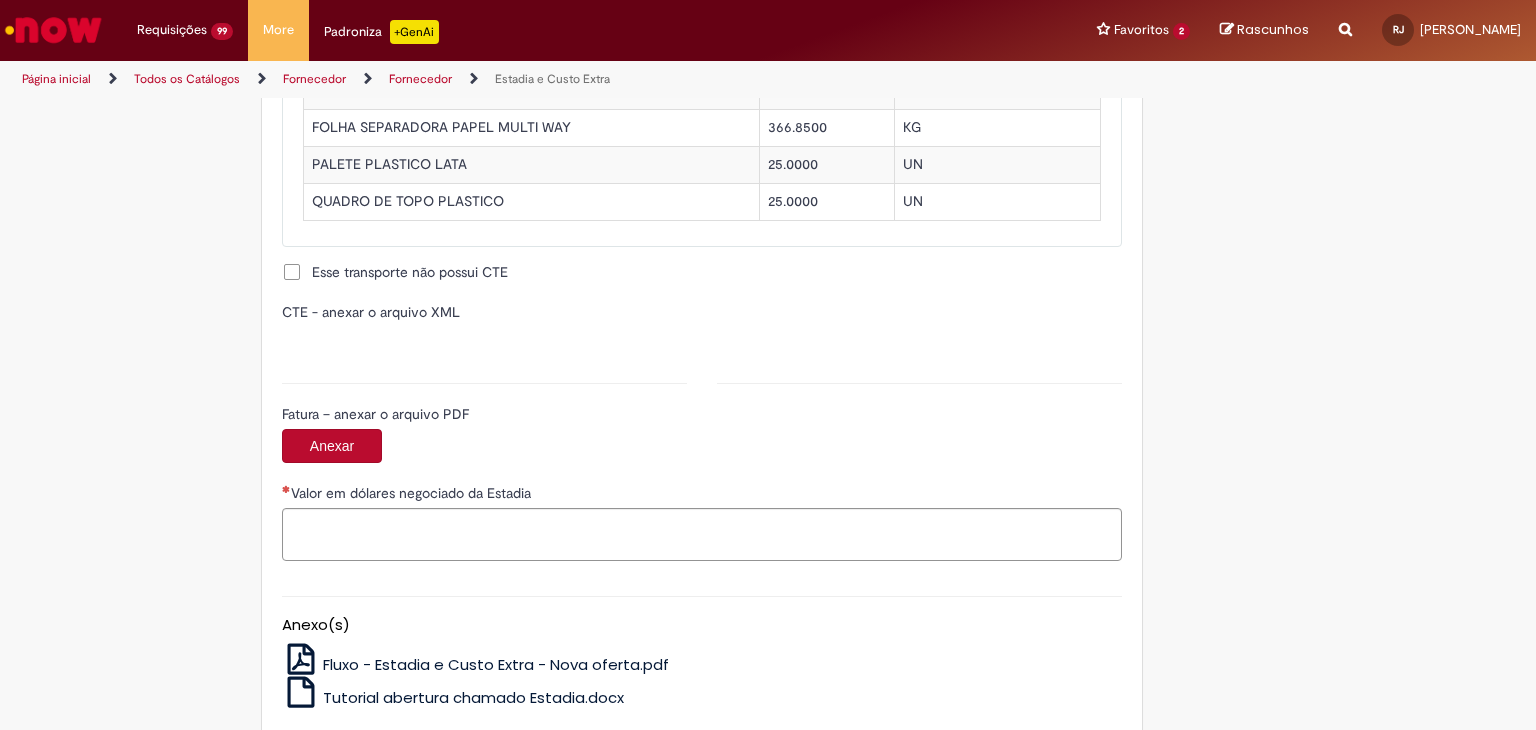 type on "**********" 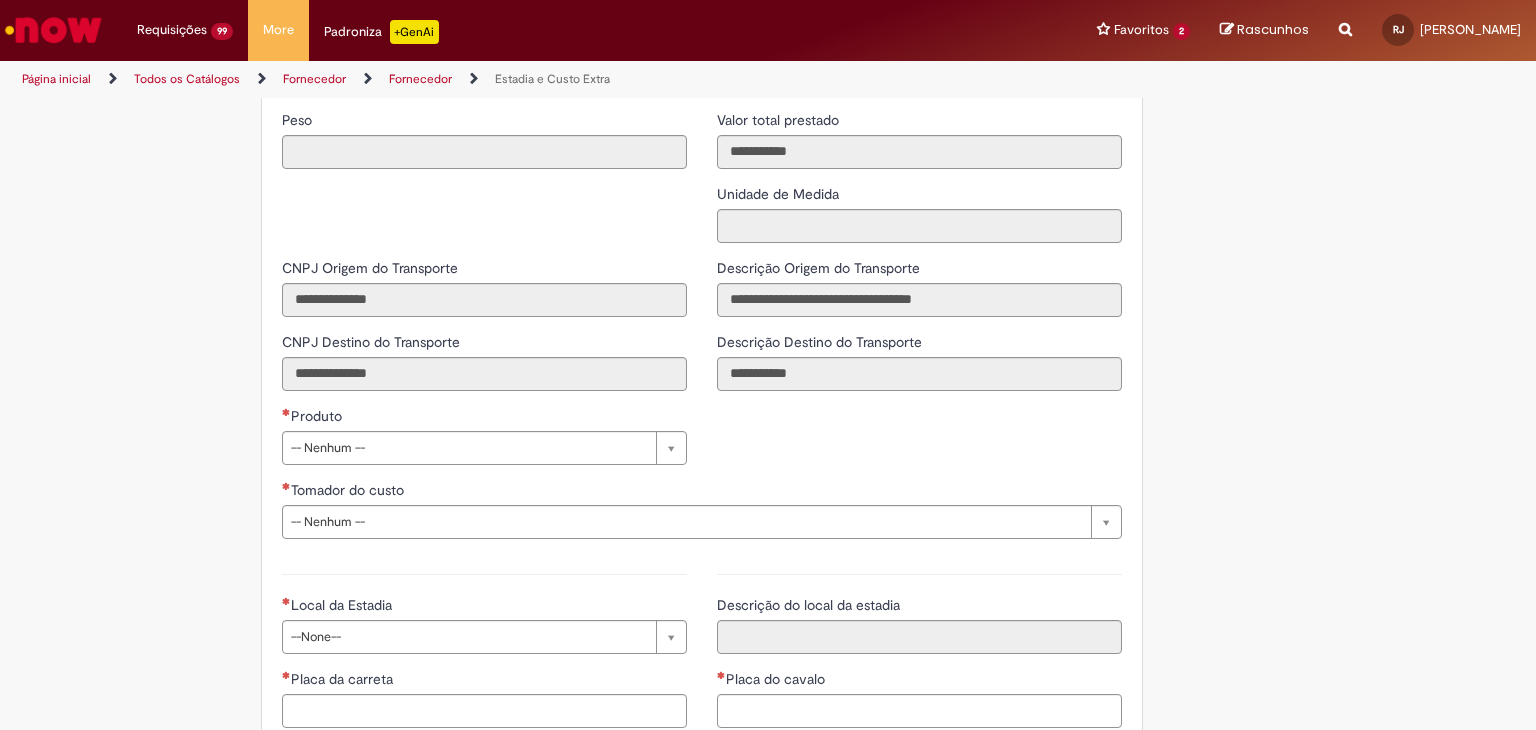 scroll, scrollTop: 2733, scrollLeft: 0, axis: vertical 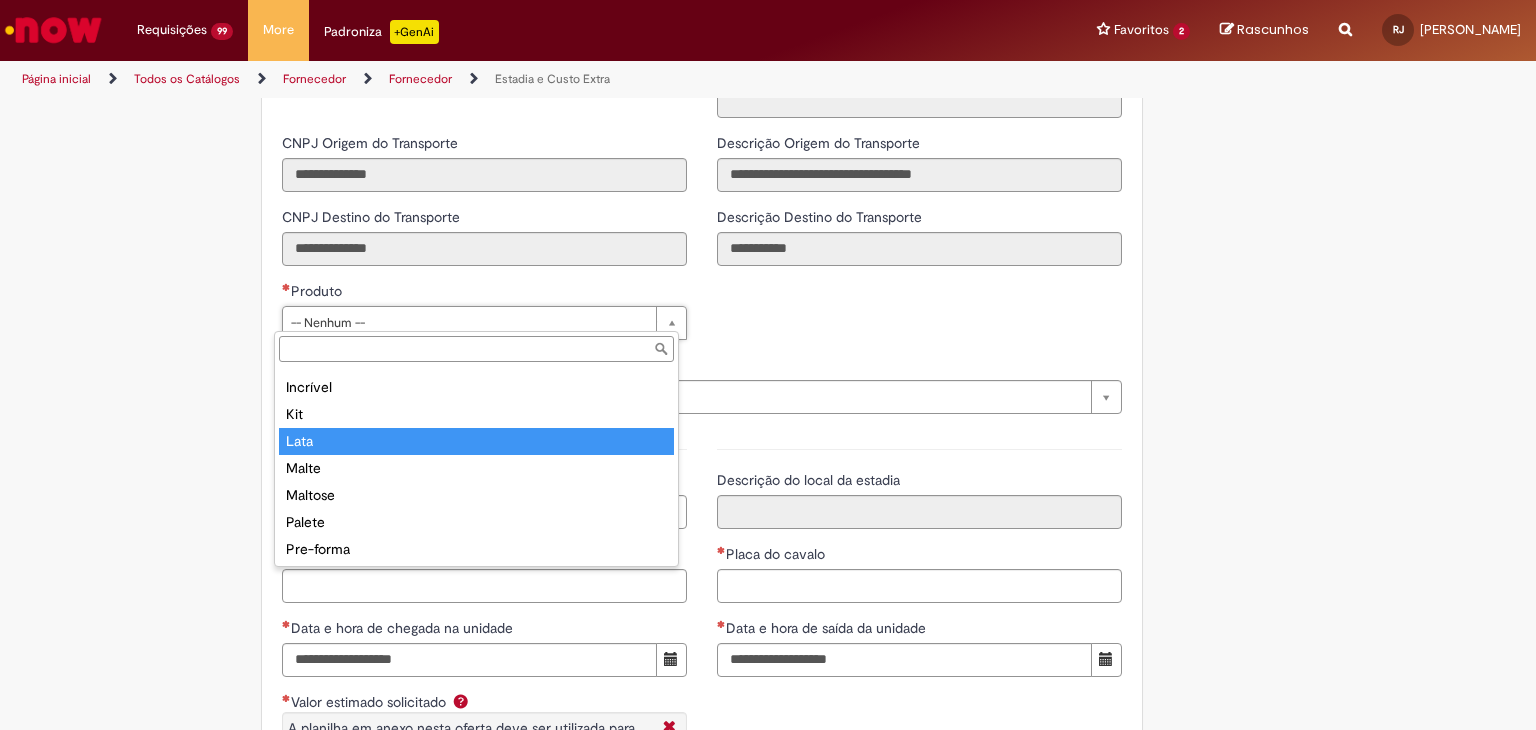 type on "****" 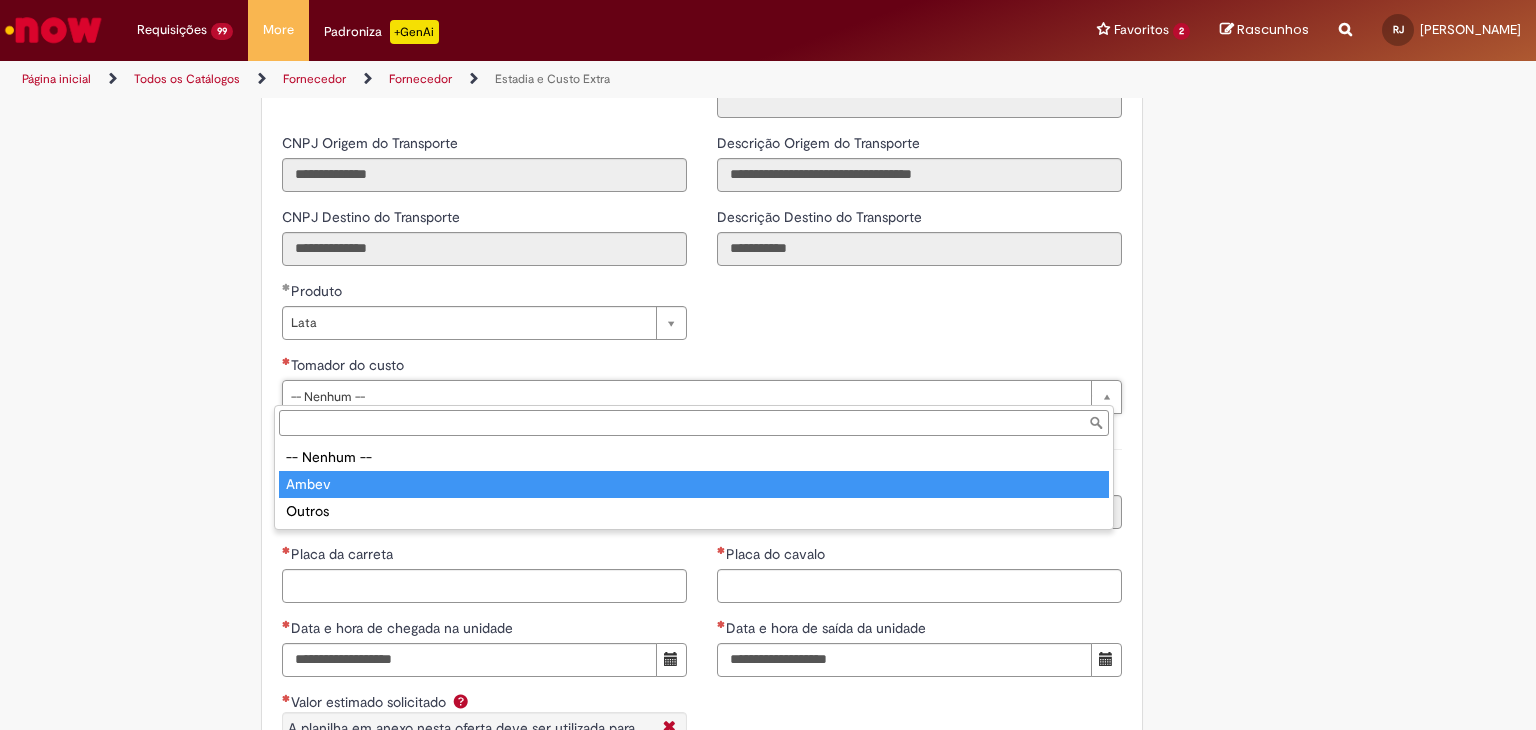 type on "*****" 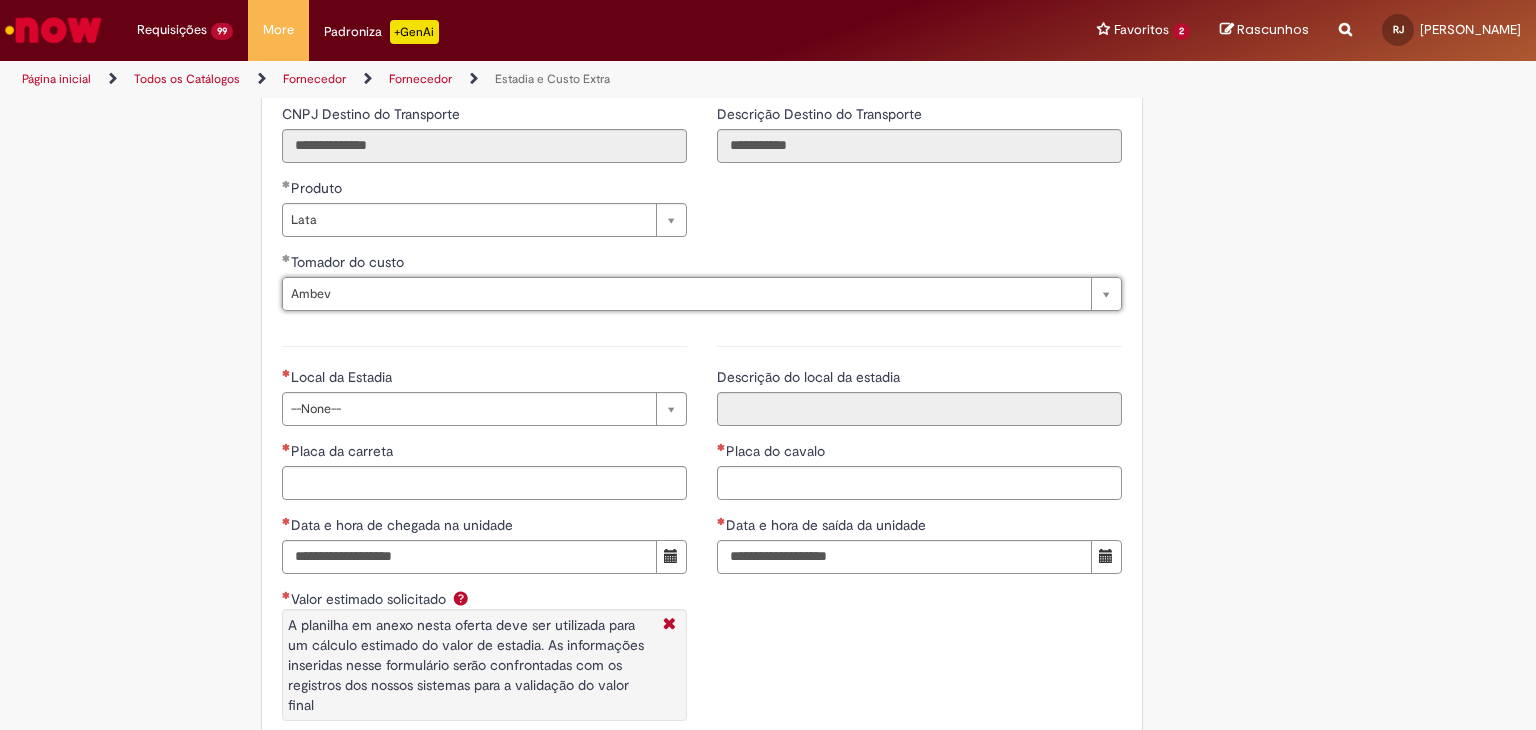 scroll, scrollTop: 2866, scrollLeft: 0, axis: vertical 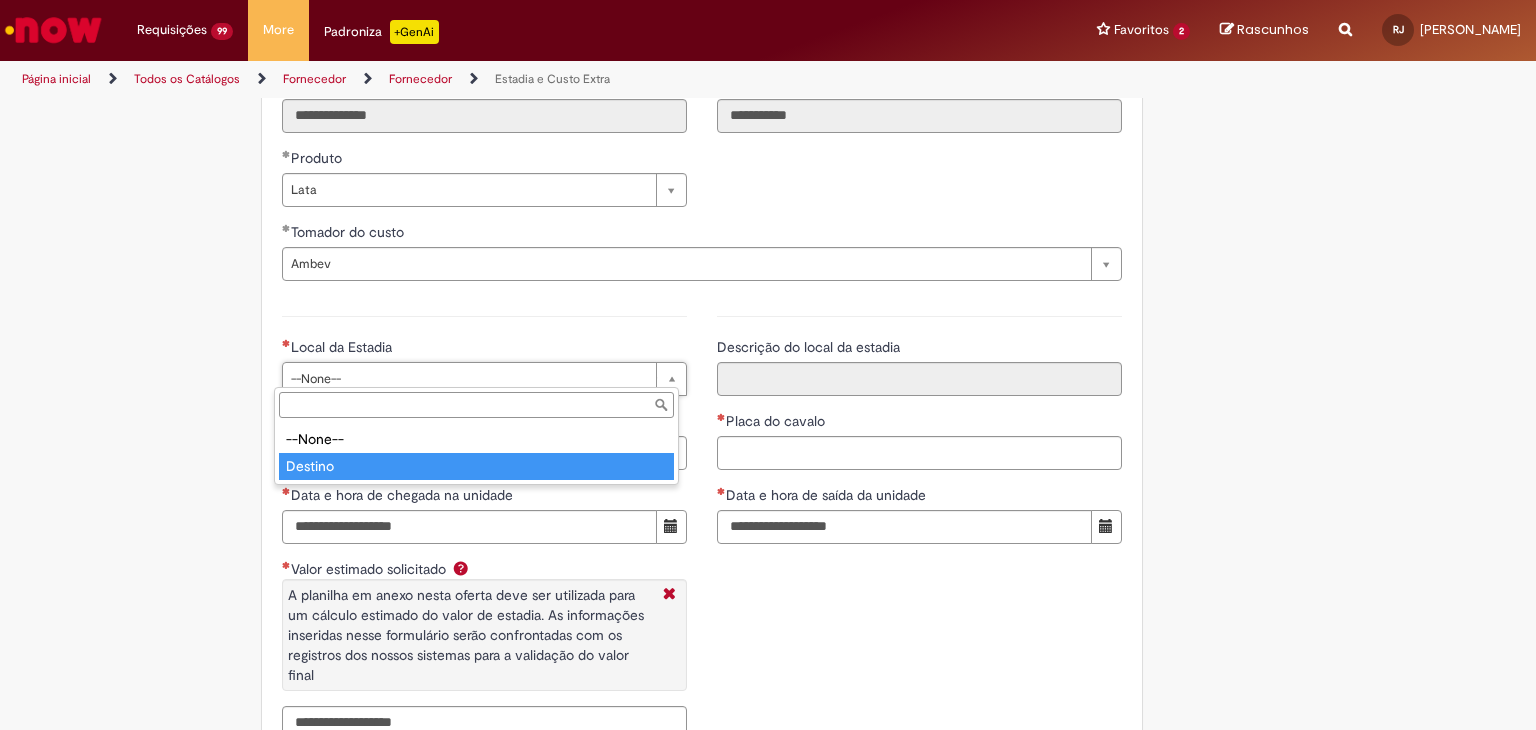 type on "*******" 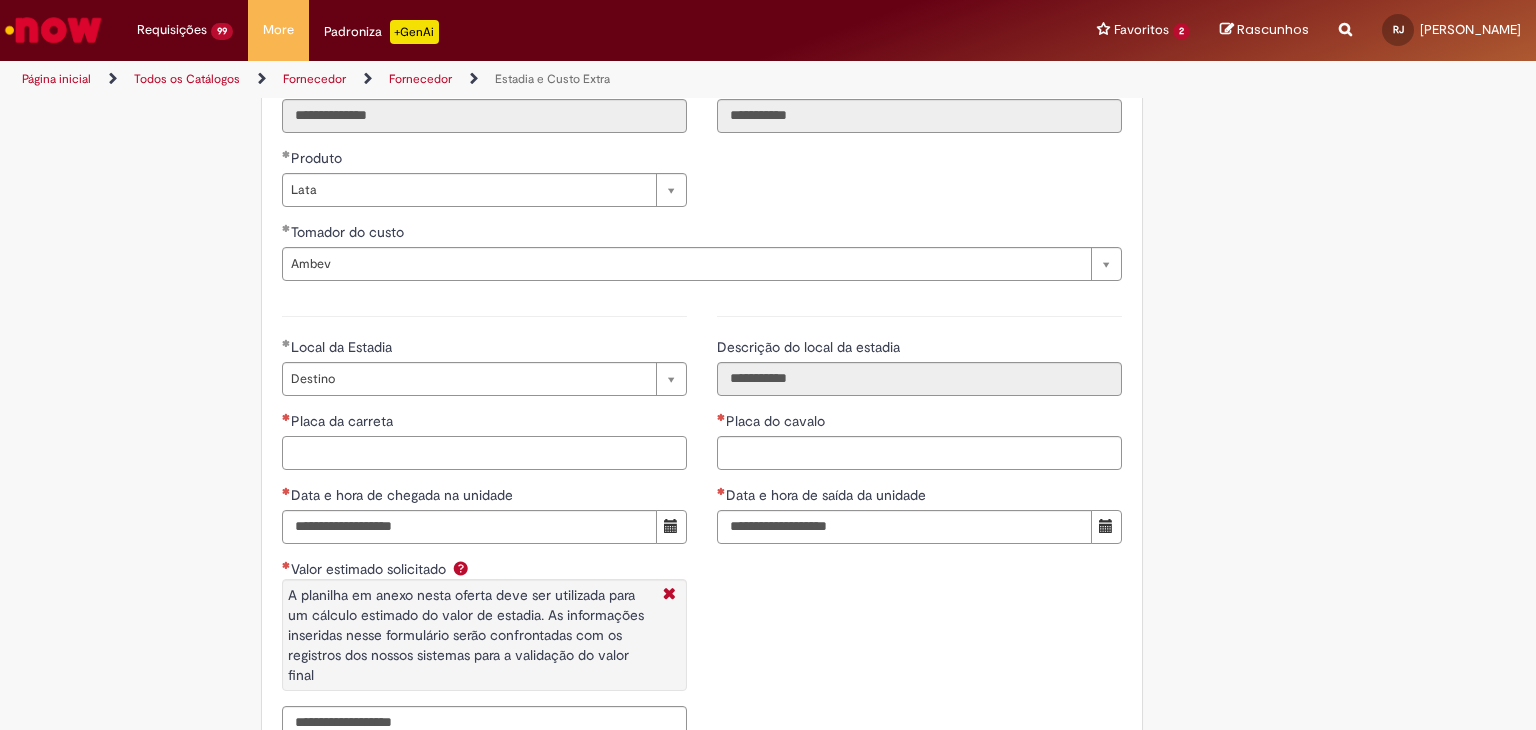 click on "Placa da carreta" at bounding box center [484, 453] 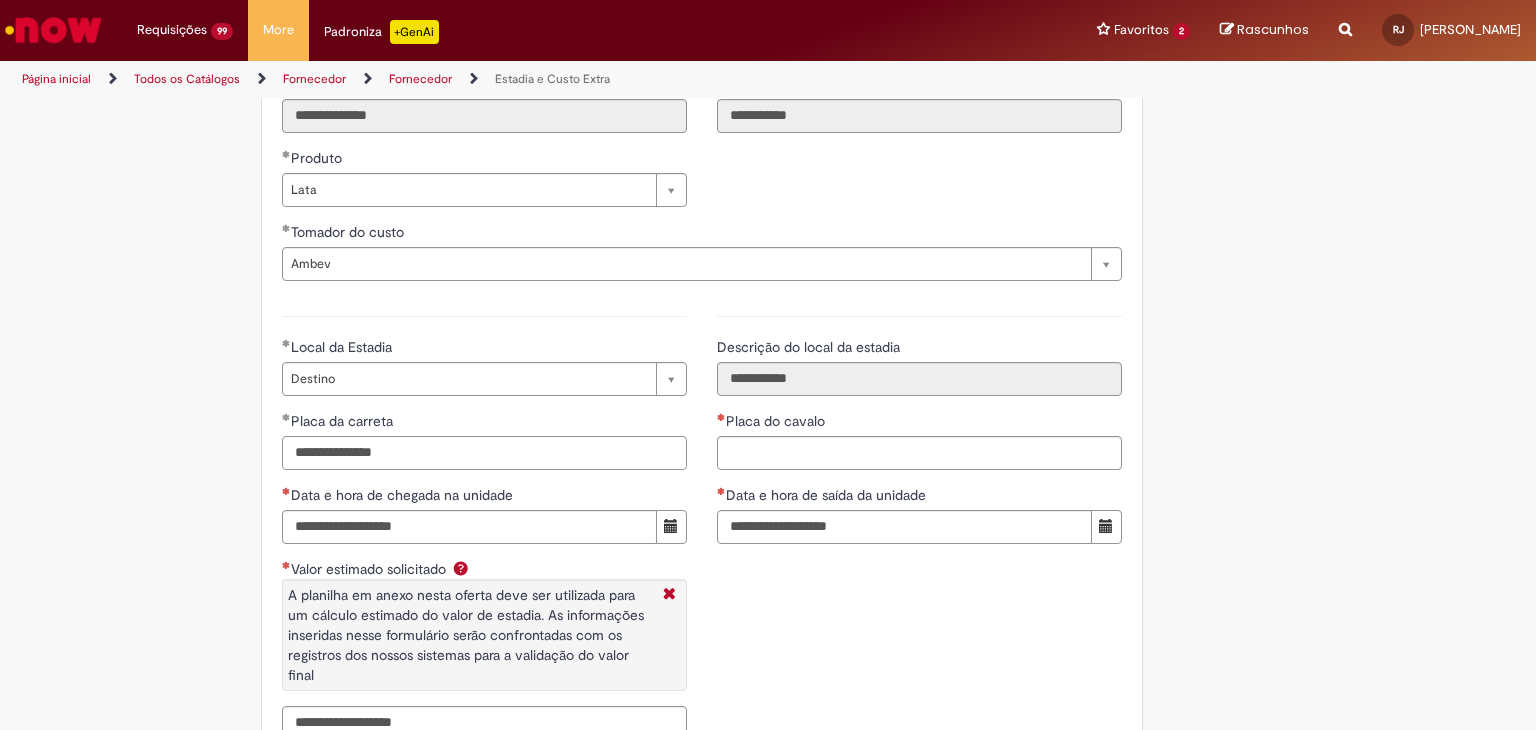 drag, startPoint x: 346, startPoint y: 449, endPoint x: 266, endPoint y: 451, distance: 80.024994 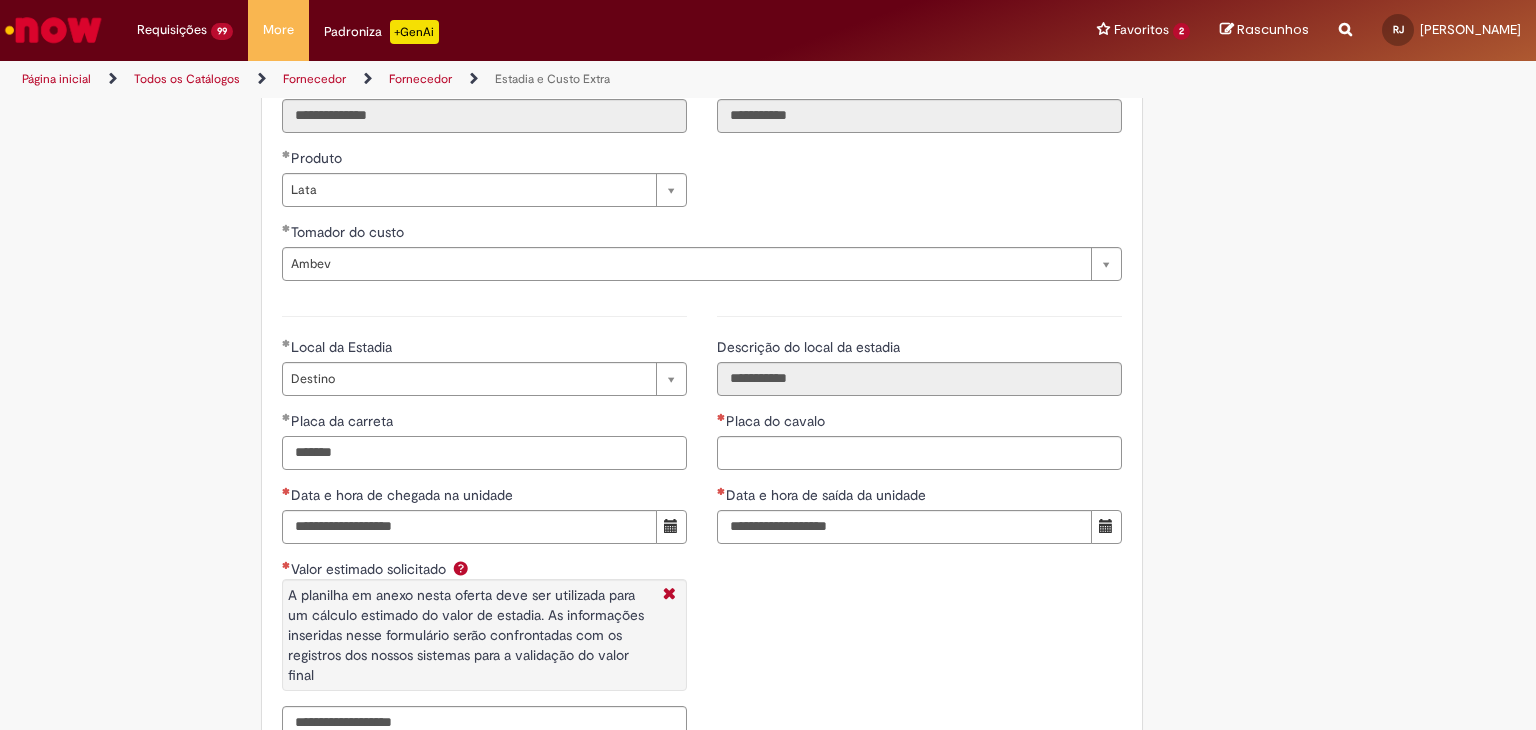 type on "*******" 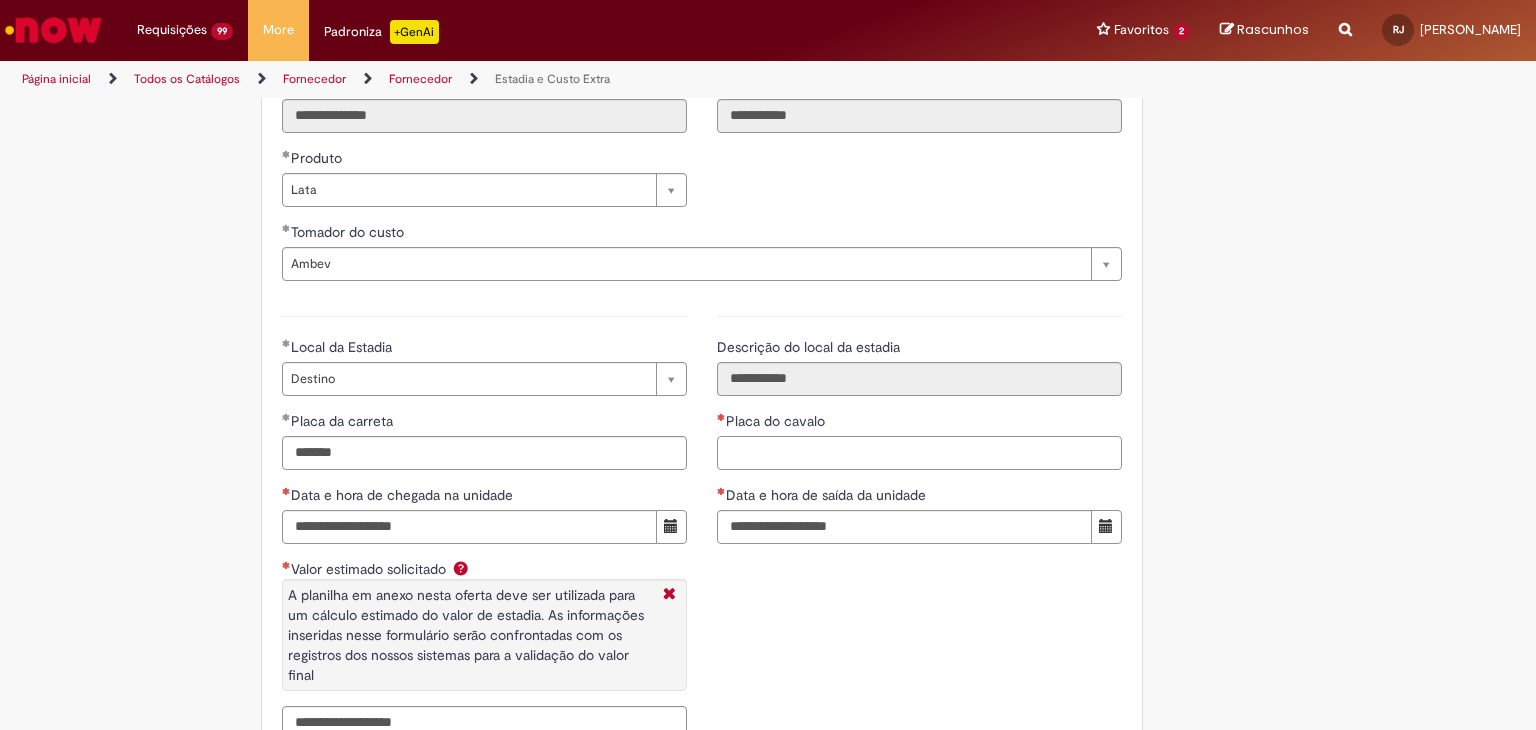 click on "Placa do cavalo" at bounding box center [919, 453] 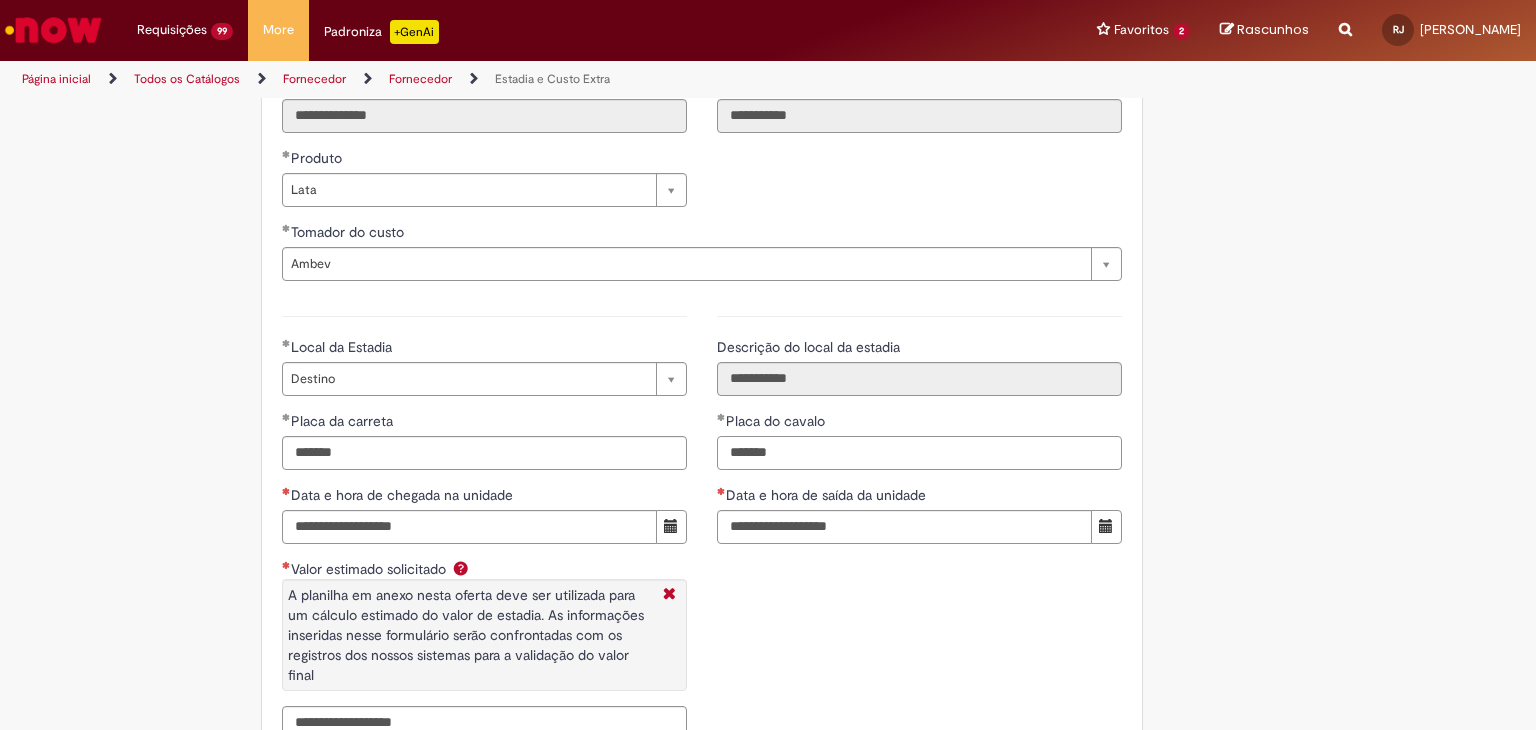 type on "*******" 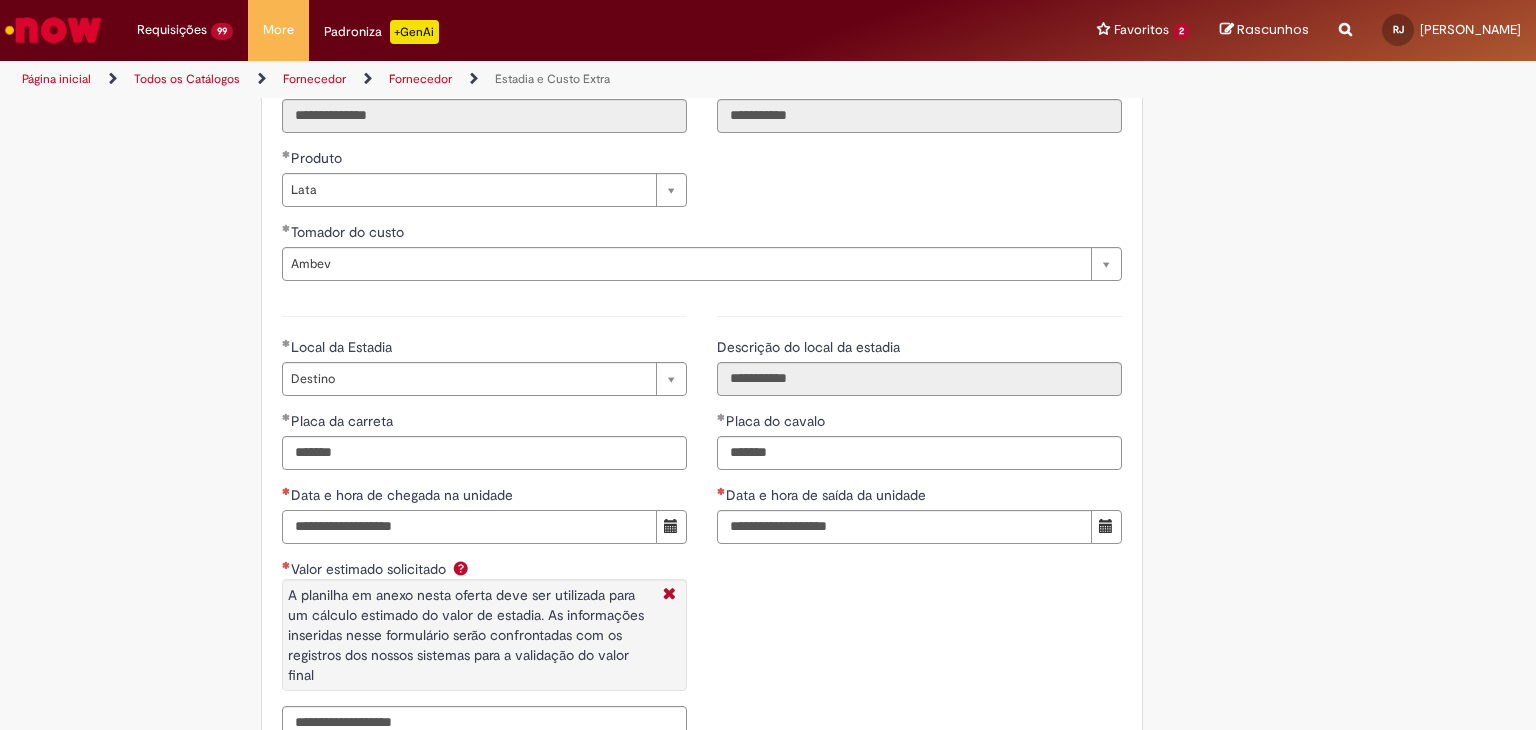 click on "Data e hora de chegada na unidade" at bounding box center [469, 527] 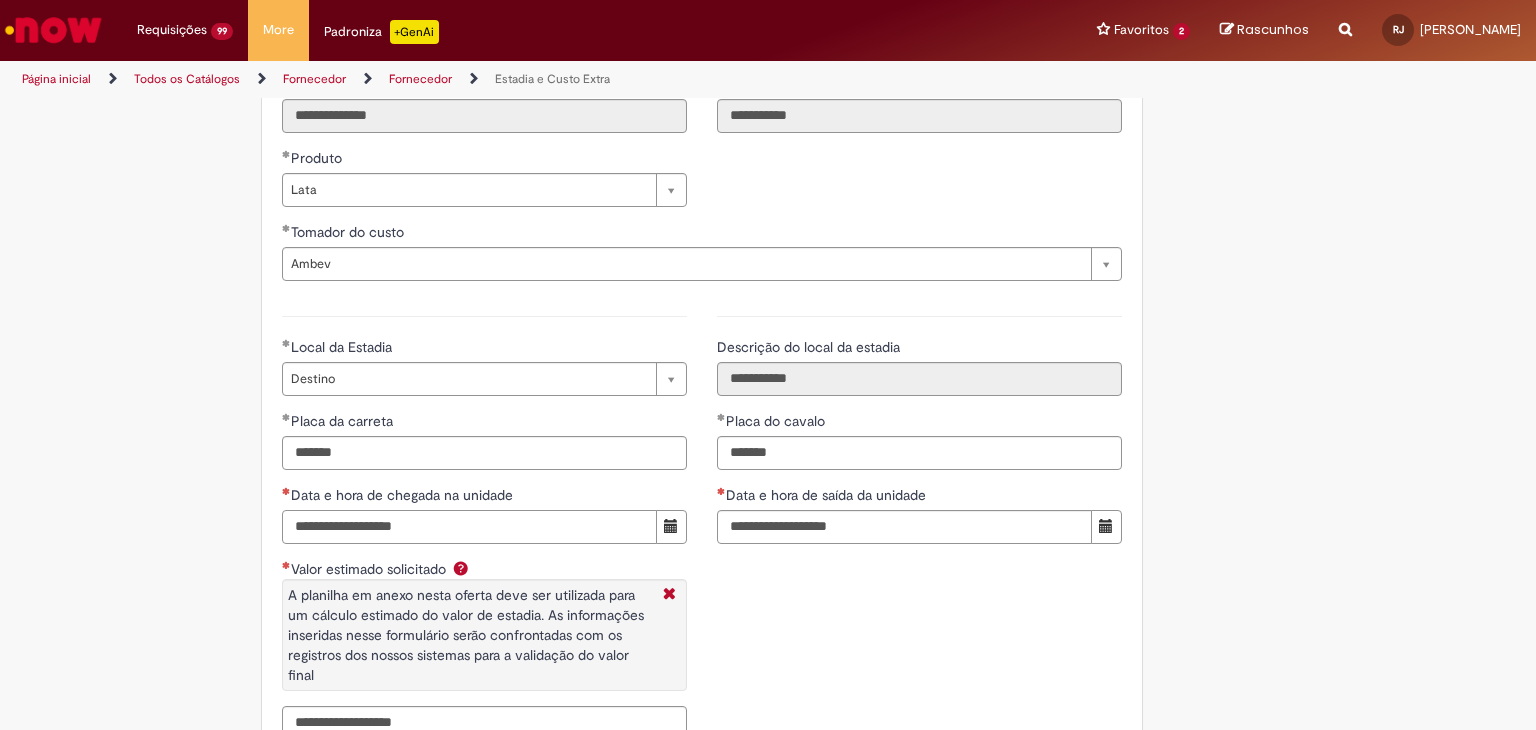 click on "Data e hora de chegada na unidade" at bounding box center [469, 527] 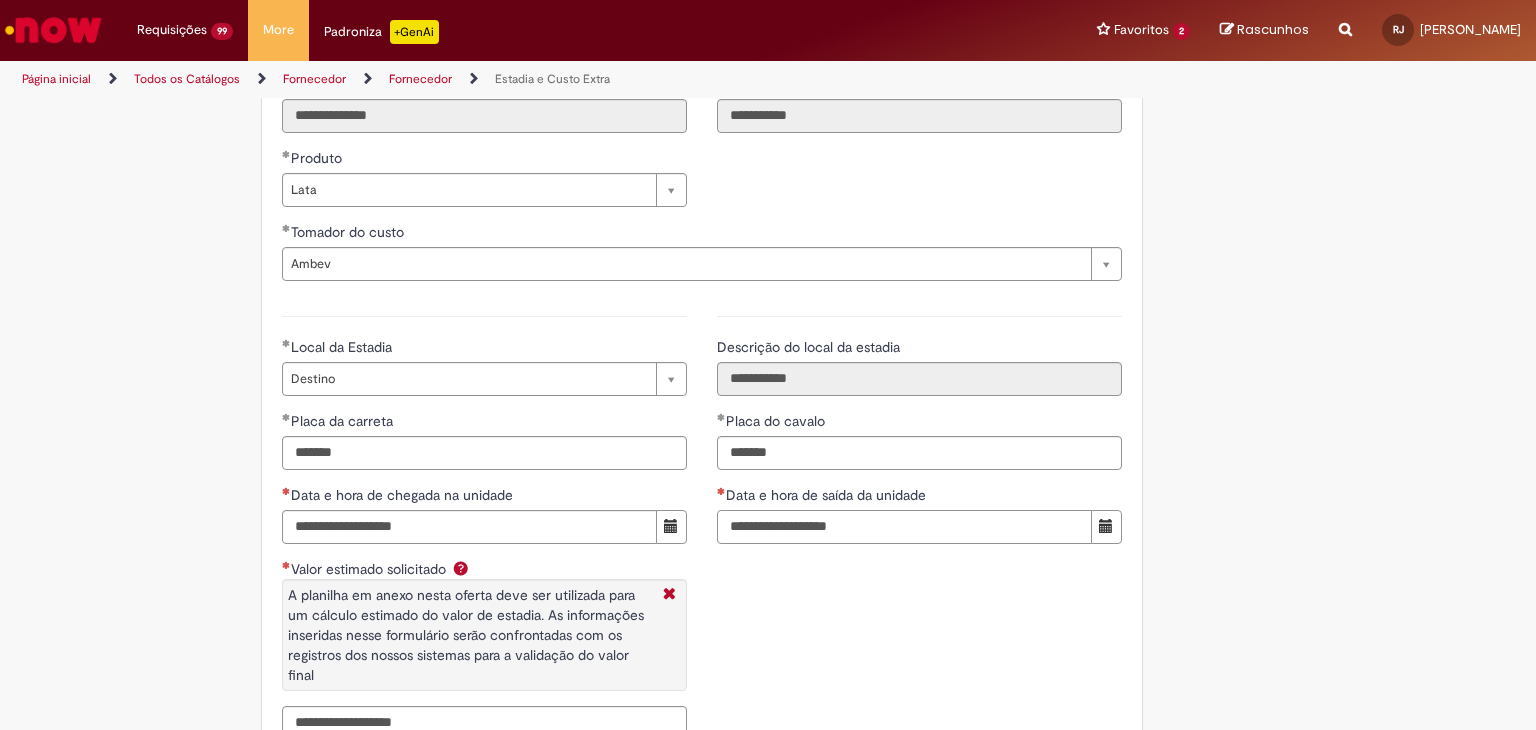 click on "Data e hora de saída da unidade" at bounding box center (904, 527) 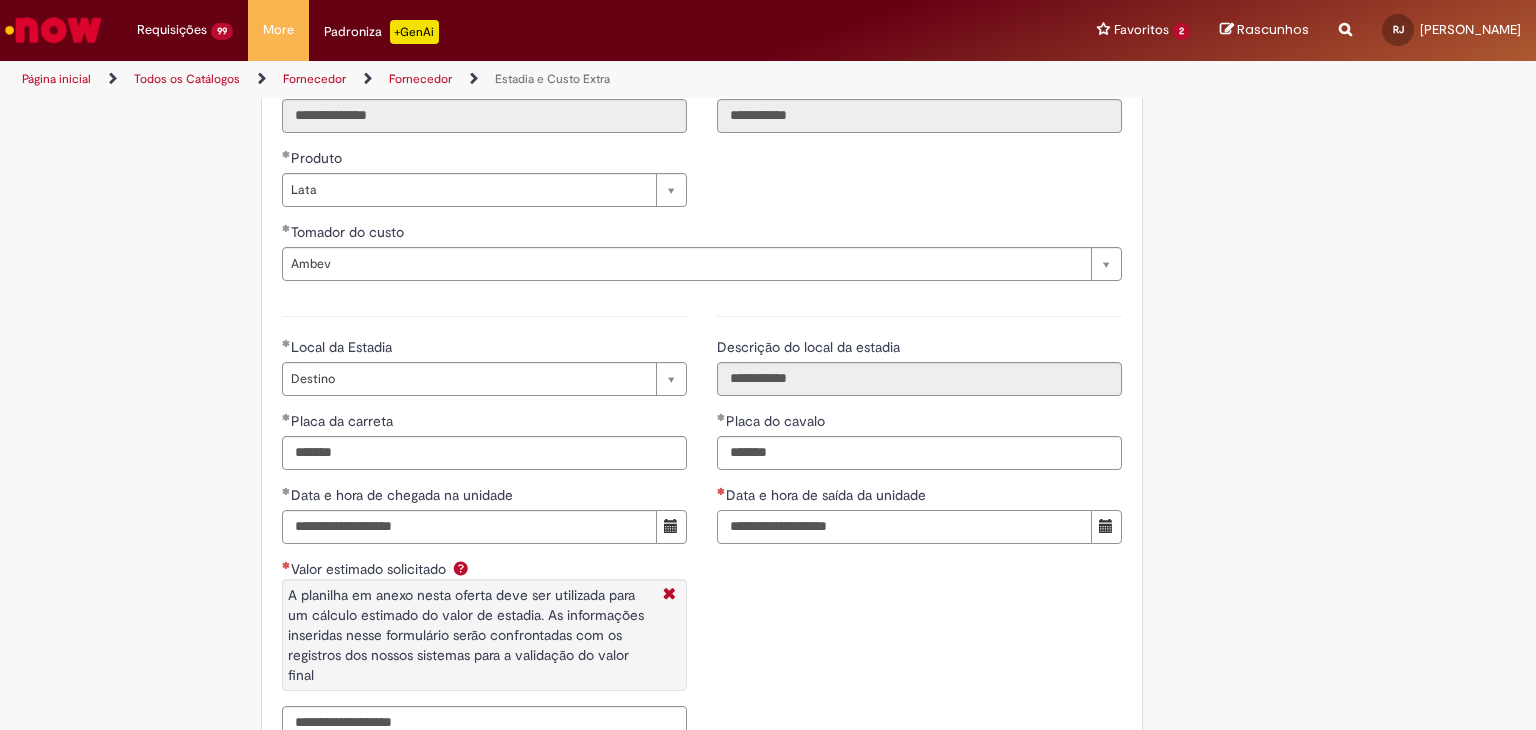 click on "Data e hora de saída da unidade" at bounding box center (904, 527) 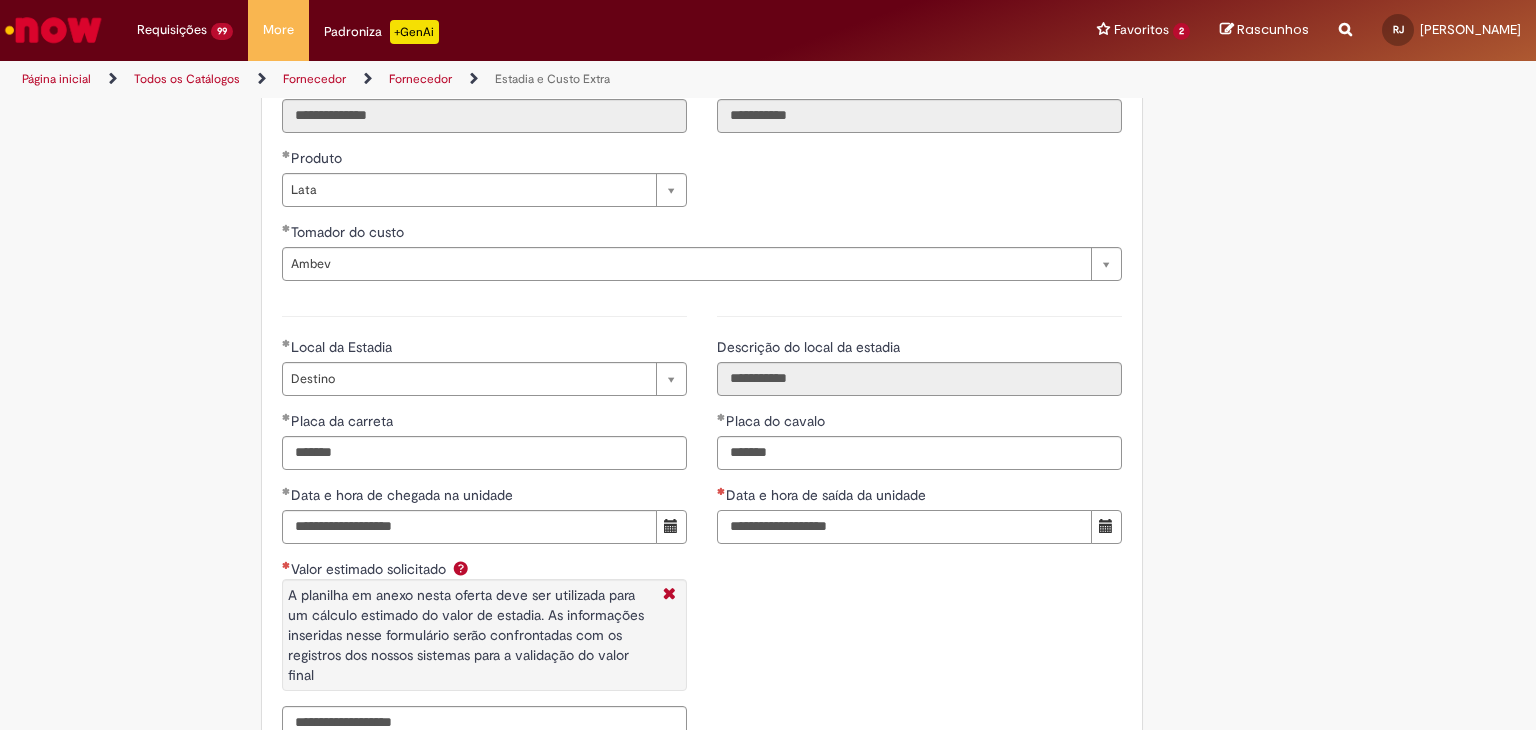 click on "Data e hora de saída da unidade" at bounding box center [904, 527] 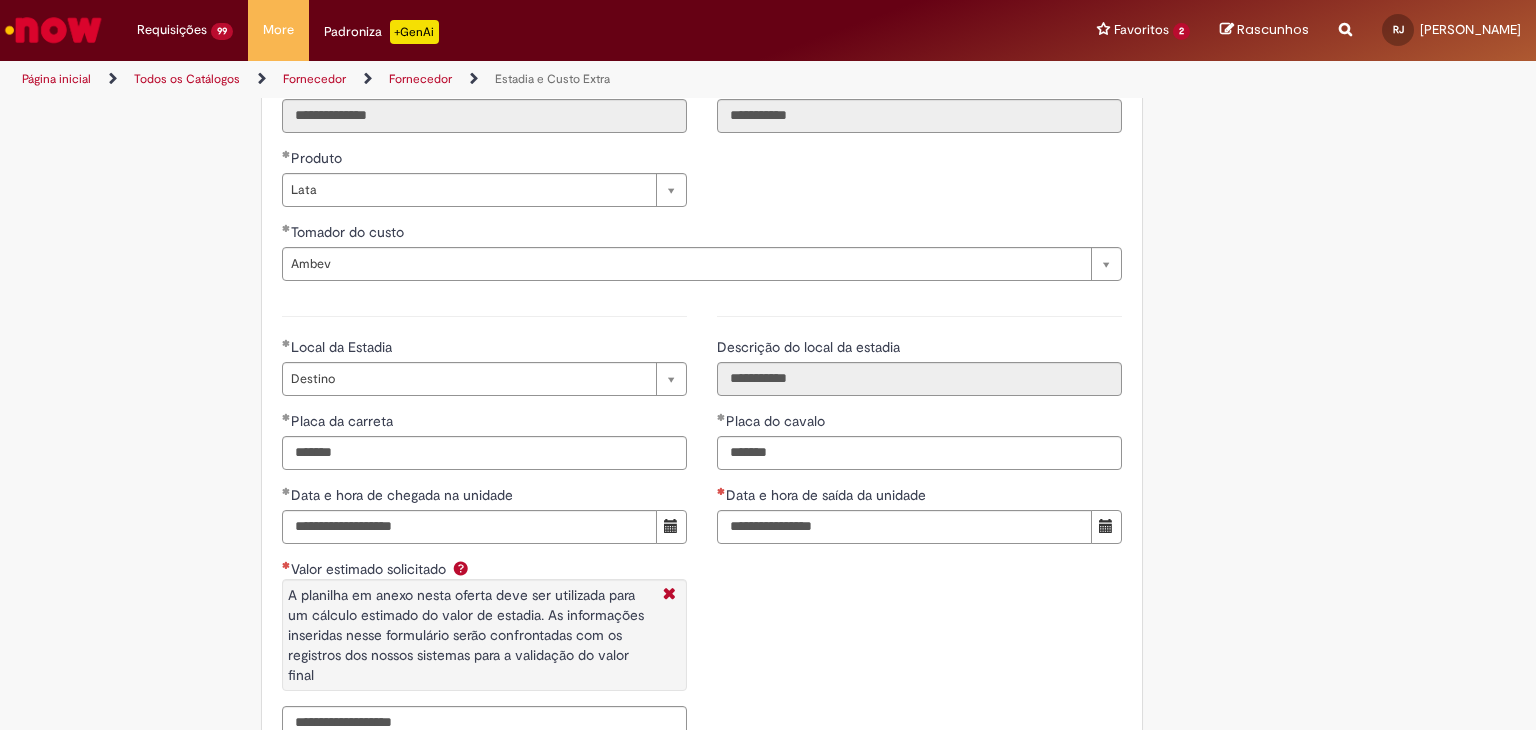 click on "**********" at bounding box center (702, 525) 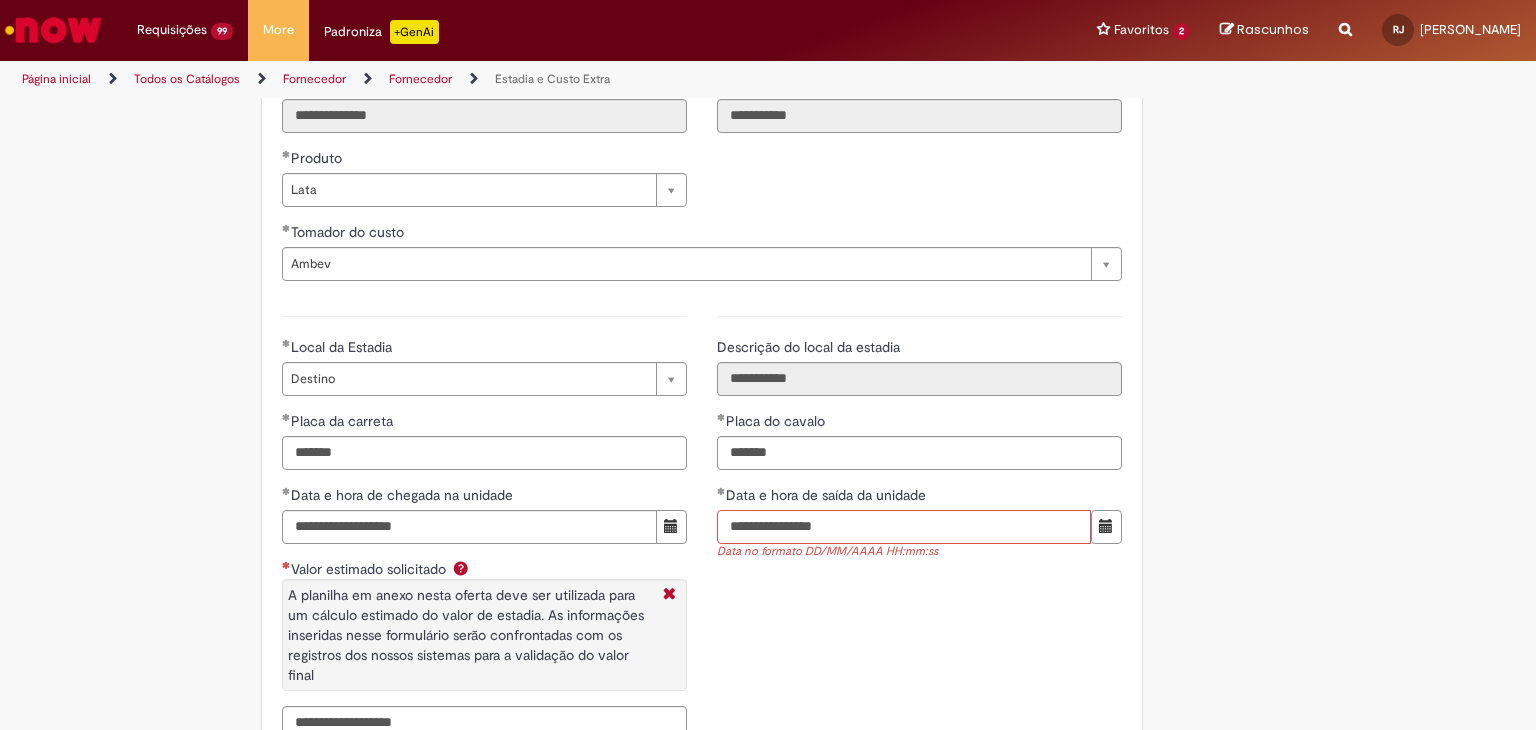 click on "**********" at bounding box center [904, 527] 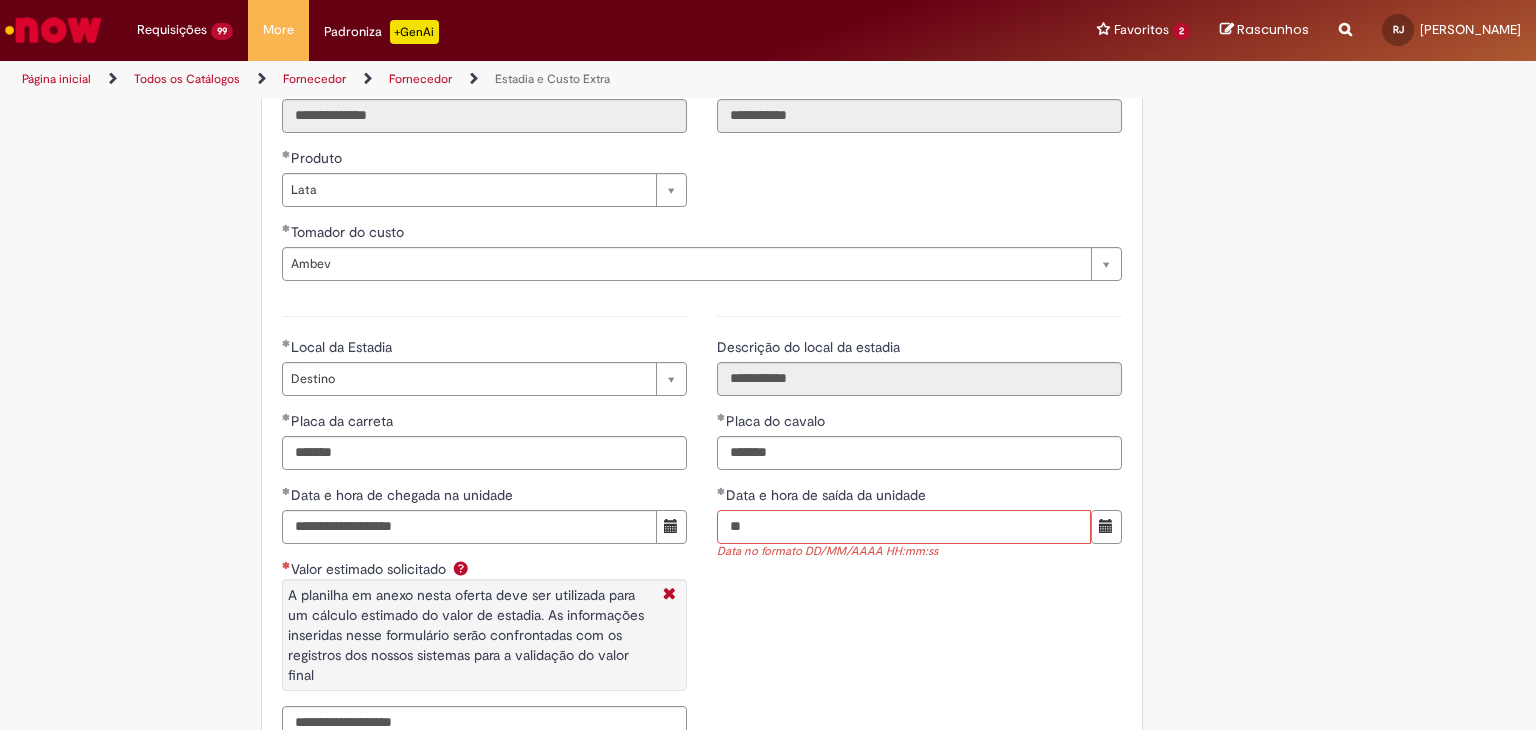 type on "*" 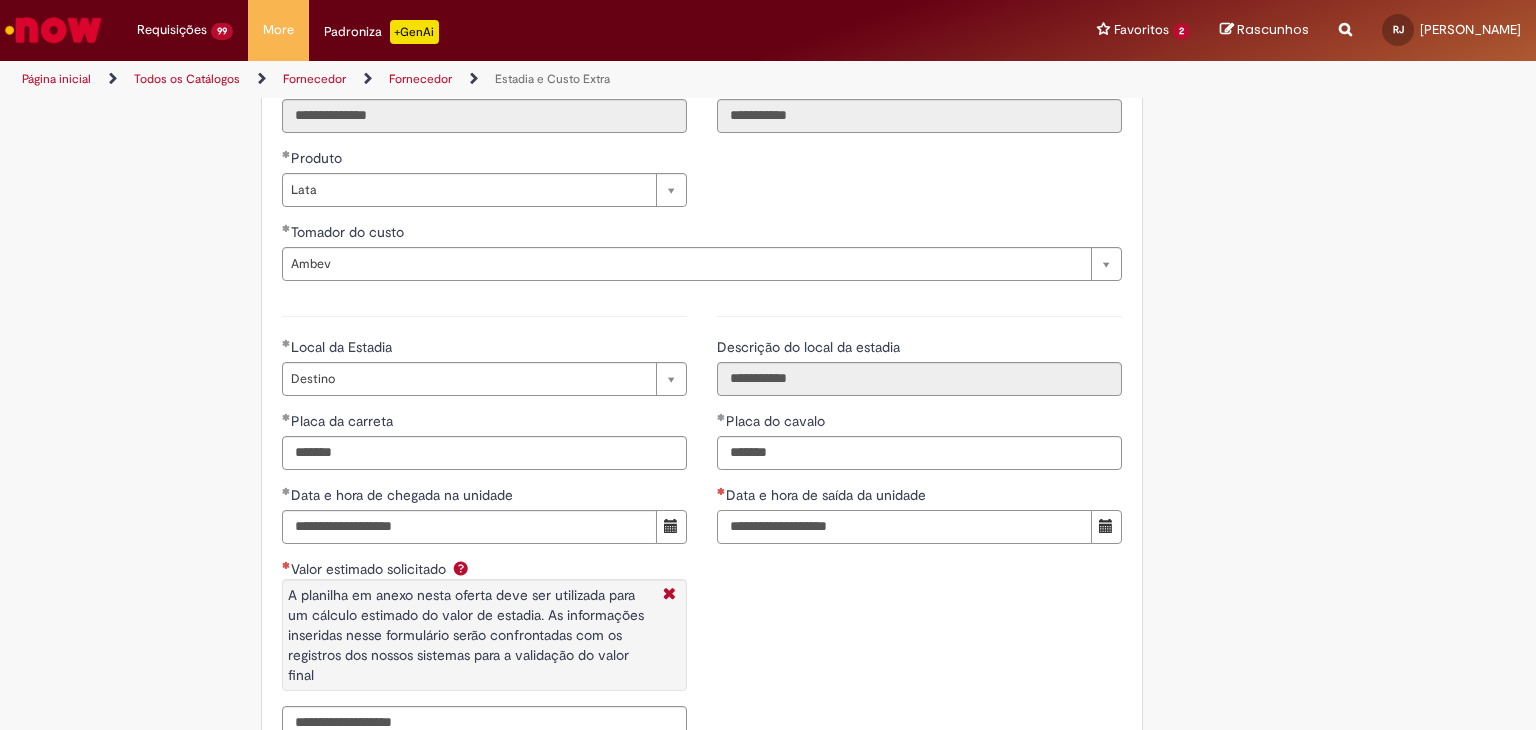 click on "Data e hora de saída da unidade" at bounding box center [904, 527] 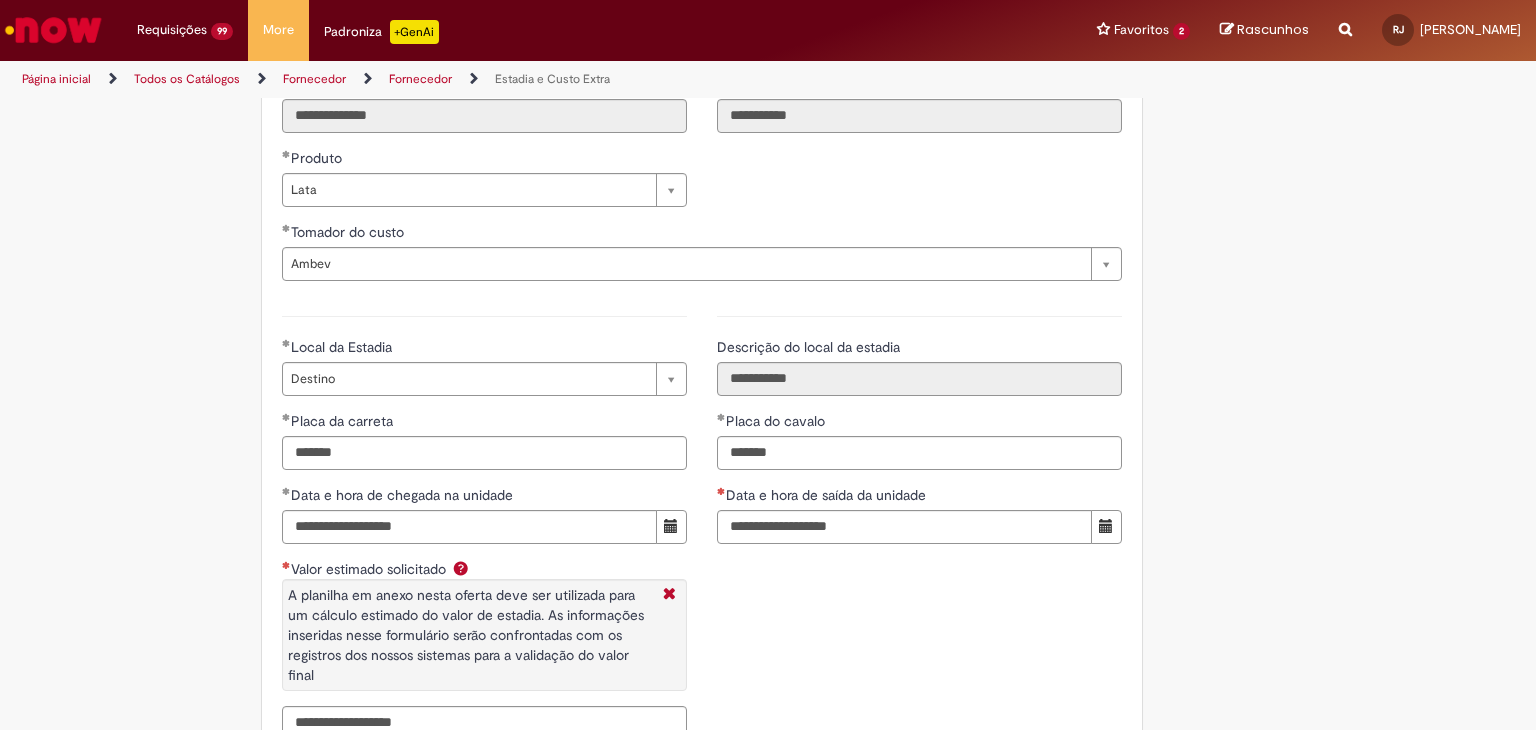 click on "**********" at bounding box center (702, 525) 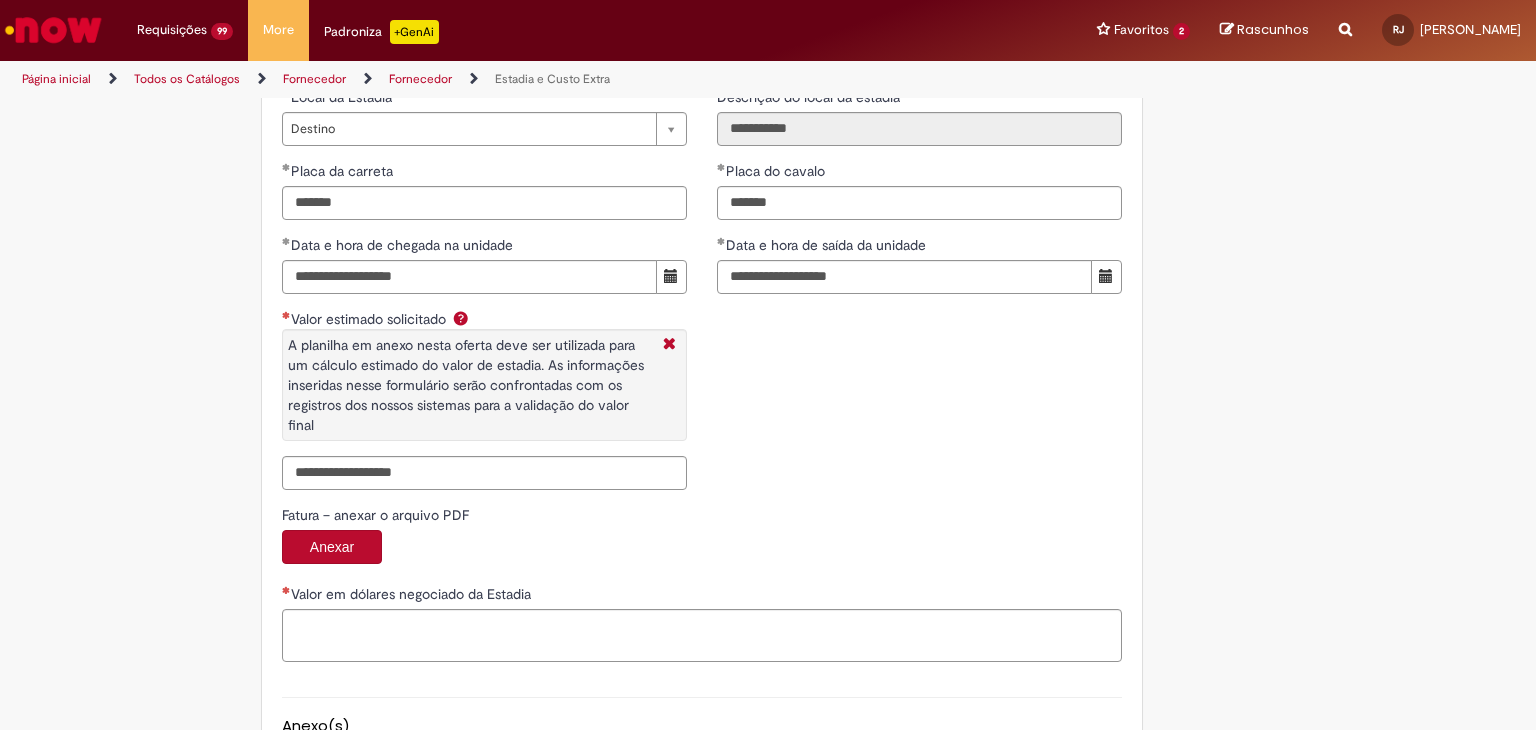 scroll, scrollTop: 3133, scrollLeft: 0, axis: vertical 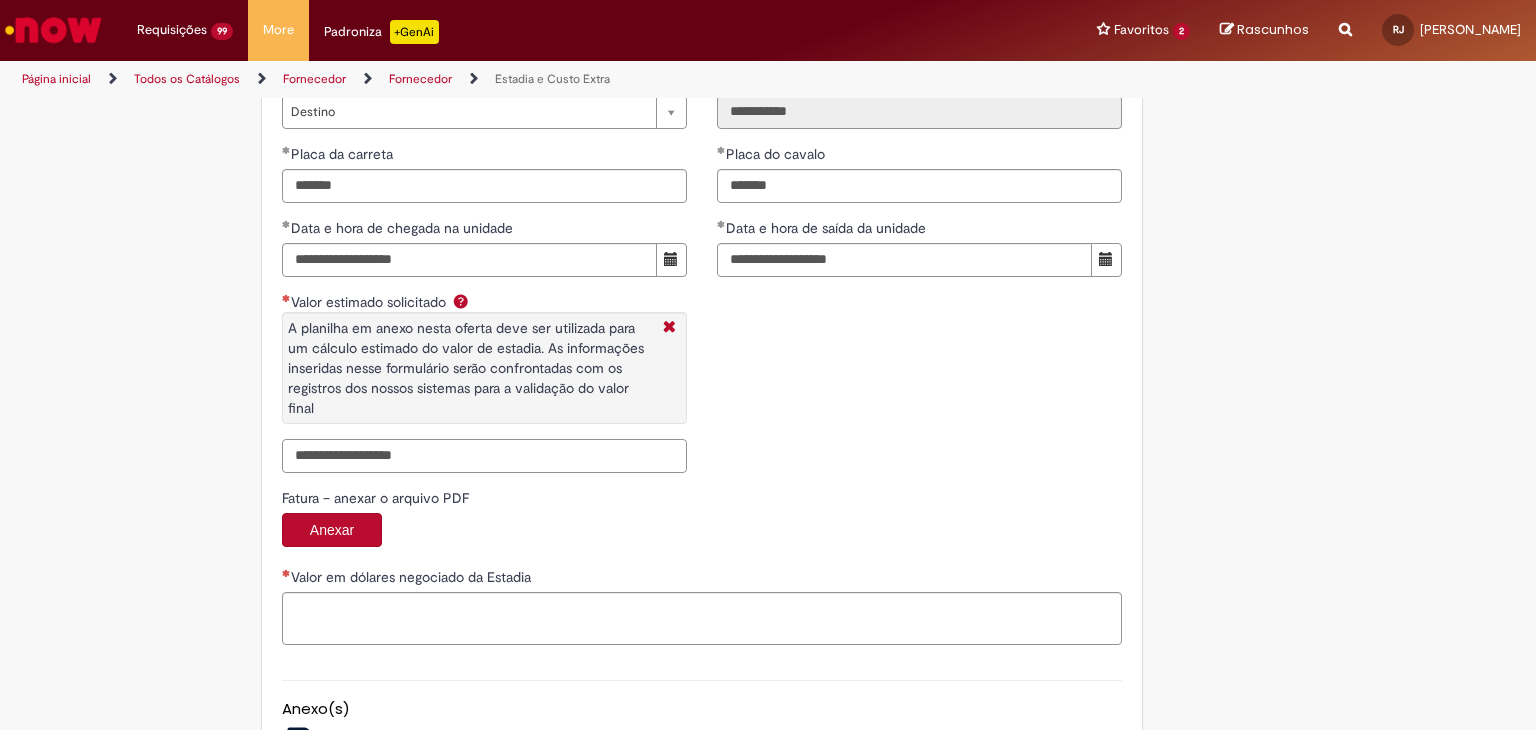 click on "Valor estimado solicitado A planilha em anexo nesta oferta deve ser utilizada para um cálculo estimado do valor de estadia. As informações inseridas nesse formulário serão confrontadas com os registros dos nossos sistemas para a validação do valor final" at bounding box center (484, 456) 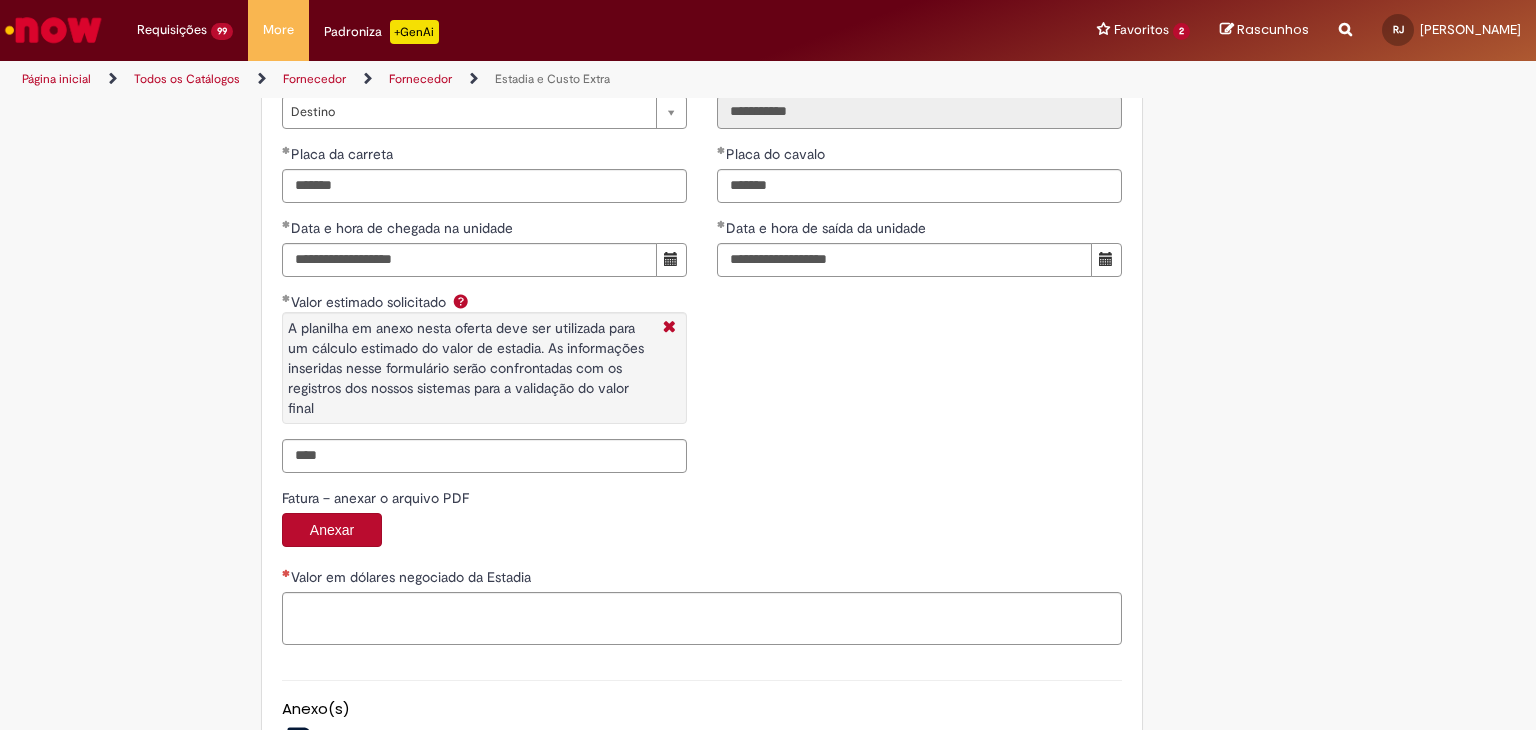 type on "**********" 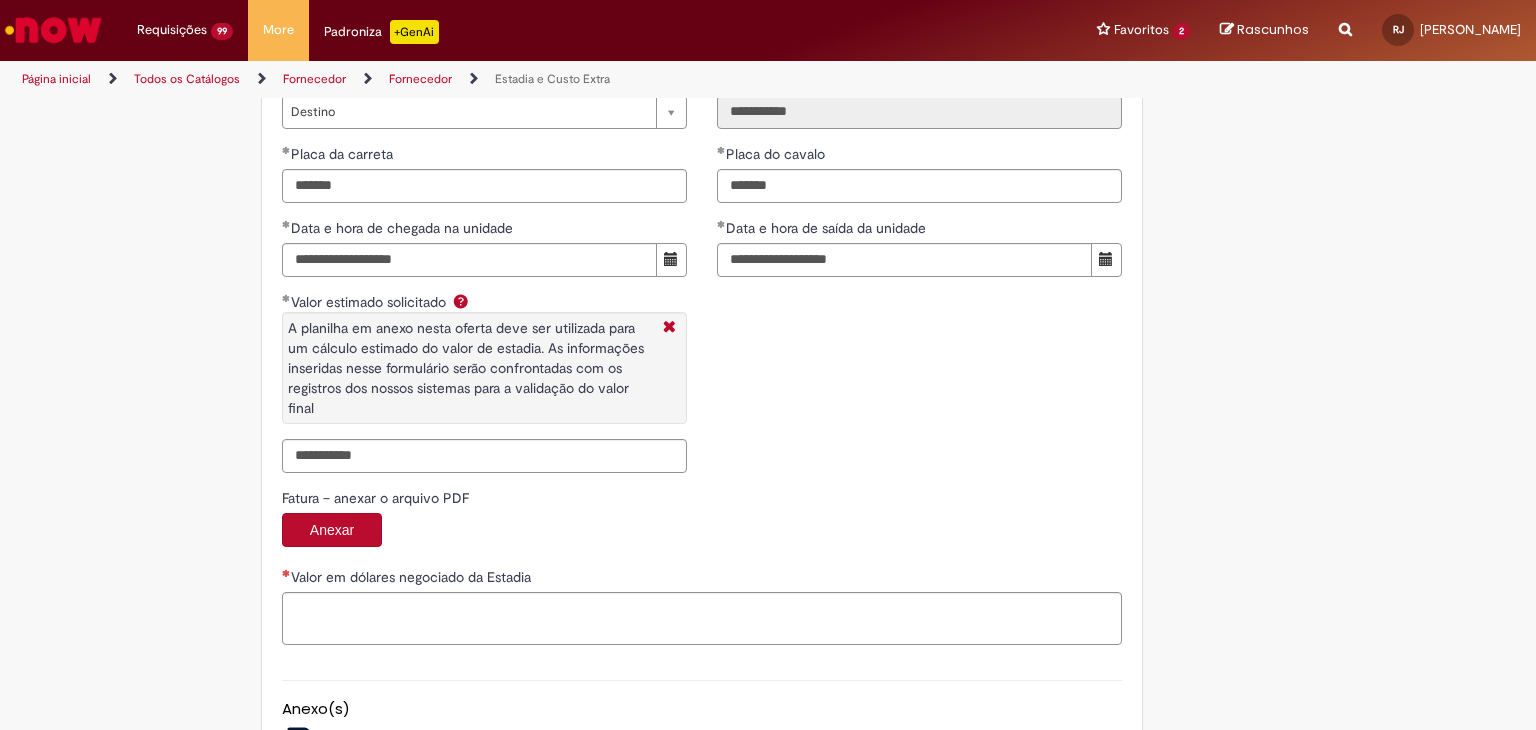 click on "Anexar" at bounding box center (702, 532) 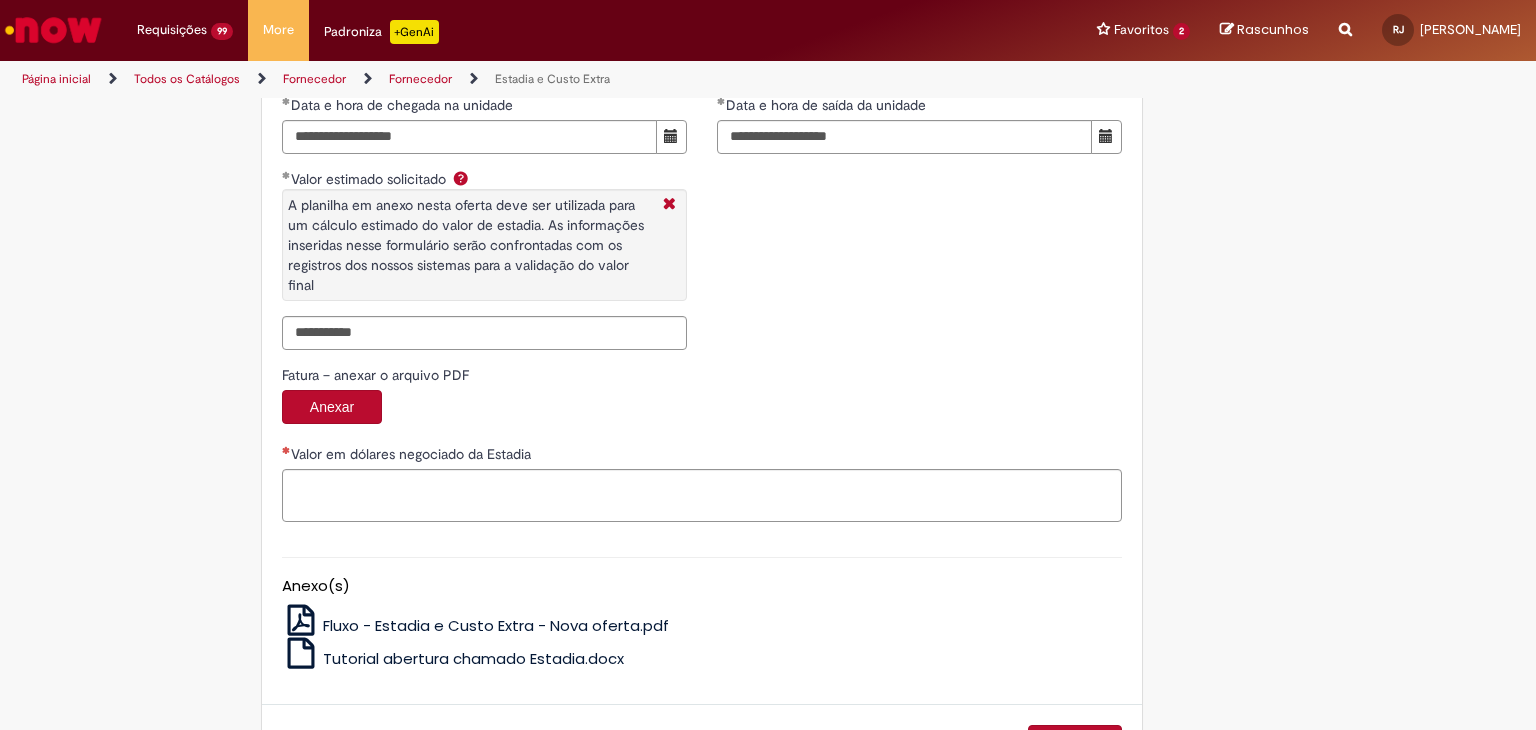scroll, scrollTop: 3266, scrollLeft: 0, axis: vertical 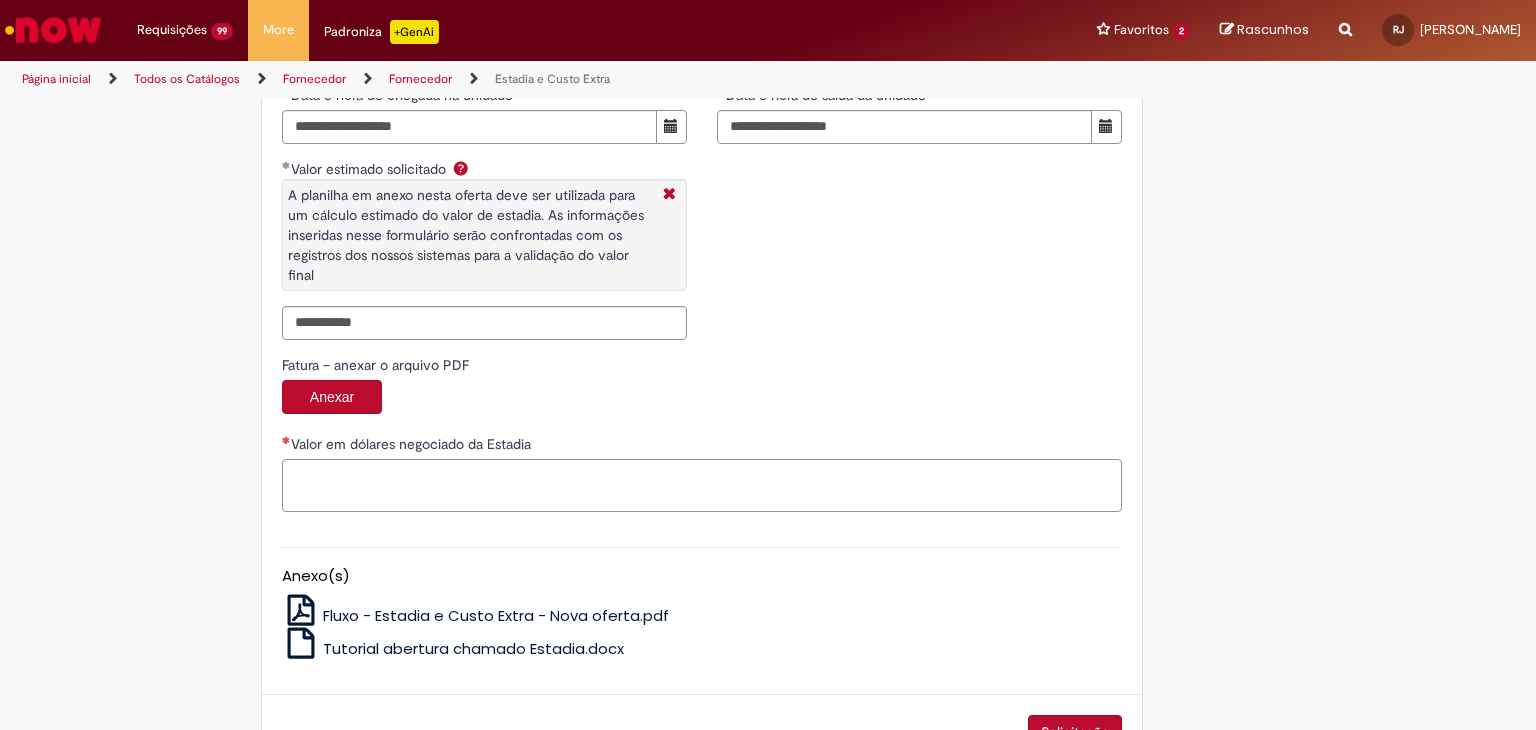 click on "Valor em dólares negociado da Estadia" at bounding box center (702, 486) 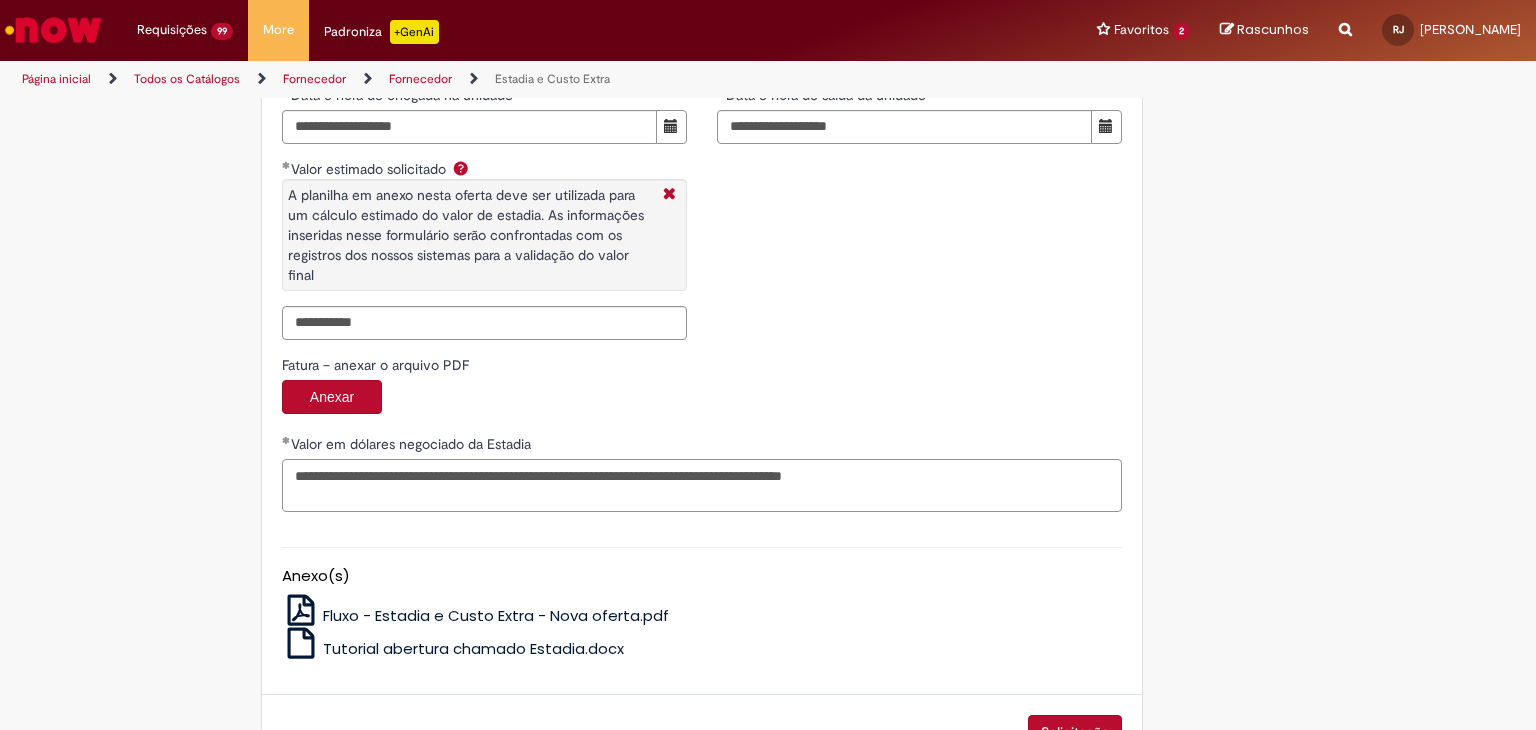 drag, startPoint x: 561, startPoint y: 470, endPoint x: 596, endPoint y: 473, distance: 35.128338 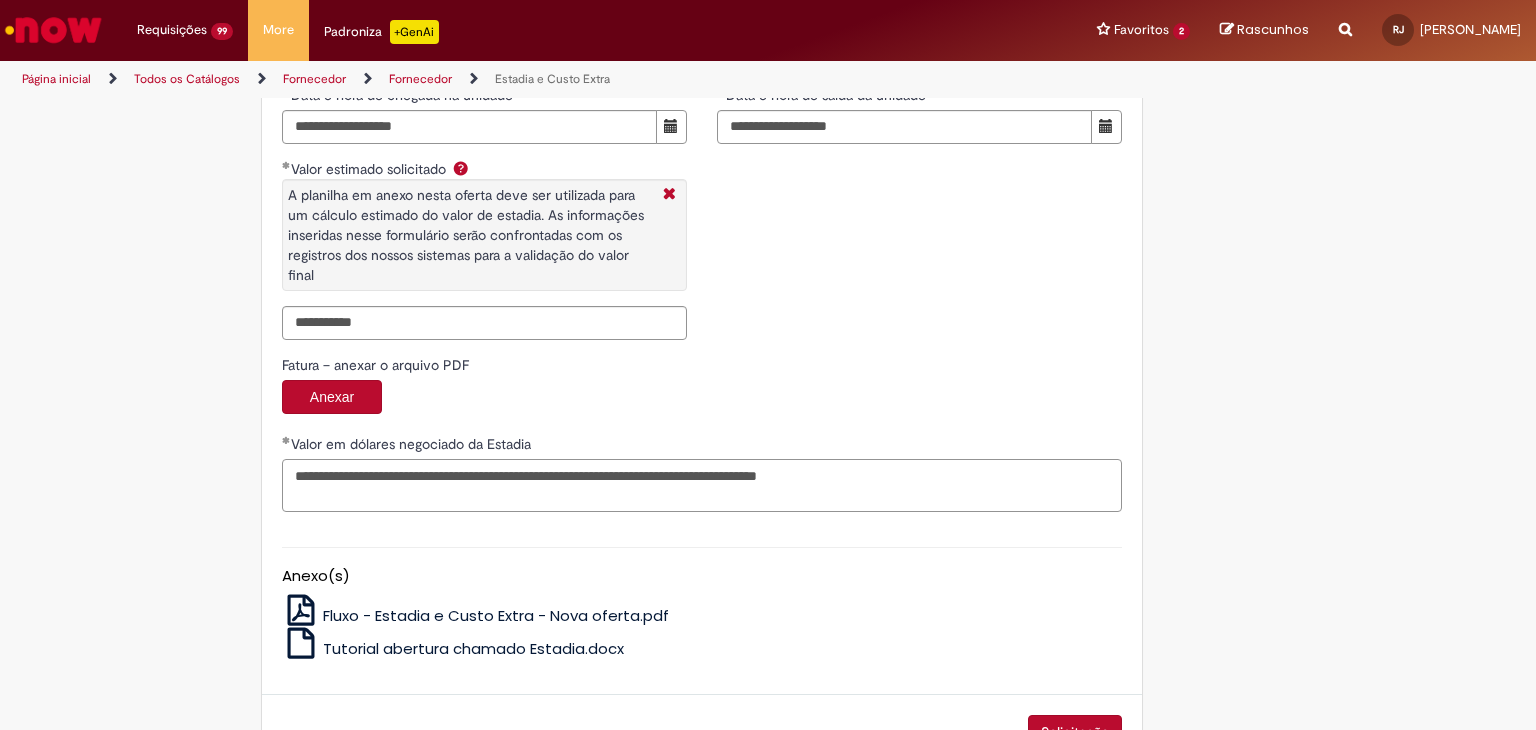 paste on "******" 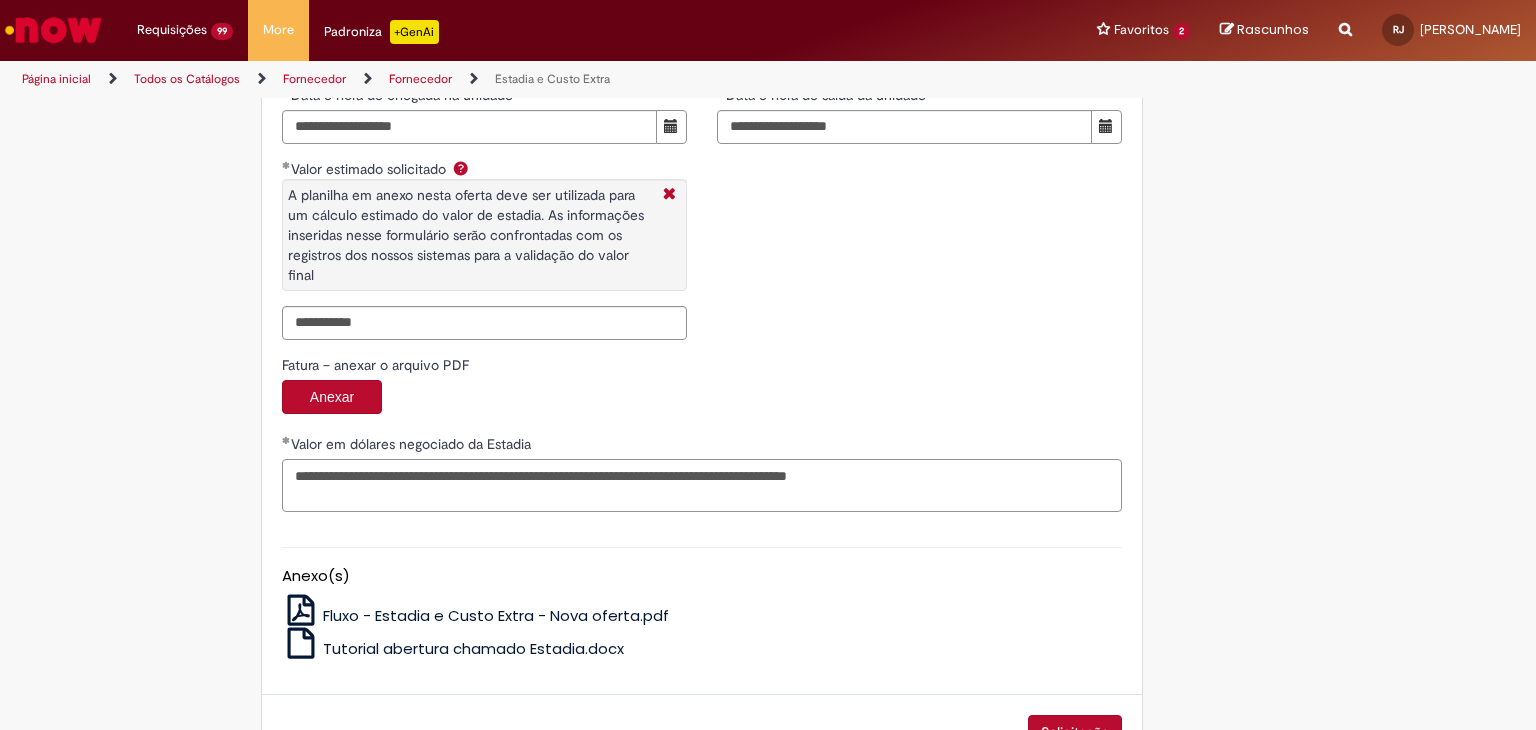 drag, startPoint x: 628, startPoint y: 471, endPoint x: 665, endPoint y: 471, distance: 37 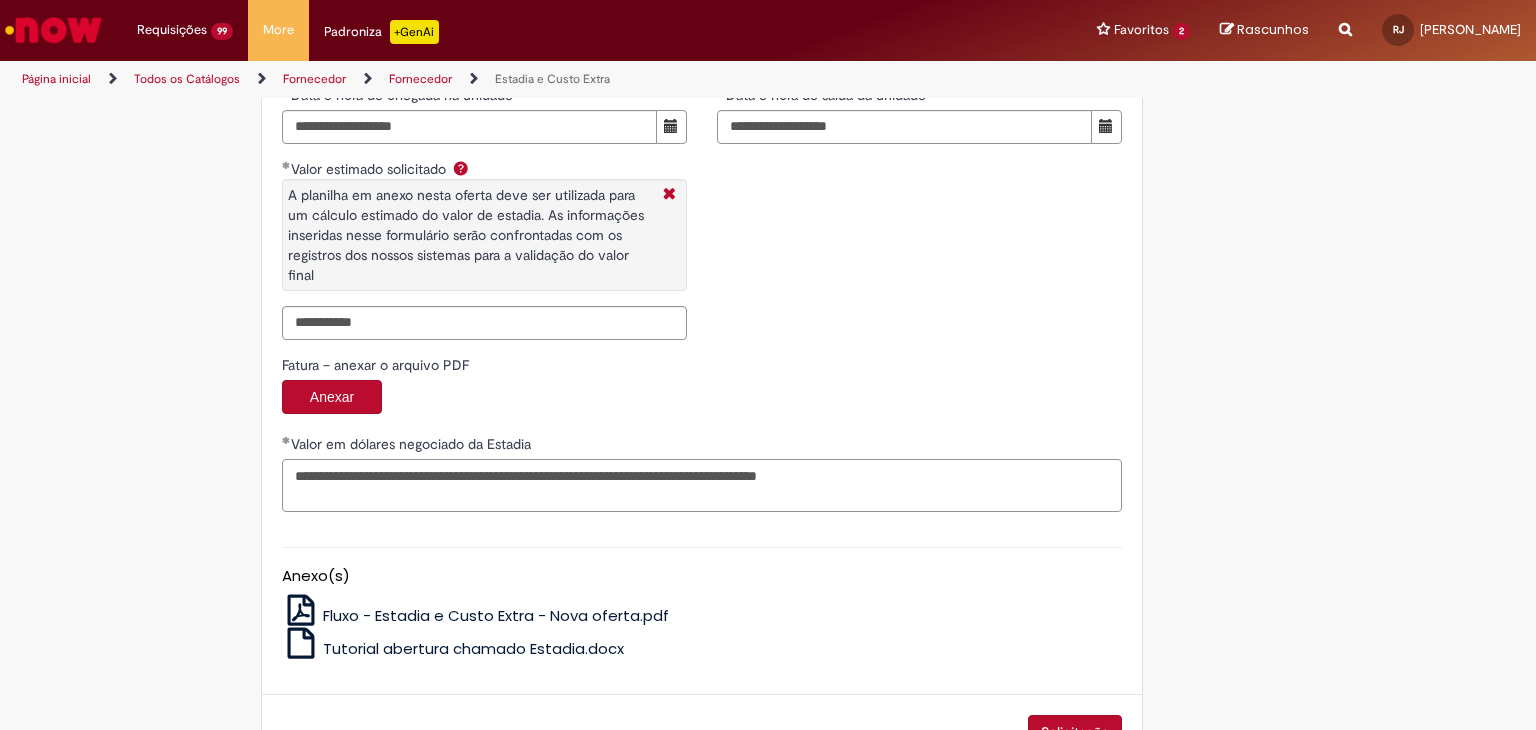 paste on "*****" 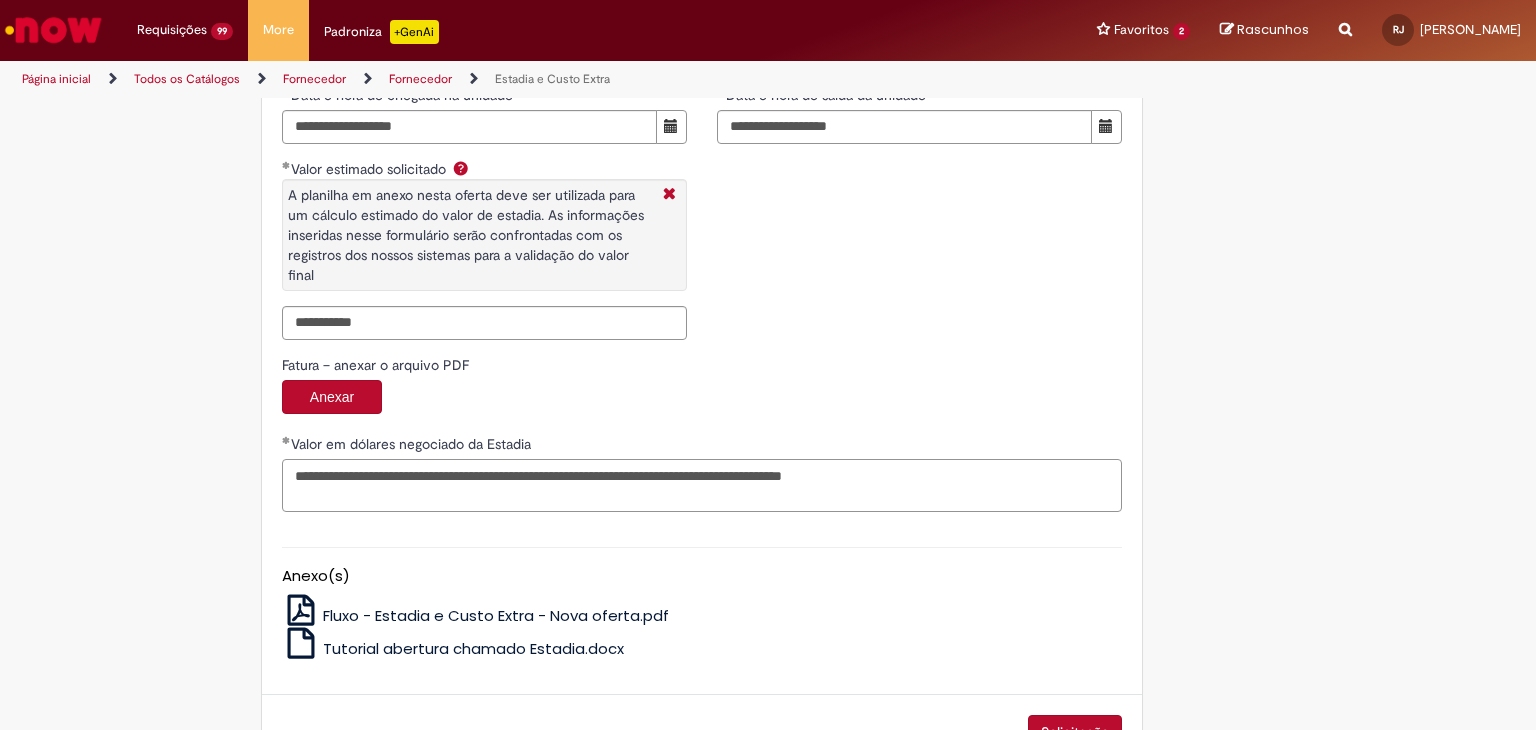 click on "**********" at bounding box center [702, 486] 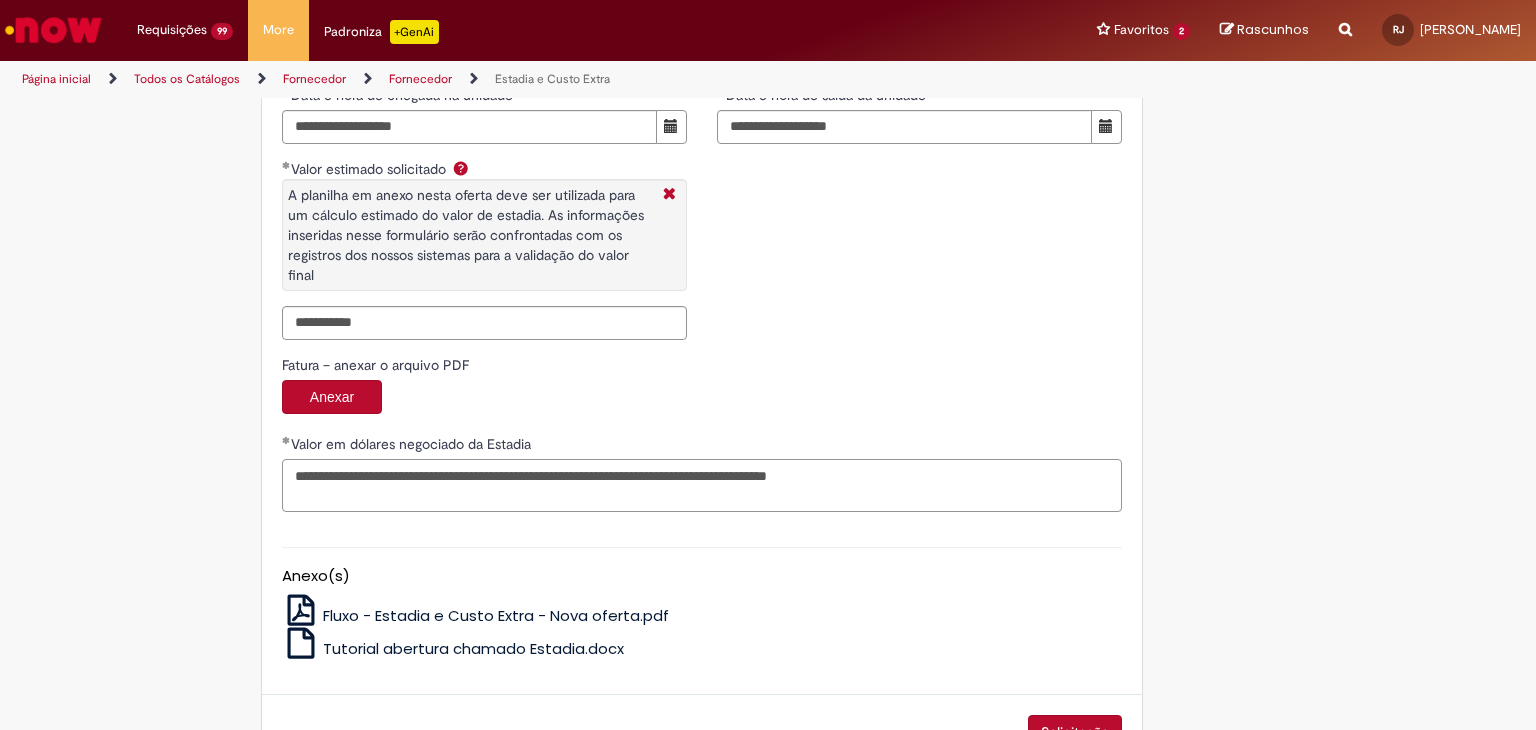 paste on "**" 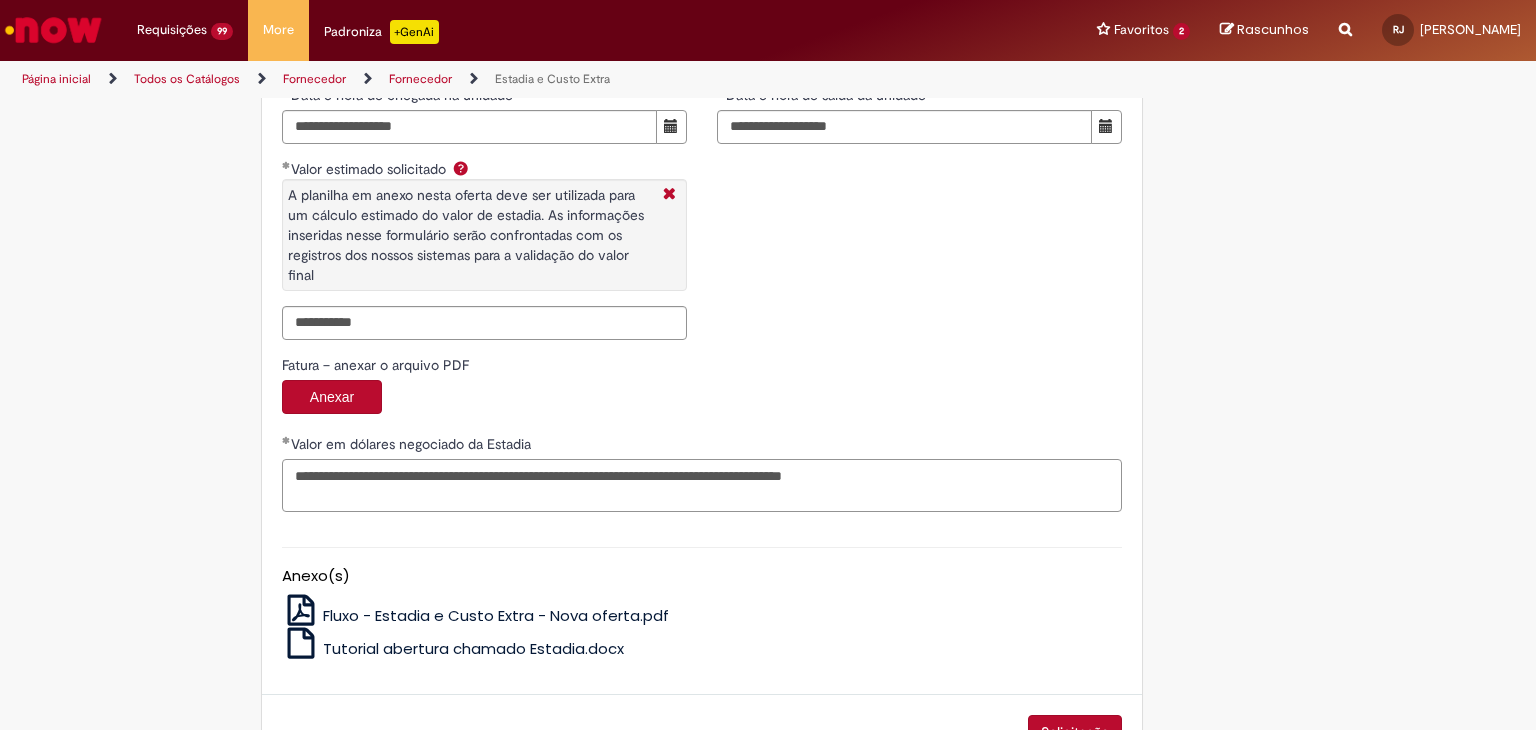 click on "**********" at bounding box center [702, 486] 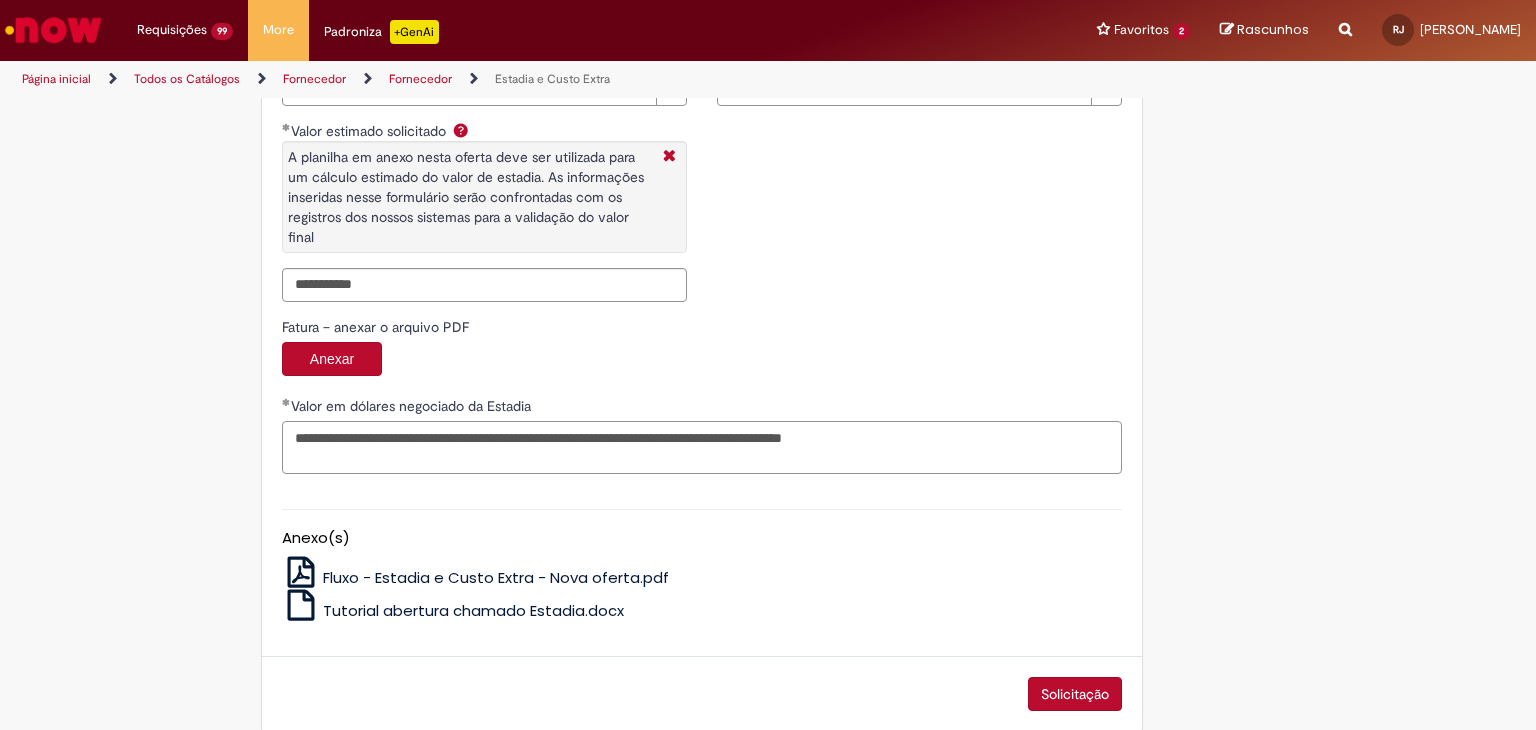 scroll, scrollTop: 3323, scrollLeft: 0, axis: vertical 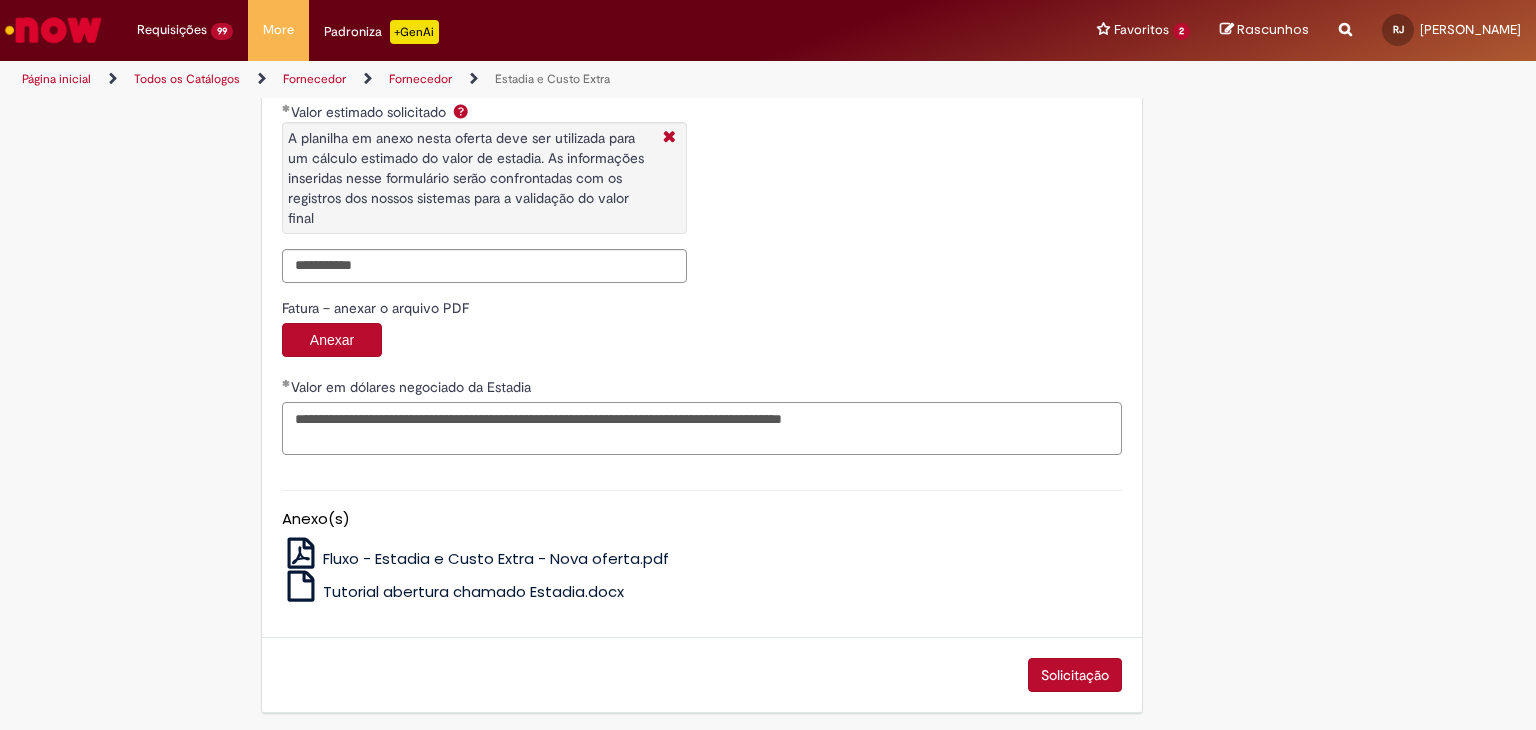 type on "**********" 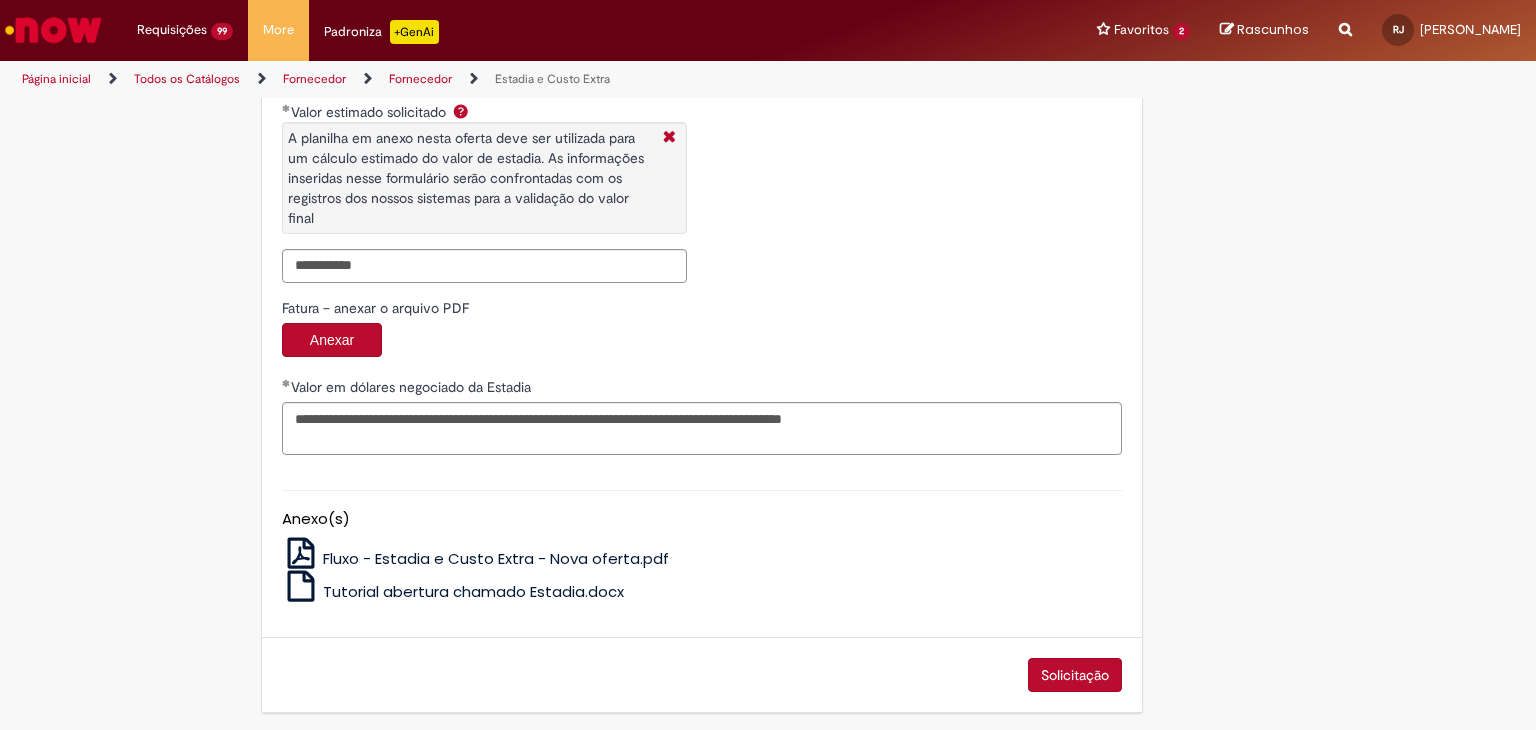 click on "Solicitação" at bounding box center [1075, 675] 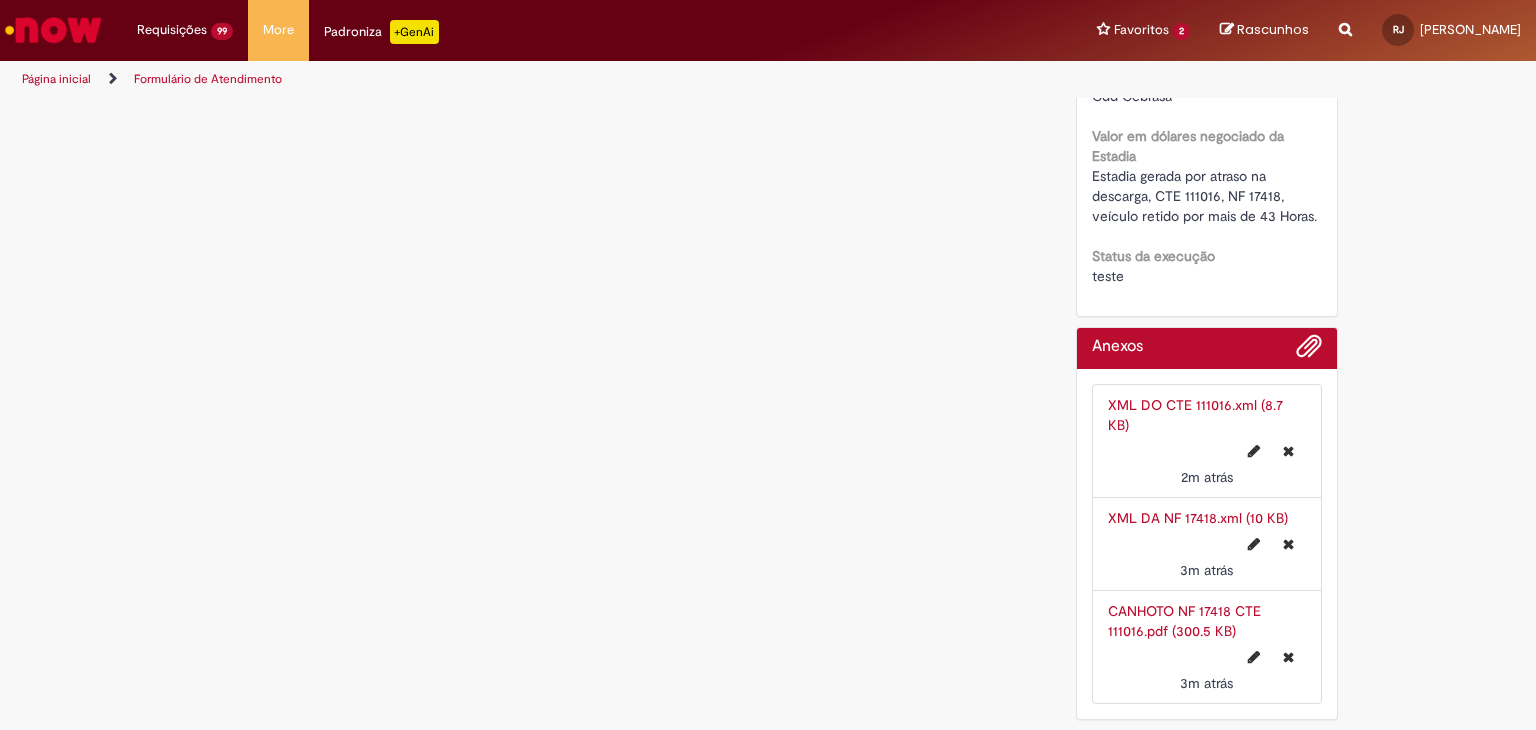 scroll, scrollTop: 0, scrollLeft: 0, axis: both 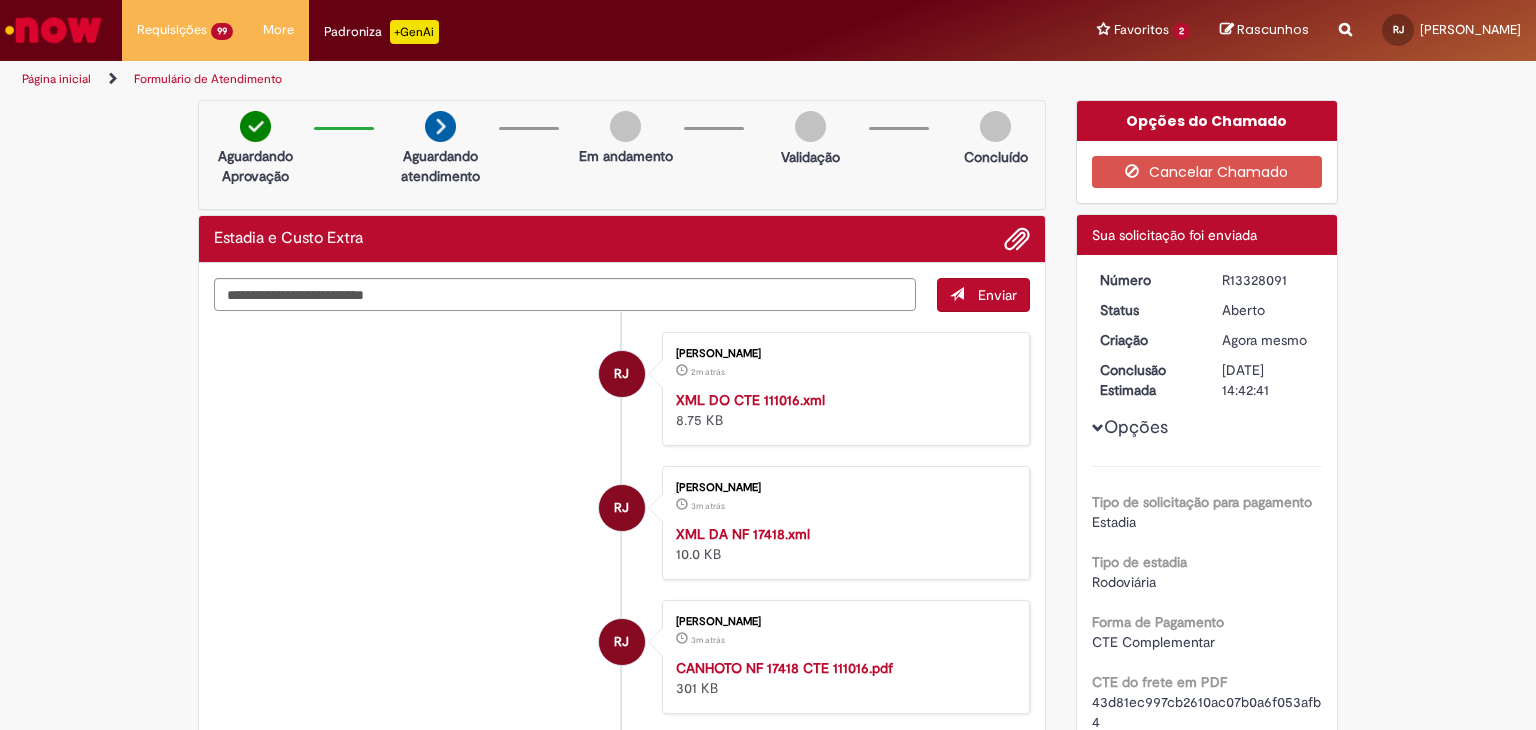 drag, startPoint x: 1216, startPoint y: 279, endPoint x: 1285, endPoint y: 277, distance: 69.02898 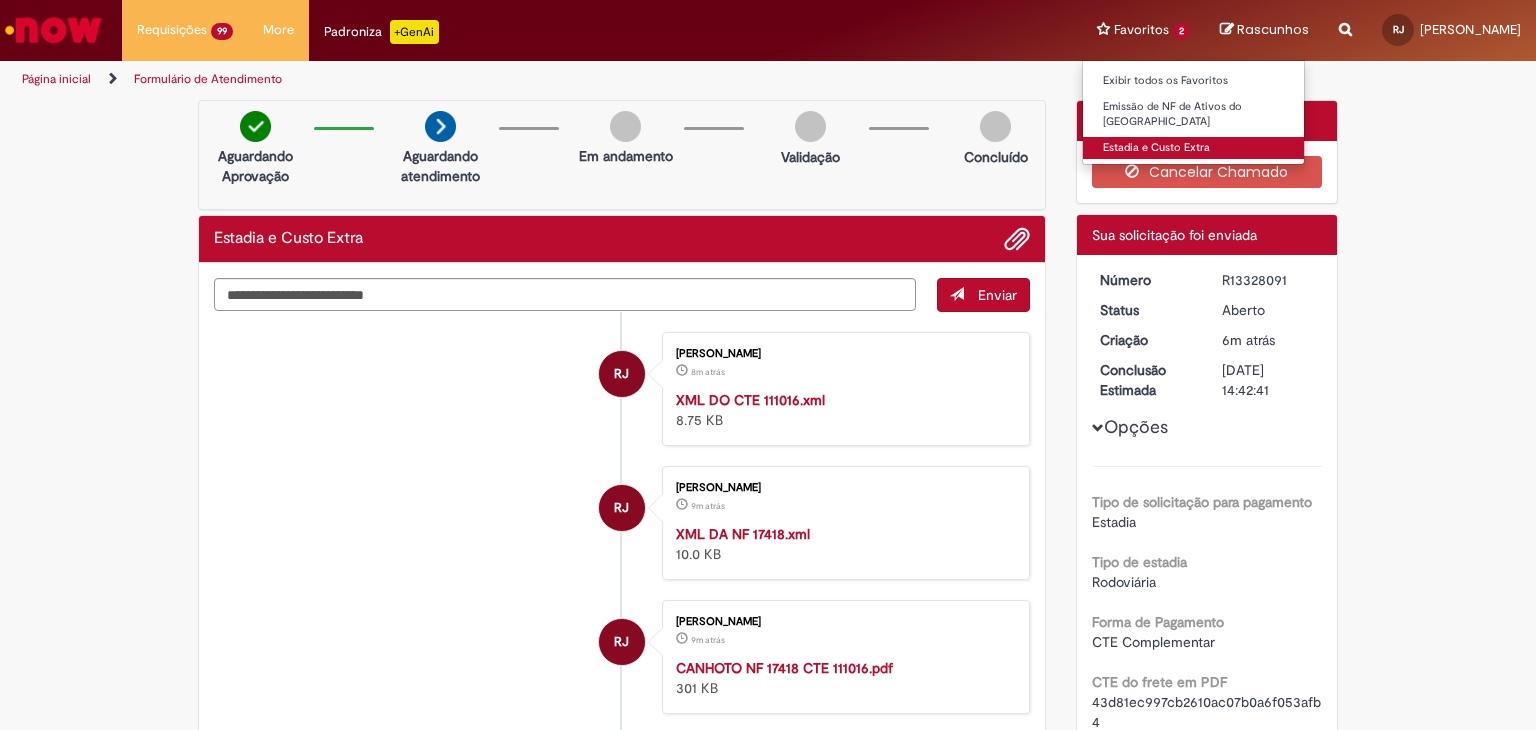 click on "Estadia e Custo Extra" at bounding box center [1193, 148] 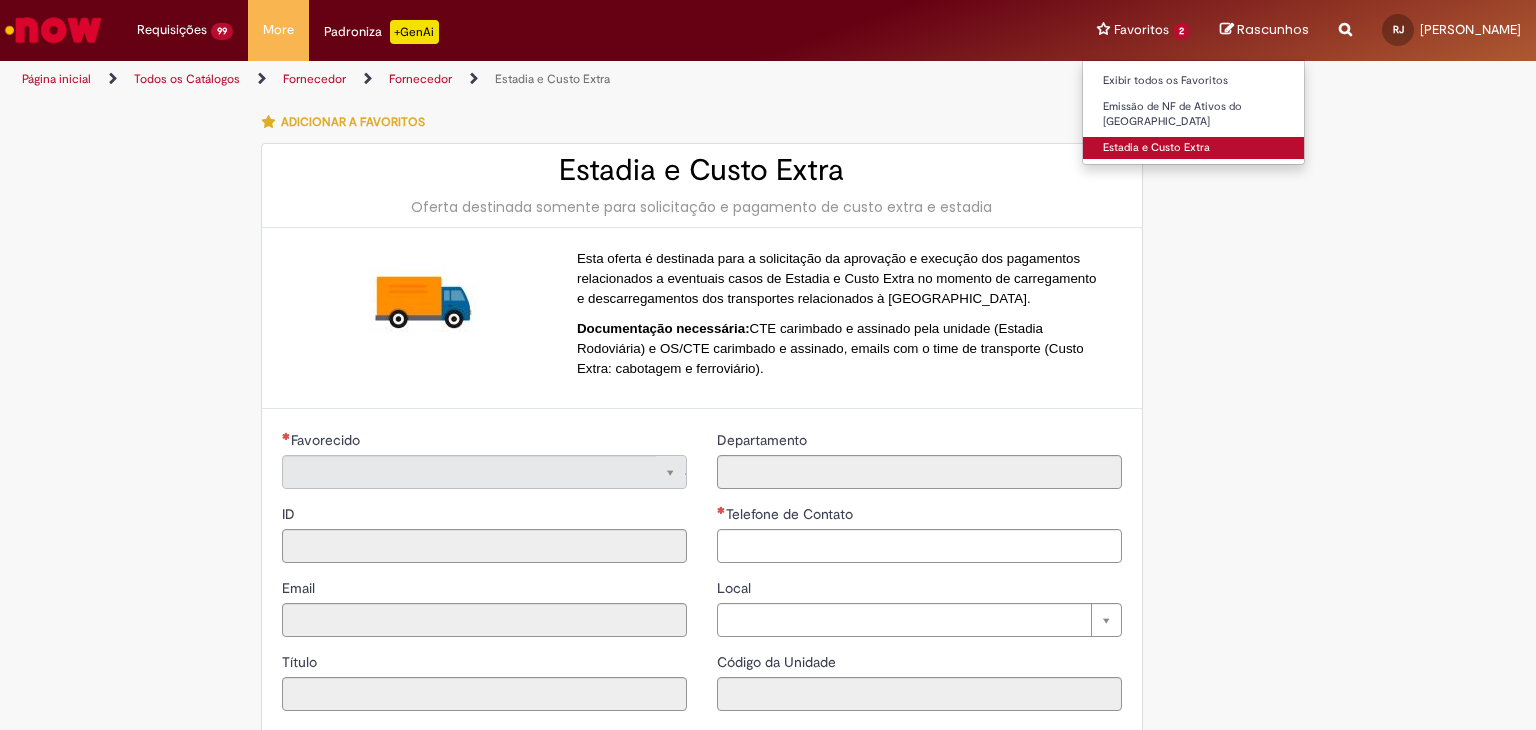 type on "**********" 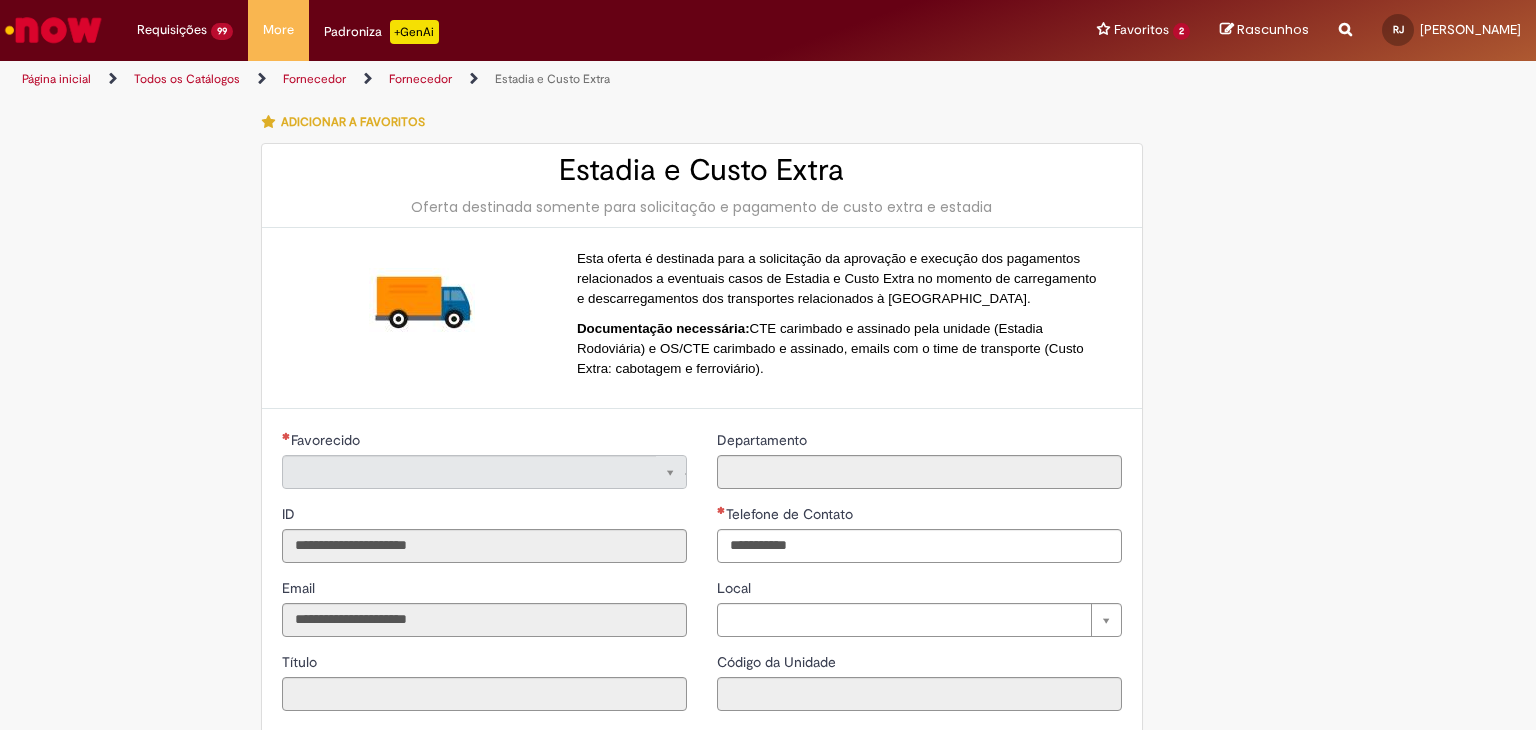 type on "**********" 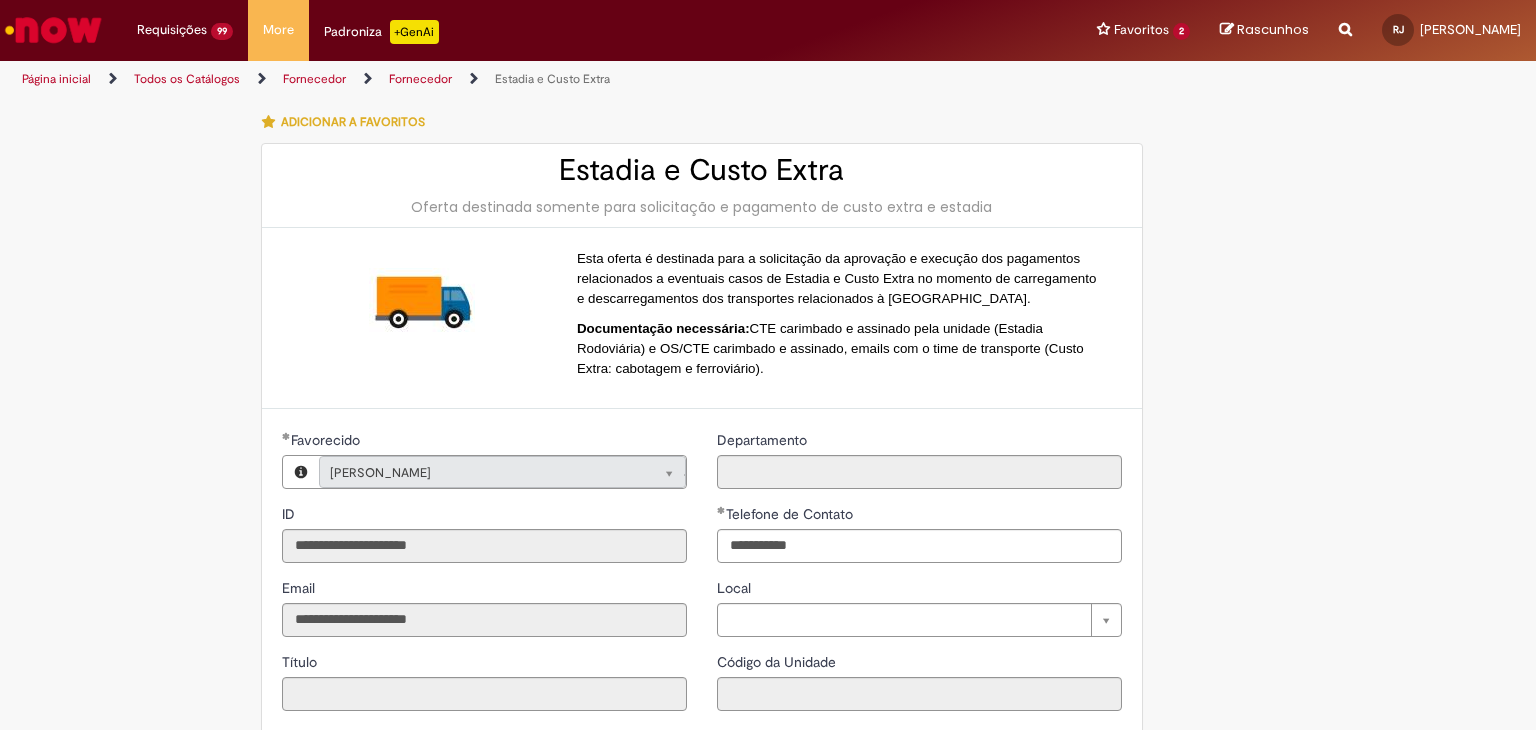 type on "**********" 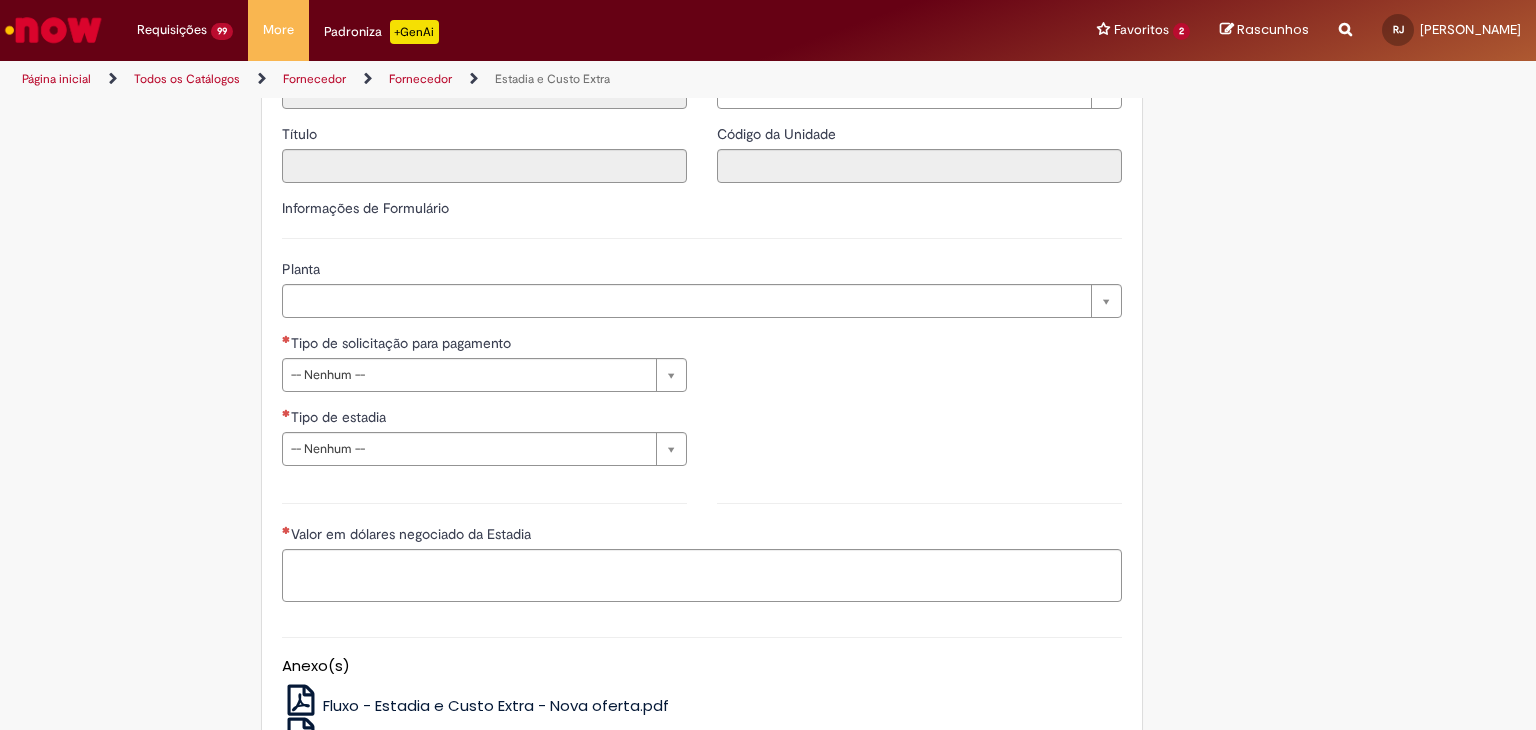 scroll, scrollTop: 533, scrollLeft: 0, axis: vertical 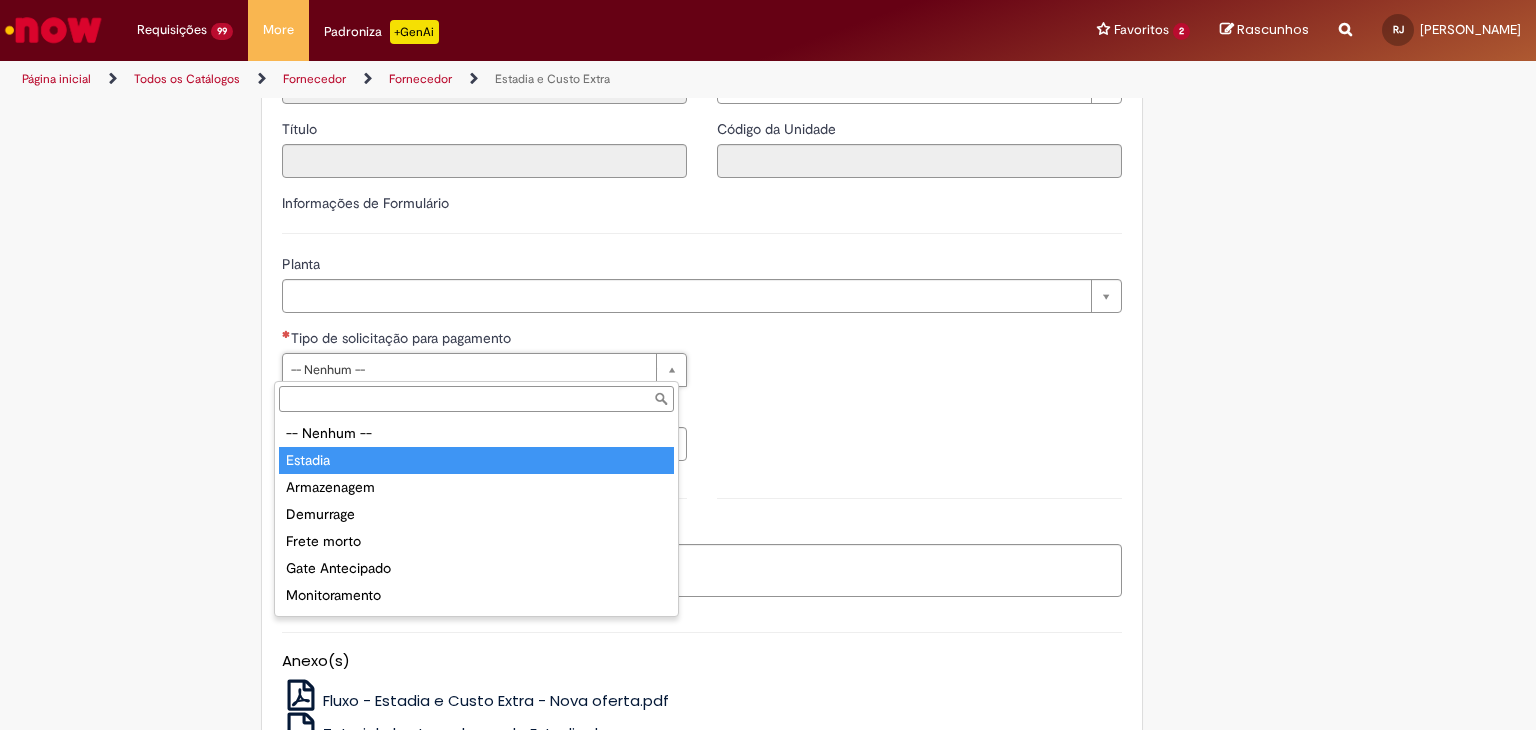 type on "*******" 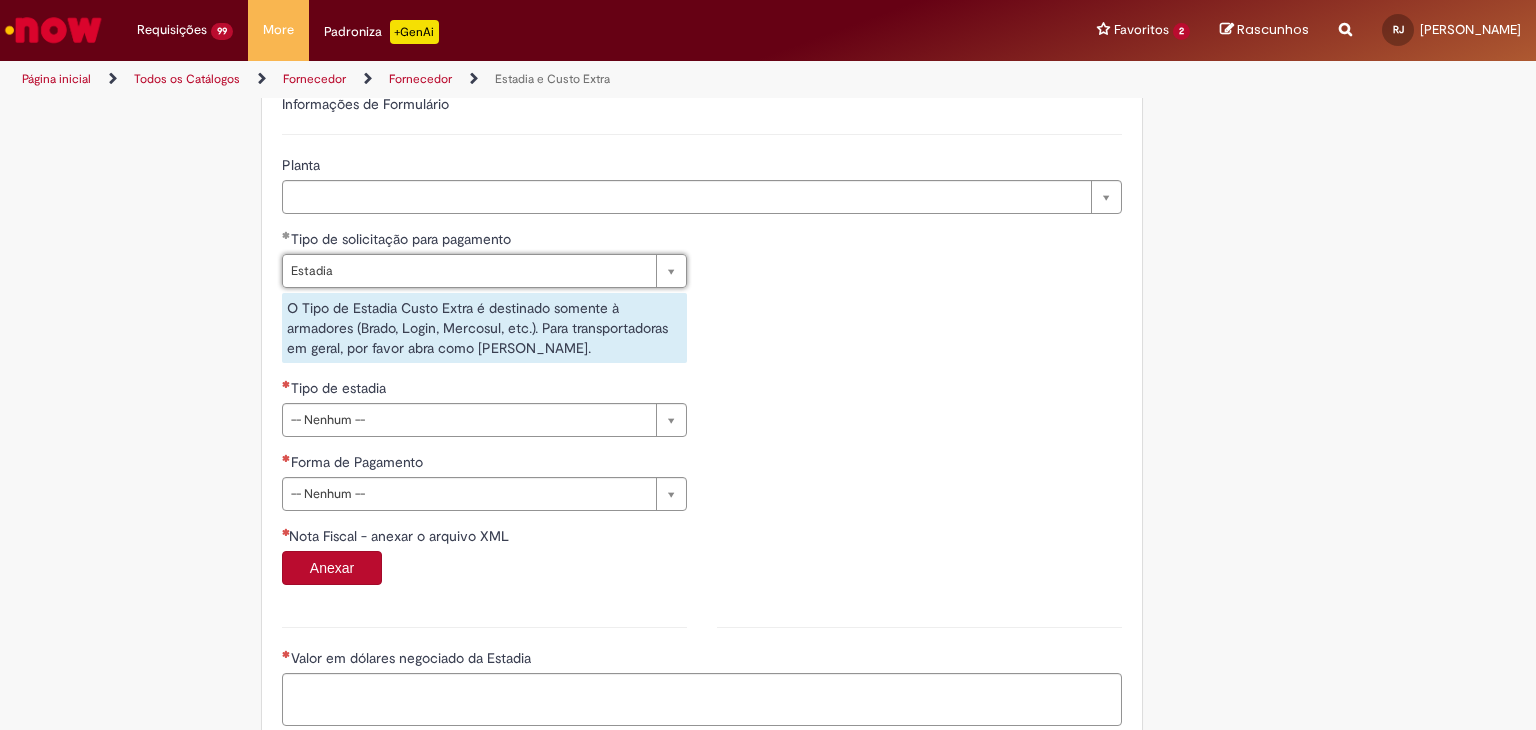 scroll, scrollTop: 733, scrollLeft: 0, axis: vertical 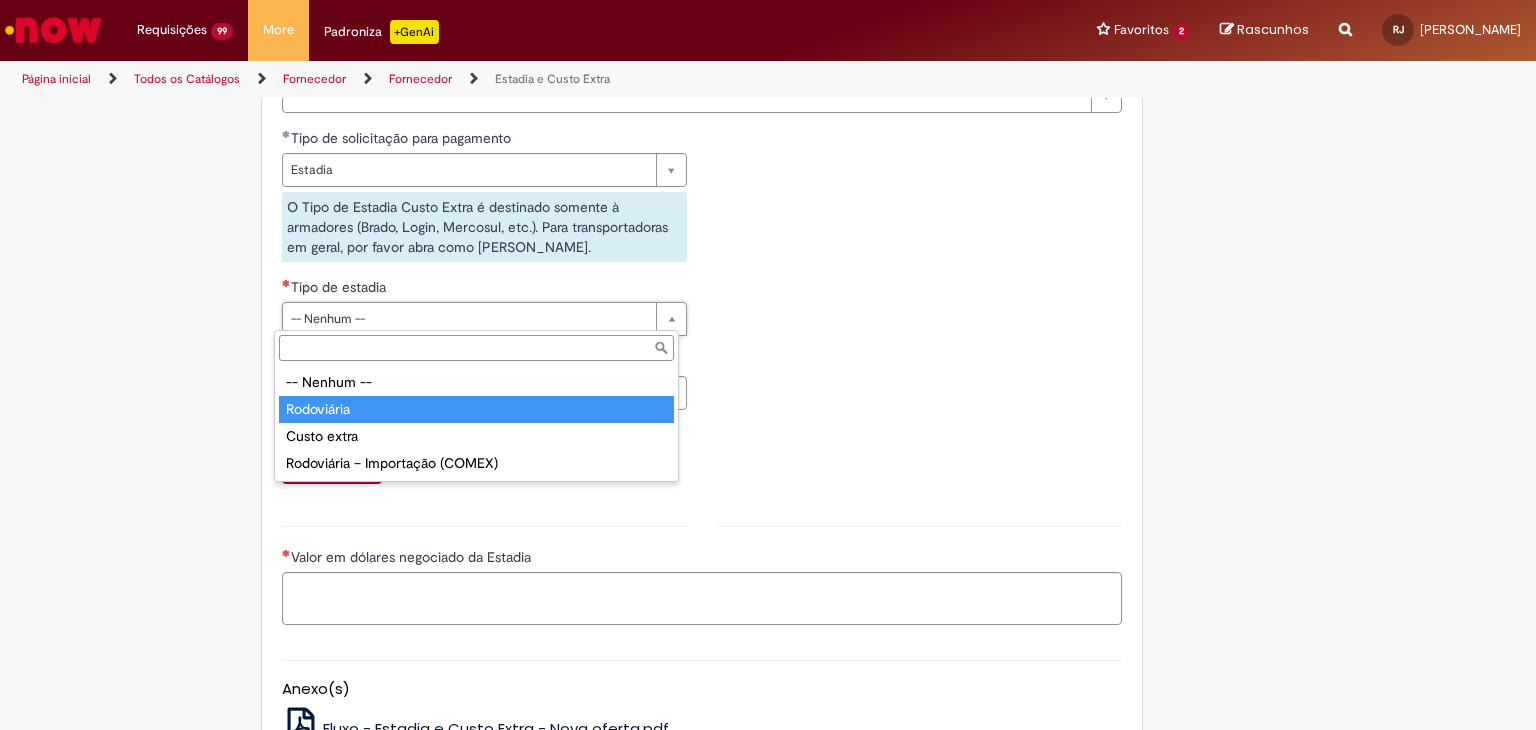 type on "**********" 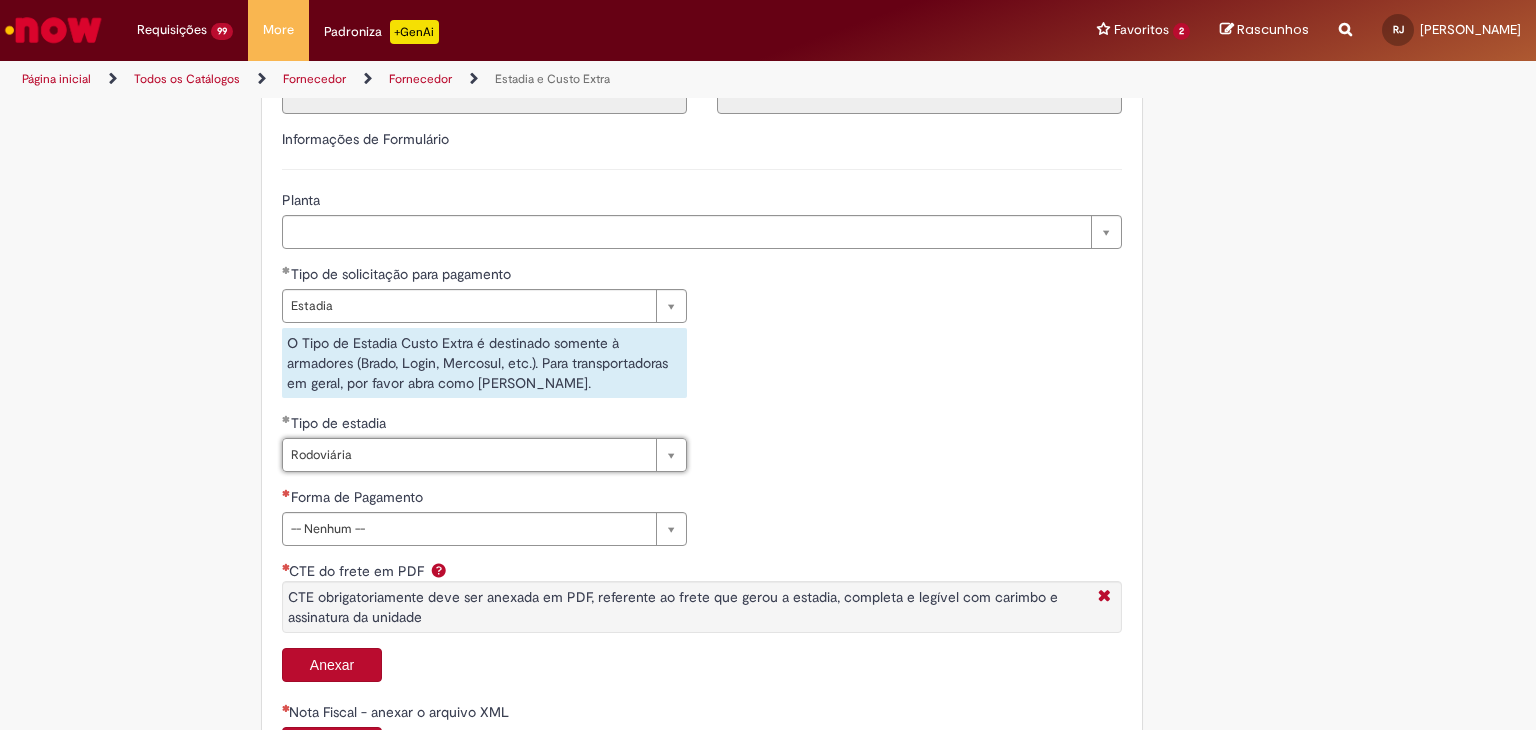 scroll, scrollTop: 533, scrollLeft: 0, axis: vertical 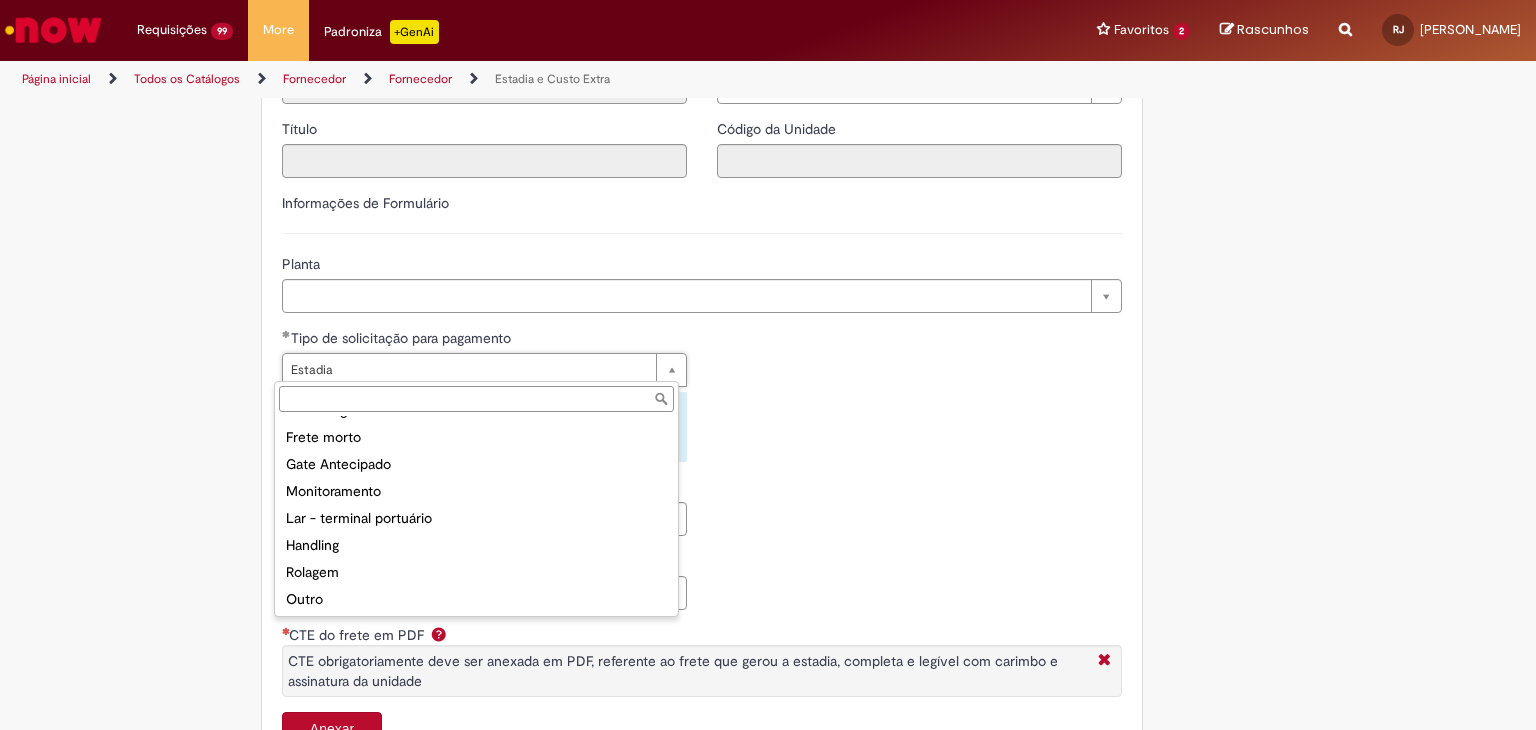 type on "*******" 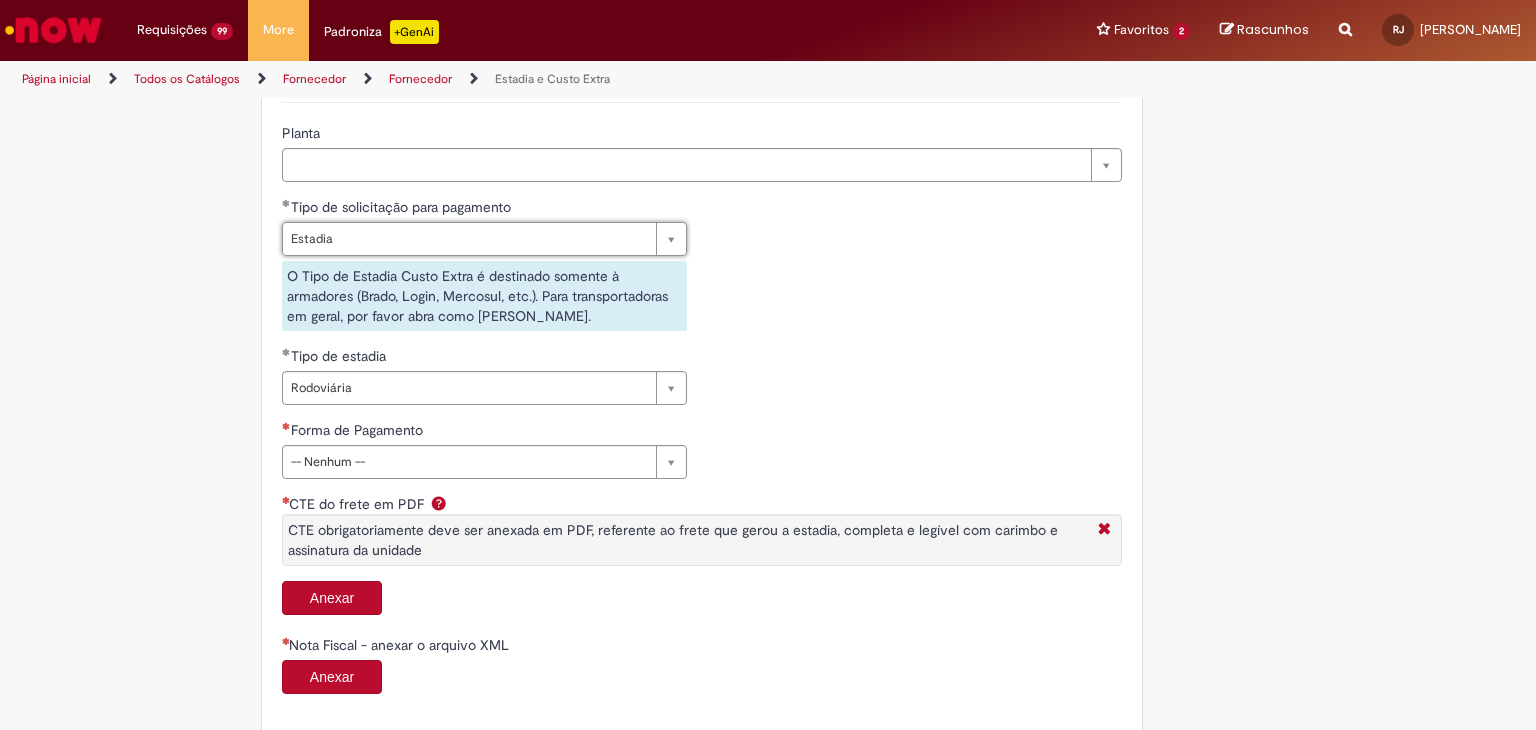 scroll, scrollTop: 666, scrollLeft: 0, axis: vertical 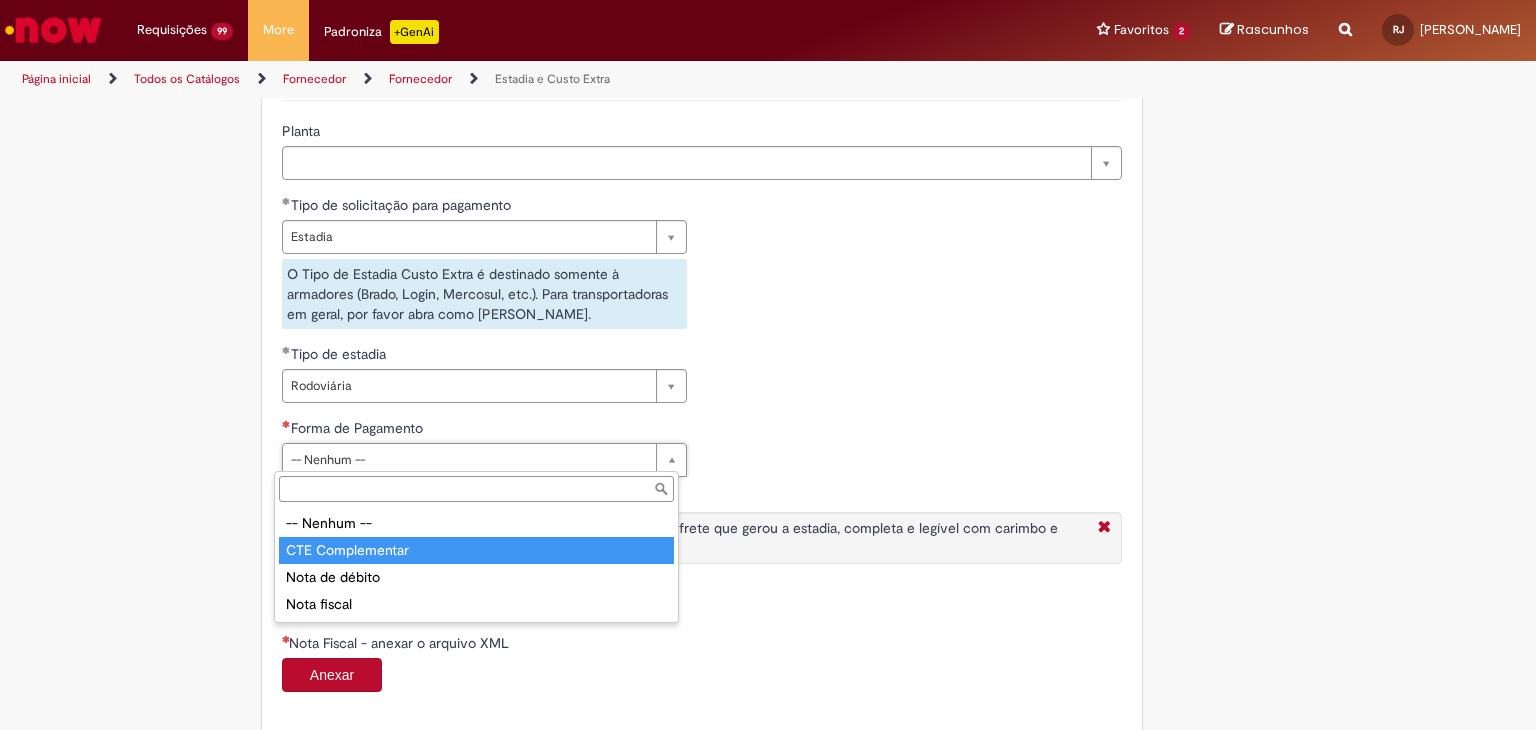 type on "**********" 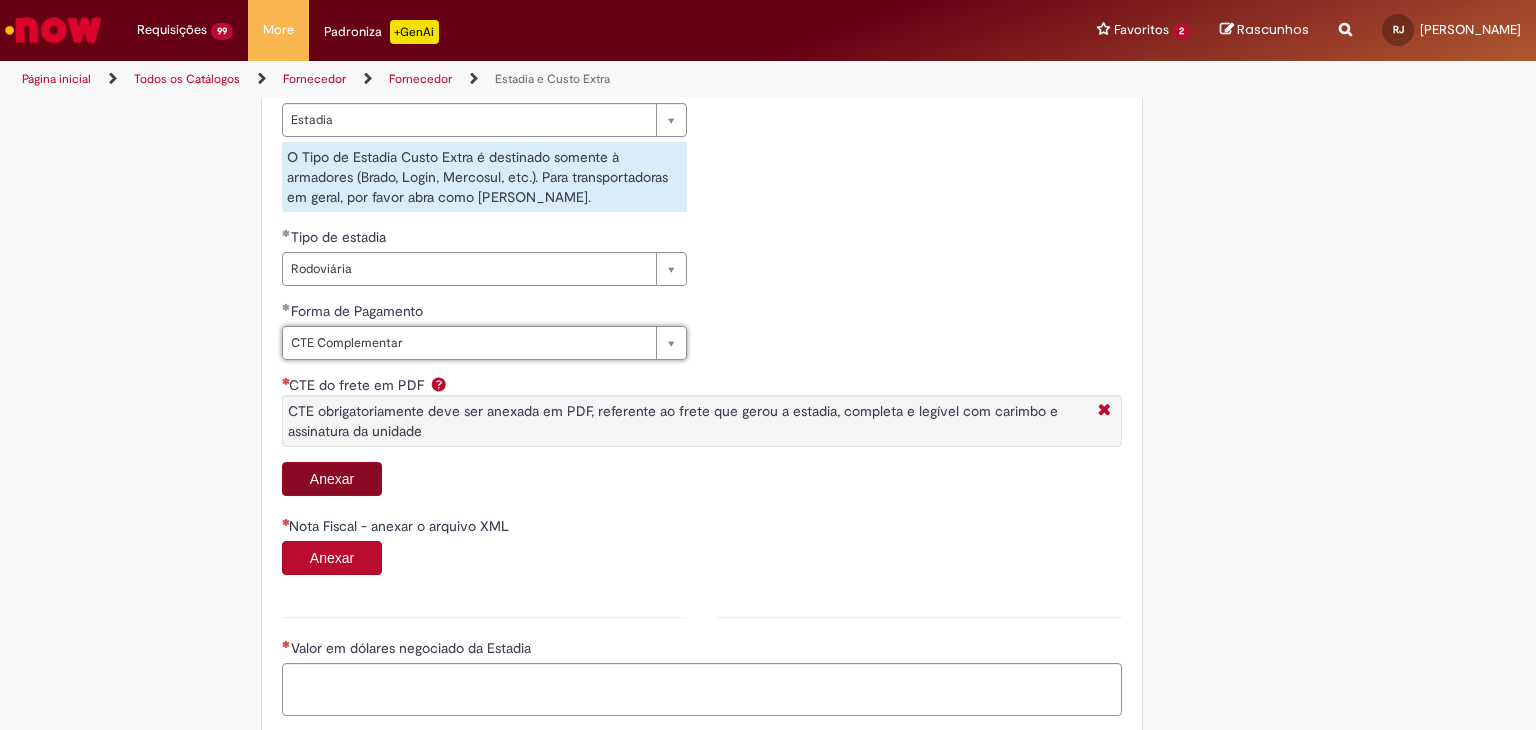 scroll, scrollTop: 800, scrollLeft: 0, axis: vertical 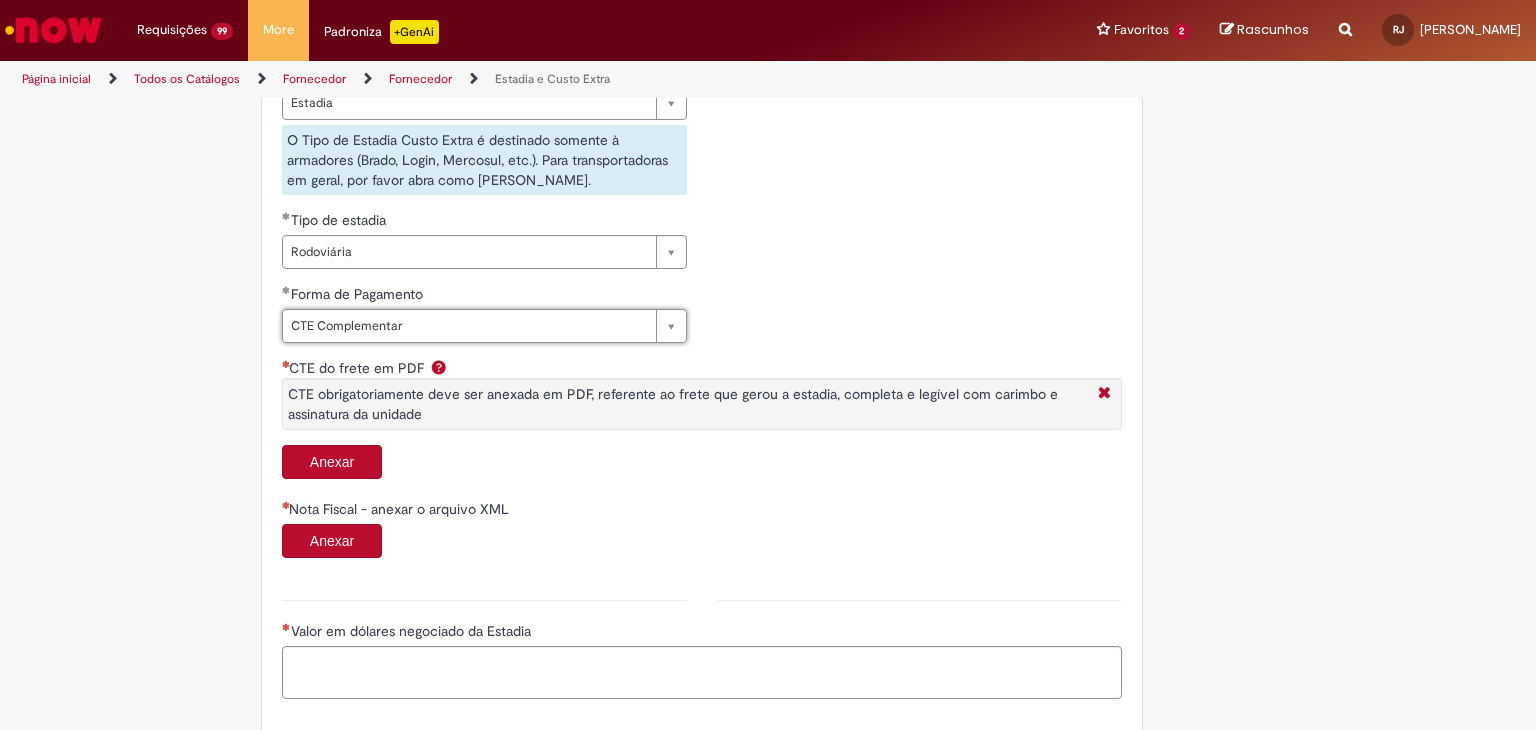 click on "Anexar" at bounding box center (332, 462) 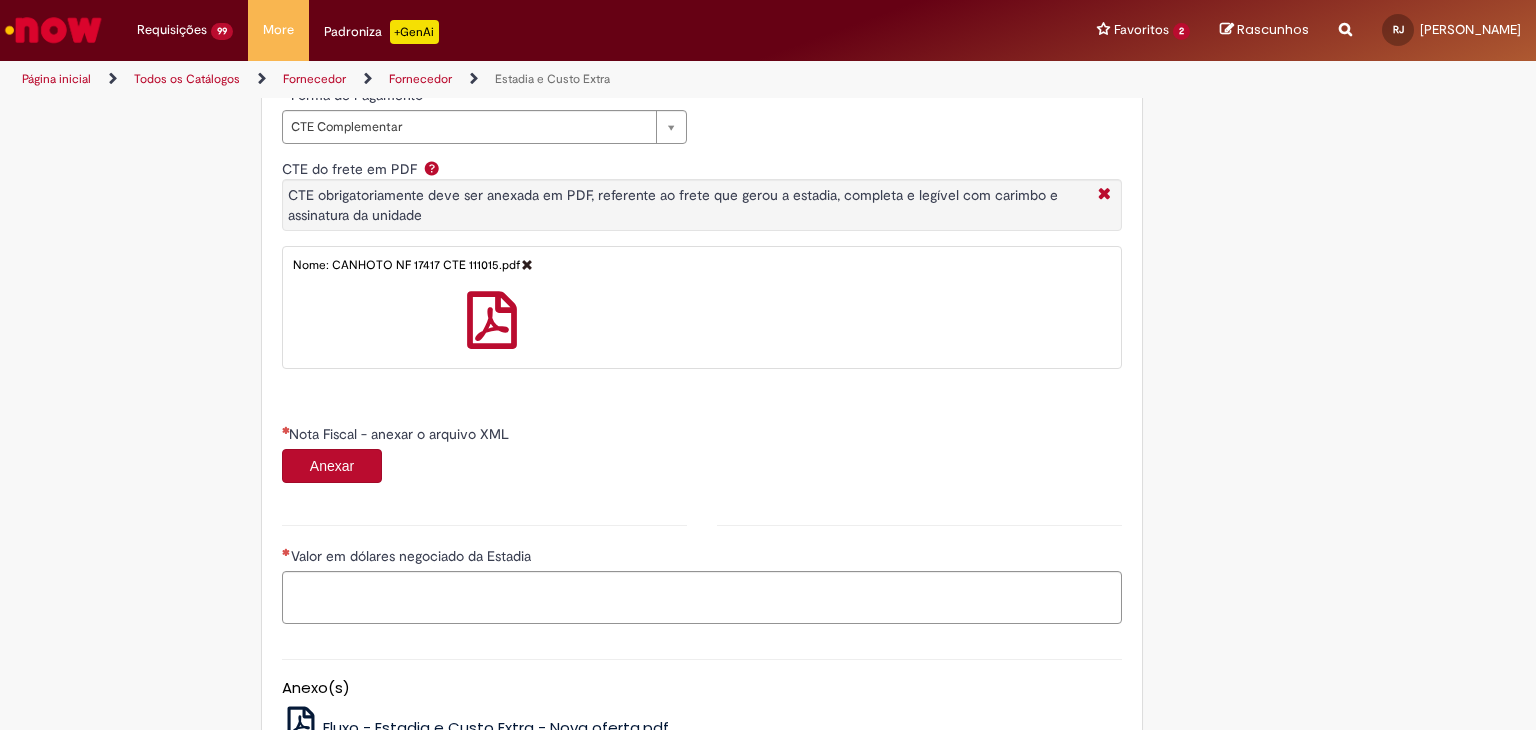 scroll, scrollTop: 1000, scrollLeft: 0, axis: vertical 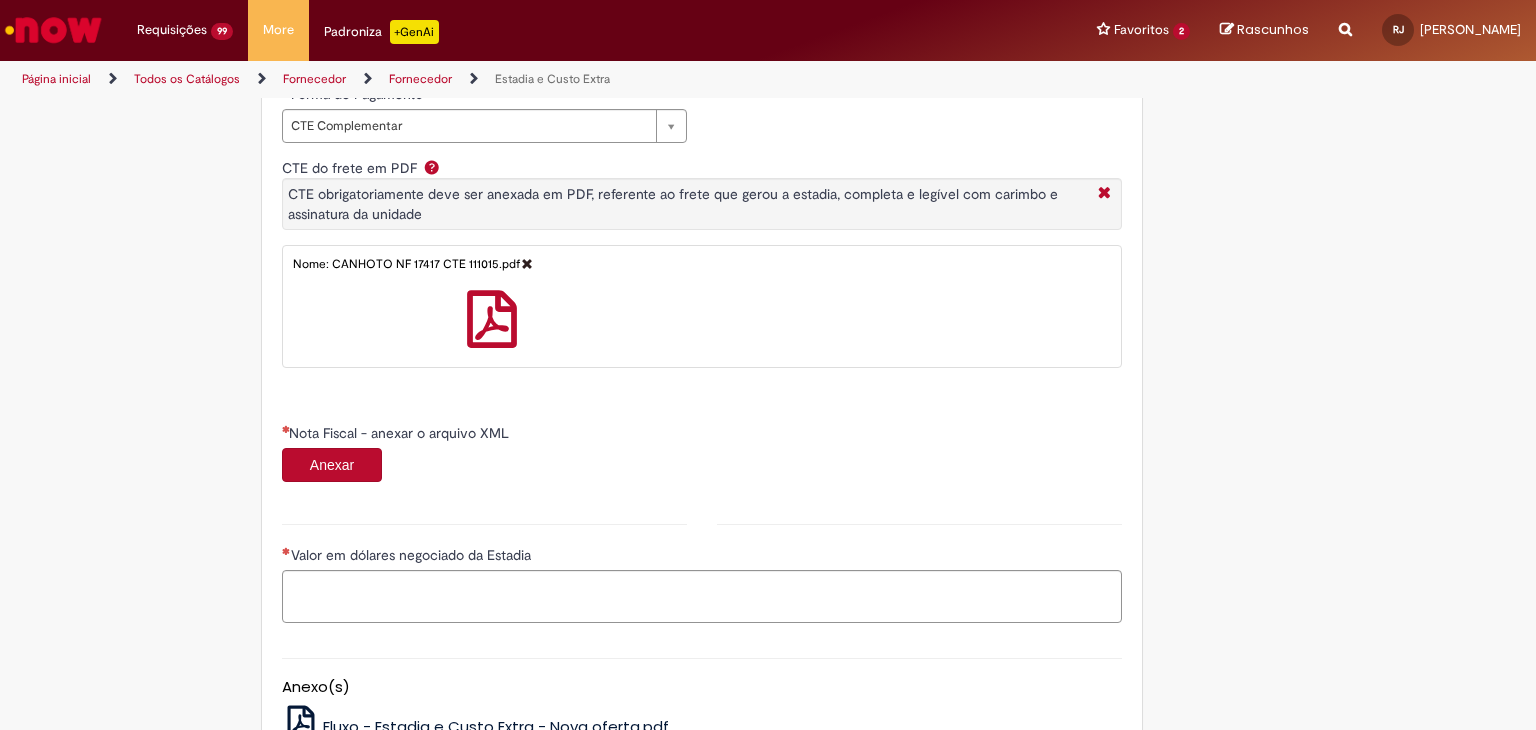 click on "Anexar" at bounding box center (332, 465) 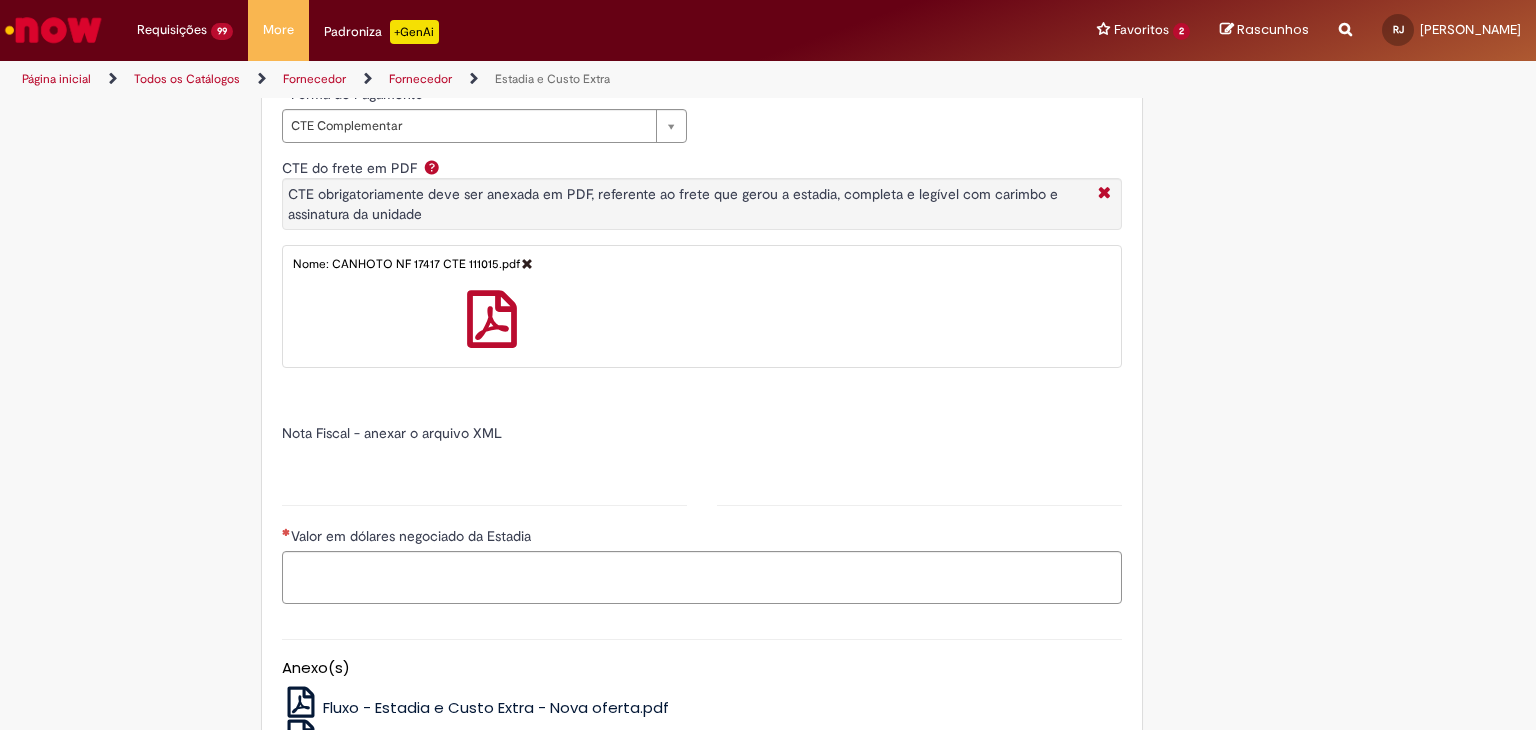 type on "*****" 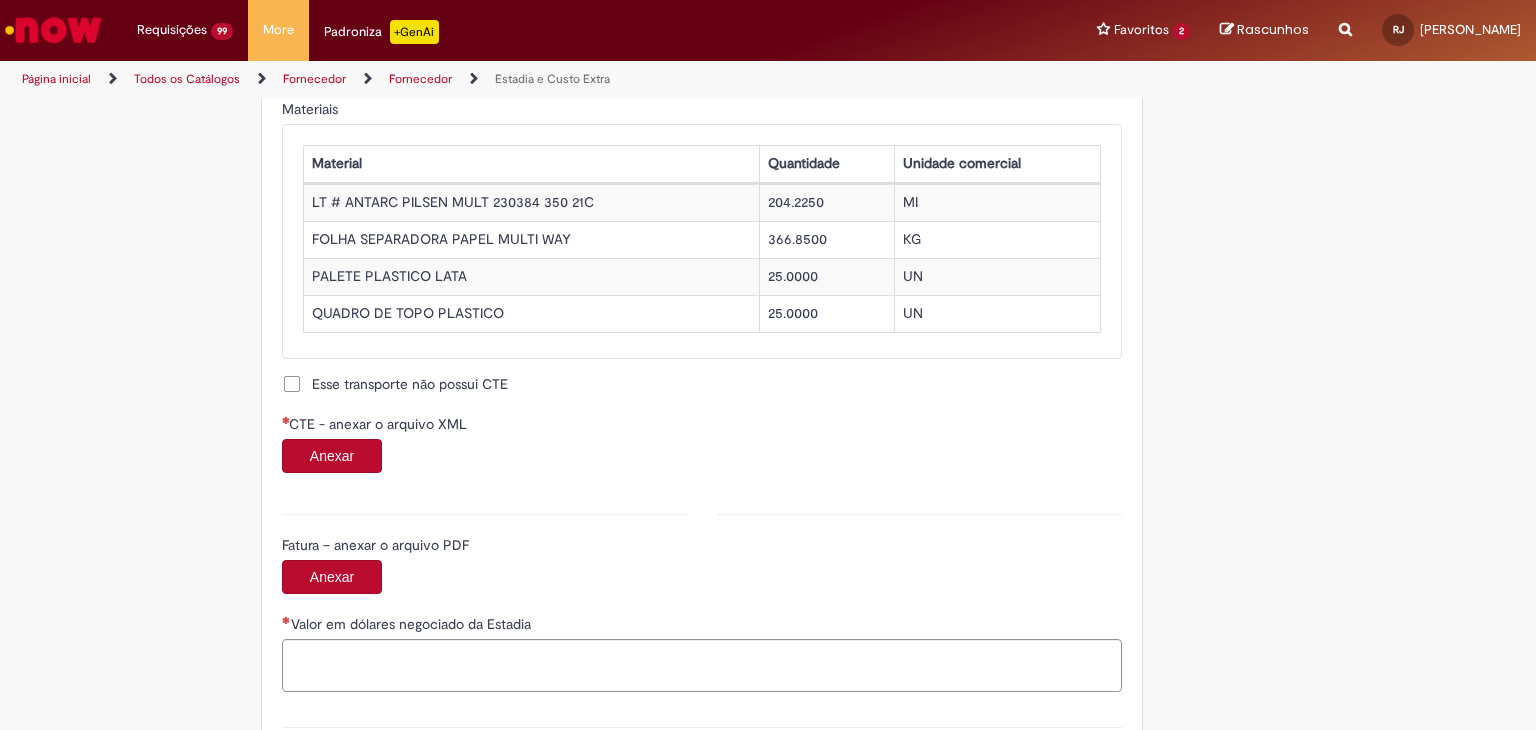 scroll, scrollTop: 2000, scrollLeft: 0, axis: vertical 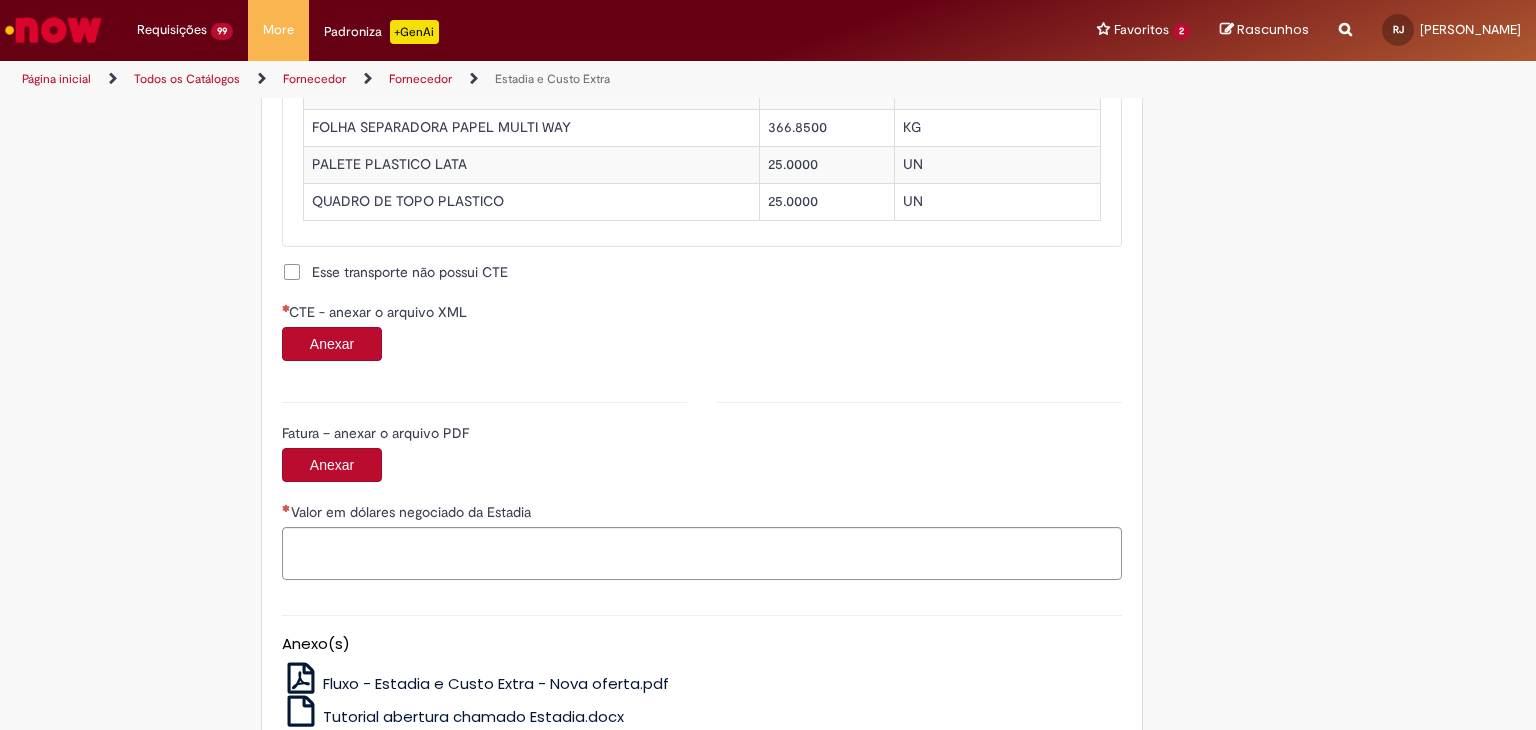 click on "Anexar" at bounding box center (332, 344) 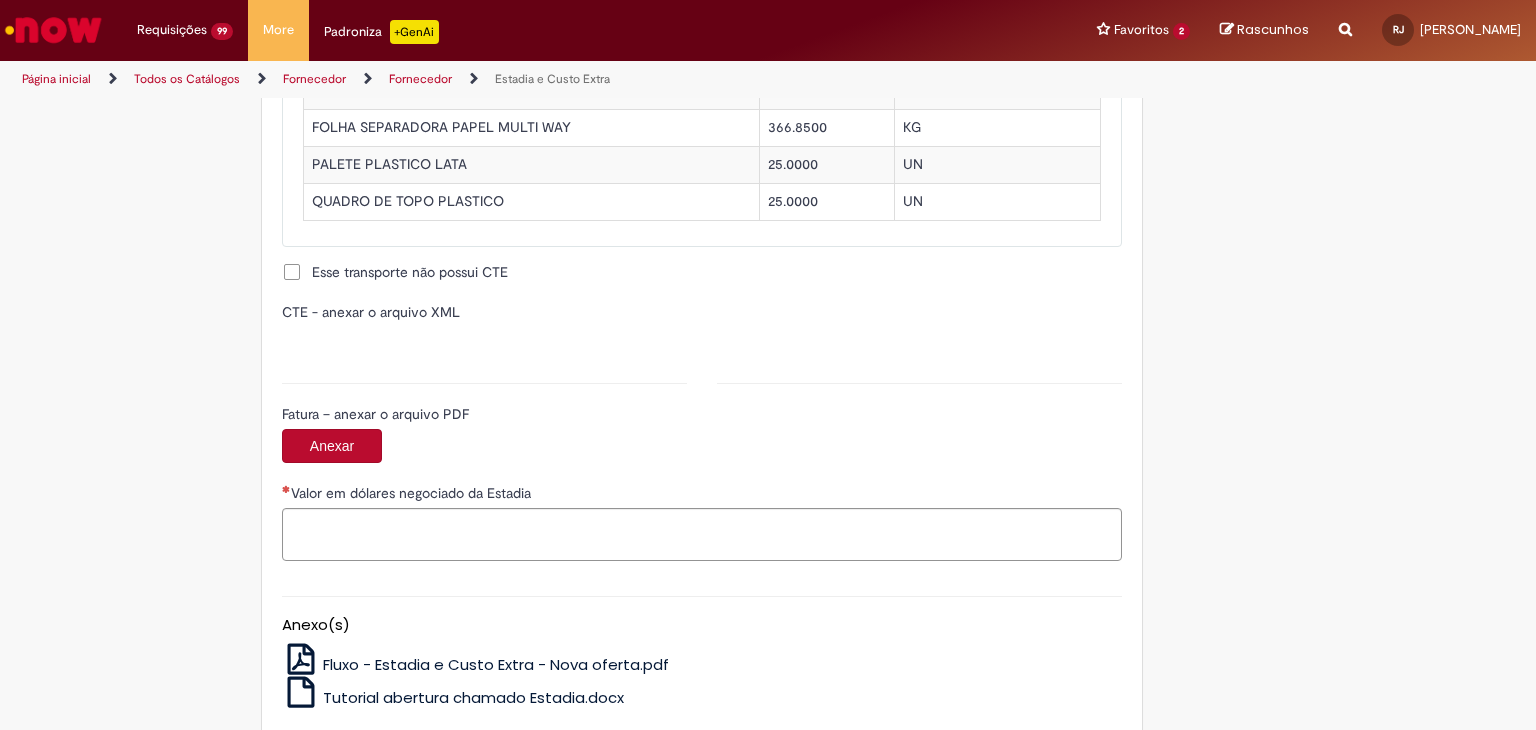 type on "**********" 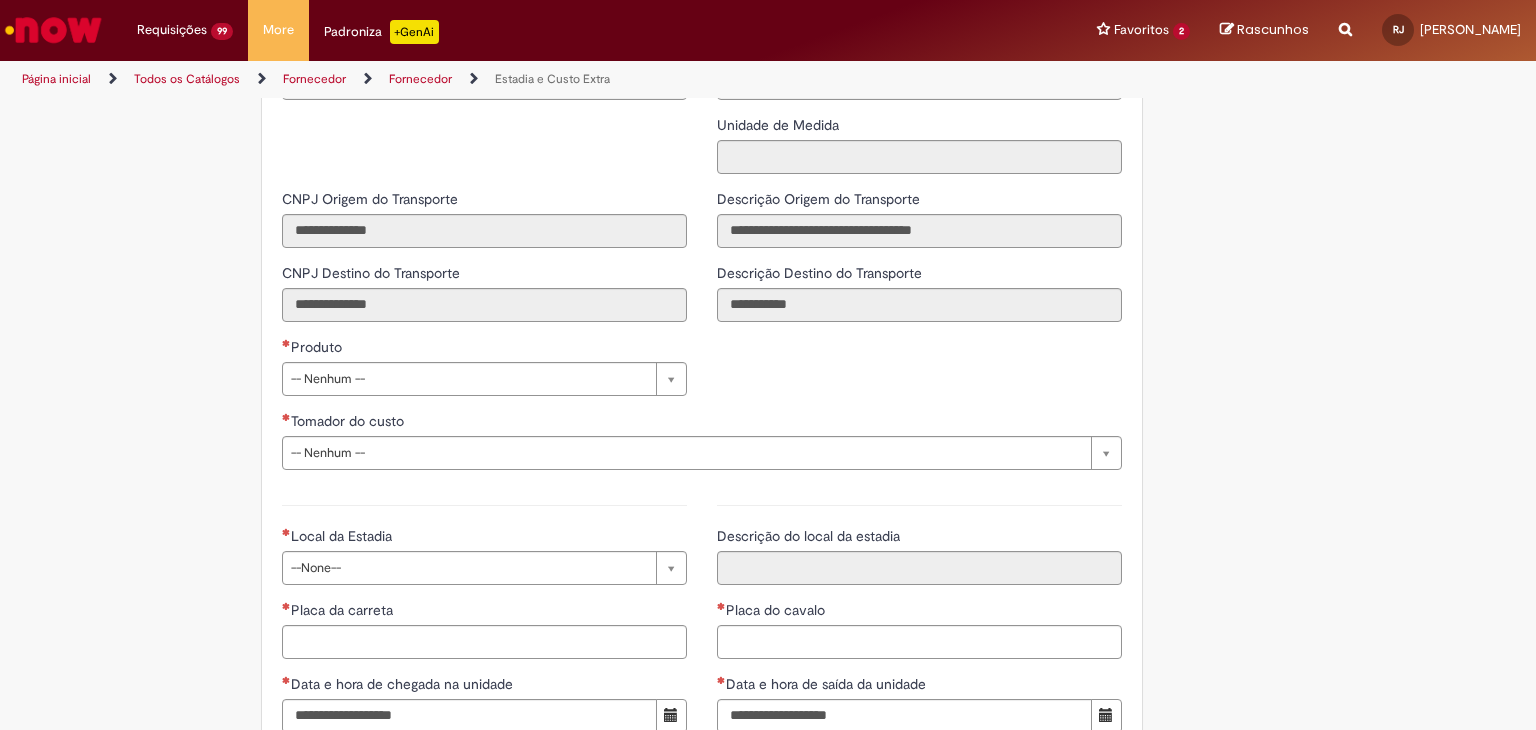 scroll, scrollTop: 2800, scrollLeft: 0, axis: vertical 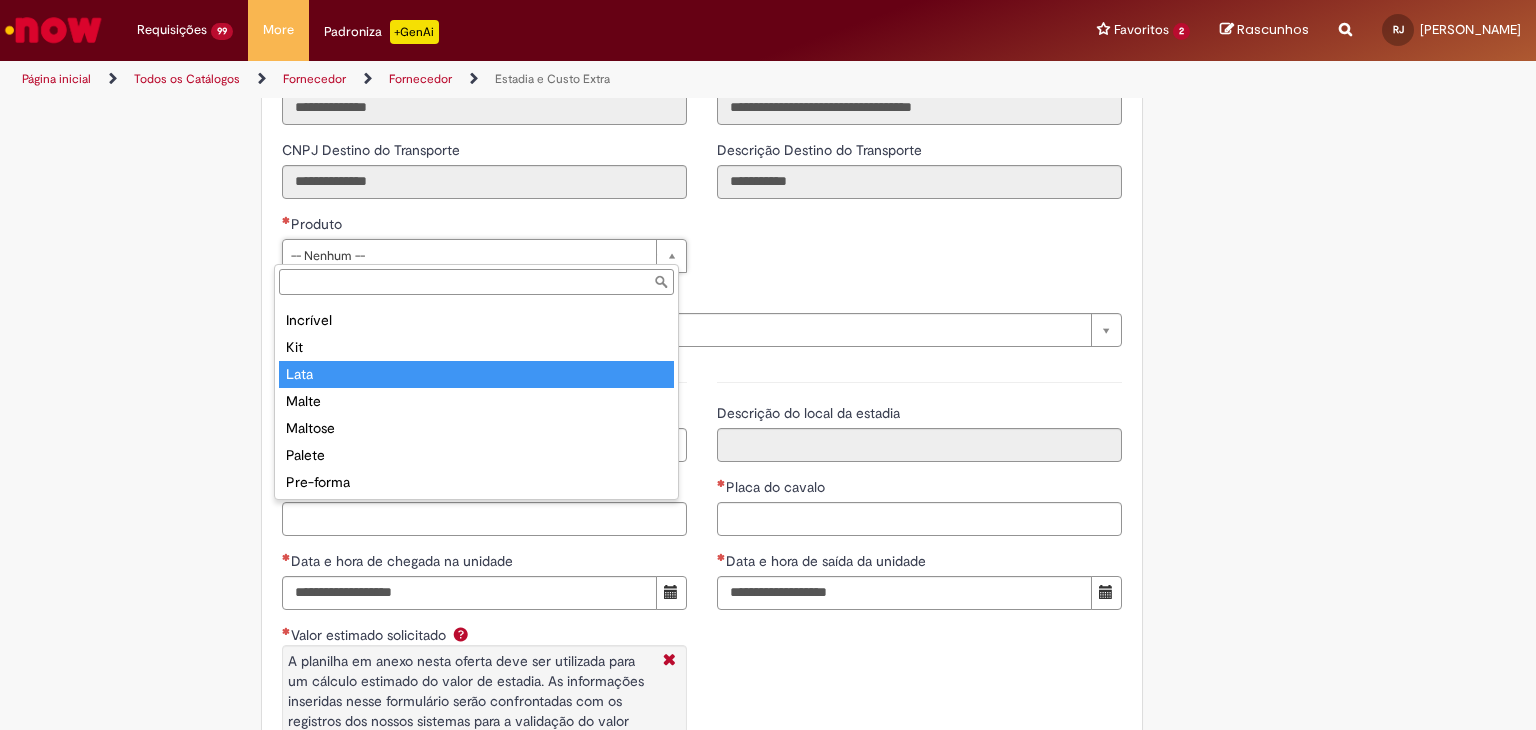 type on "****" 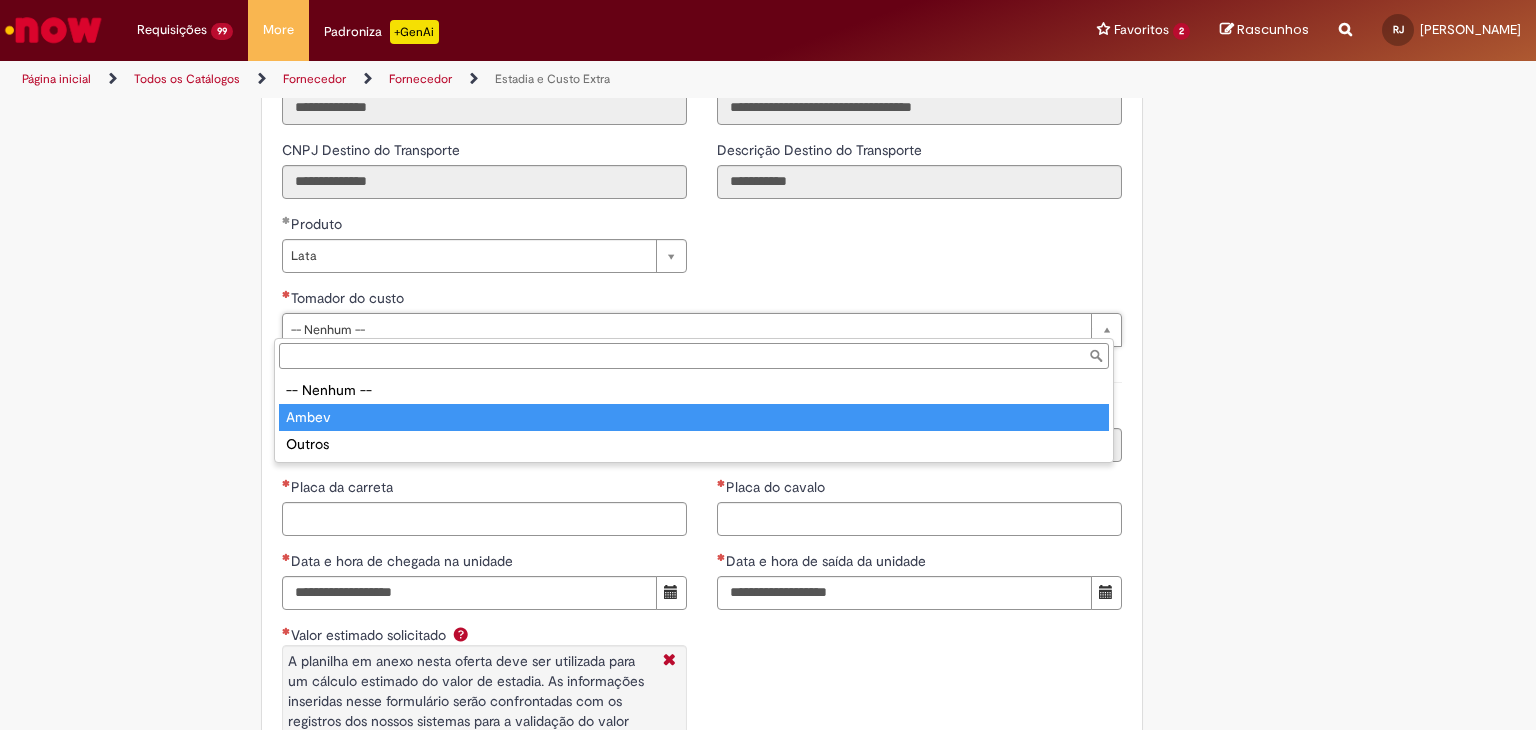 type on "*****" 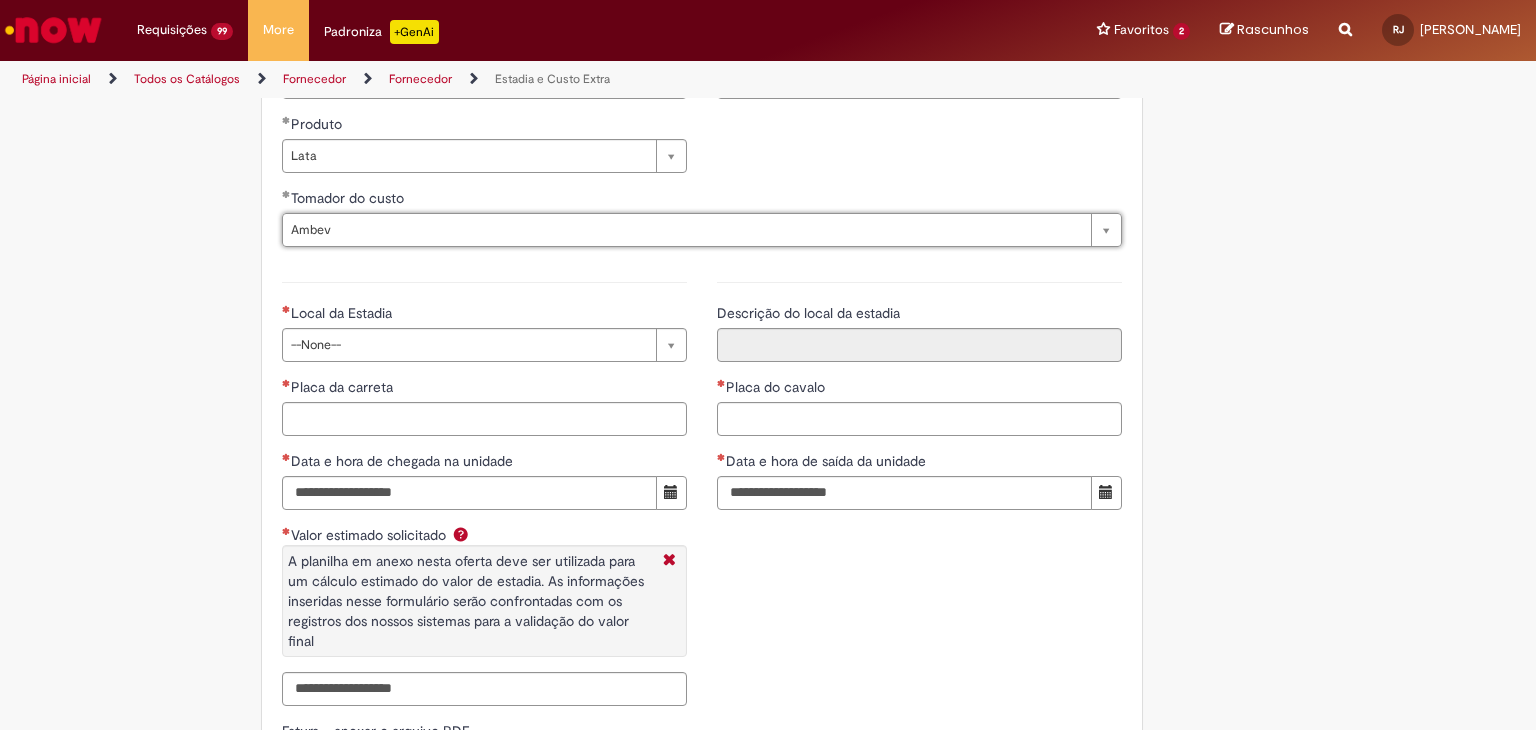 scroll, scrollTop: 2933, scrollLeft: 0, axis: vertical 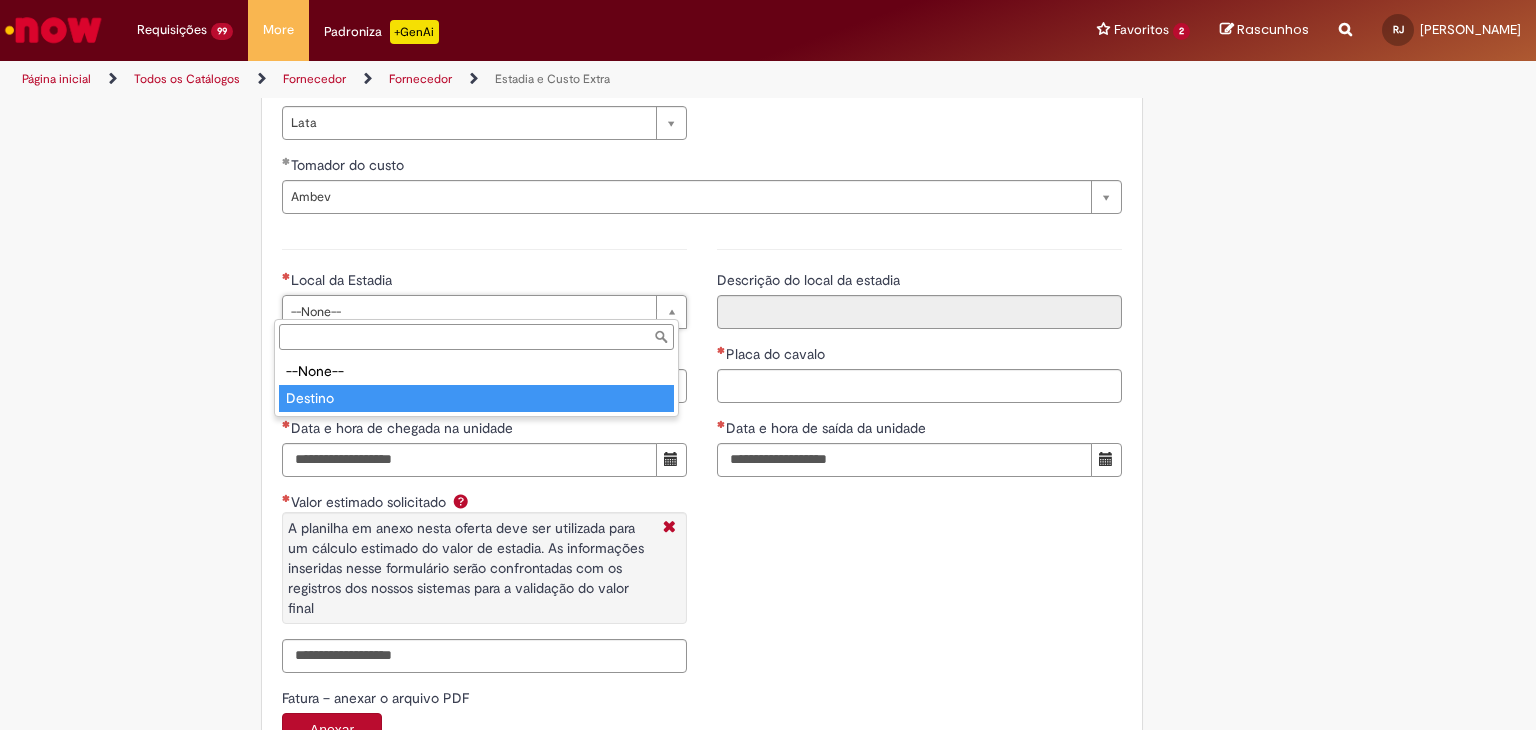 type on "*******" 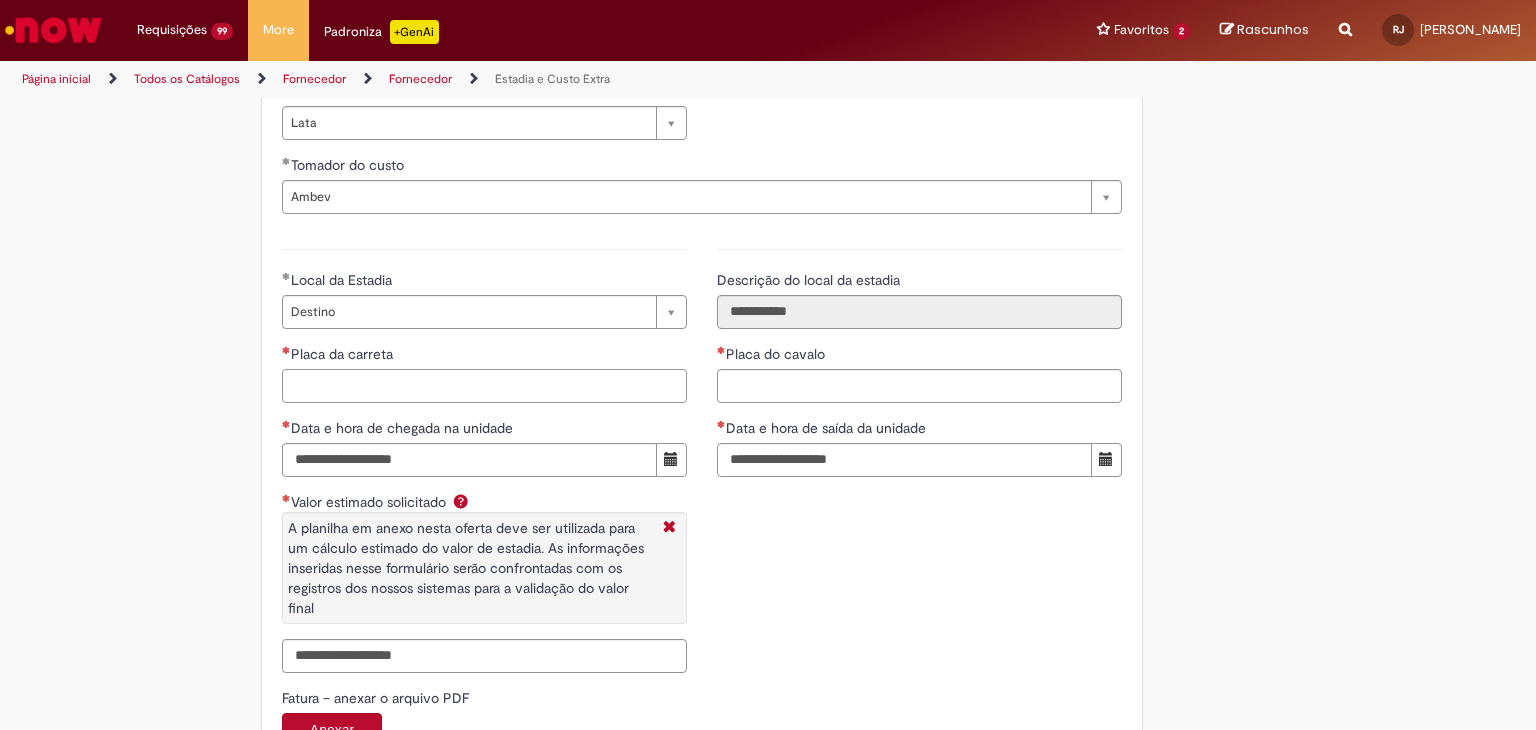 click on "Placa da carreta" at bounding box center (484, 386) 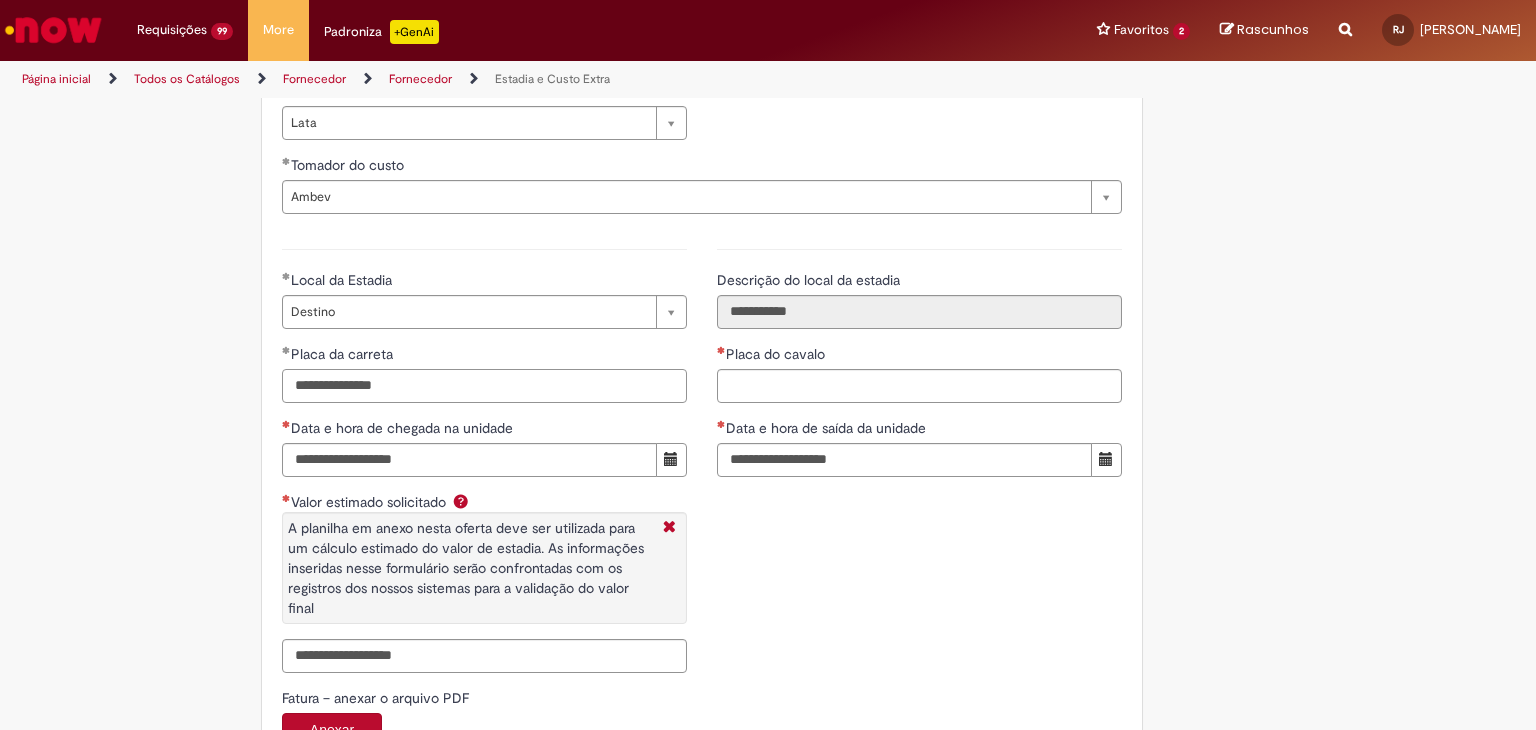 drag, startPoint x: 340, startPoint y: 380, endPoint x: 270, endPoint y: 383, distance: 70.064255 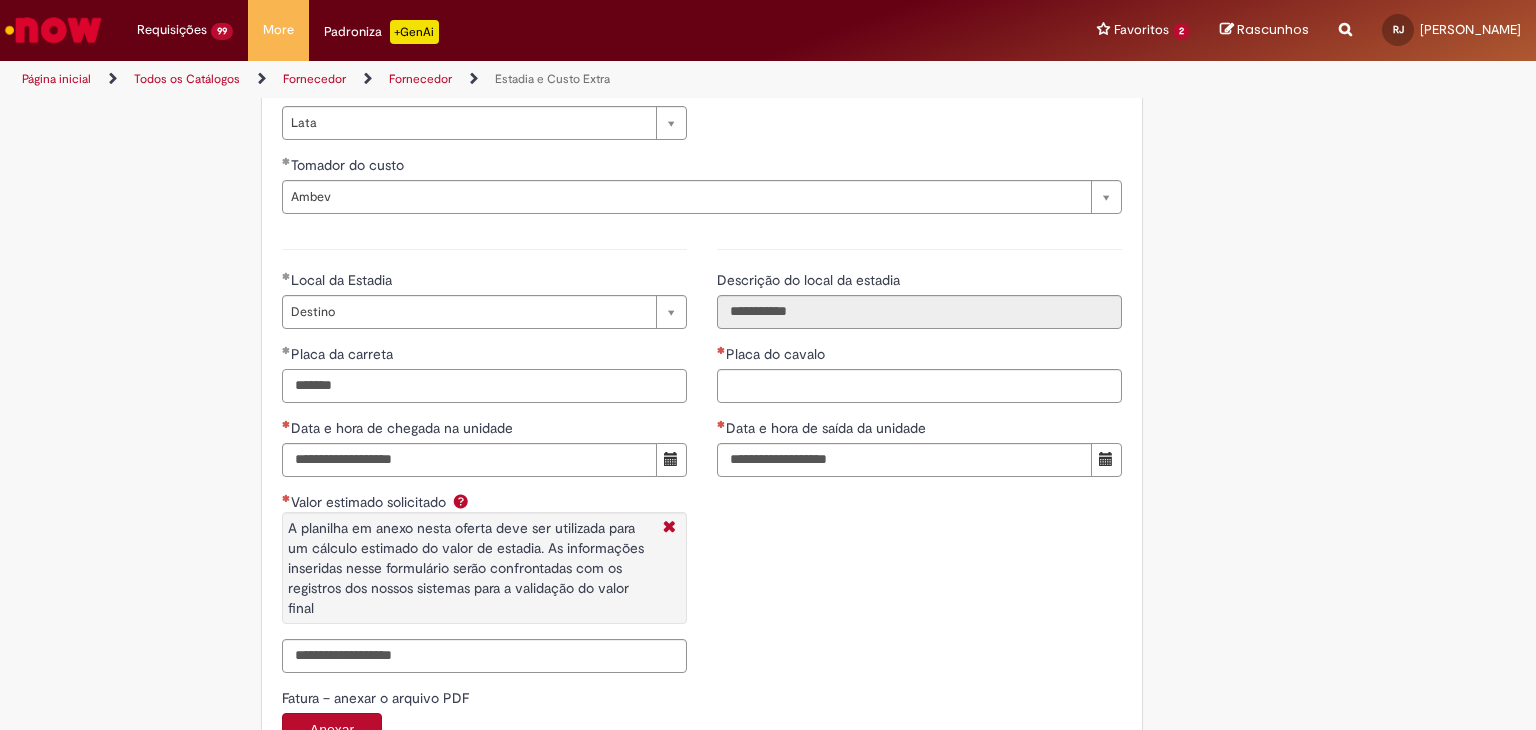 type on "*******" 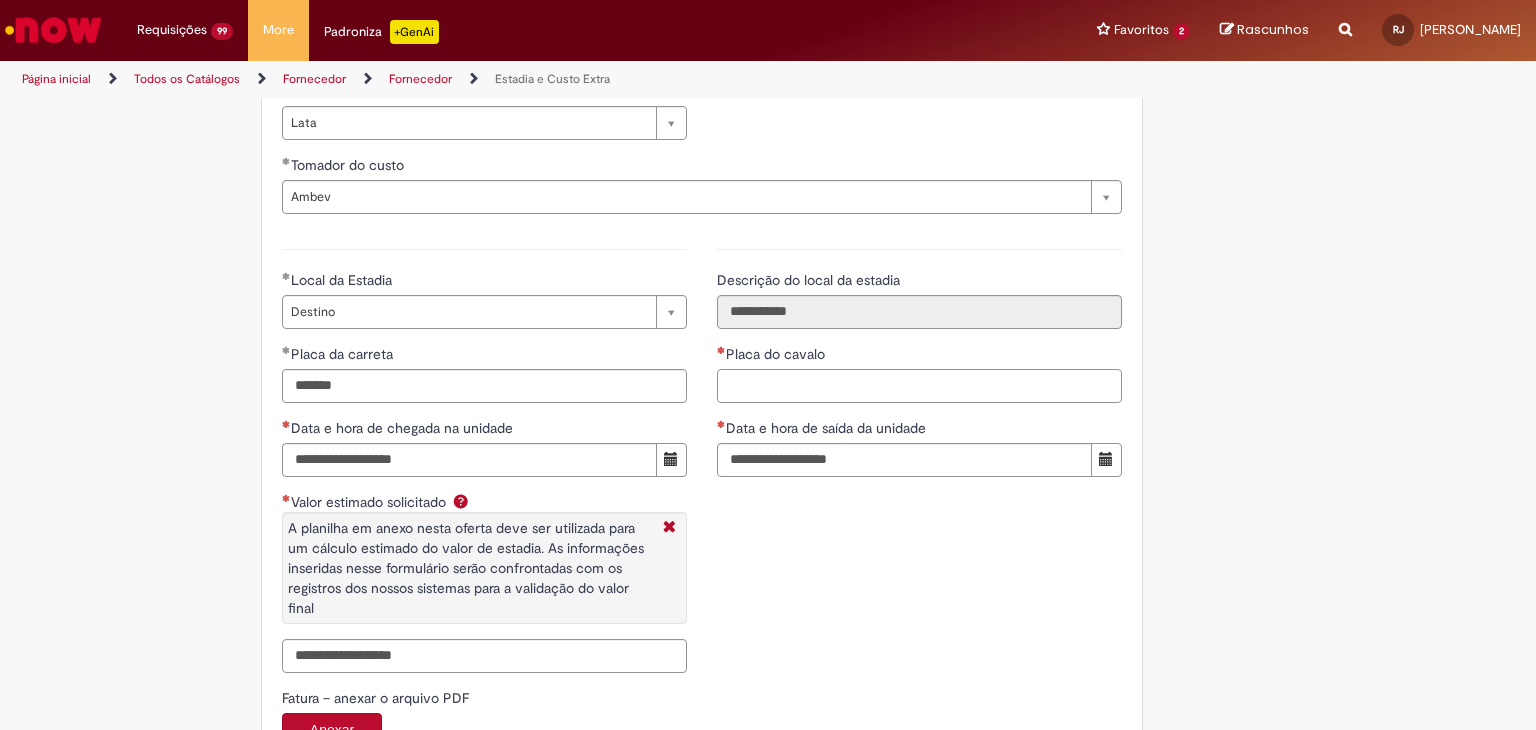 click on "Placa do cavalo" at bounding box center (919, 386) 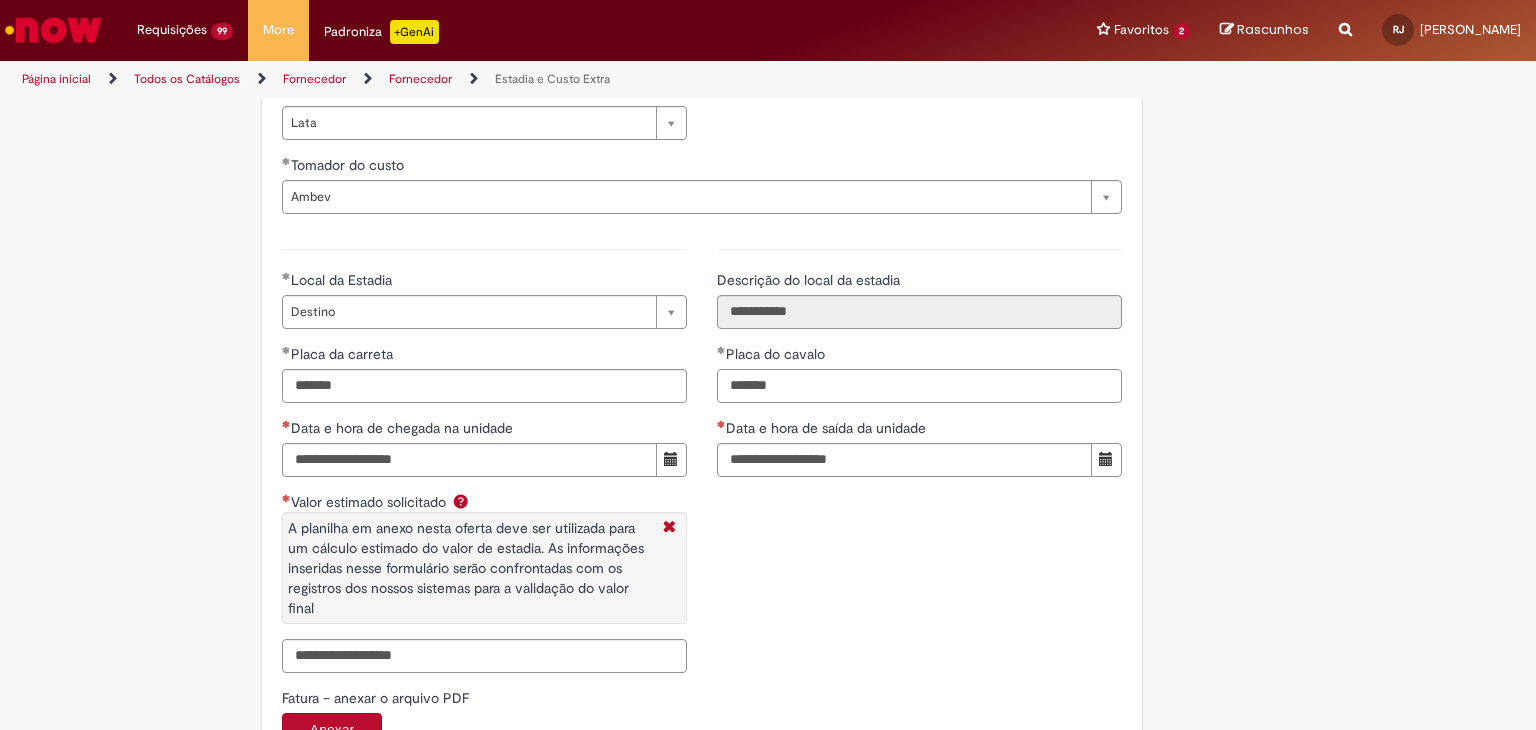 type on "*******" 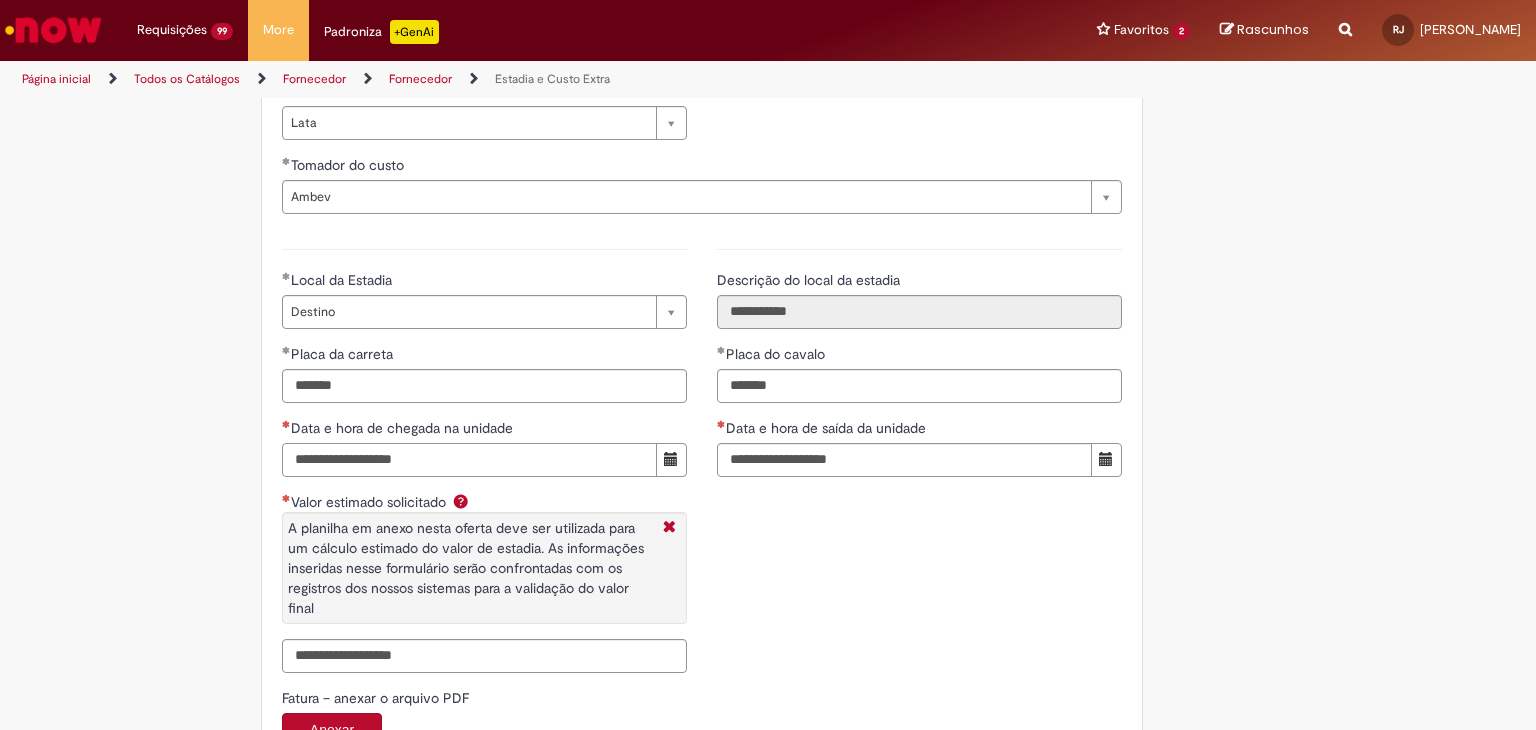 click on "Data e hora de chegada na unidade" at bounding box center [469, 460] 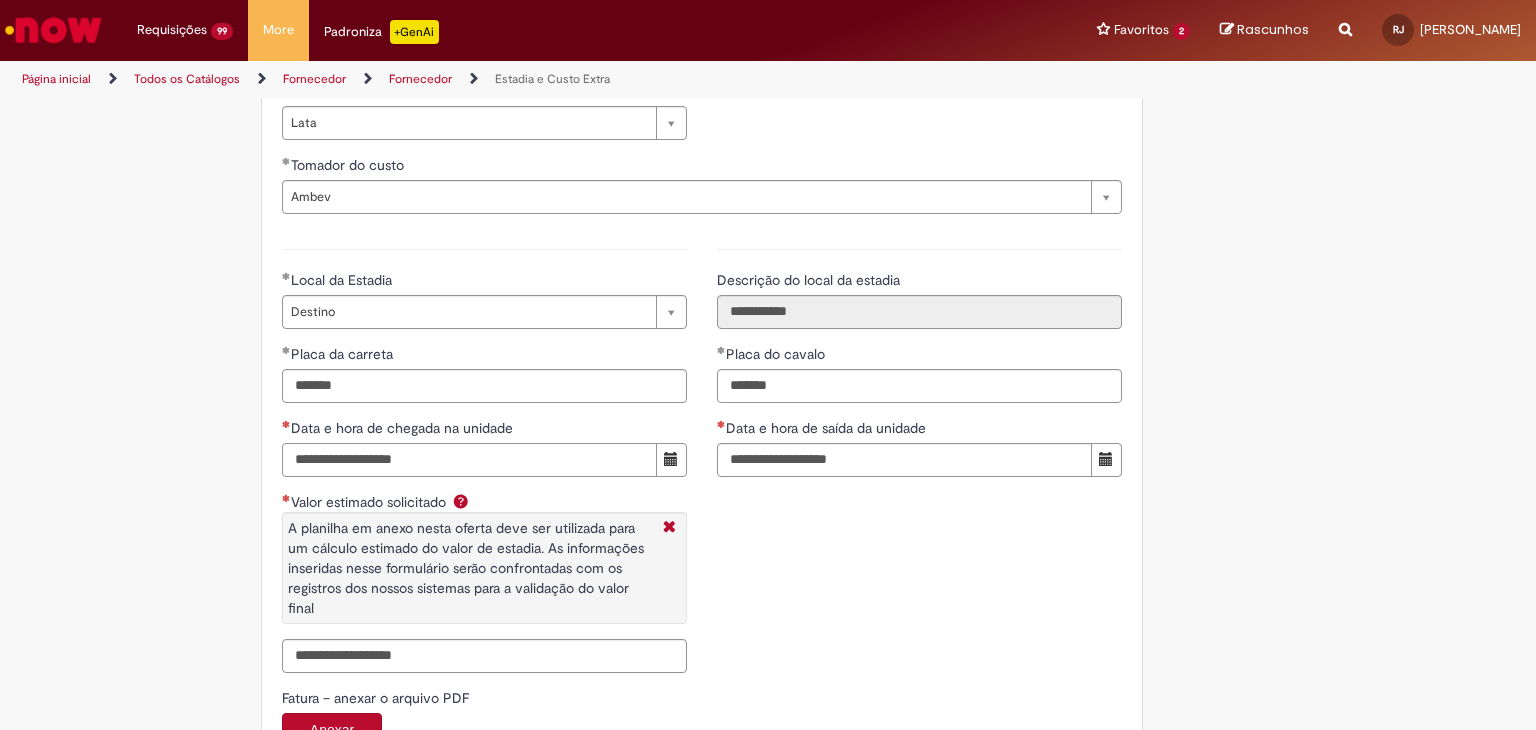 click on "Data e hora de chegada na unidade" at bounding box center (469, 460) 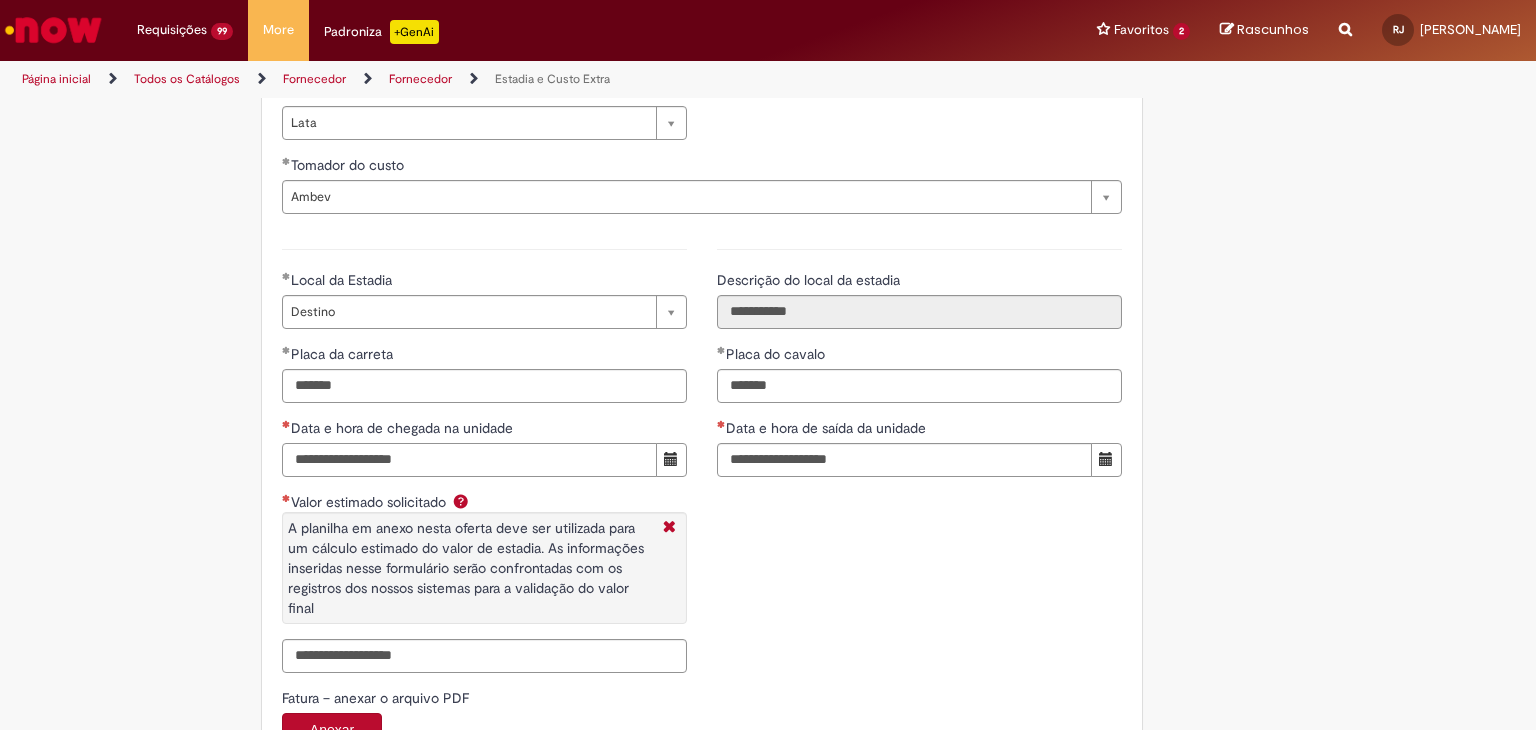 type on "**********" 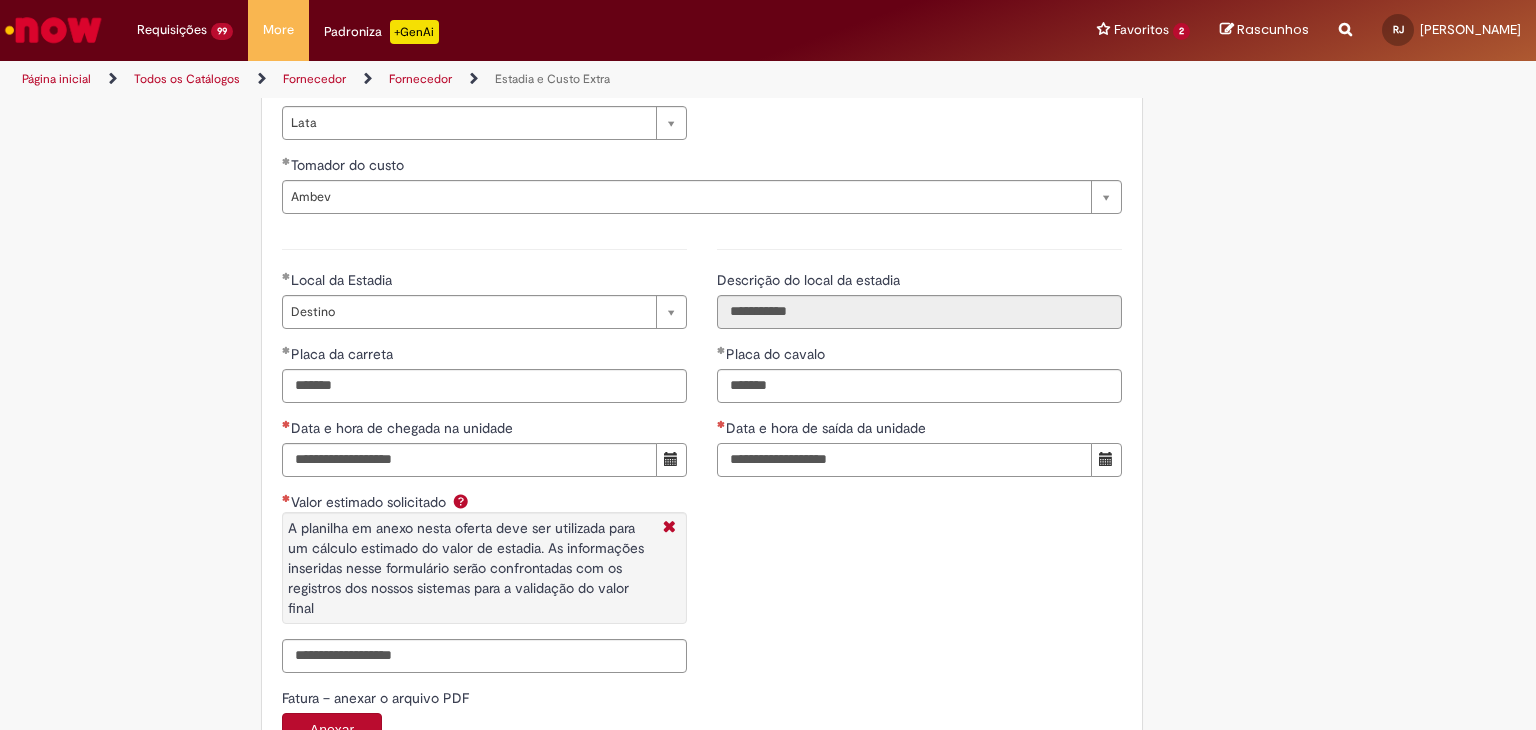 click on "Data e hora de saída da unidade" at bounding box center (904, 460) 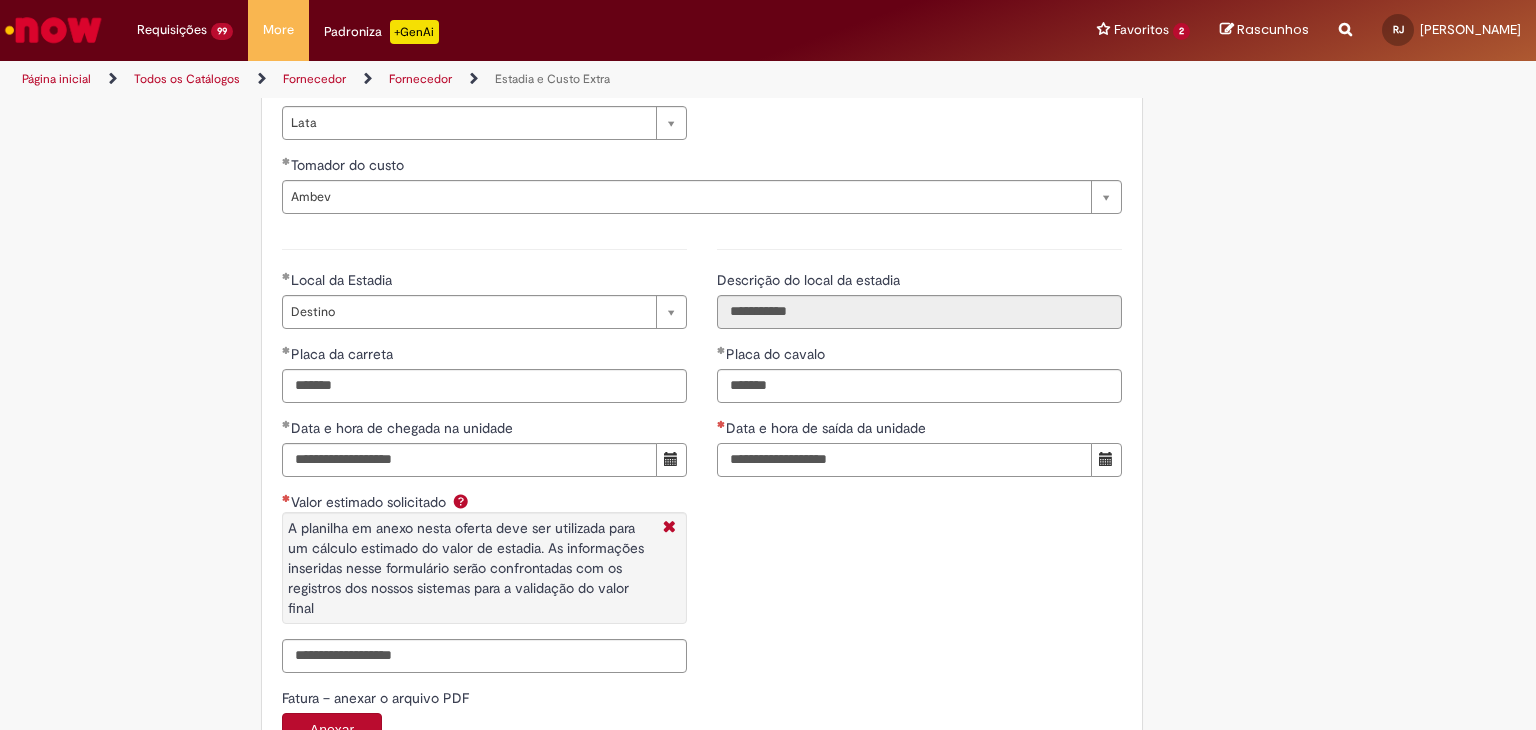 click on "Data e hora de saída da unidade" at bounding box center [904, 460] 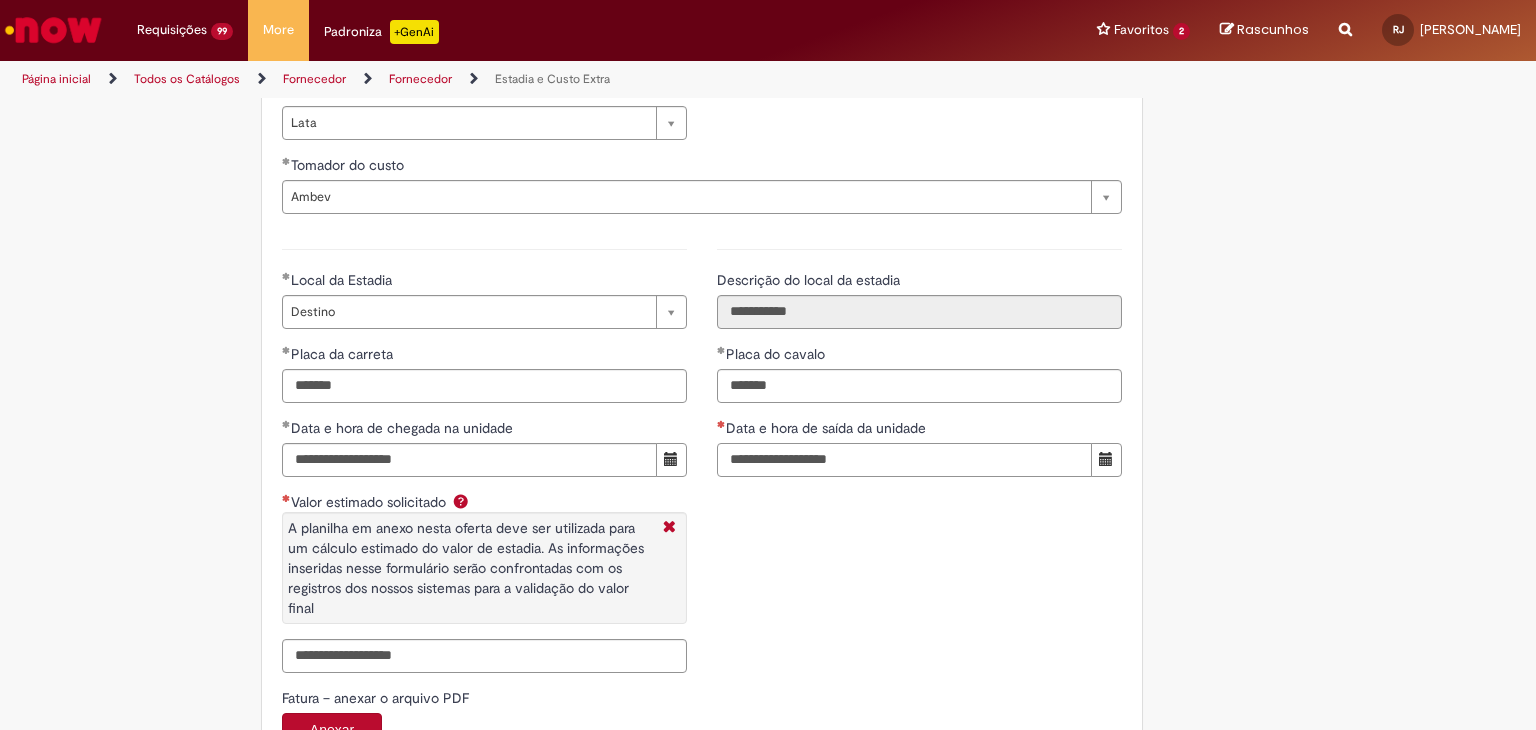 type on "**********" 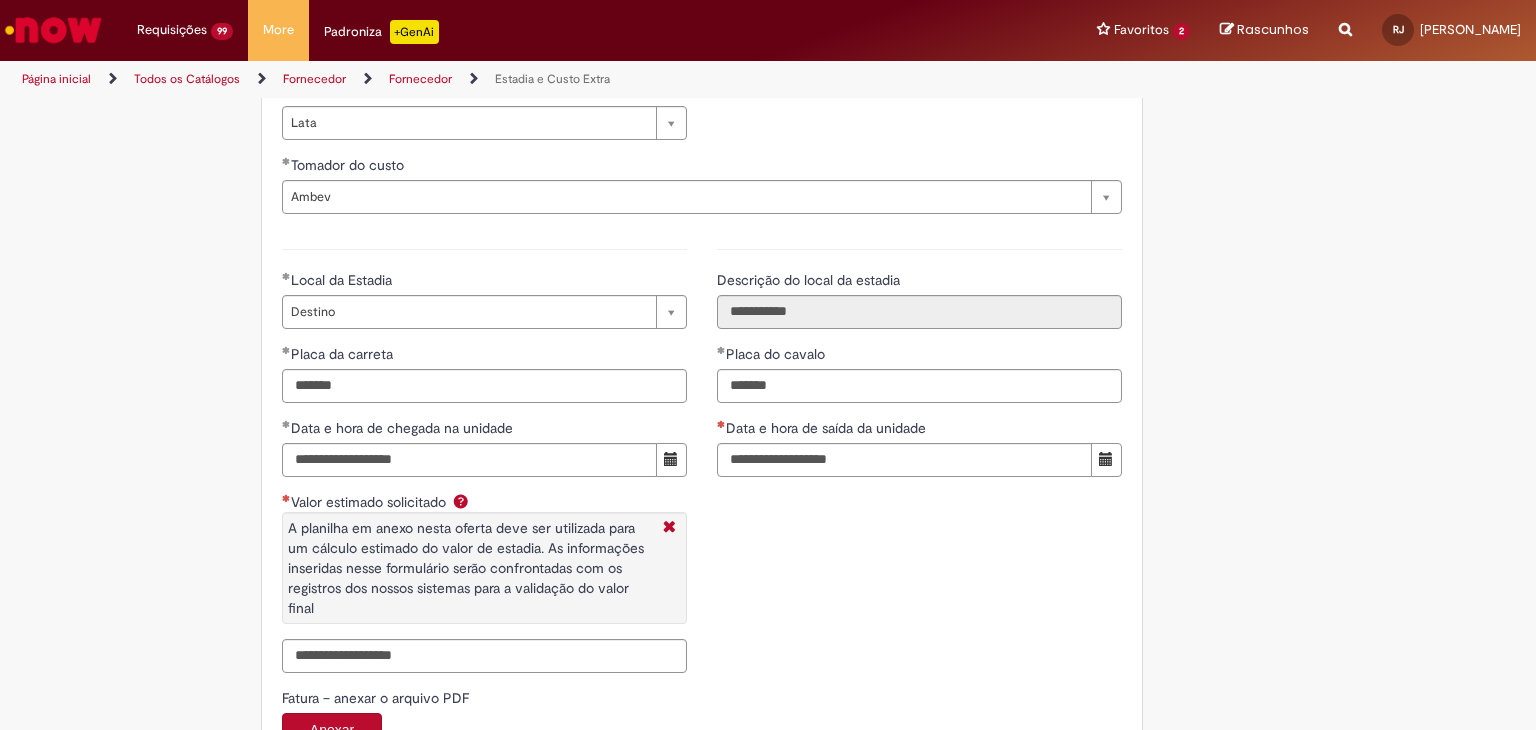 click on "**********" at bounding box center [702, 458] 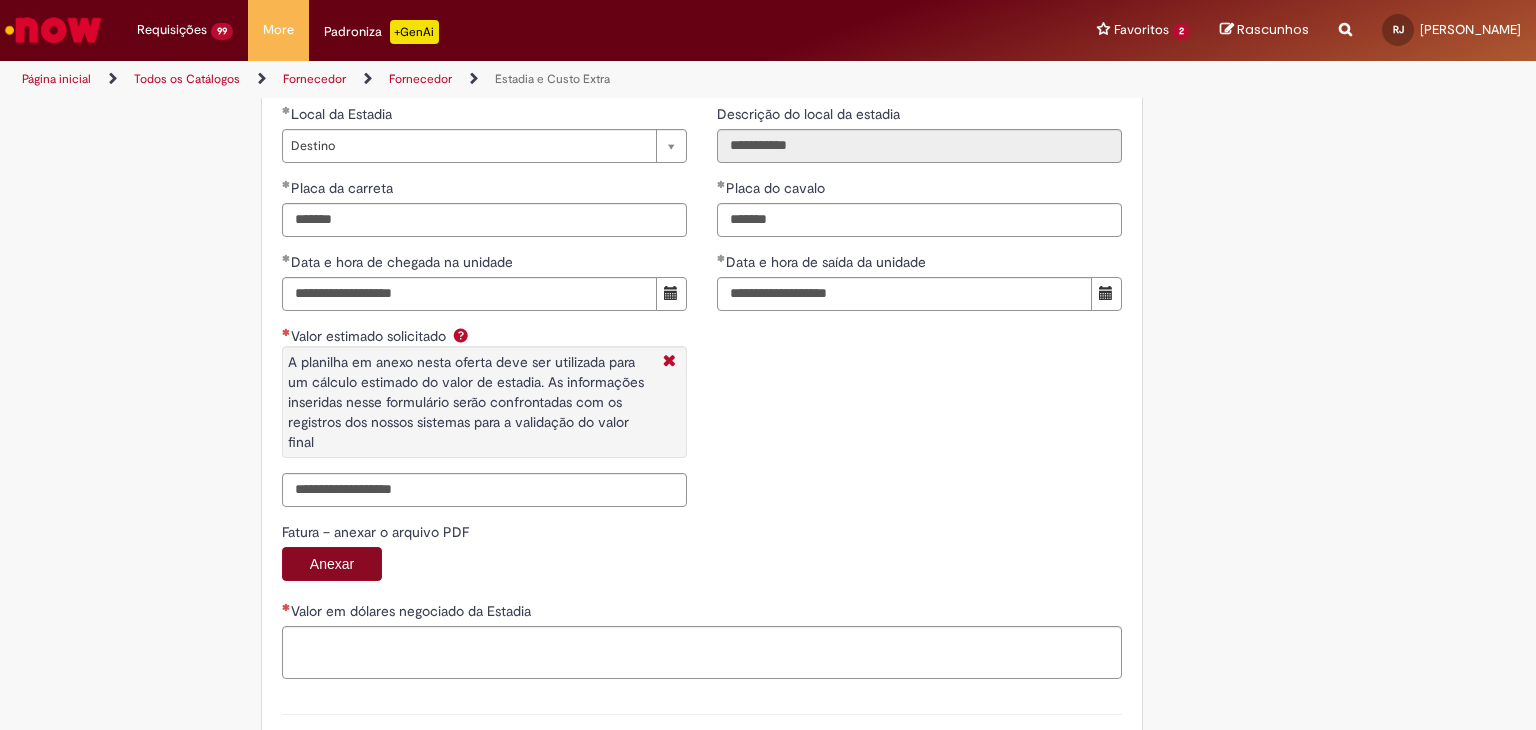 scroll, scrollTop: 3133, scrollLeft: 0, axis: vertical 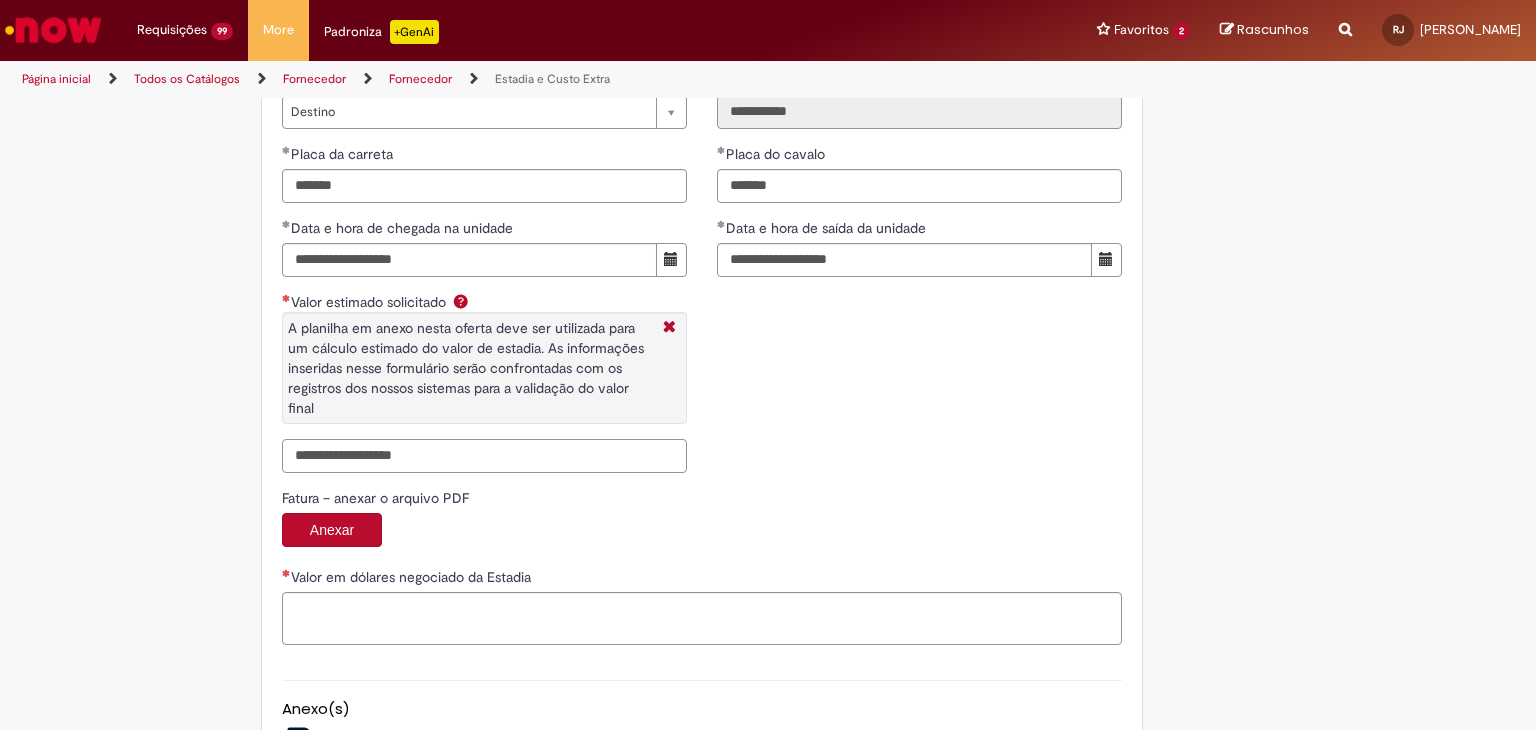 click on "Valor estimado solicitado A planilha em anexo nesta oferta deve ser utilizada para um cálculo estimado do valor de estadia. As informações inseridas nesse formulário serão confrontadas com os registros dos nossos sistemas para a validação do valor final" at bounding box center (484, 456) 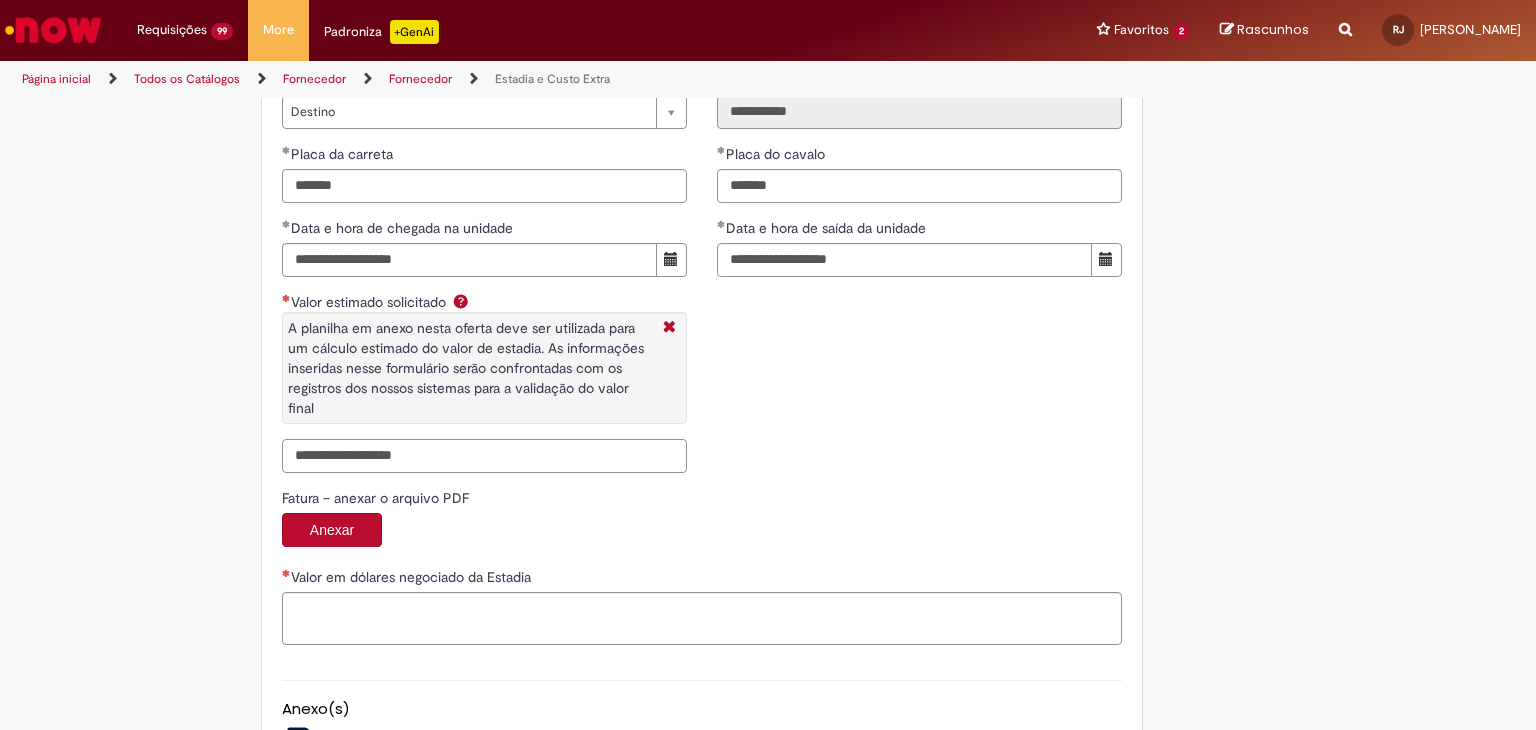 click on "Valor estimado solicitado A planilha em anexo nesta oferta deve ser utilizada para um cálculo estimado do valor de estadia. As informações inseridas nesse formulário serão confrontadas com os registros dos nossos sistemas para a validação do valor final" at bounding box center (484, 456) 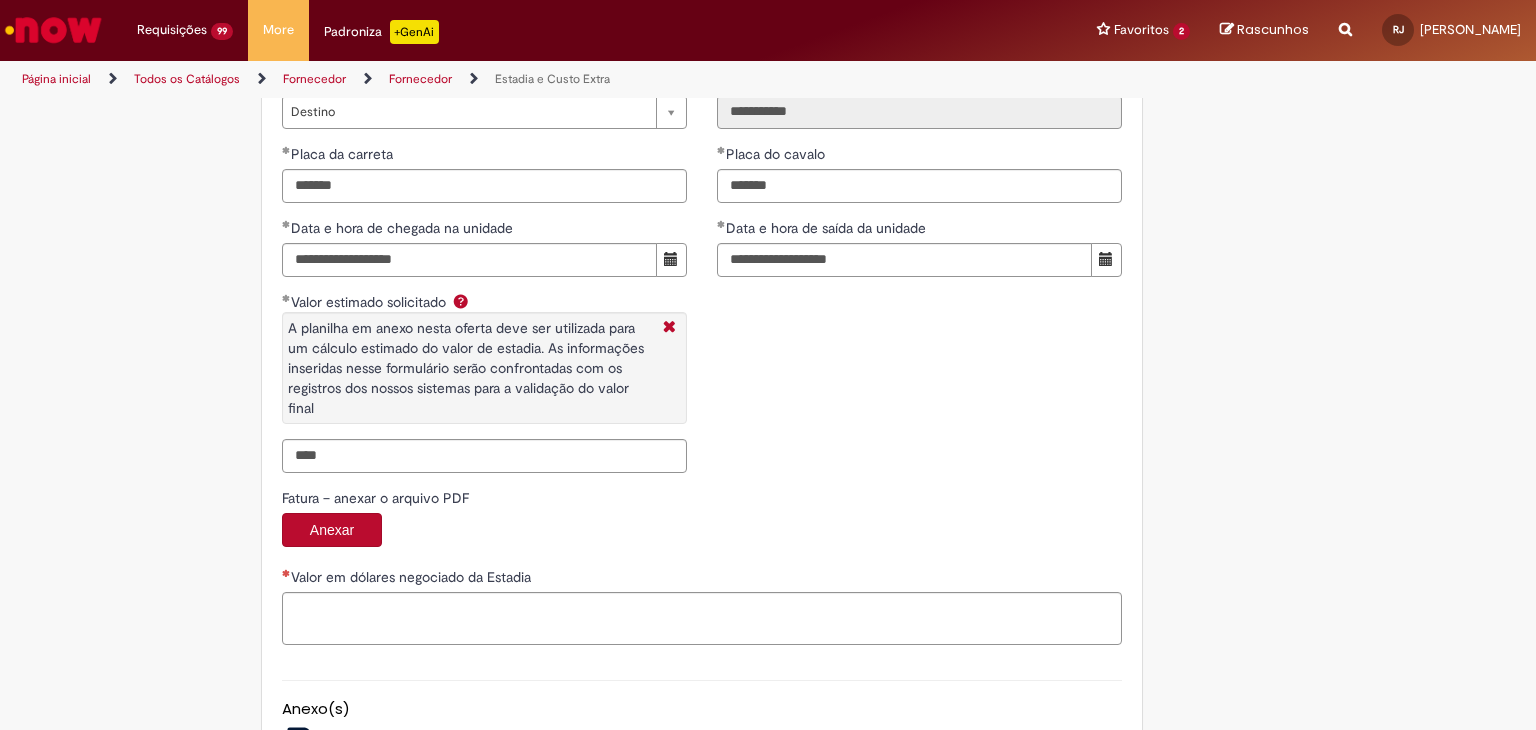 type on "**********" 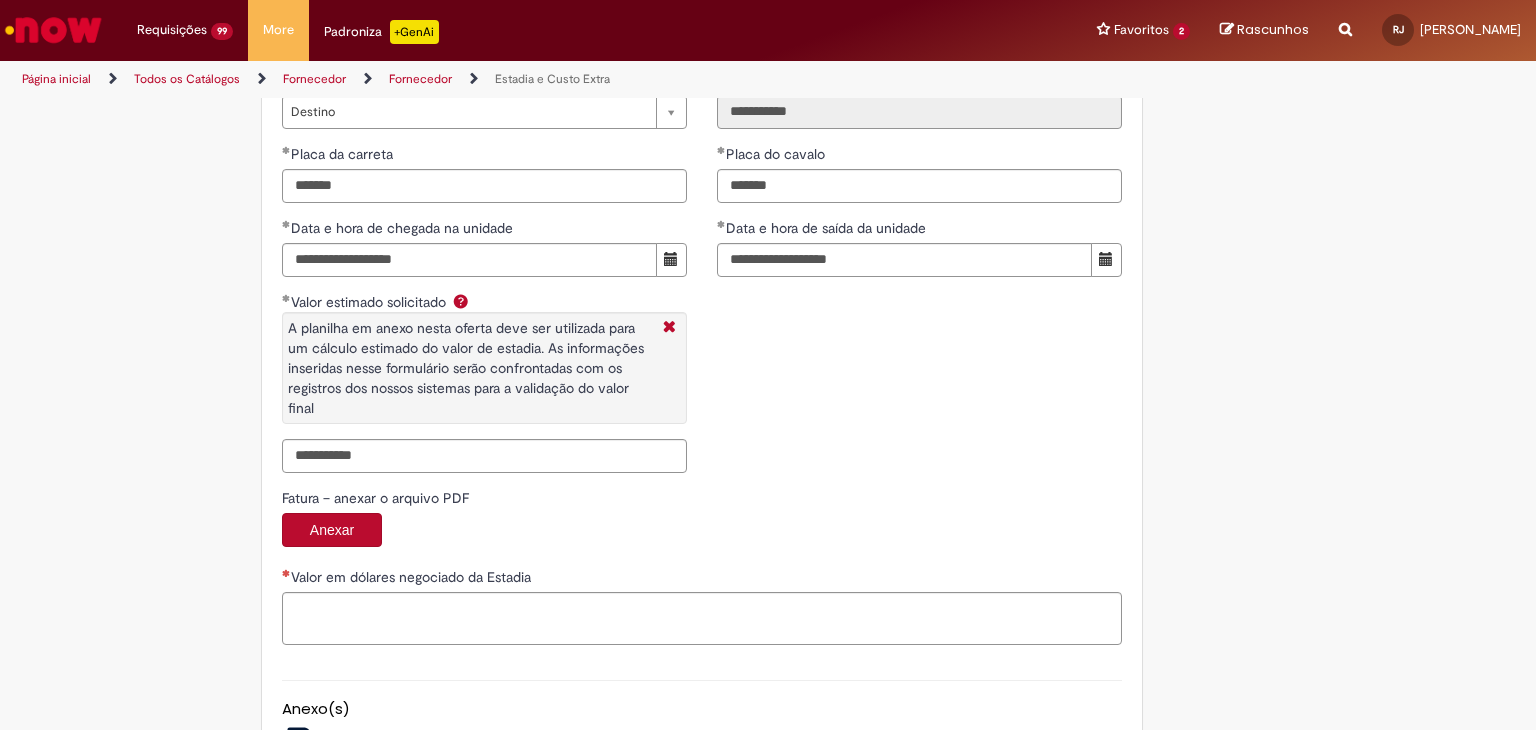 click on "**********" at bounding box center [702, 258] 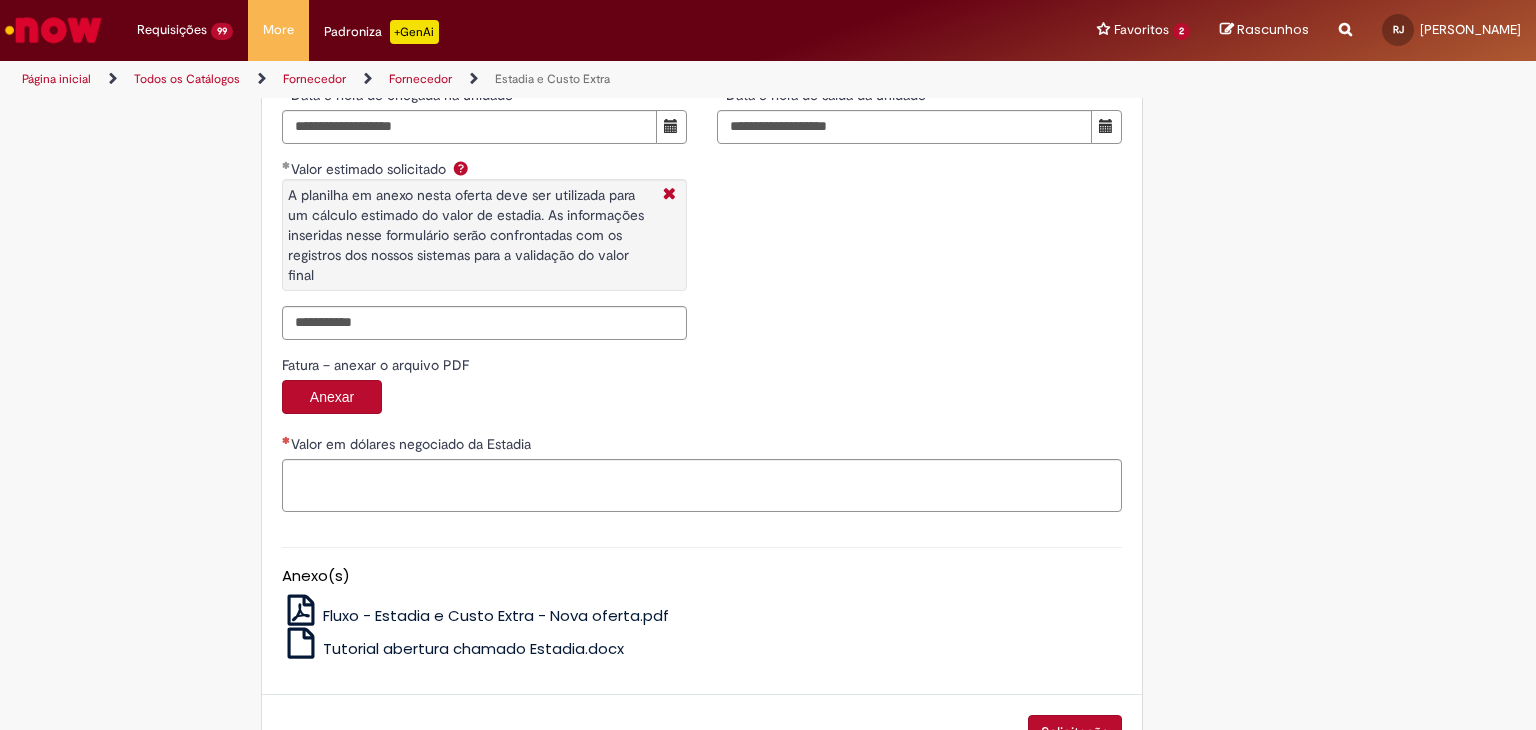 scroll, scrollTop: 3323, scrollLeft: 0, axis: vertical 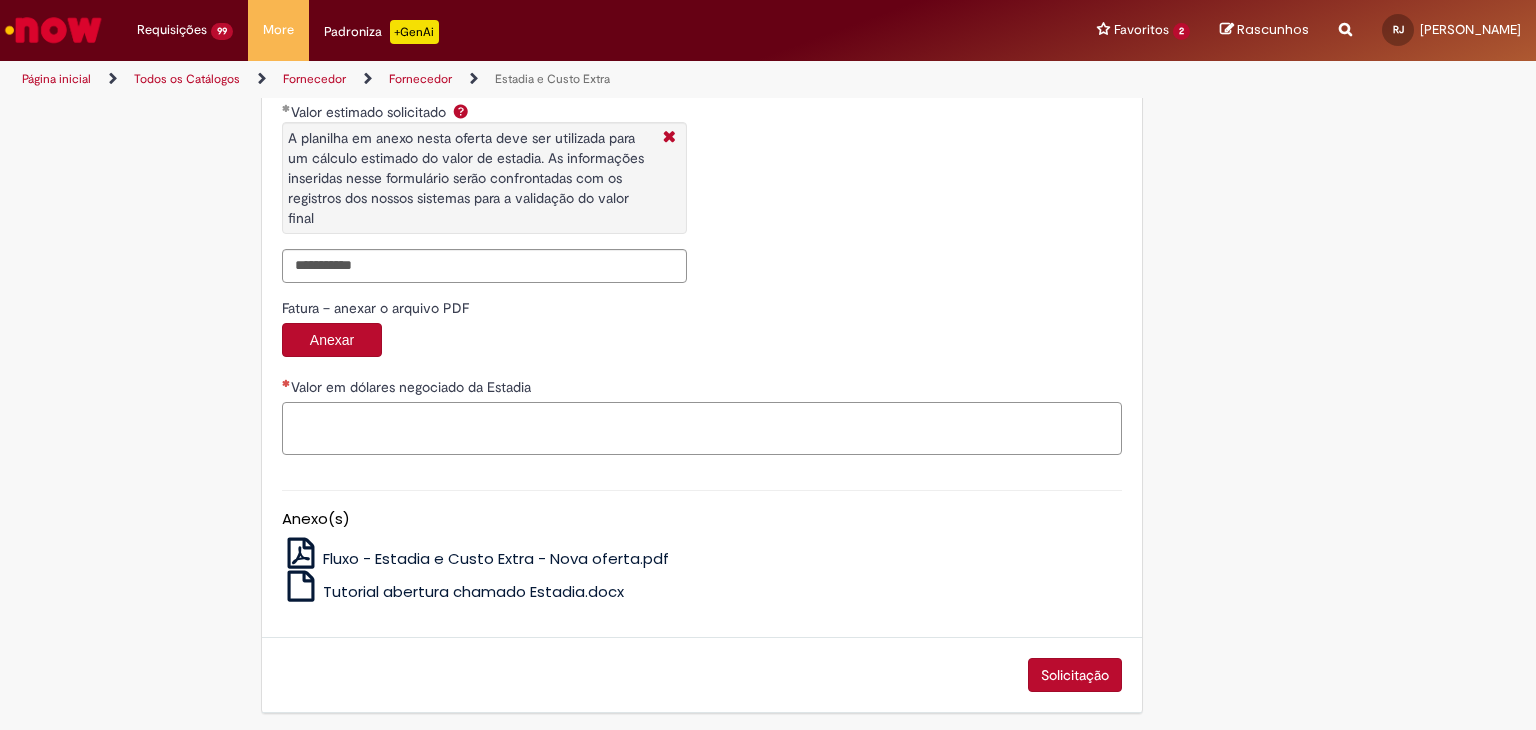 click on "Valor em dólares negociado da Estadia" at bounding box center [702, 429] 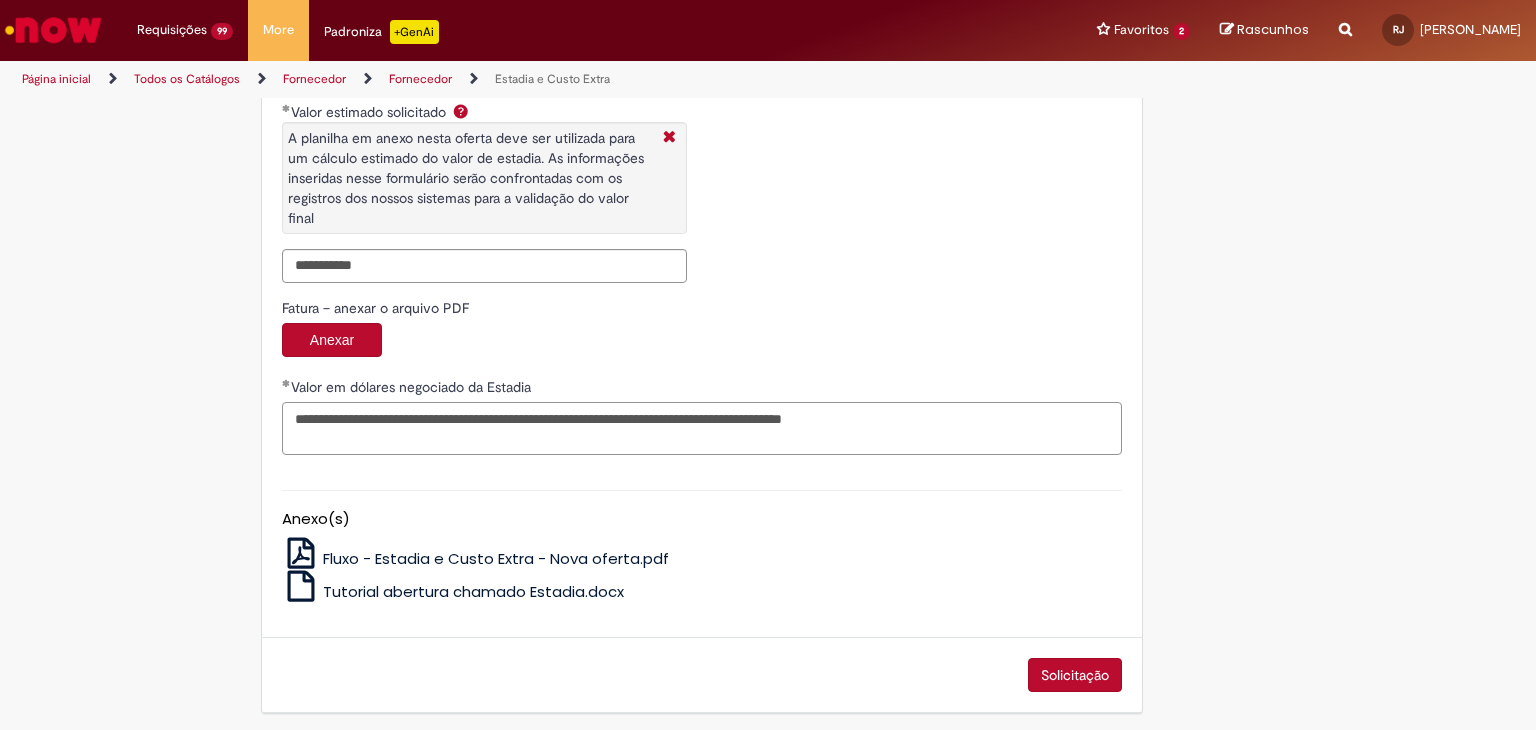 drag, startPoint x: 564, startPoint y: 414, endPoint x: 596, endPoint y: 420, distance: 32.55764 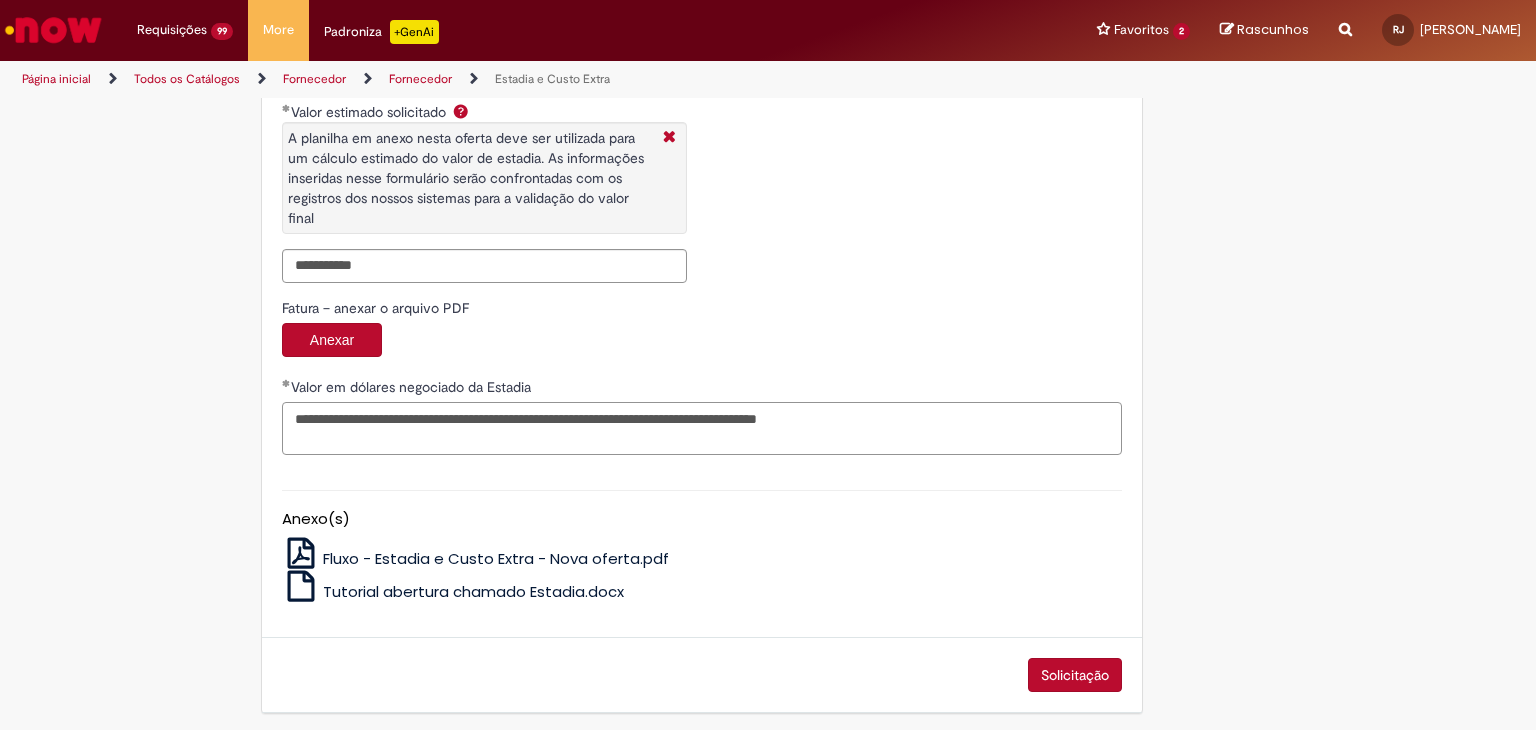 paste on "******" 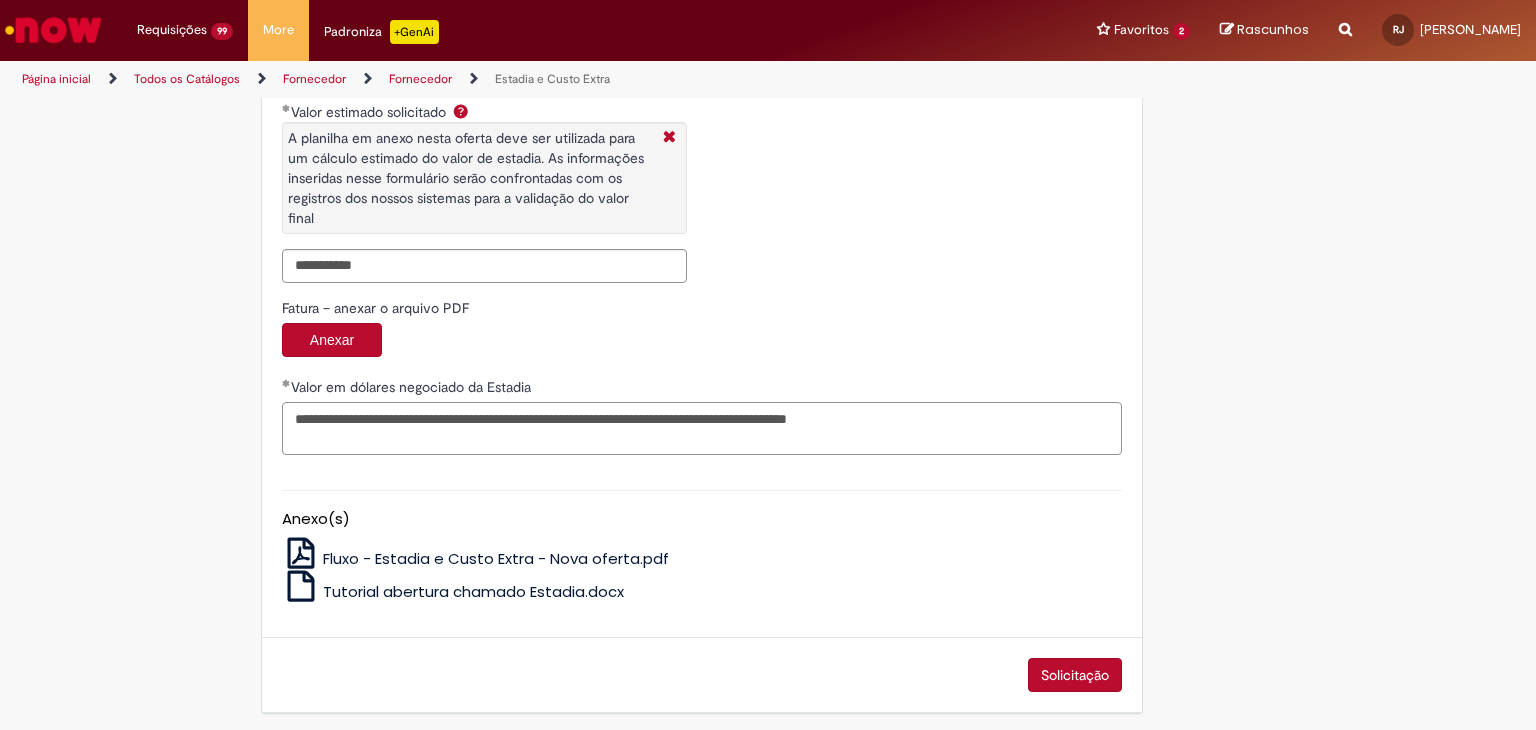drag, startPoint x: 624, startPoint y: 413, endPoint x: 664, endPoint y: 420, distance: 40.60788 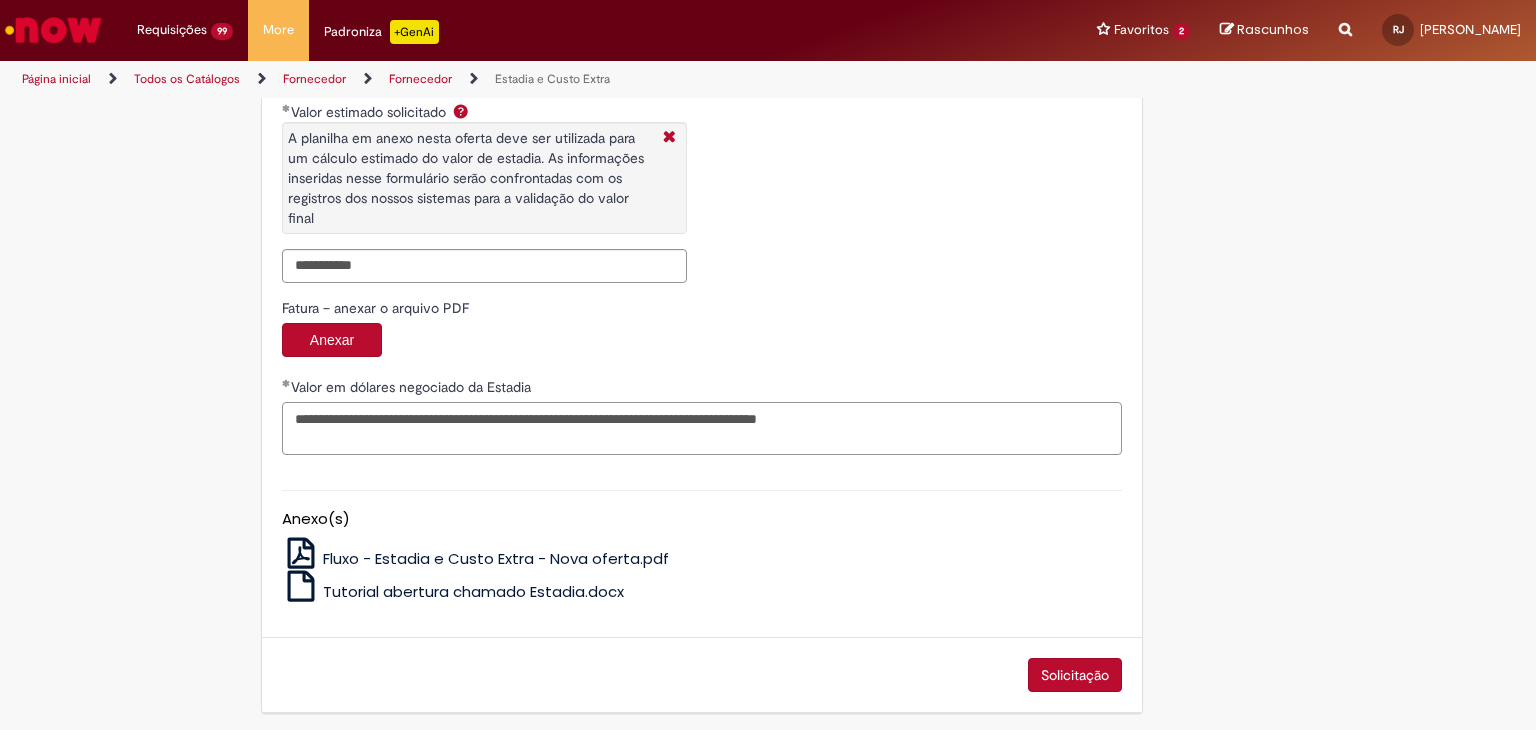paste on "*****" 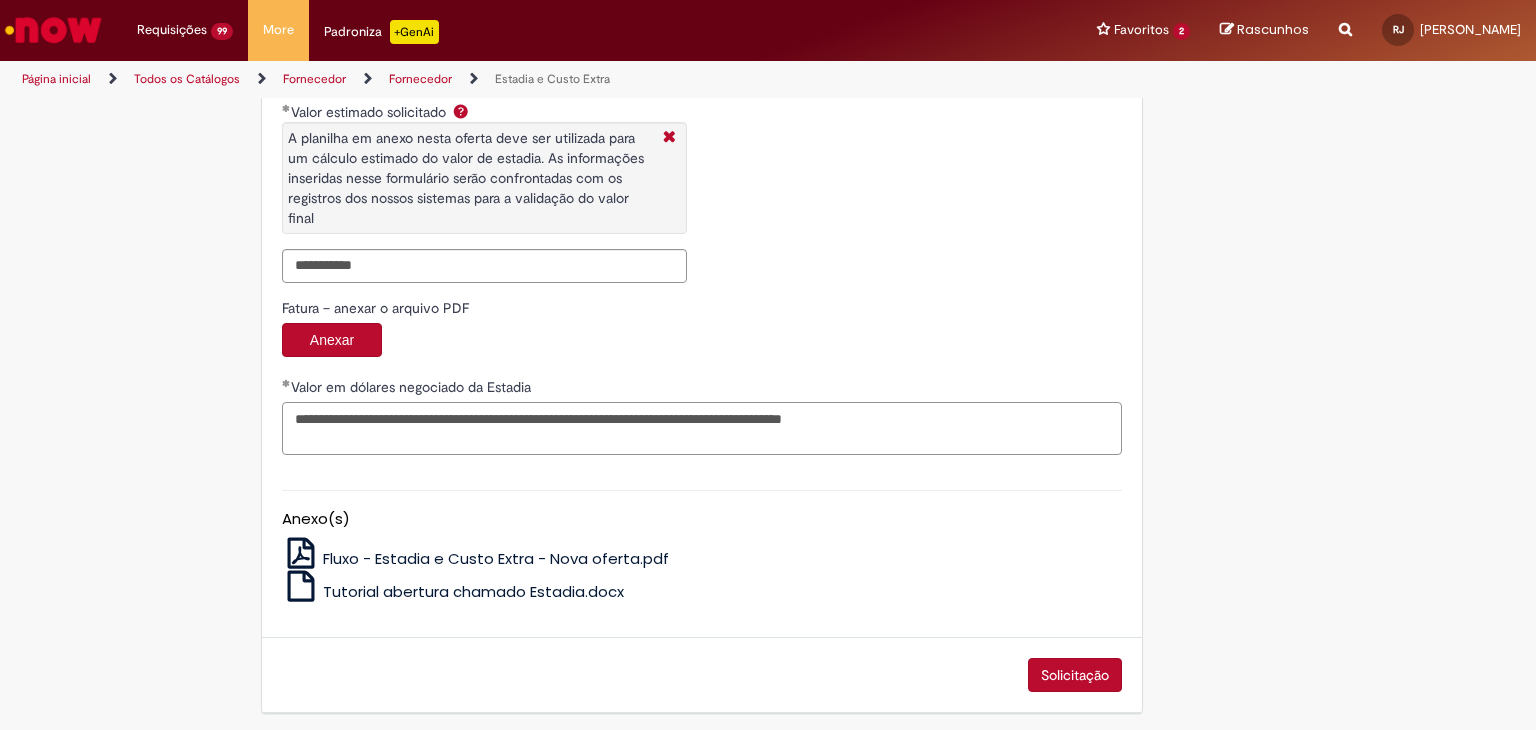 click on "**********" at bounding box center (702, 429) 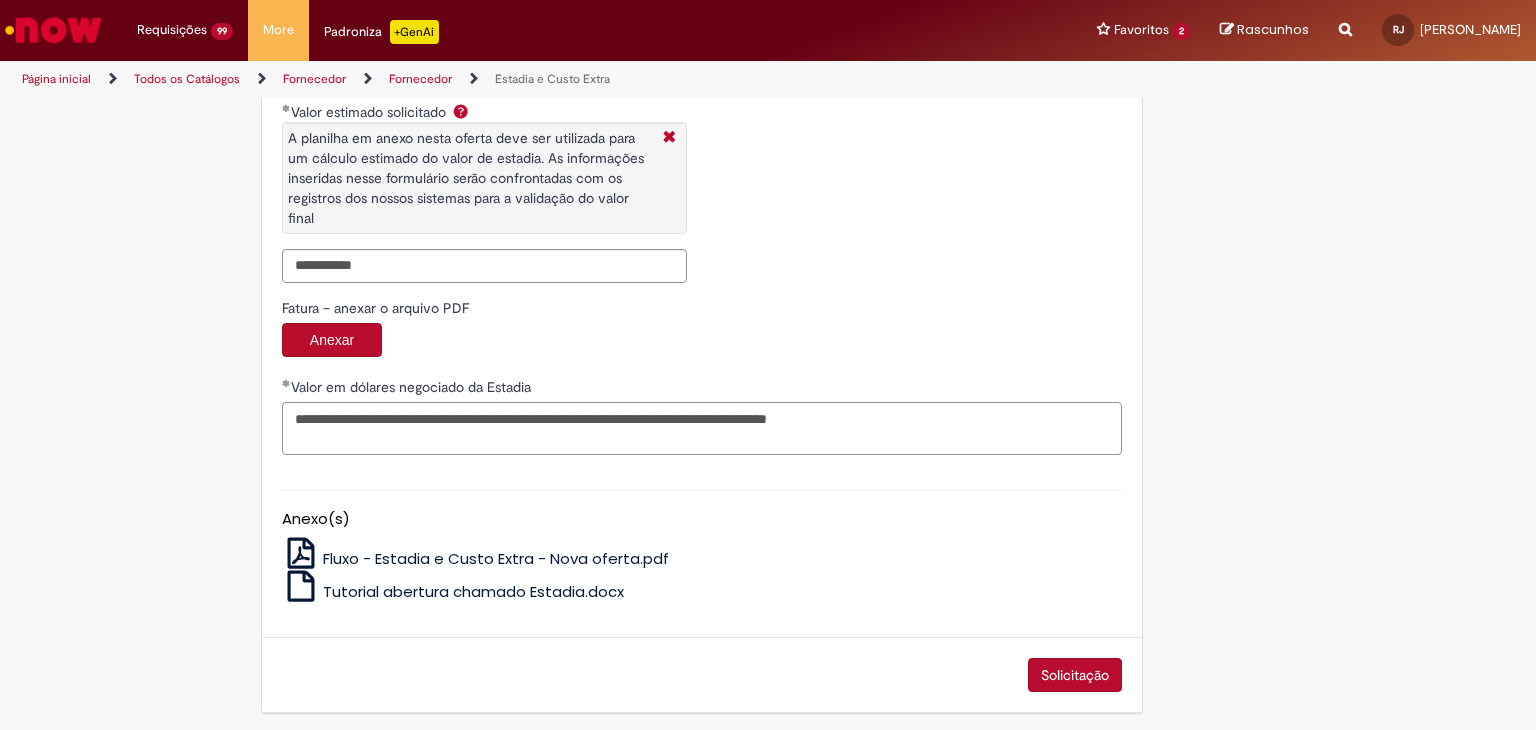 paste on "**" 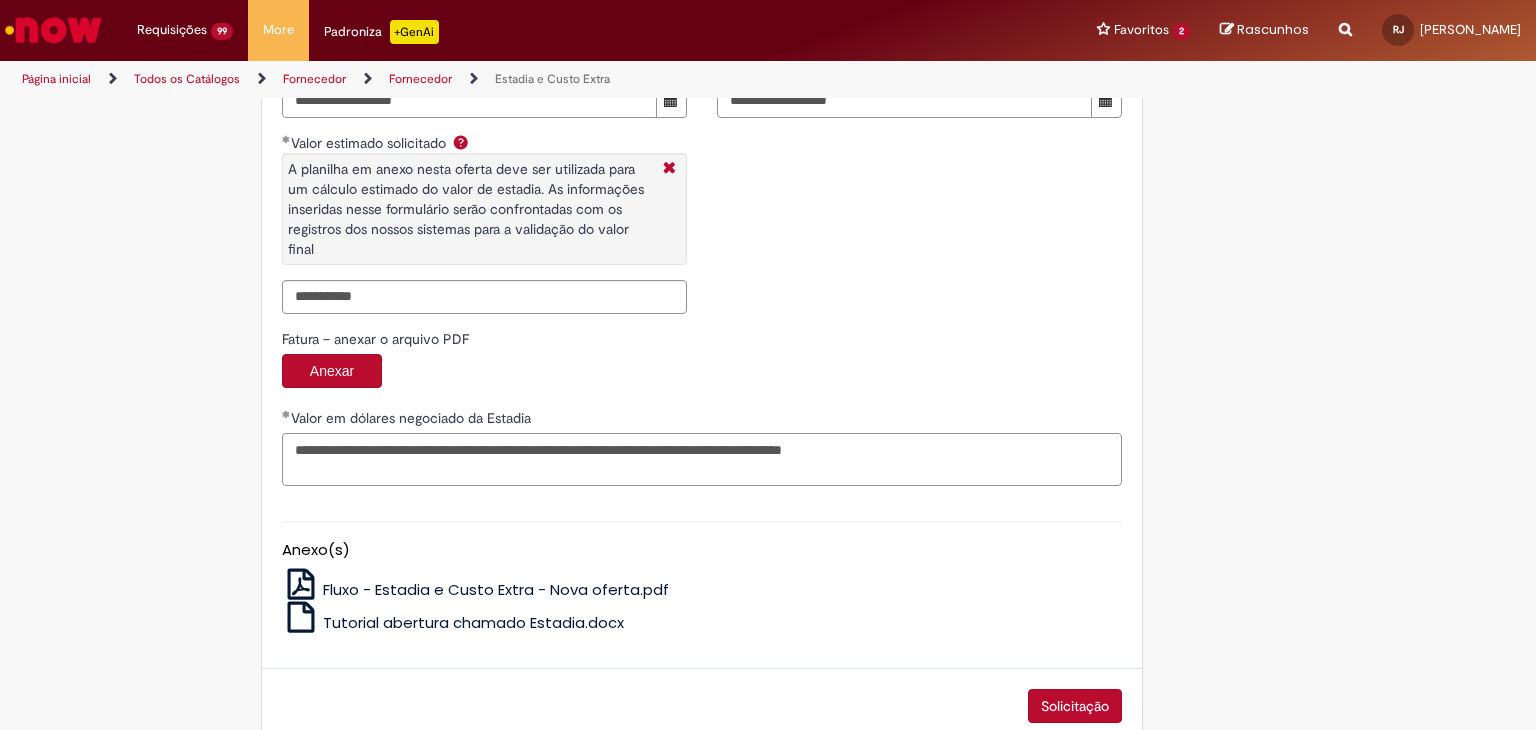 scroll, scrollTop: 3323, scrollLeft: 0, axis: vertical 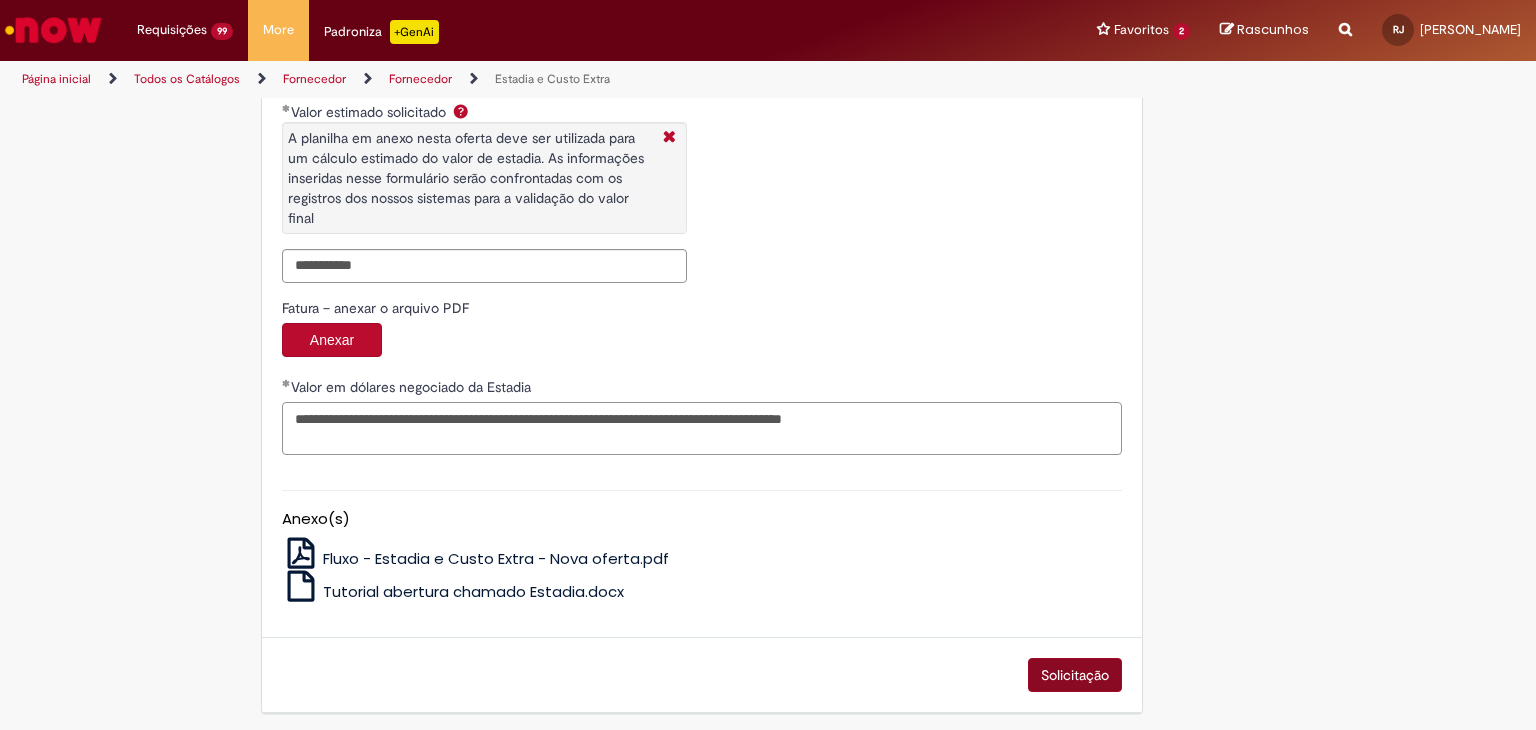 type on "**********" 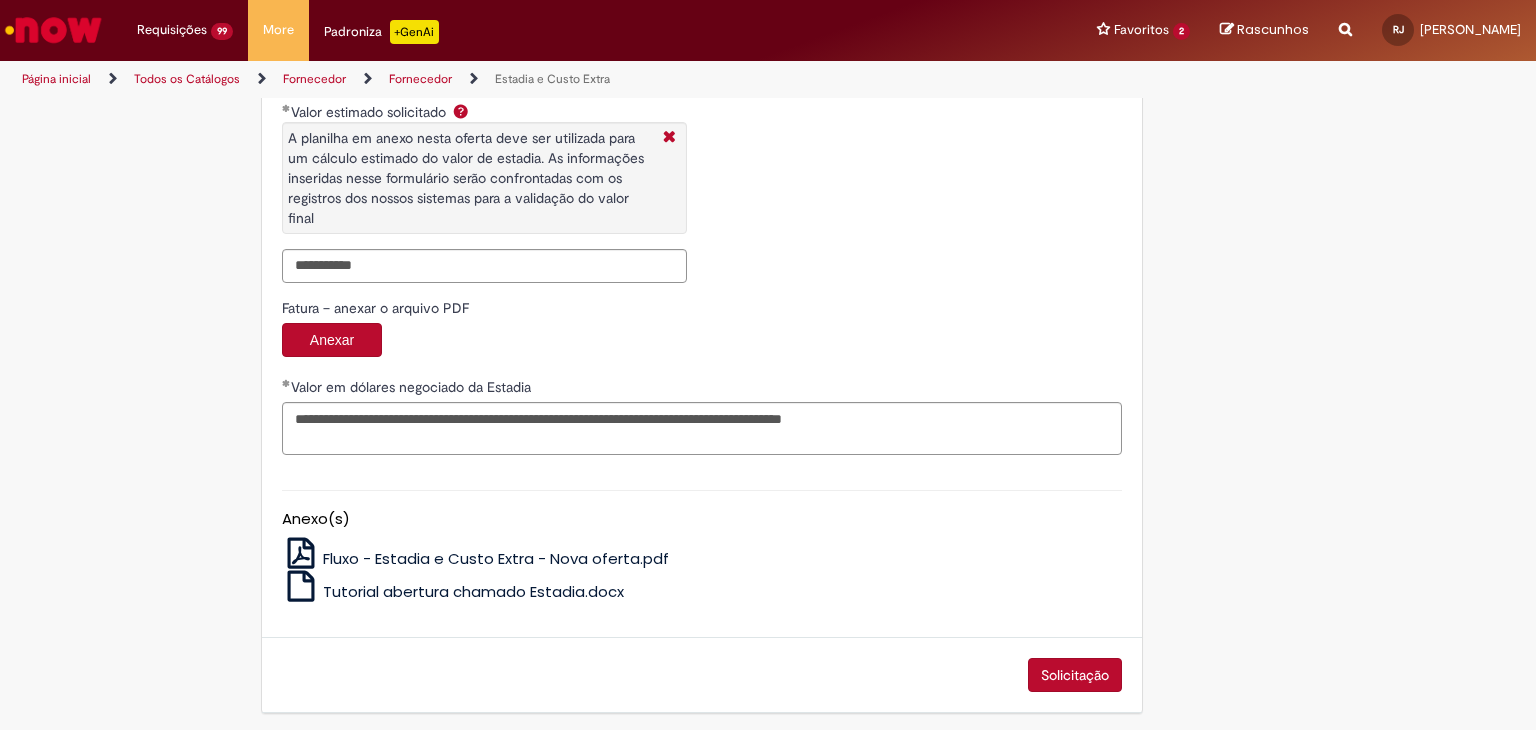 click on "Solicitação" at bounding box center (1075, 675) 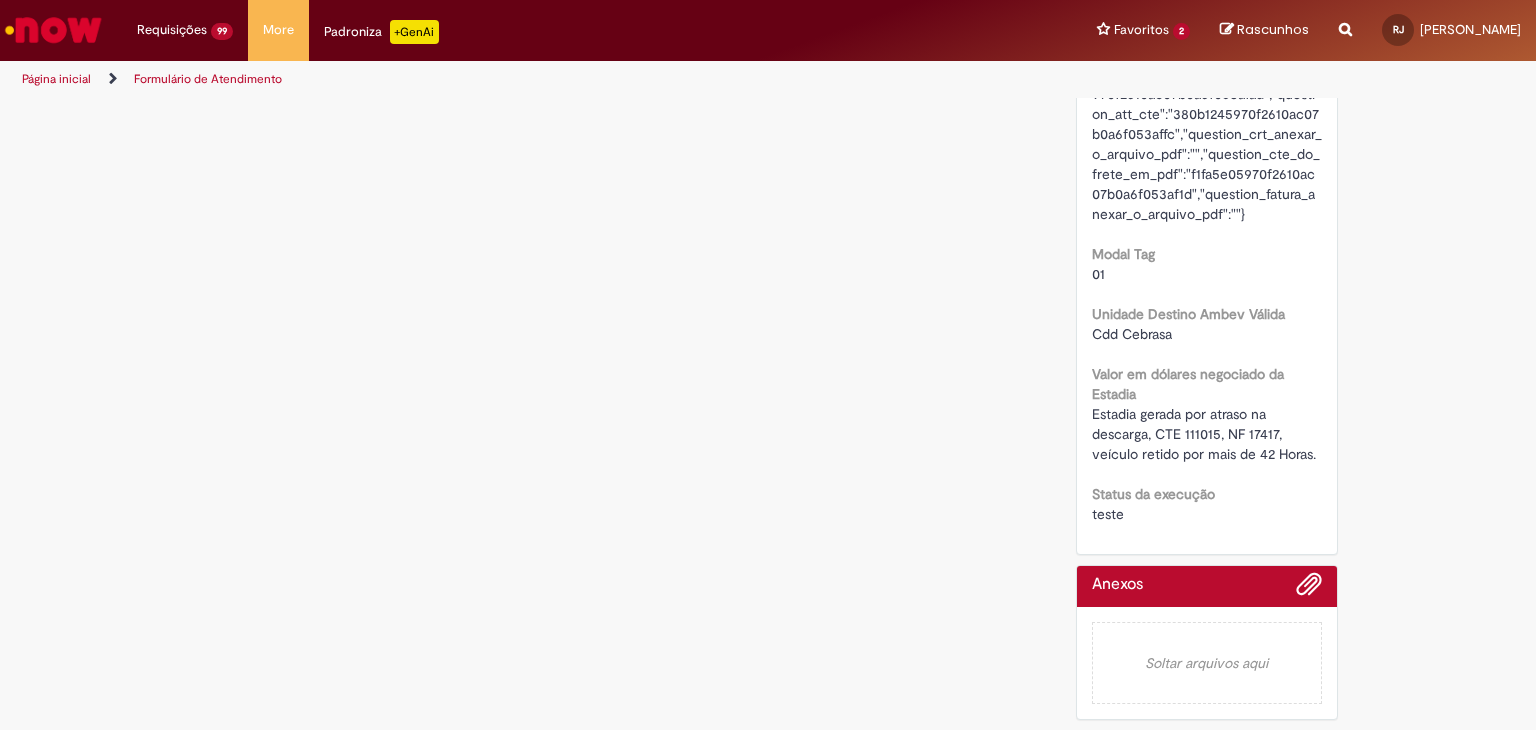 scroll, scrollTop: 0, scrollLeft: 0, axis: both 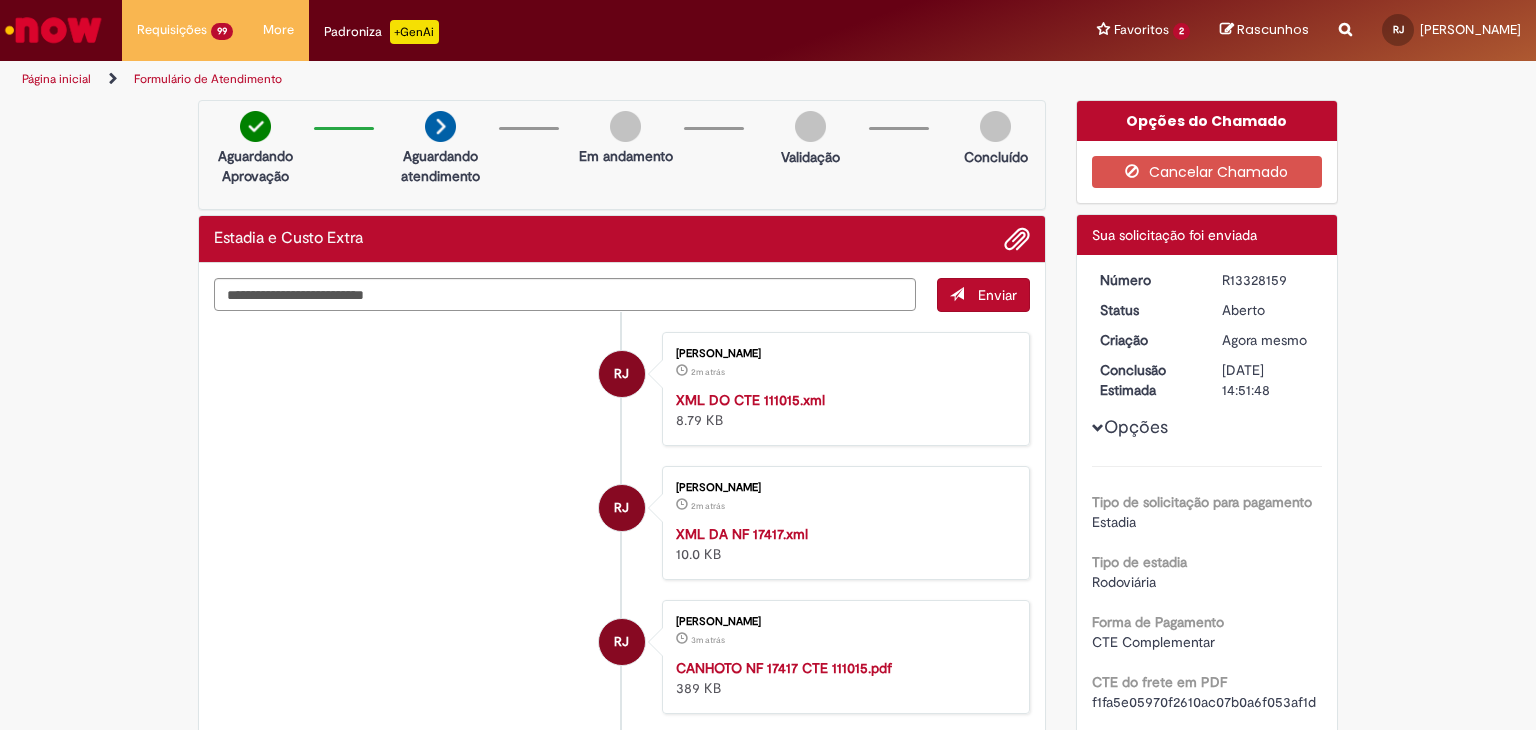 drag, startPoint x: 1212, startPoint y: 280, endPoint x: 1280, endPoint y: 281, distance: 68.007355 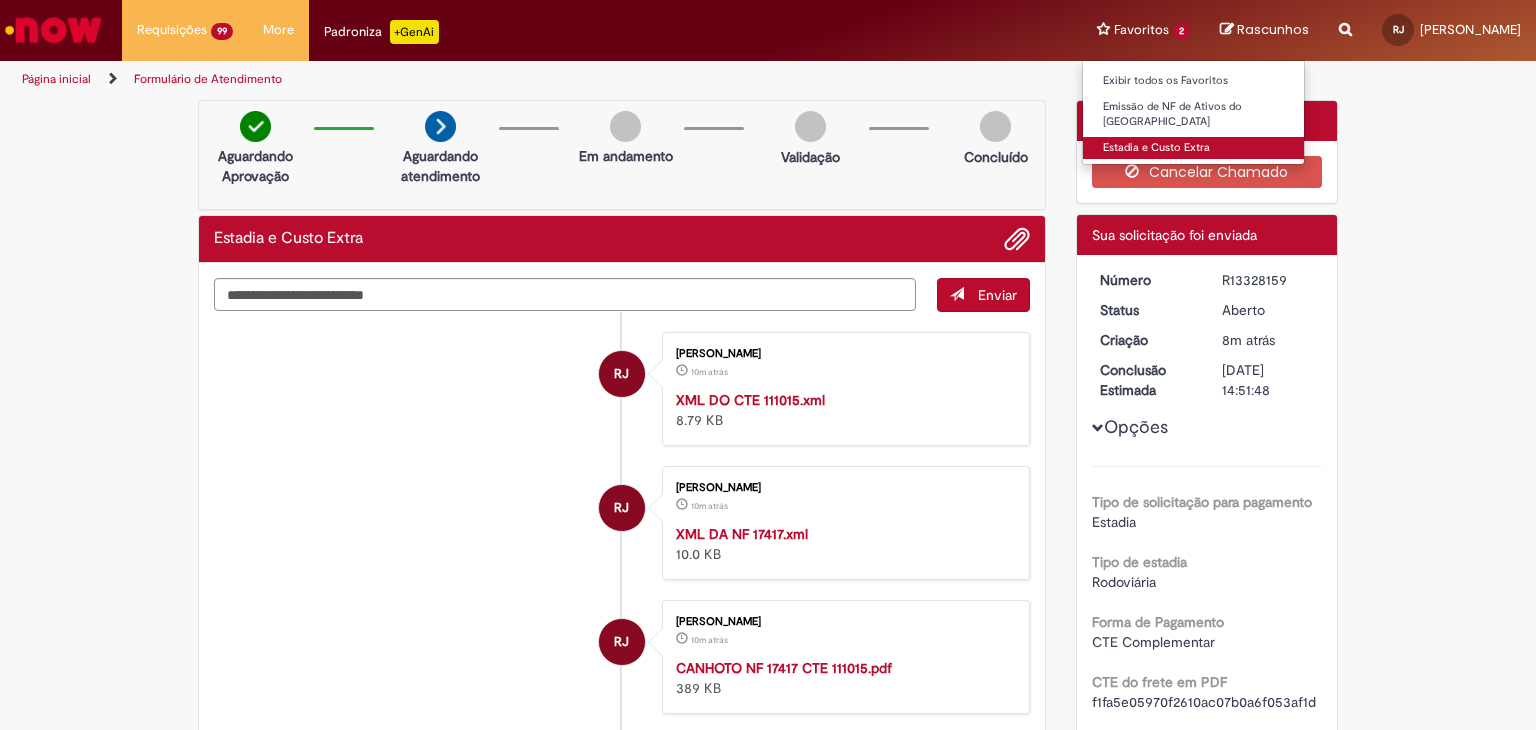click on "Estadia e Custo Extra" at bounding box center (1193, 148) 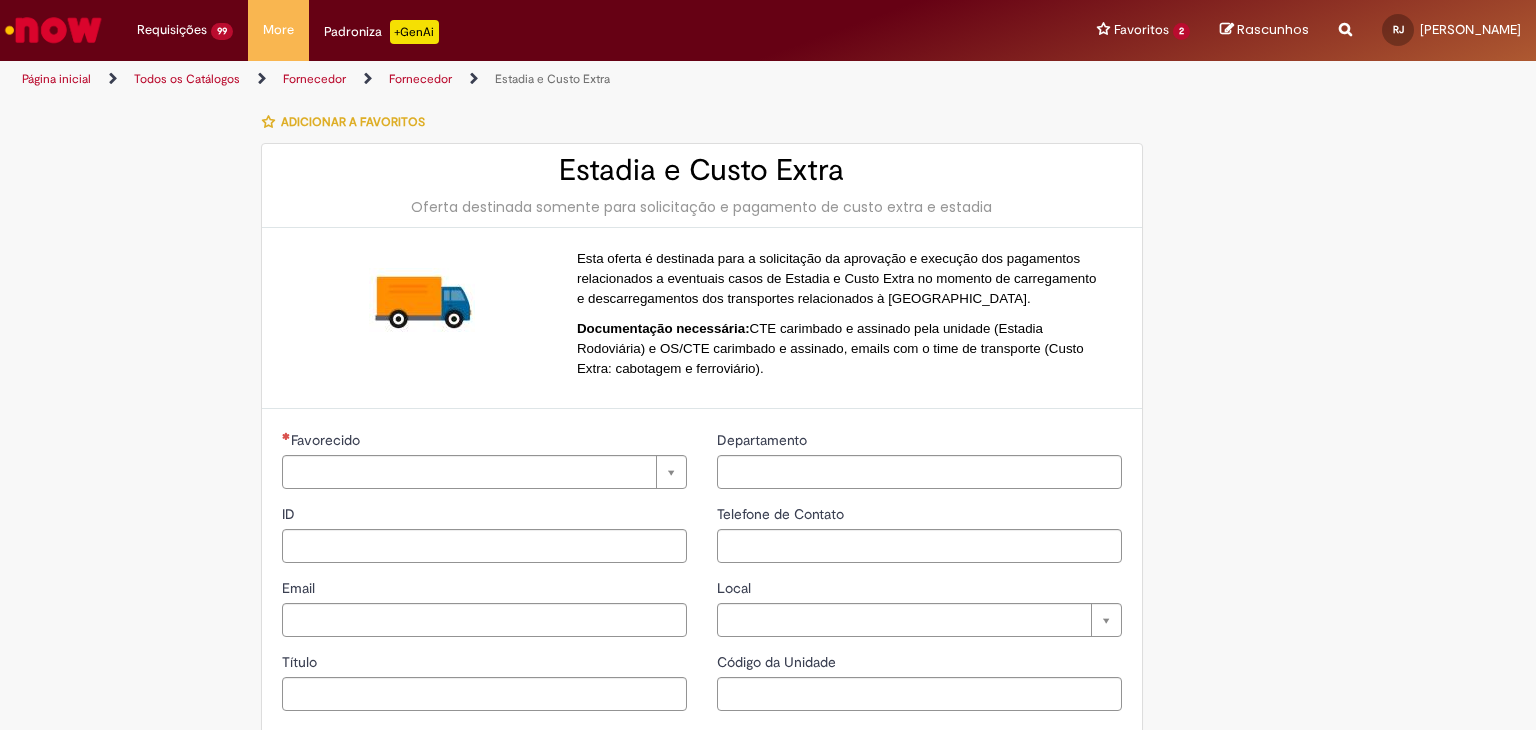 type on "**********" 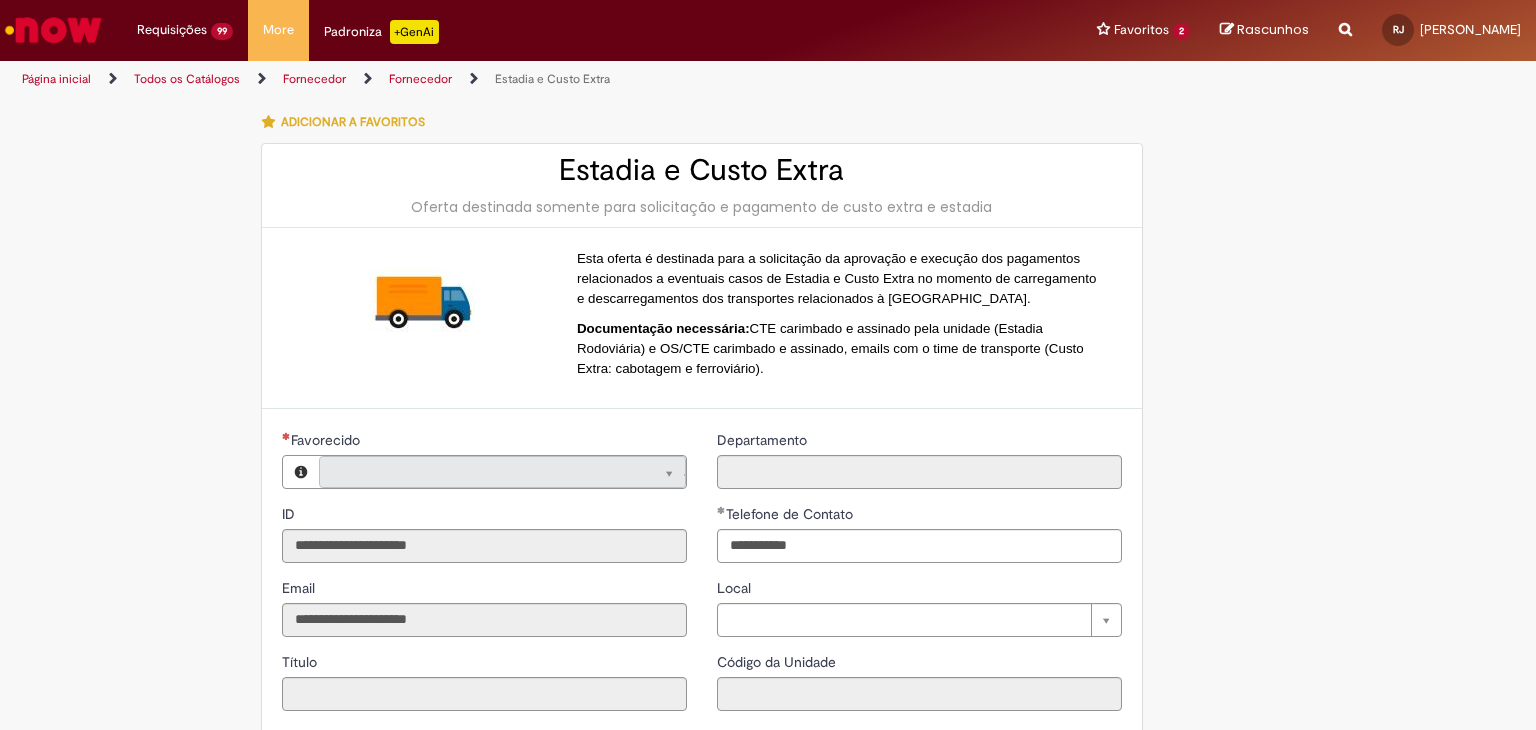 type on "**********" 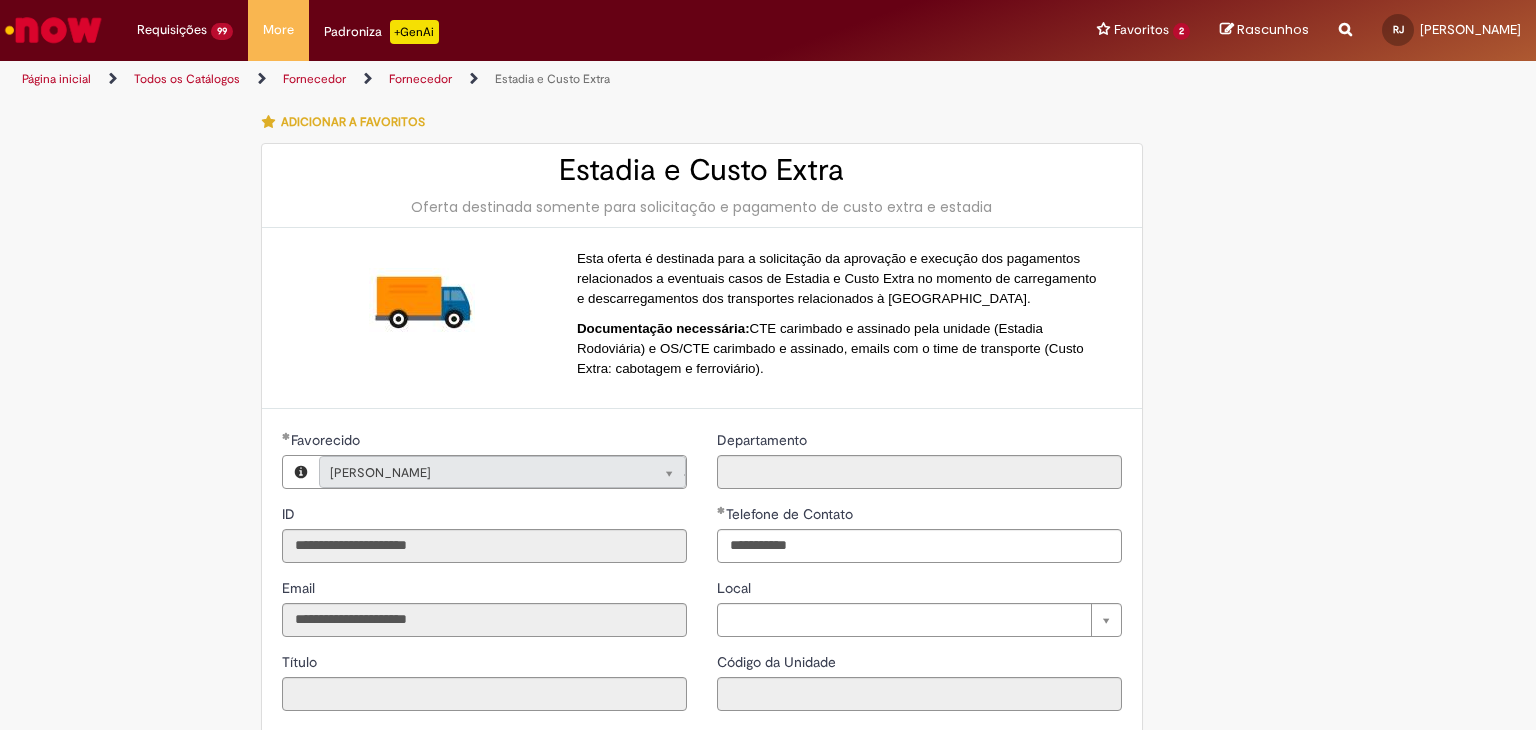 type on "**********" 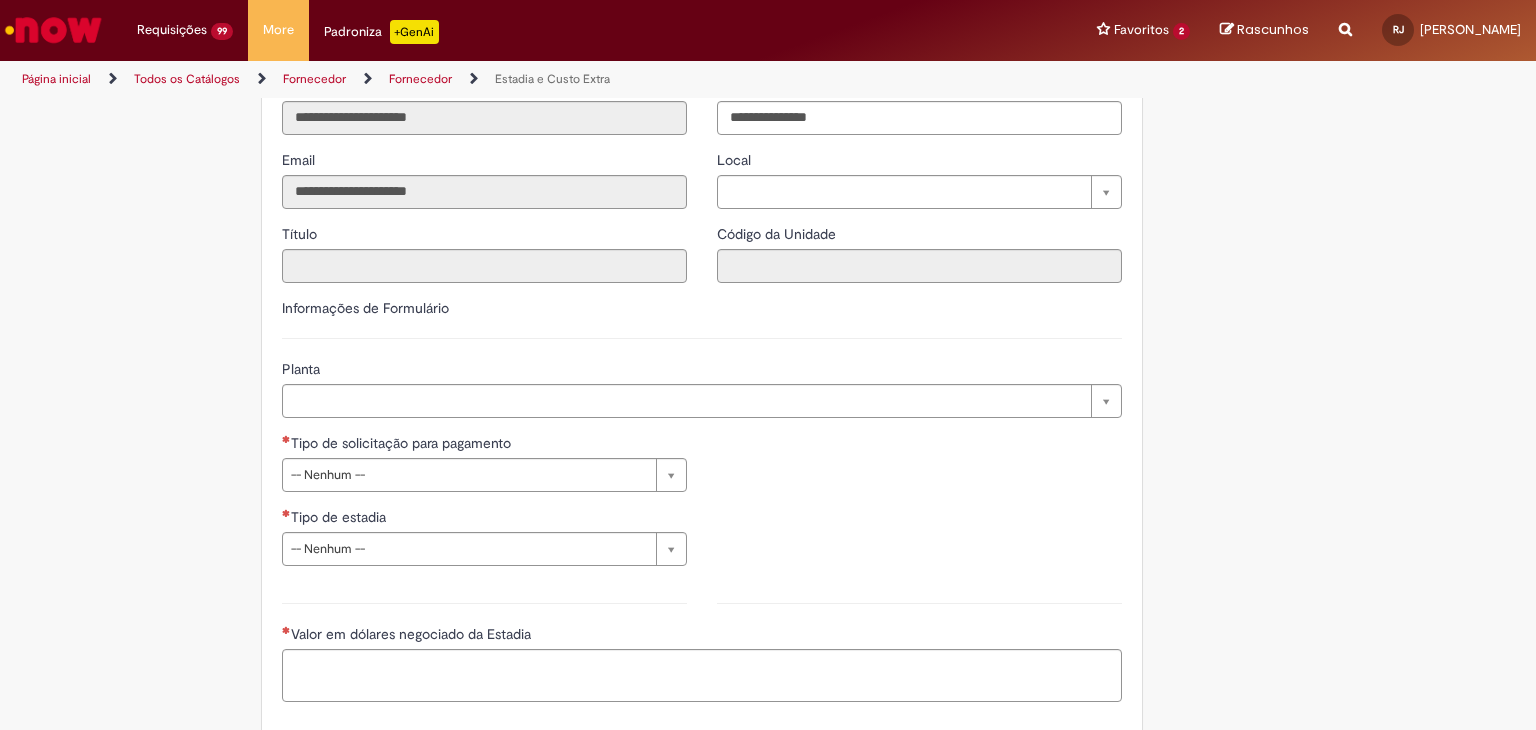 scroll, scrollTop: 533, scrollLeft: 0, axis: vertical 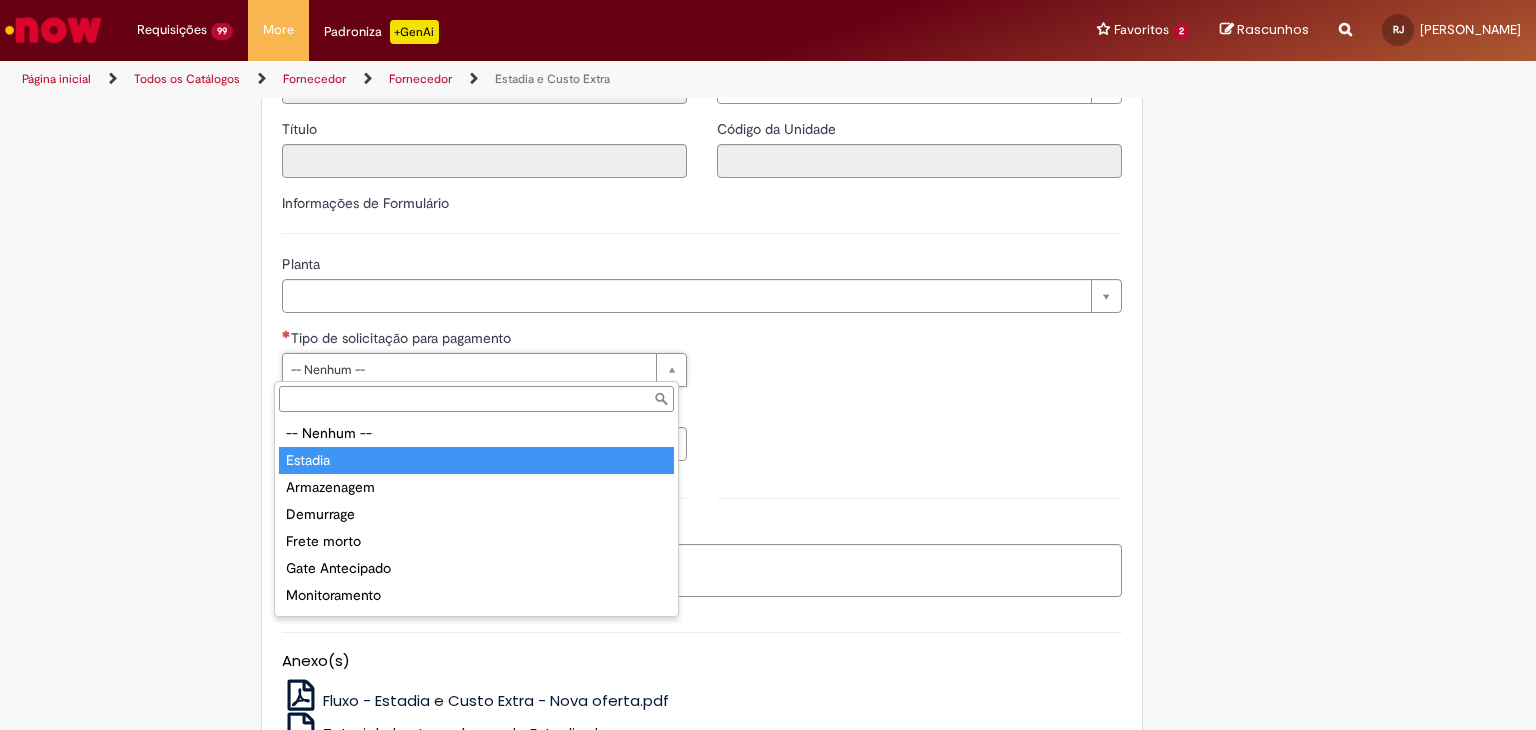 type on "*******" 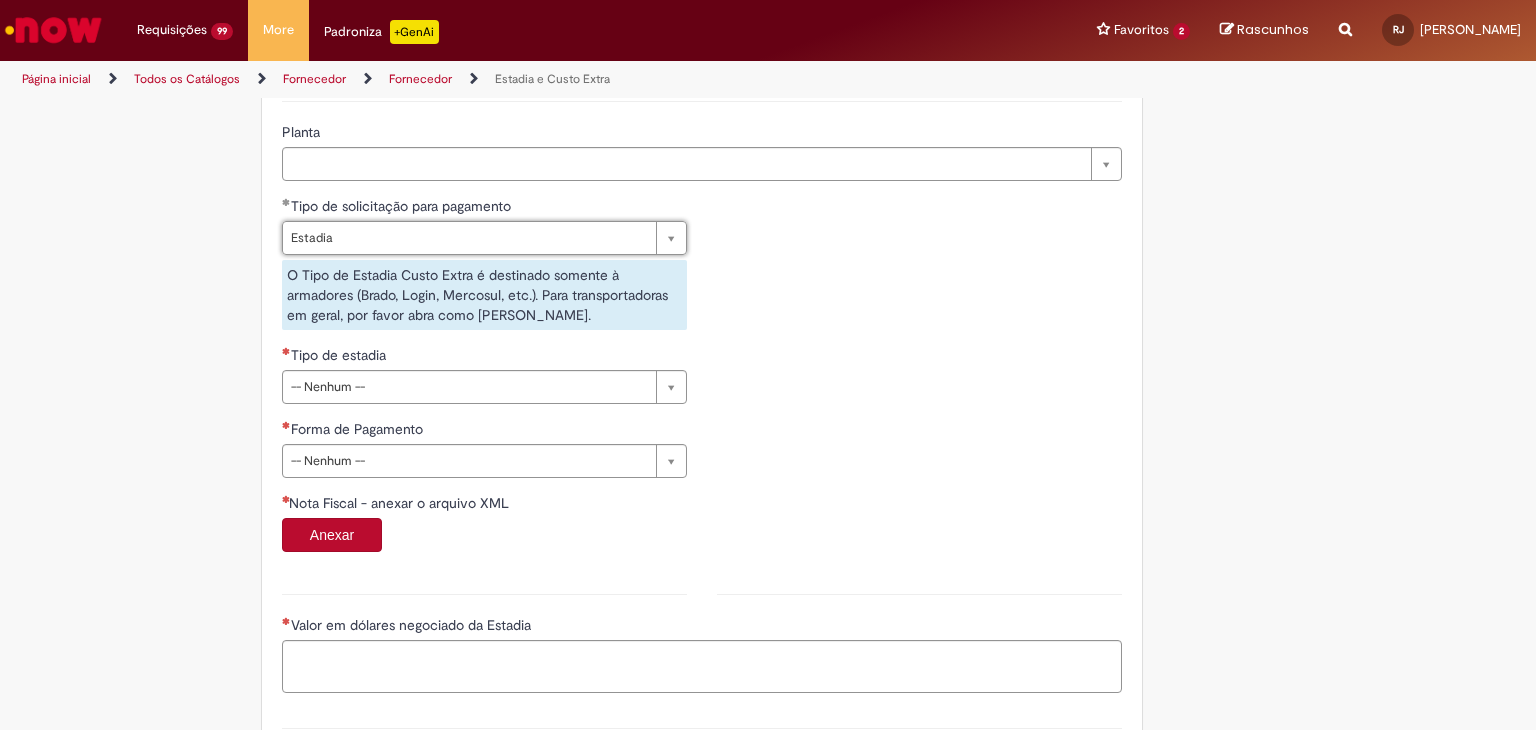 scroll, scrollTop: 666, scrollLeft: 0, axis: vertical 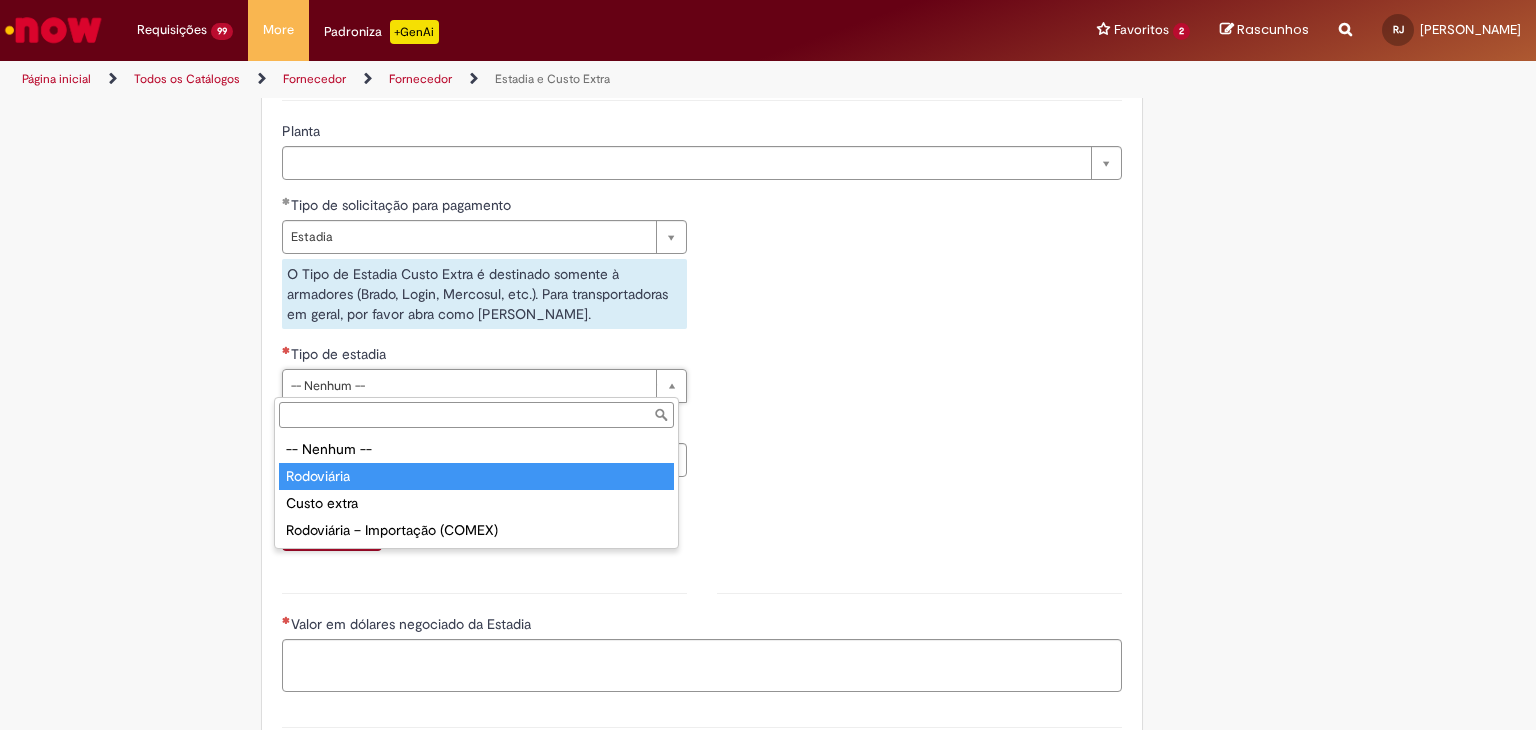 type on "**********" 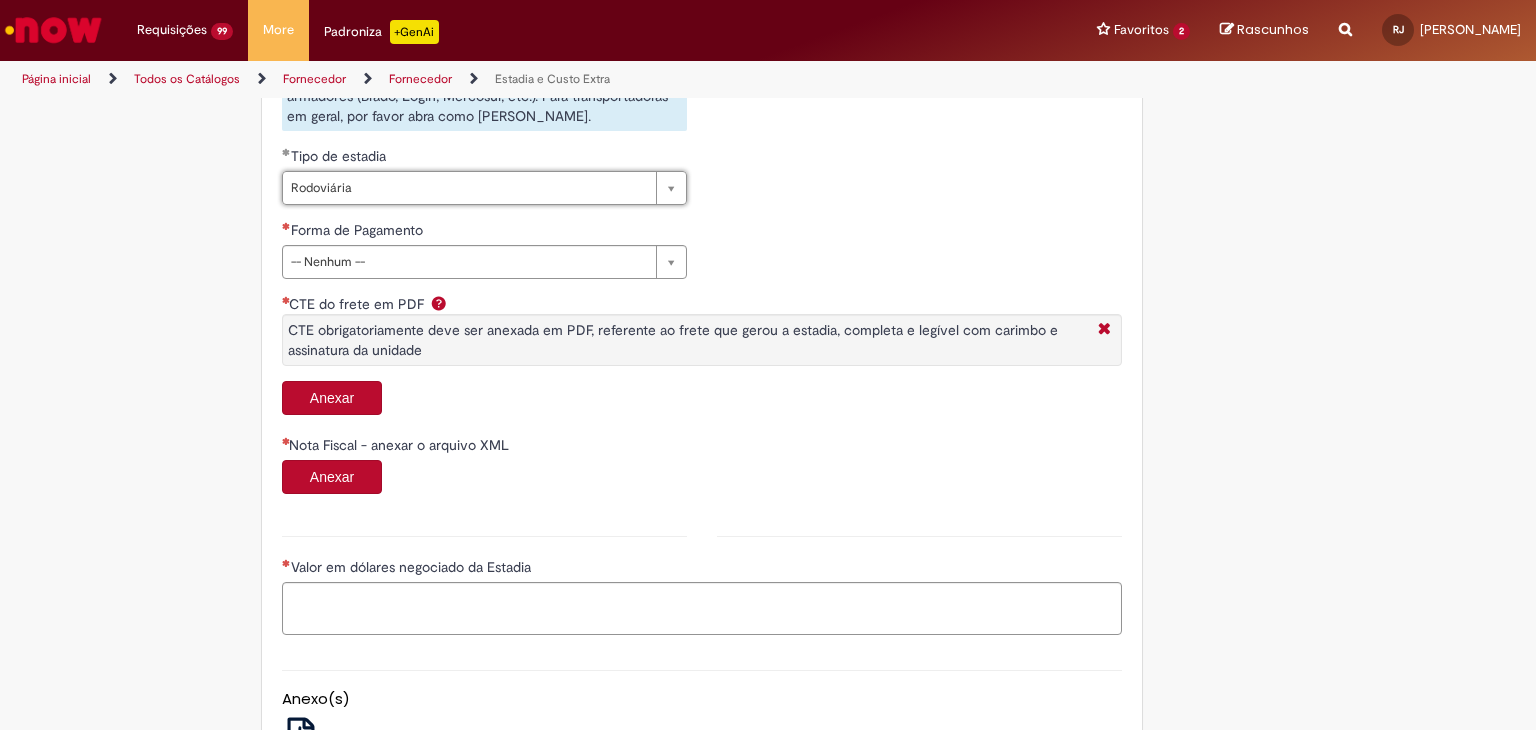 scroll, scrollTop: 866, scrollLeft: 0, axis: vertical 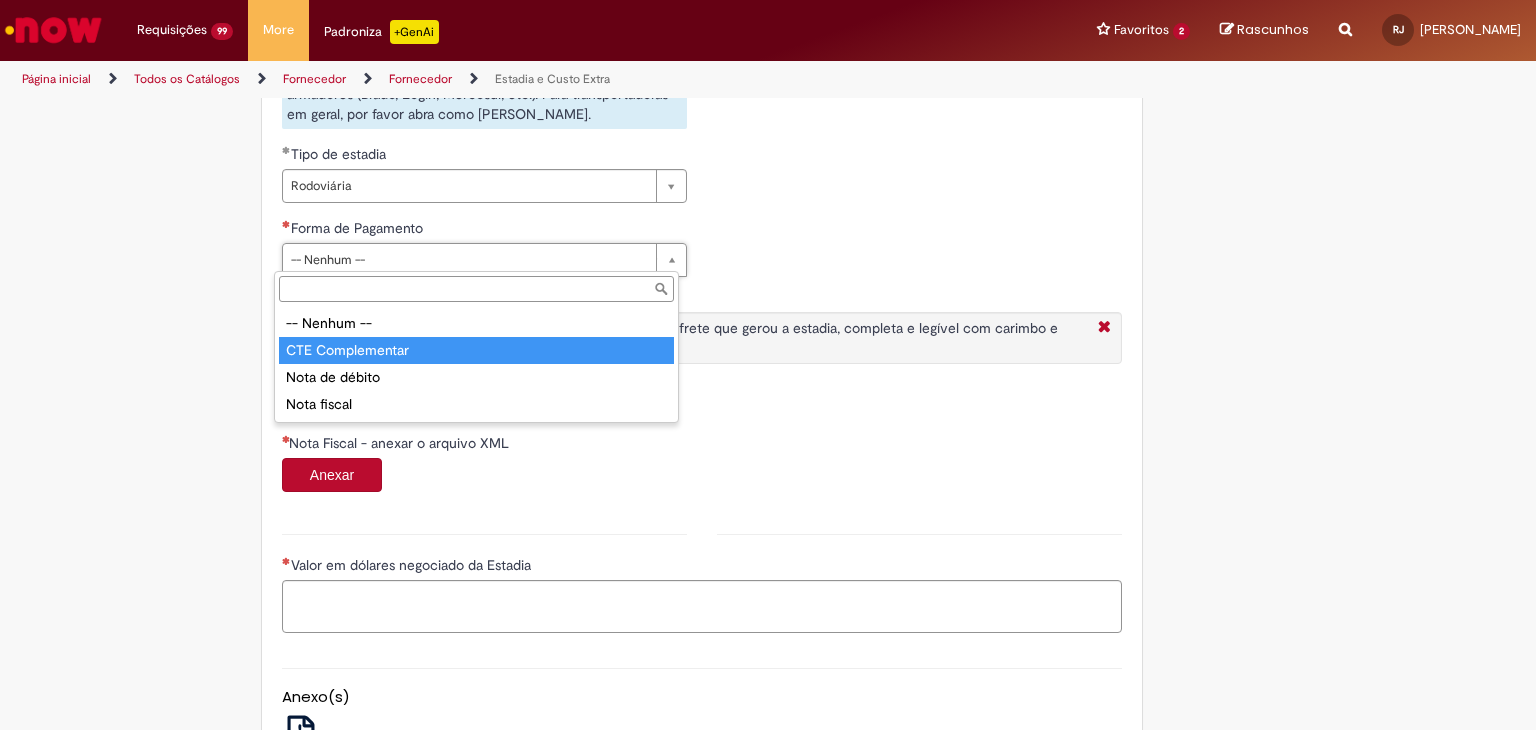 type on "**********" 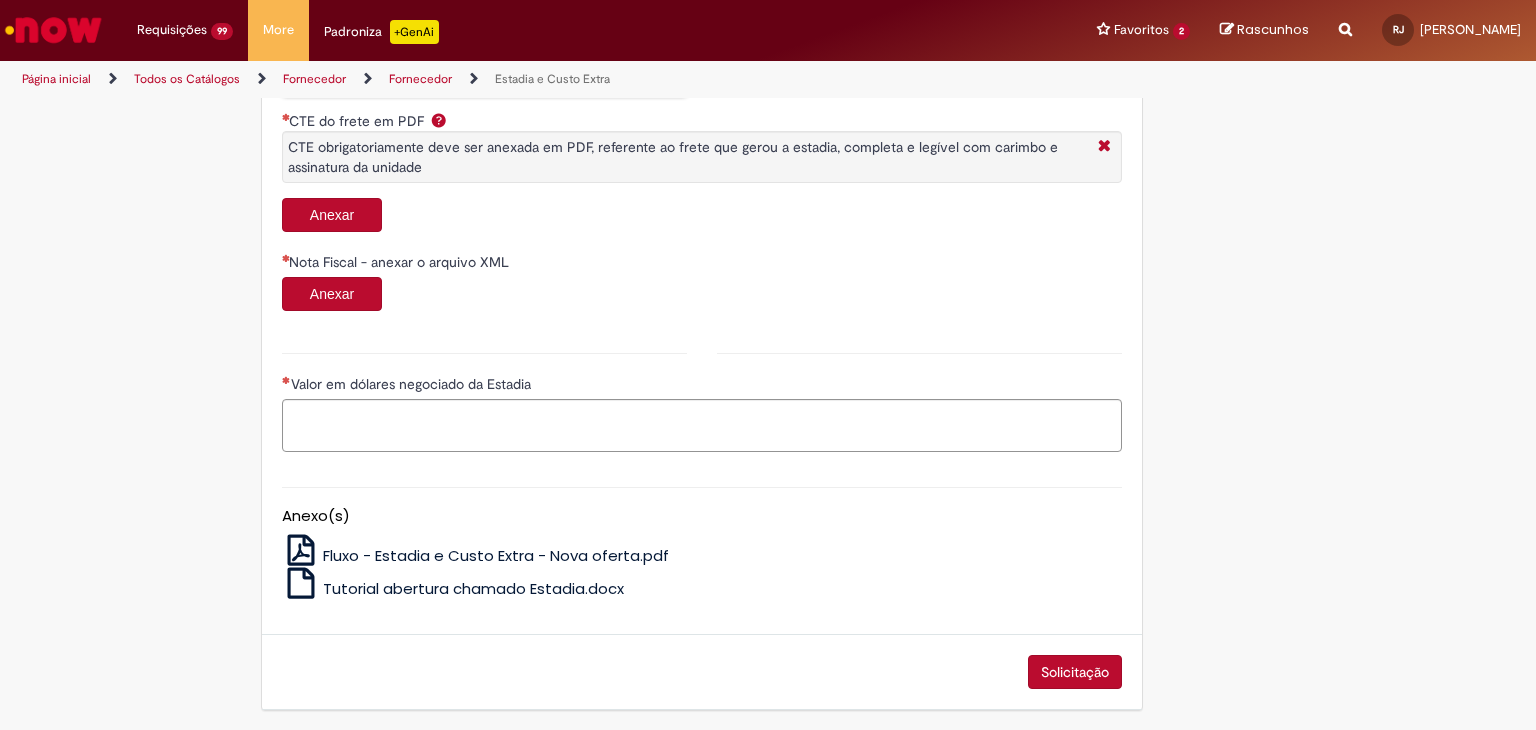 scroll, scrollTop: 847, scrollLeft: 0, axis: vertical 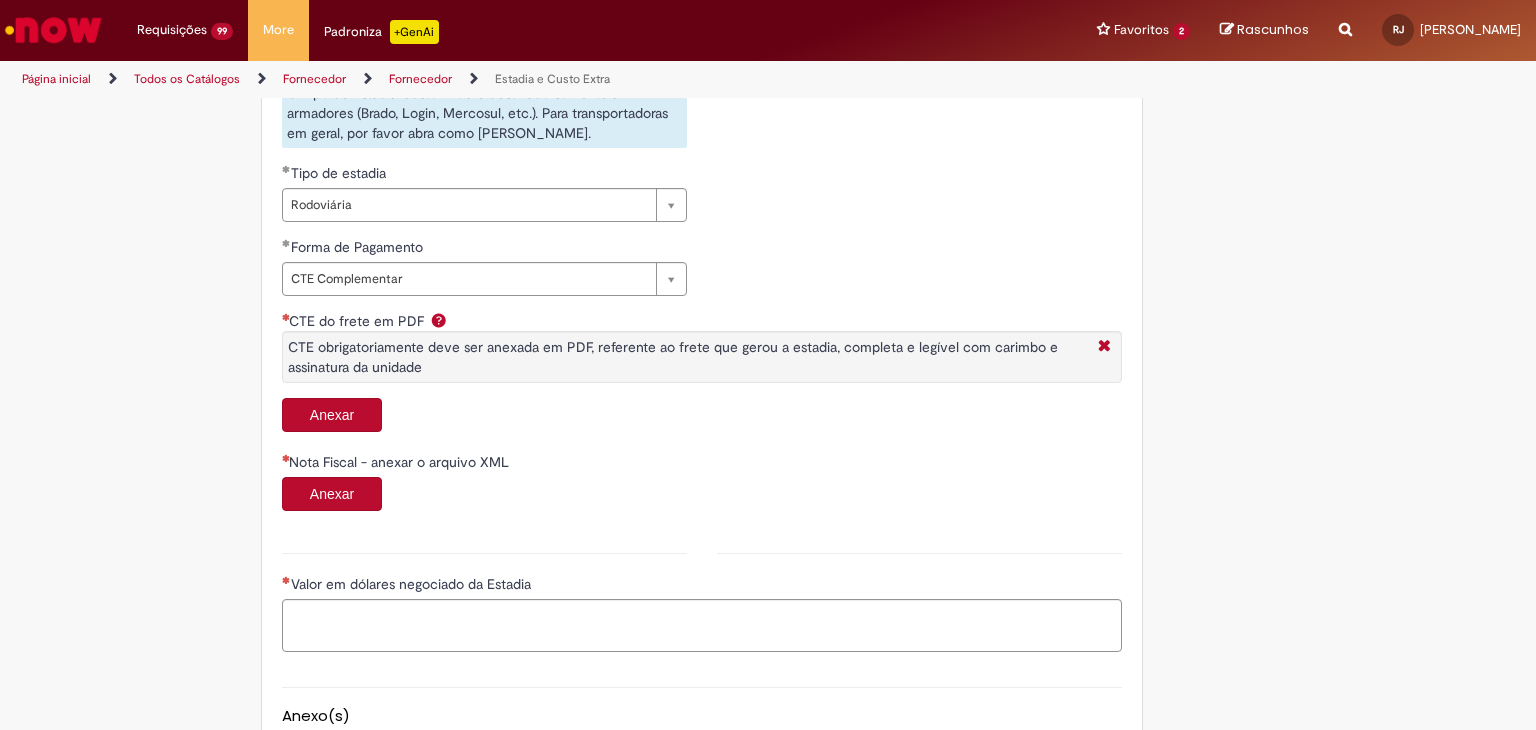 click on "Anexar" at bounding box center [332, 415] 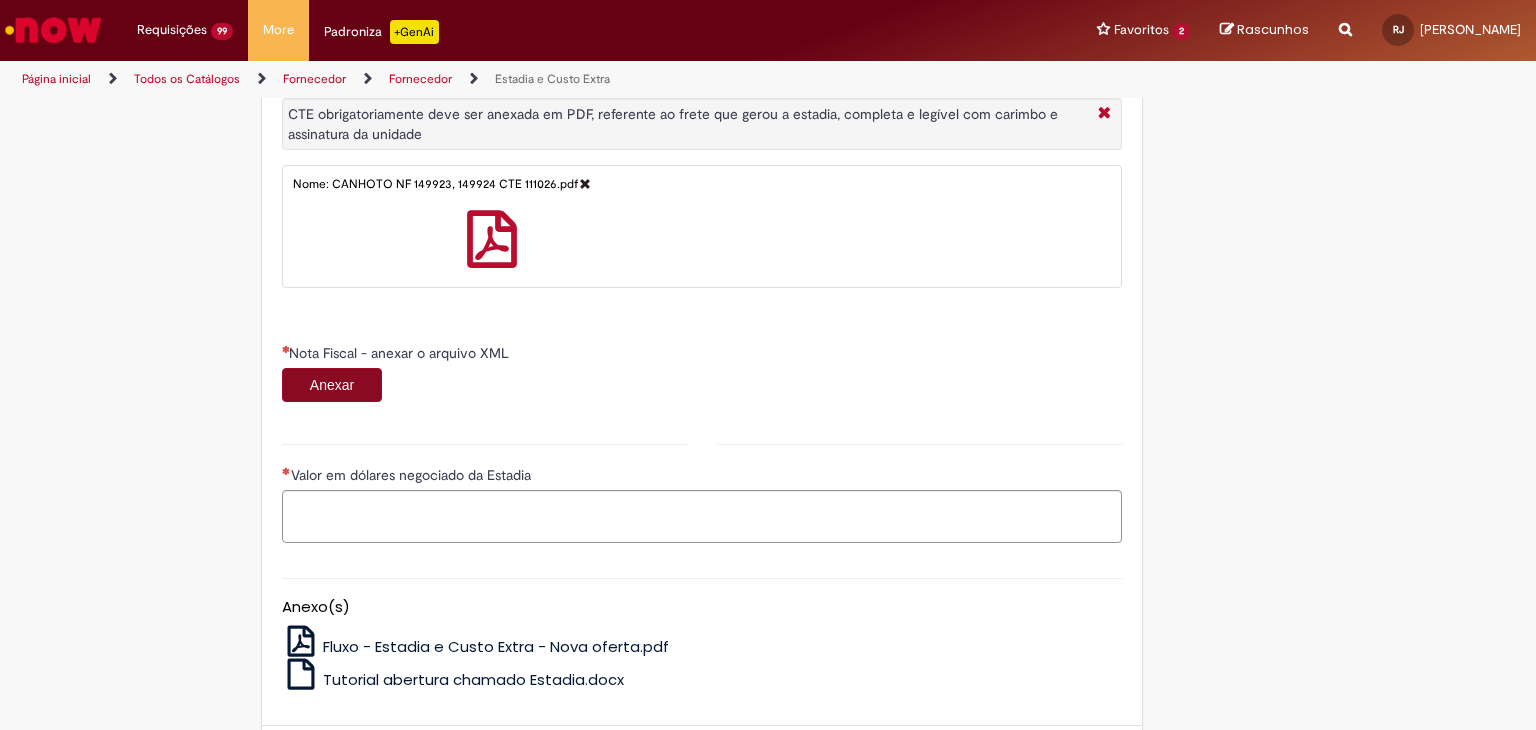 scroll, scrollTop: 1113, scrollLeft: 0, axis: vertical 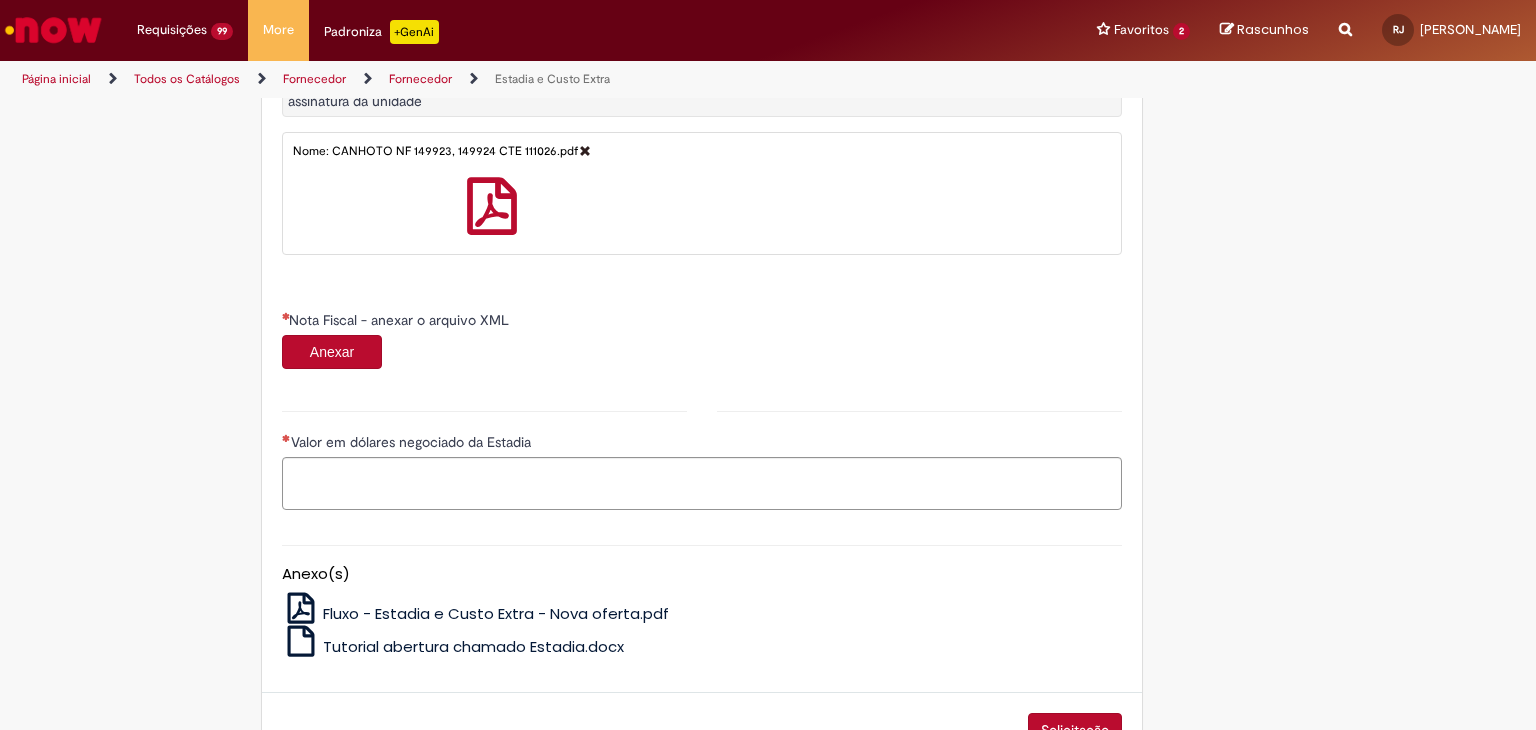 click on "Anexar" at bounding box center (332, 352) 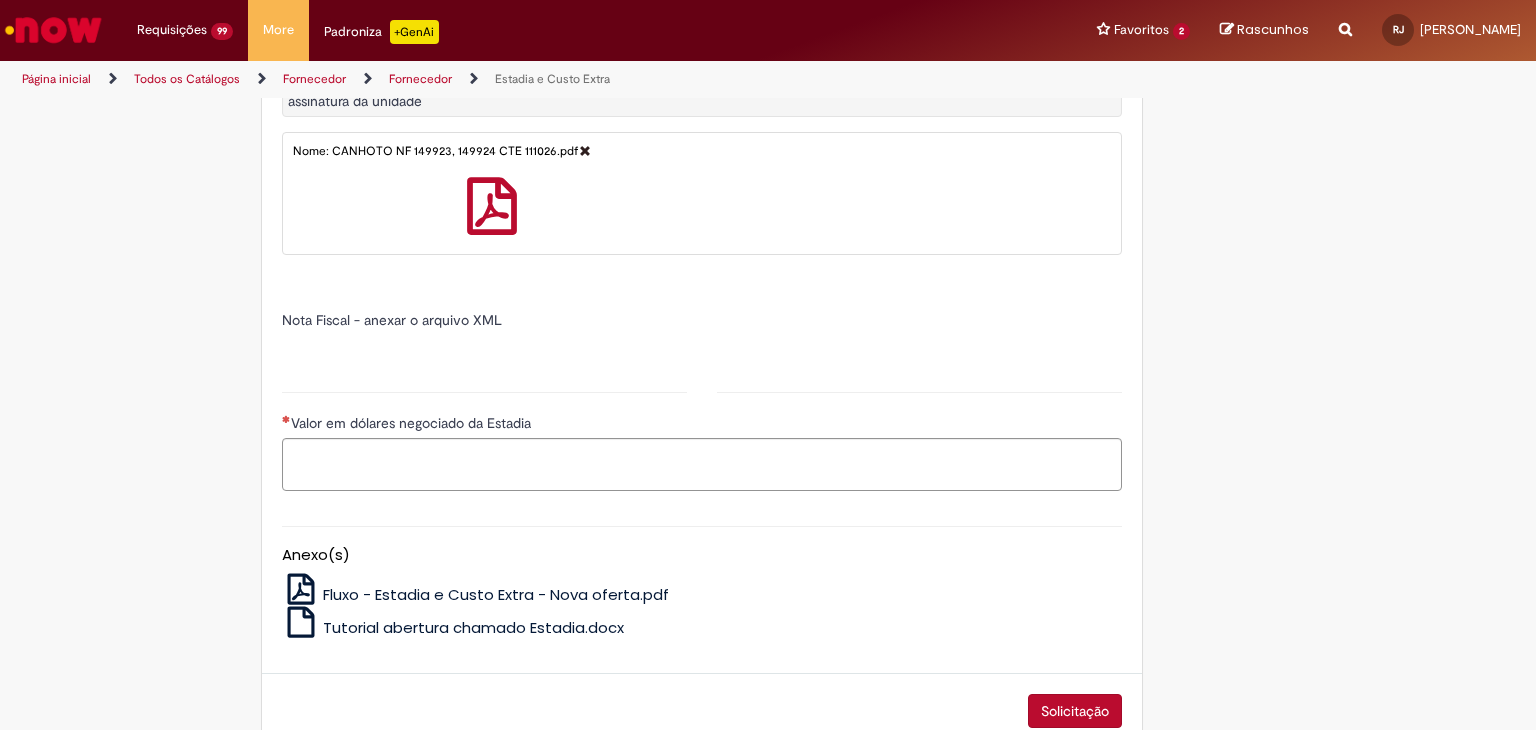 type on "******" 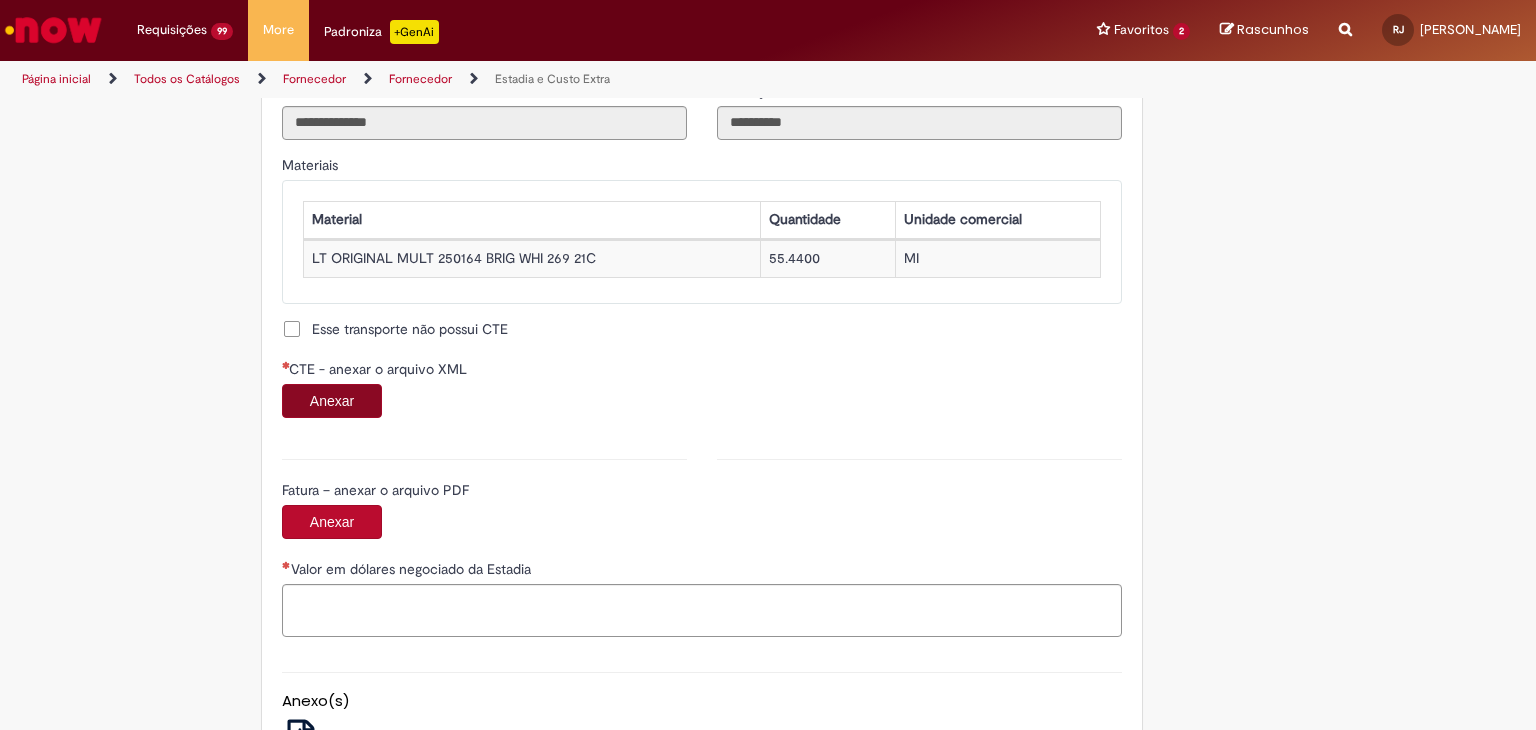 scroll, scrollTop: 1847, scrollLeft: 0, axis: vertical 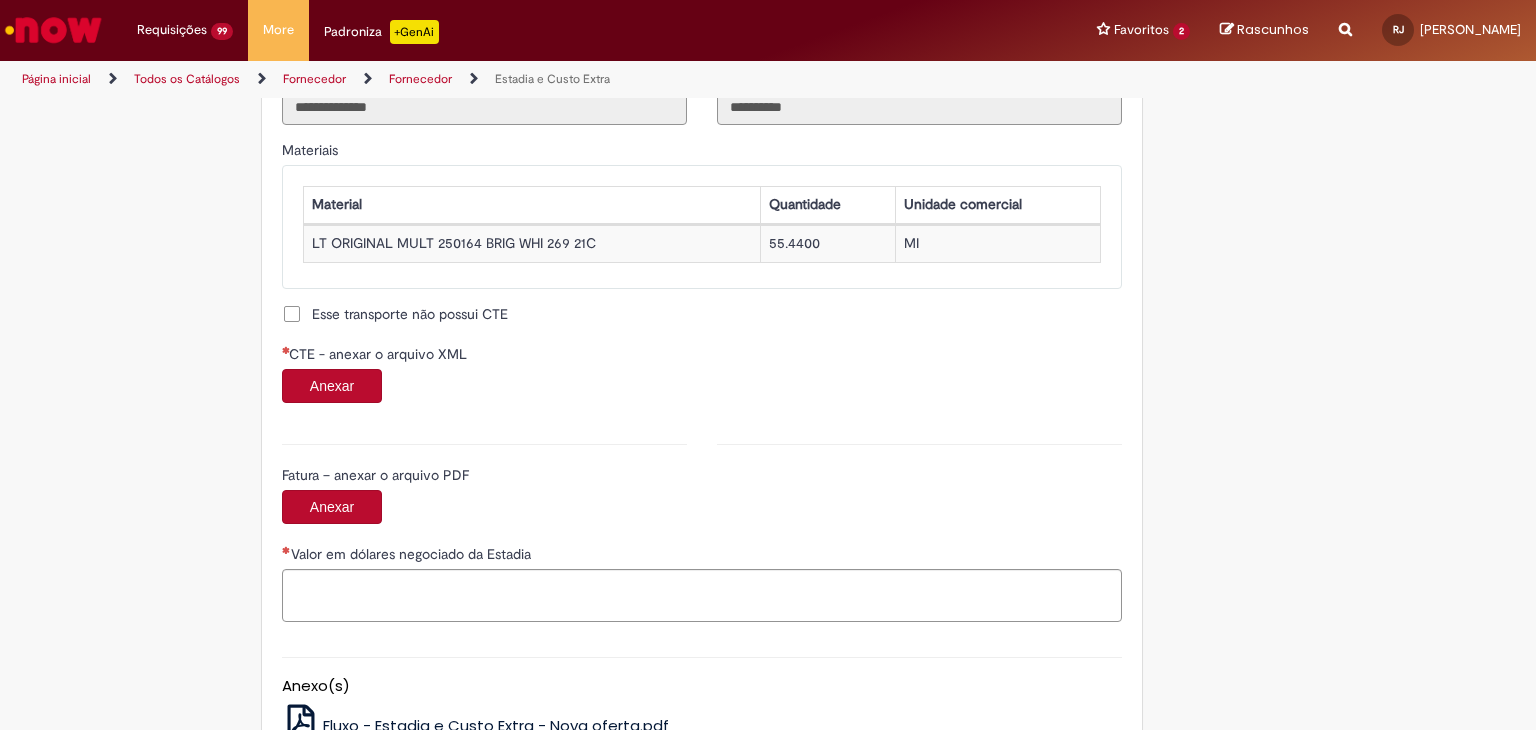 click on "Anexar" at bounding box center (332, 386) 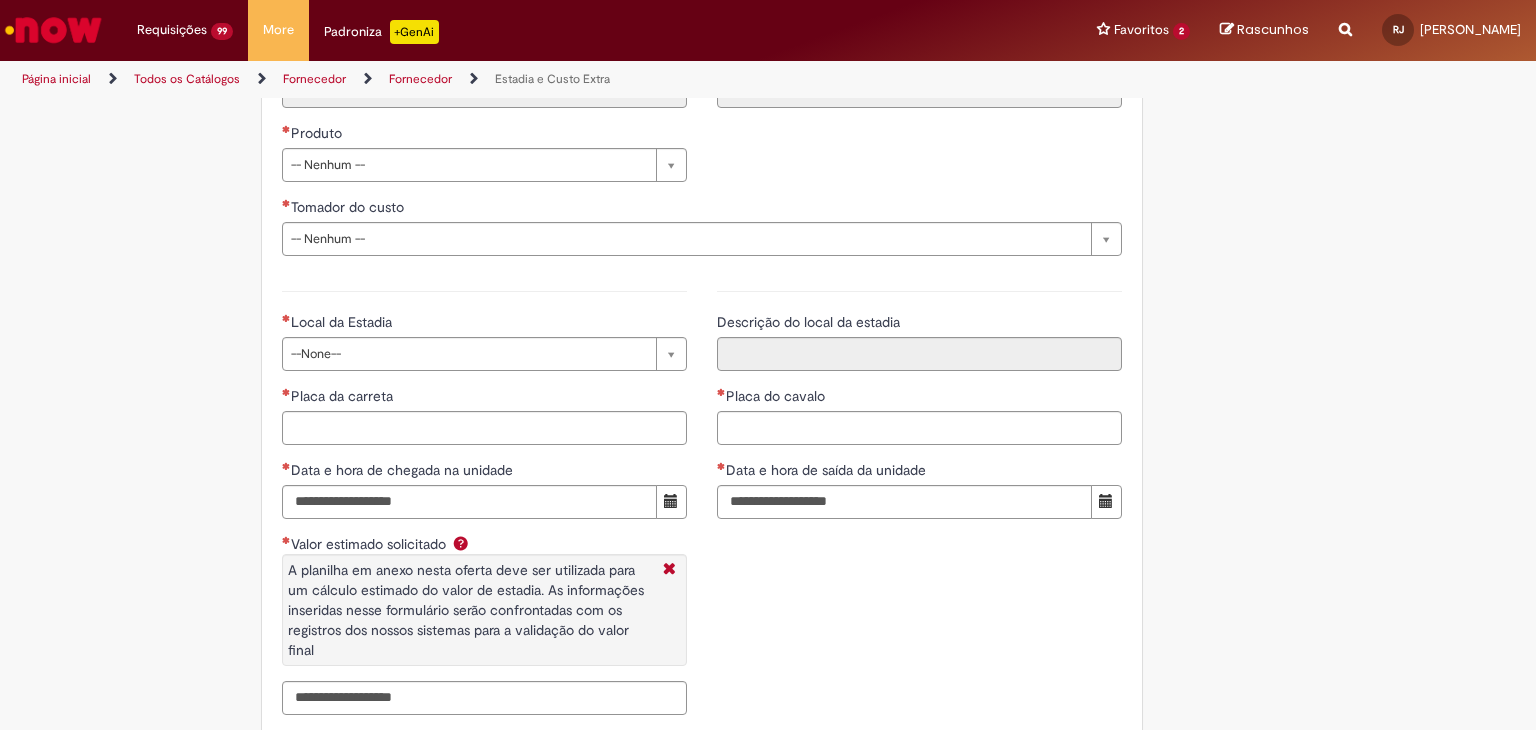 scroll, scrollTop: 2780, scrollLeft: 0, axis: vertical 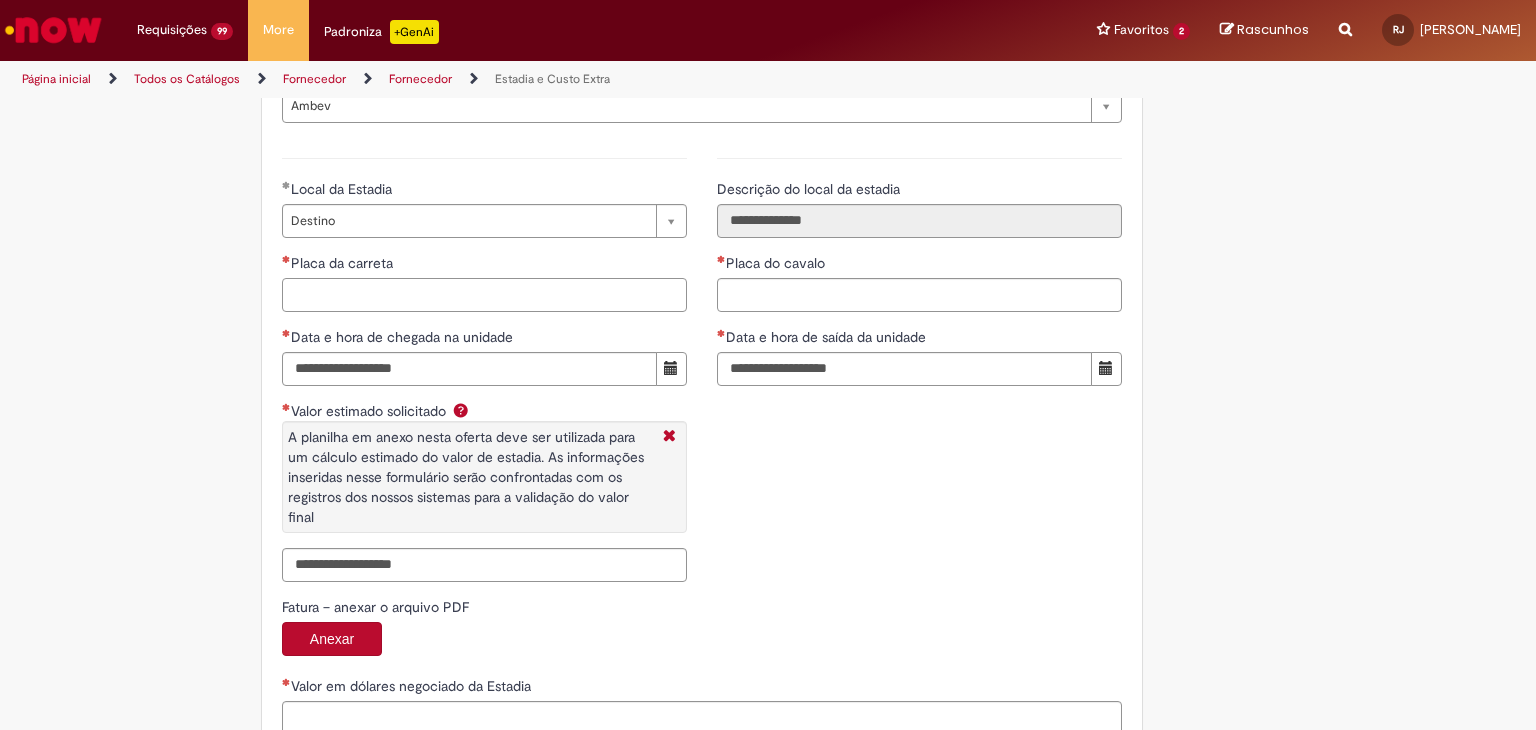 click on "Placa da carreta" at bounding box center (484, 295) 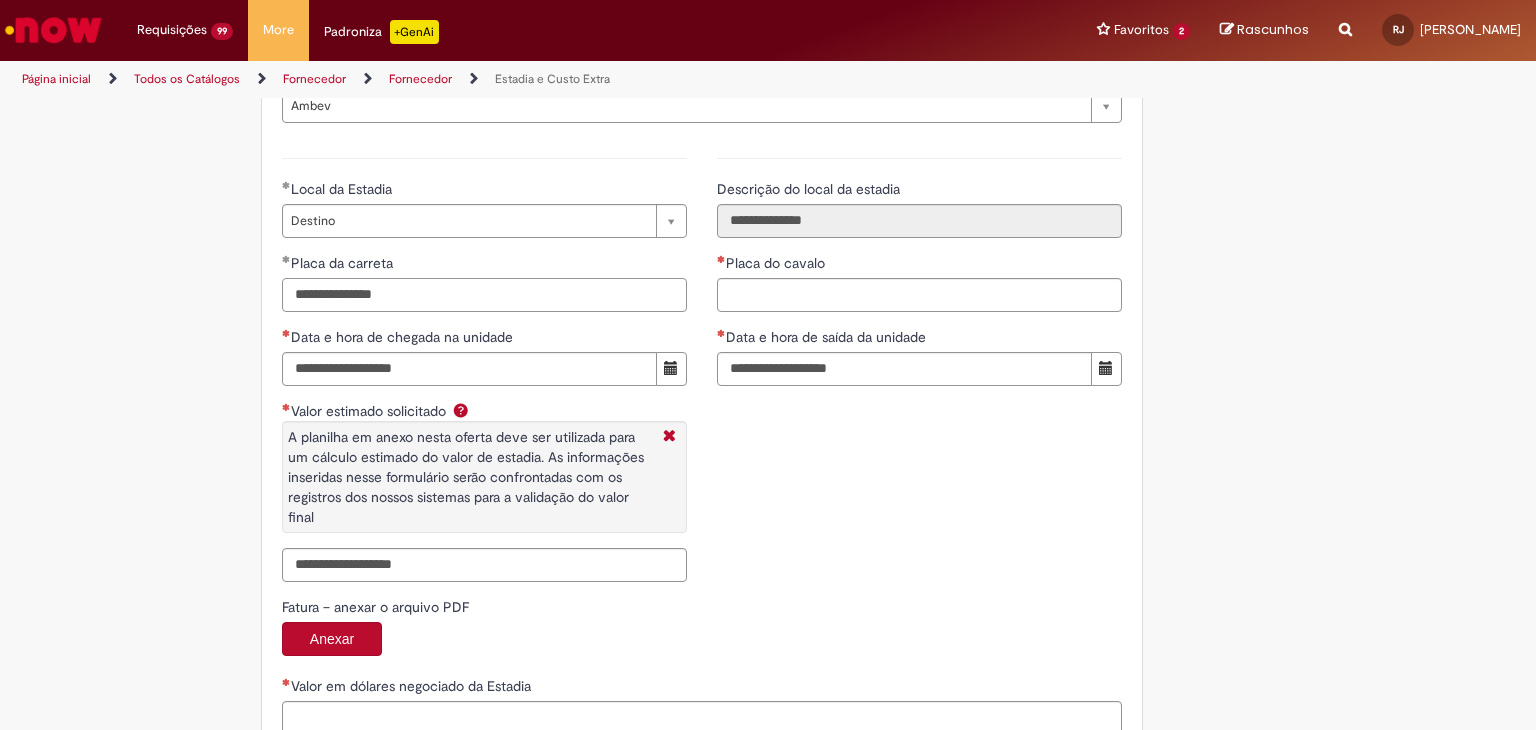 drag, startPoint x: 347, startPoint y: 293, endPoint x: 274, endPoint y: 293, distance: 73 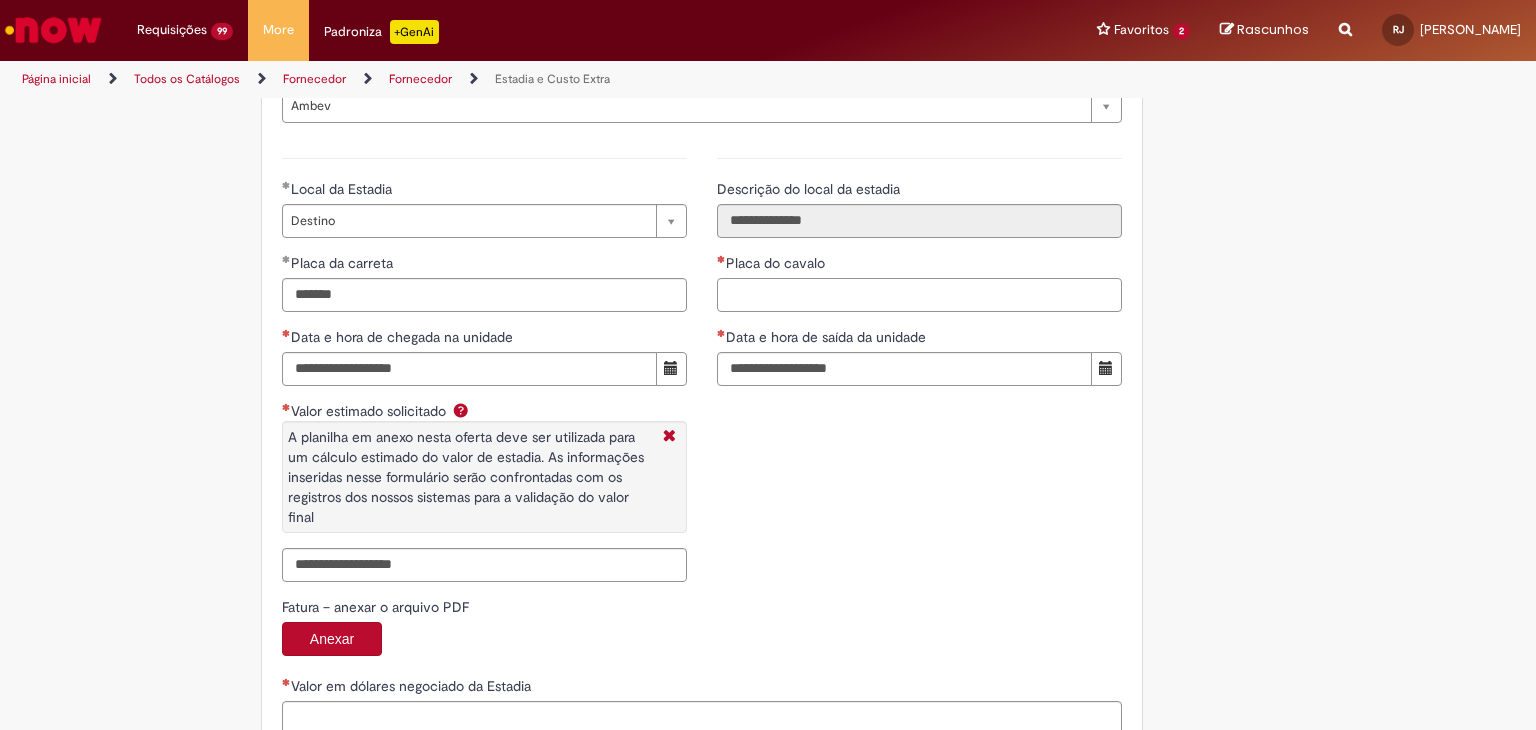 click on "Placa do cavalo" at bounding box center [919, 295] 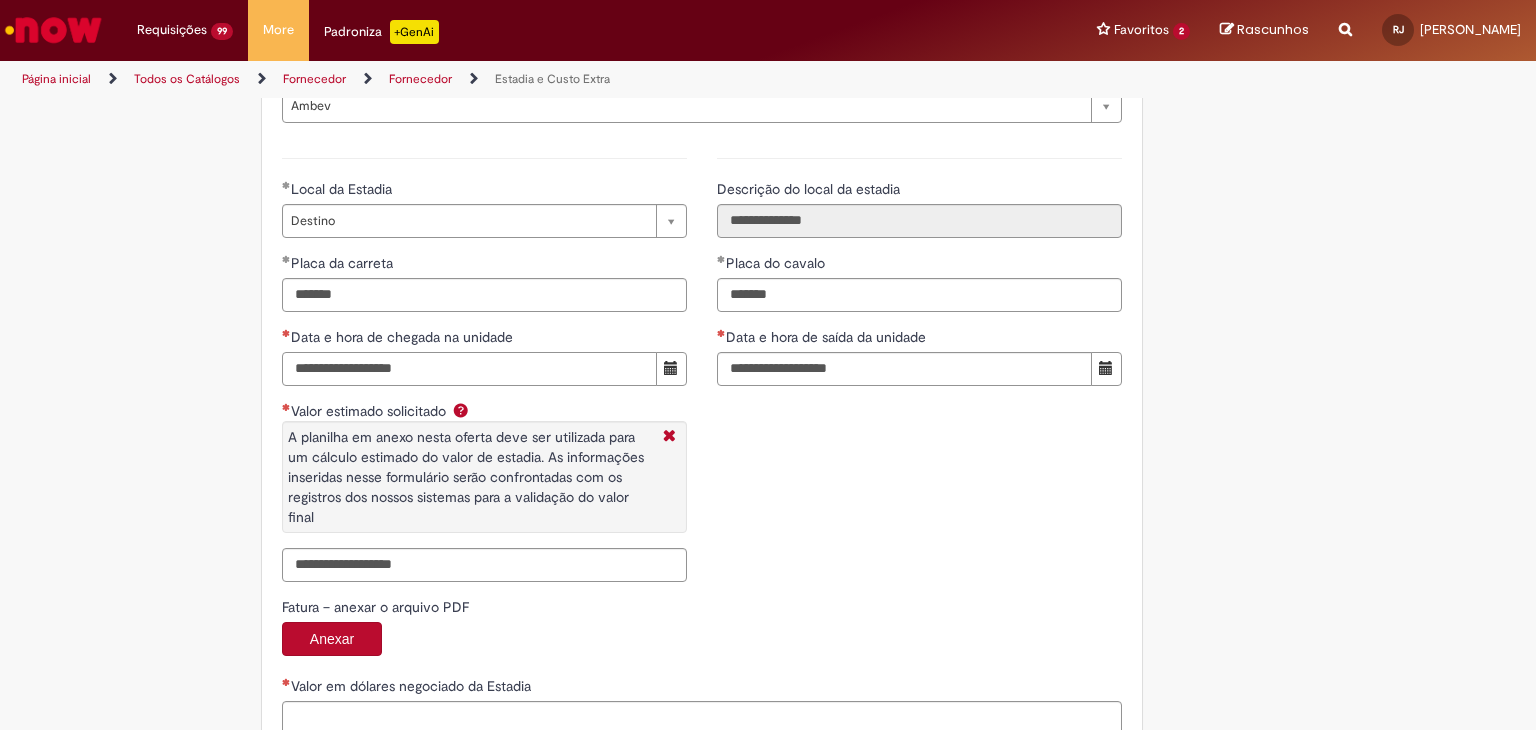 click on "Data e hora de chegada na unidade" at bounding box center (469, 369) 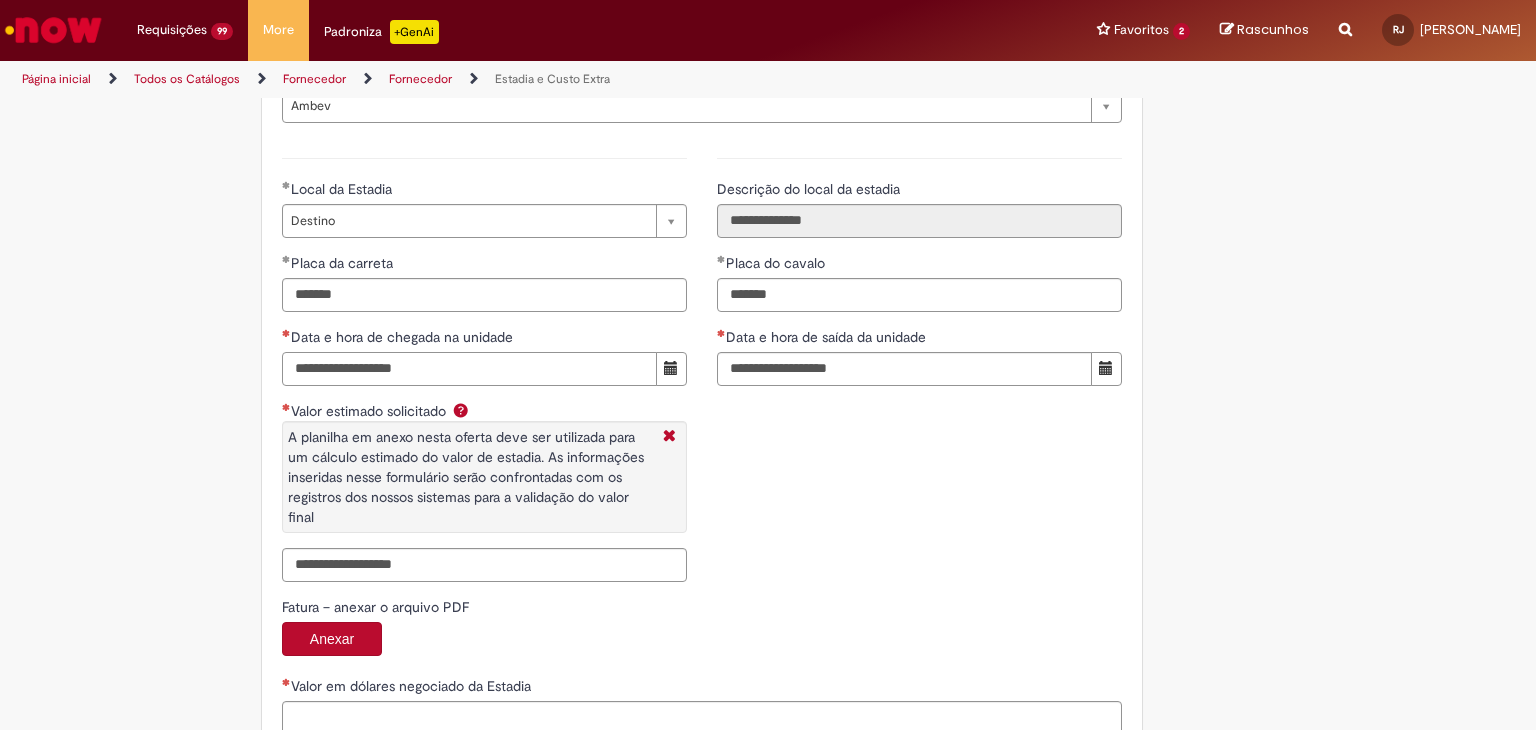 paste on "**********" 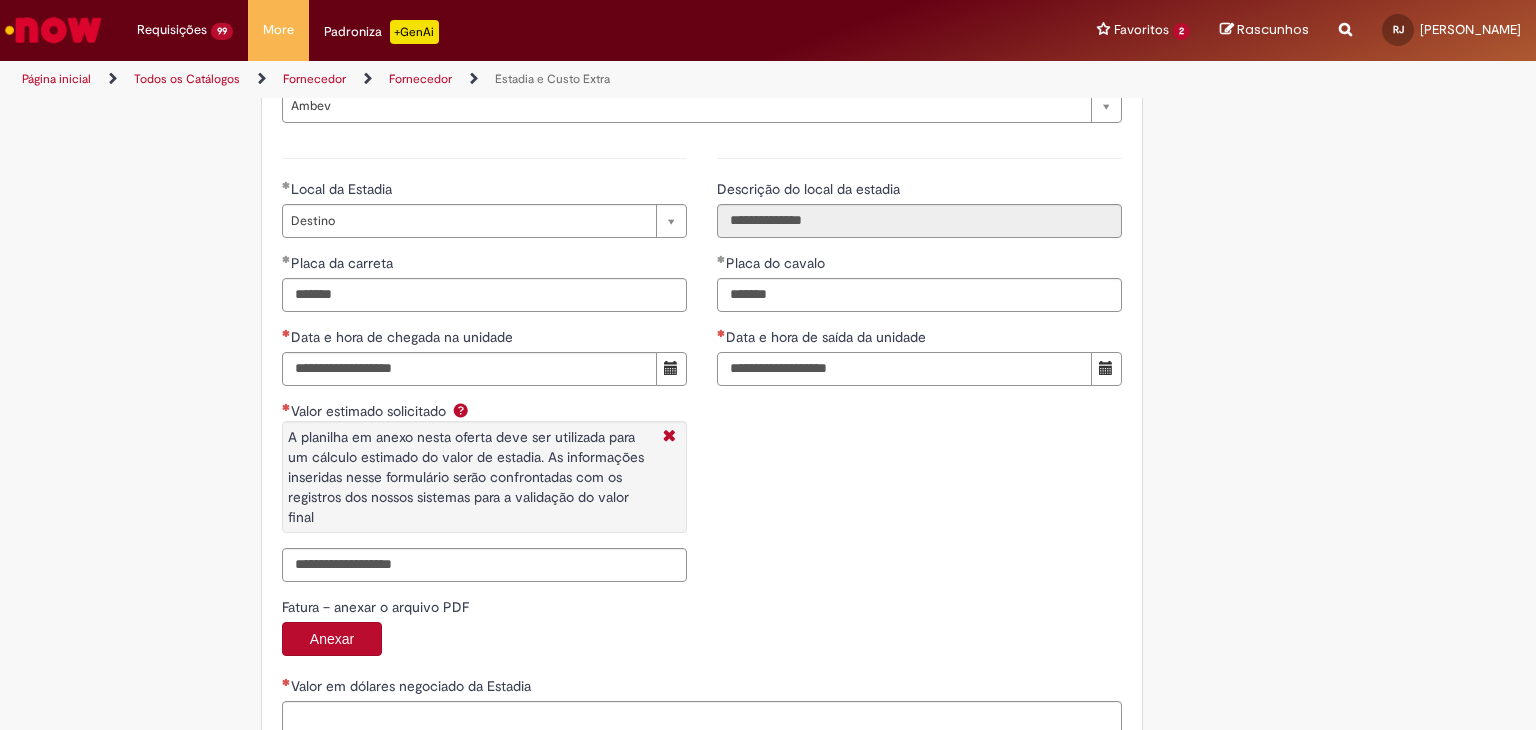 click on "Data e hora de saída da unidade" at bounding box center [904, 369] 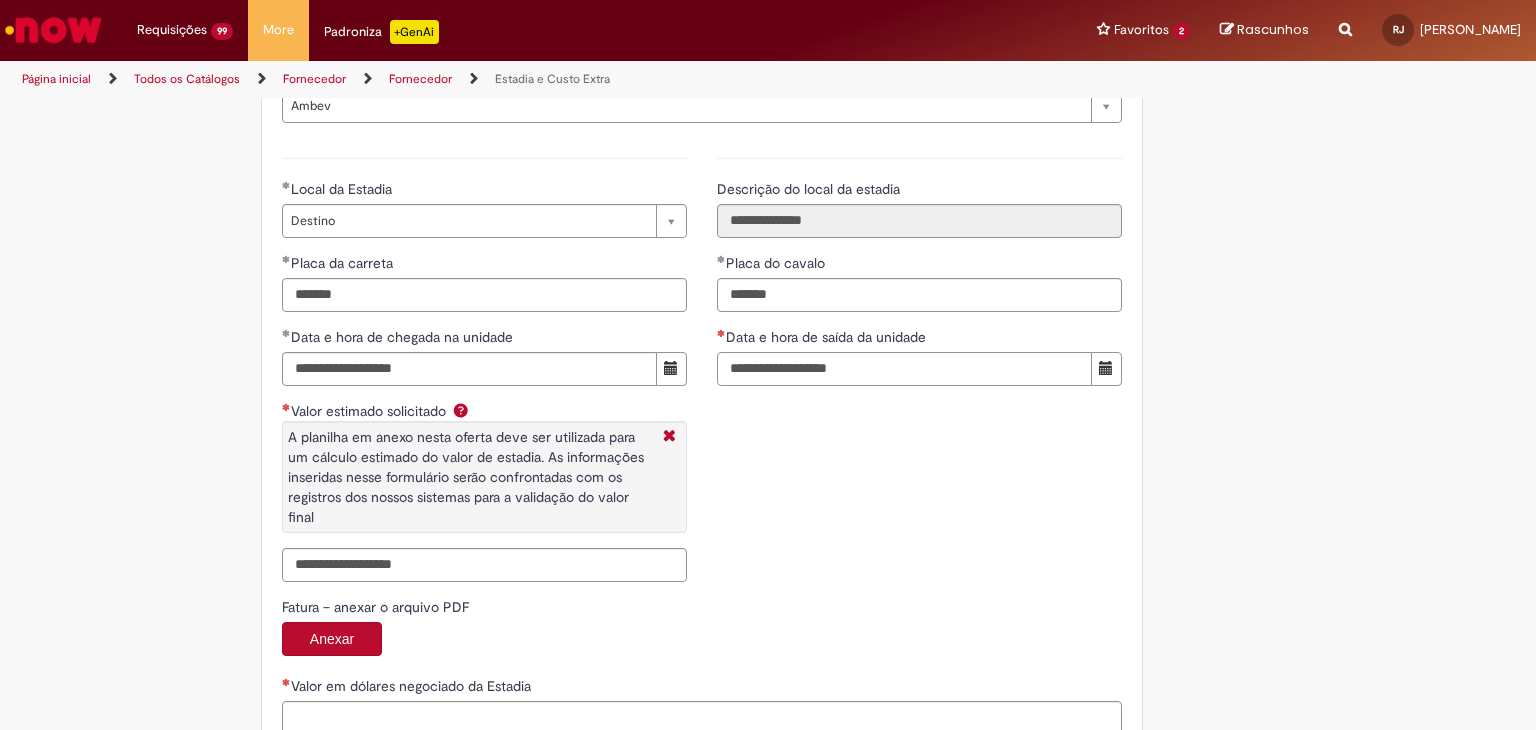 click on "Data e hora de saída da unidade" at bounding box center (904, 369) 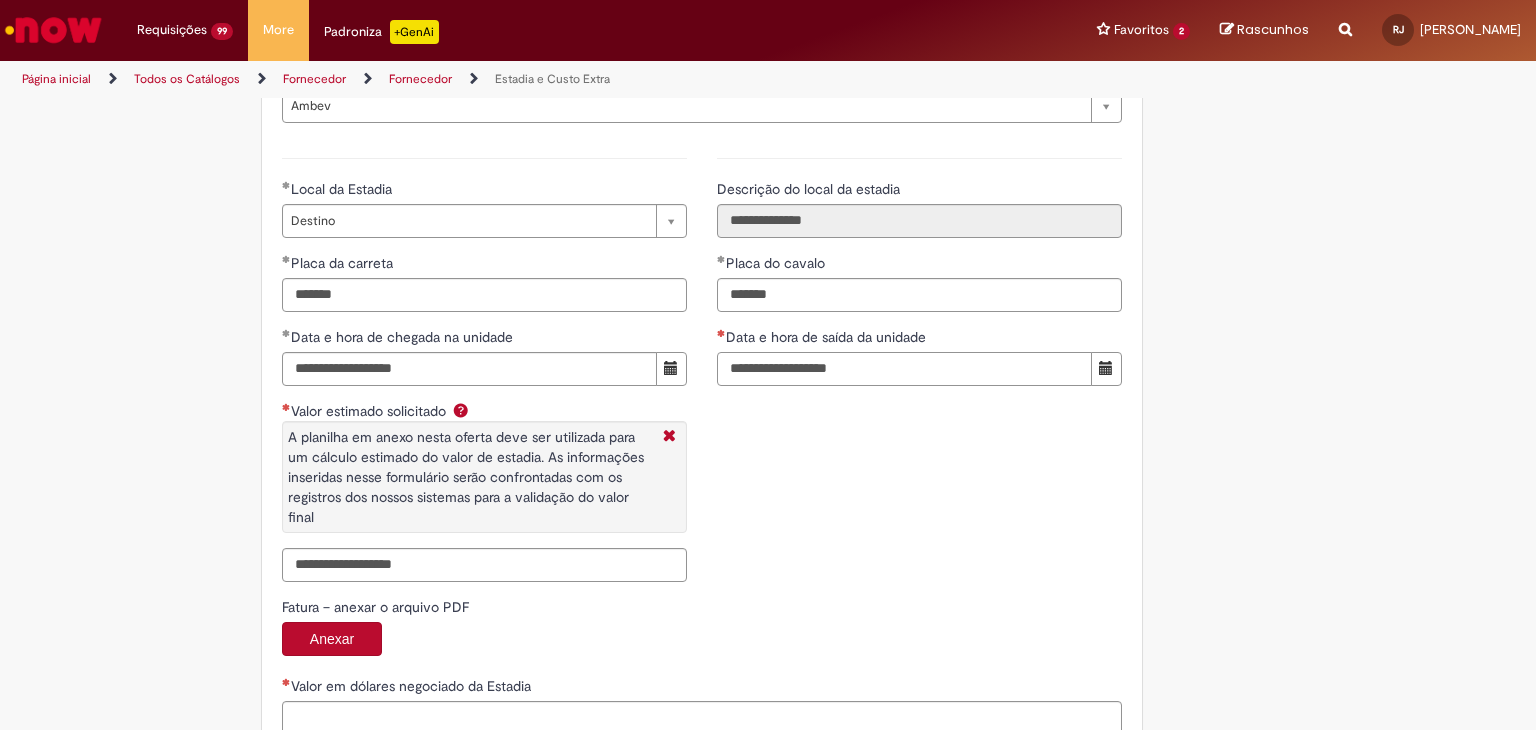 click on "Data e hora de saída da unidade" at bounding box center (904, 369) 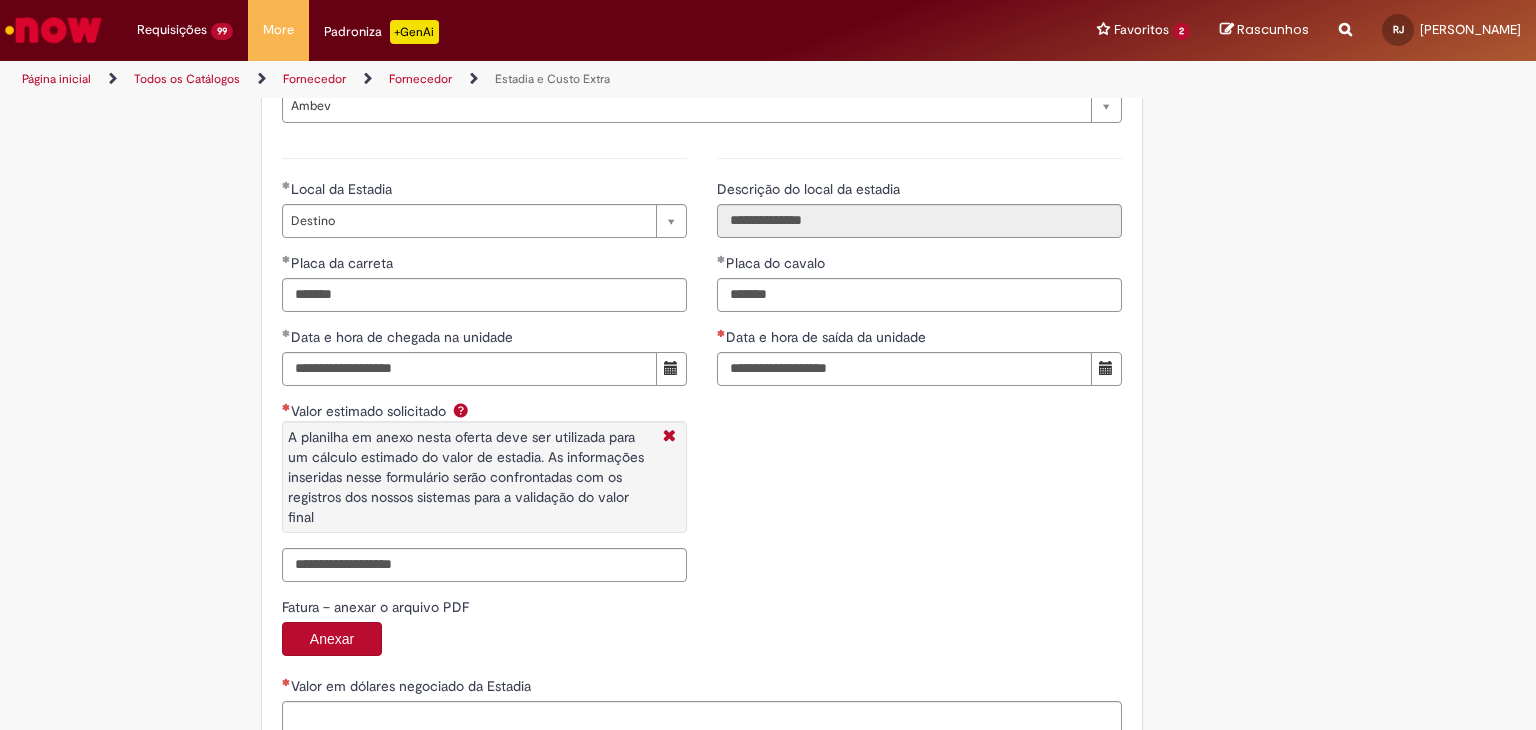 click on "**********" at bounding box center (702, 367) 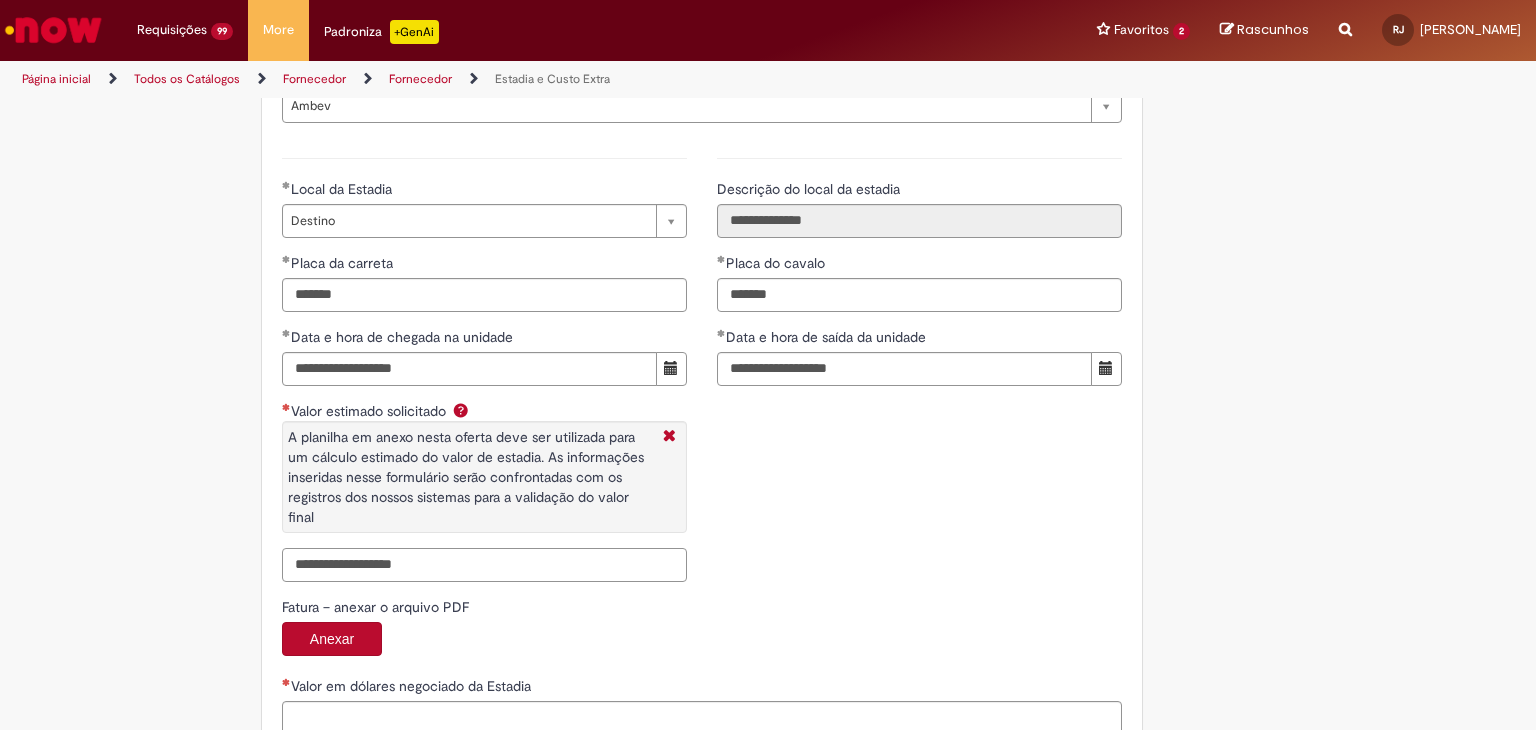 click on "Valor estimado solicitado A planilha em anexo nesta oferta deve ser utilizada para um cálculo estimado do valor de estadia. As informações inseridas nesse formulário serão confrontadas com os registros dos nossos sistemas para a validação do valor final" at bounding box center [484, 565] 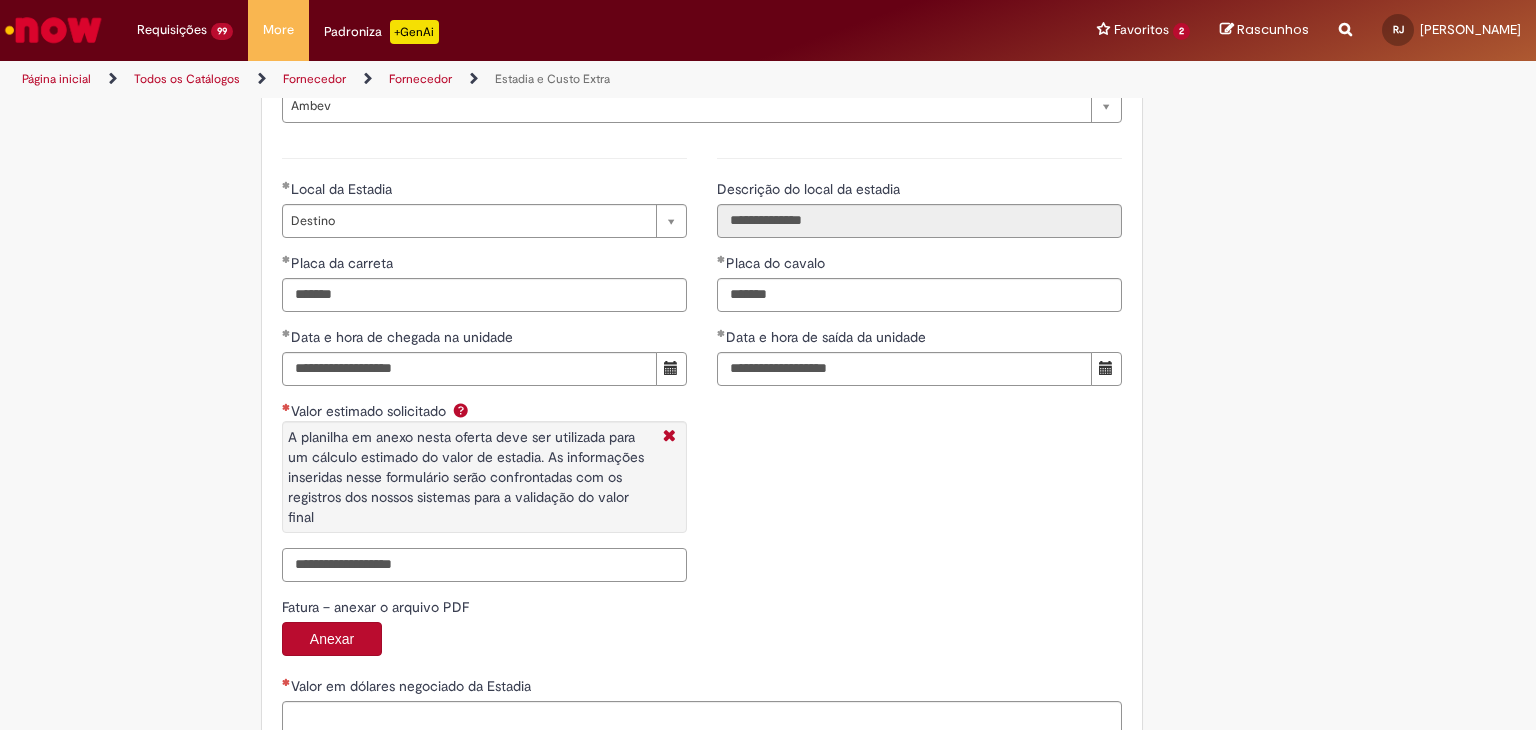 click on "Valor estimado solicitado A planilha em anexo nesta oferta deve ser utilizada para um cálculo estimado do valor de estadia. As informações inseridas nesse formulário serão confrontadas com os registros dos nossos sistemas para a validação do valor final" at bounding box center [484, 565] 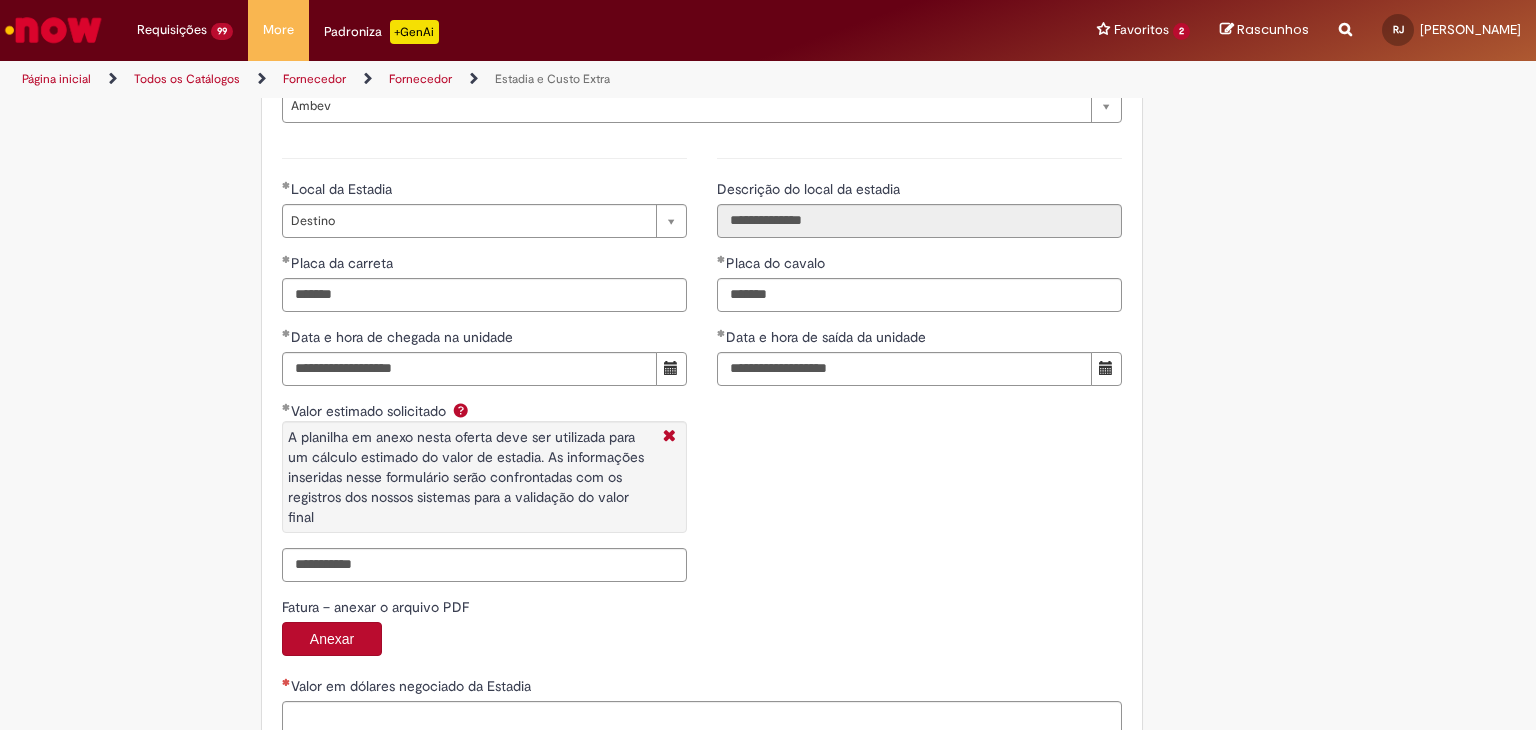 click on "**********" at bounding box center (702, 367) 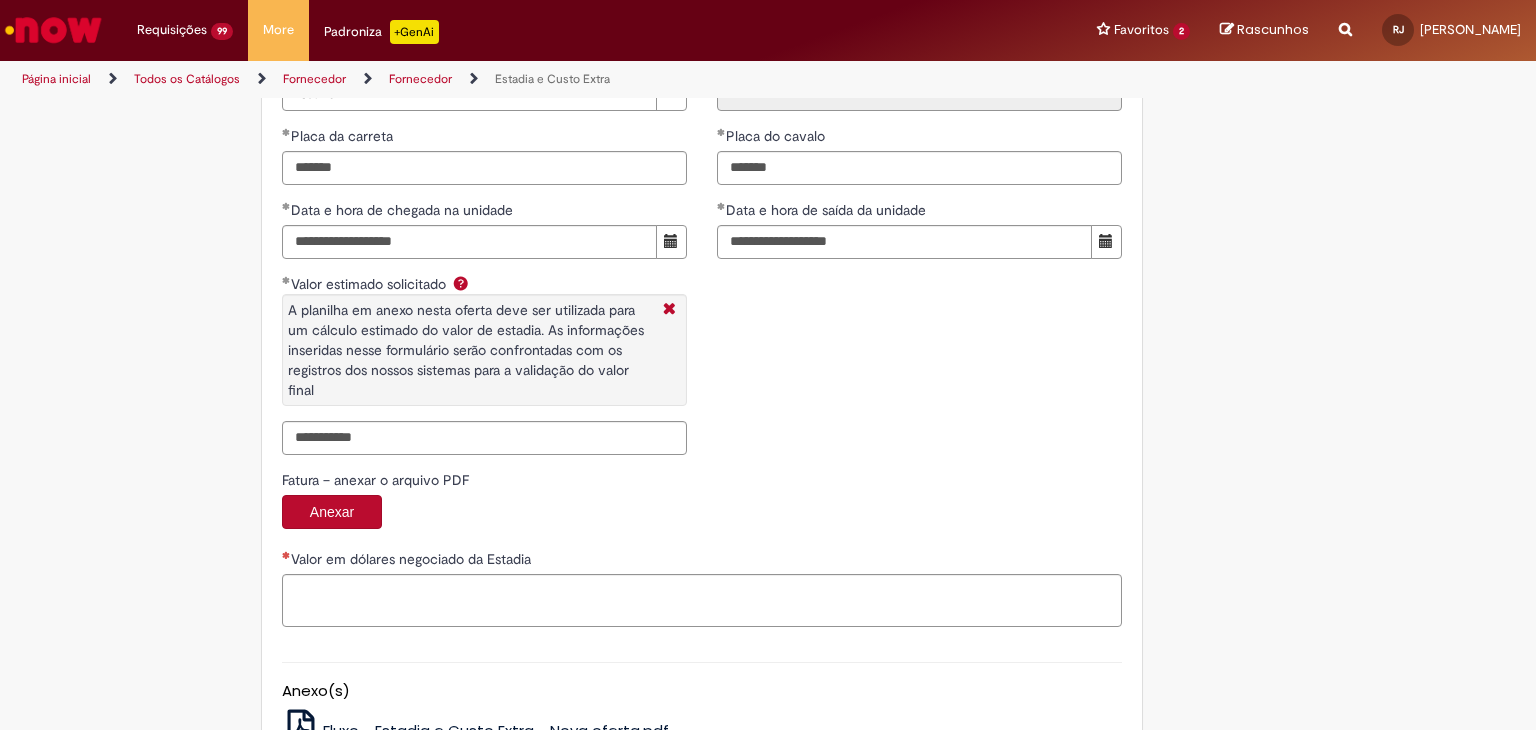 scroll, scrollTop: 3113, scrollLeft: 0, axis: vertical 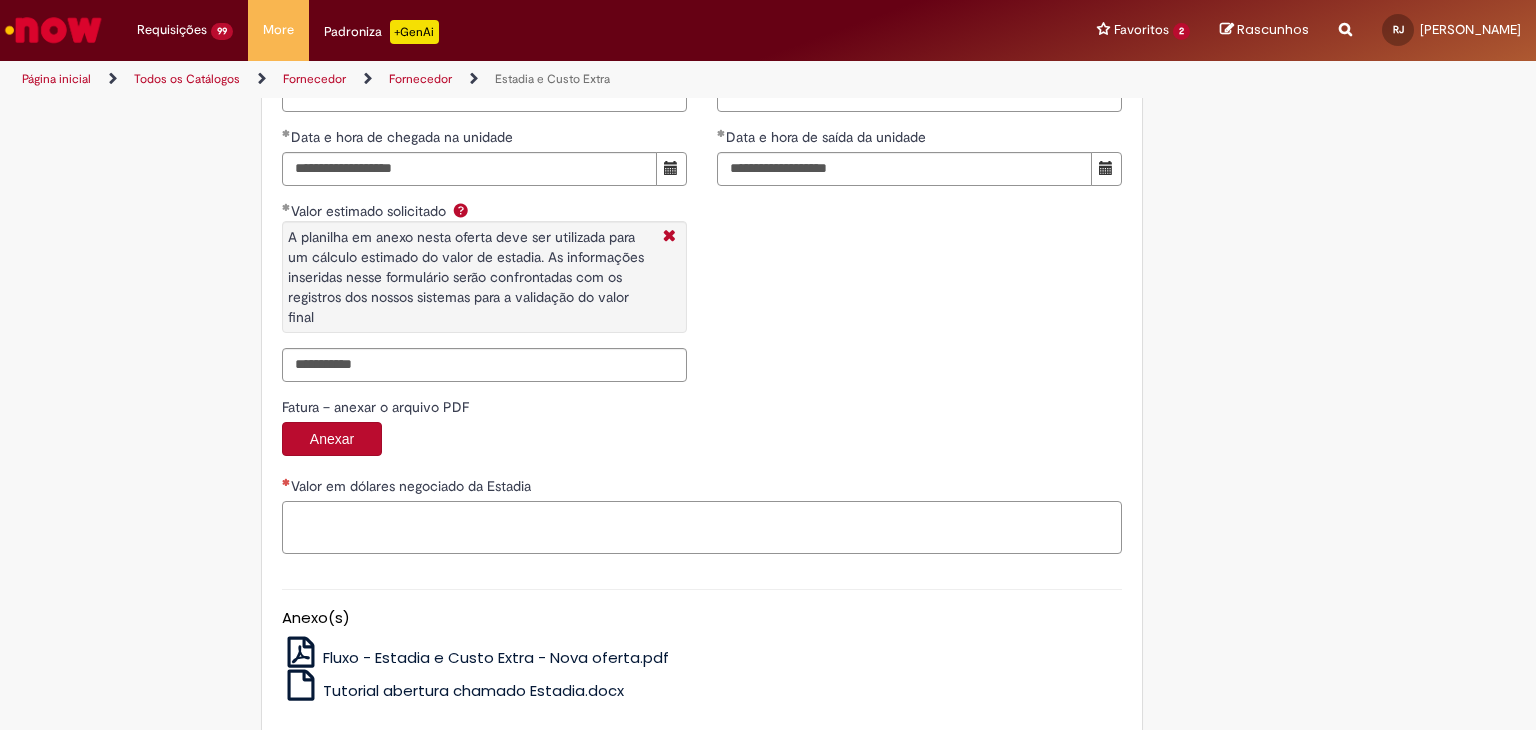 click on "Valor em dólares negociado da Estadia" at bounding box center [702, 528] 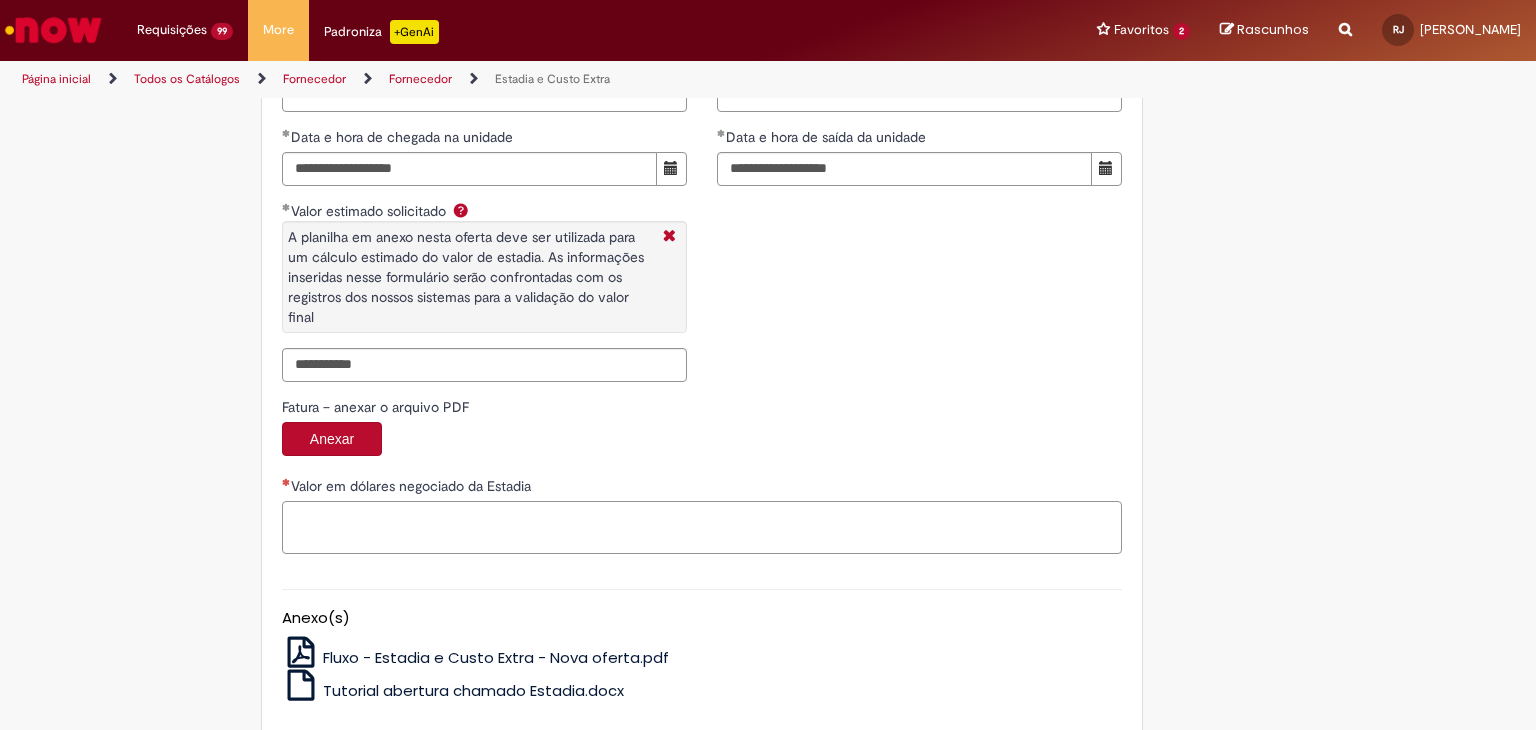 paste on "**********" 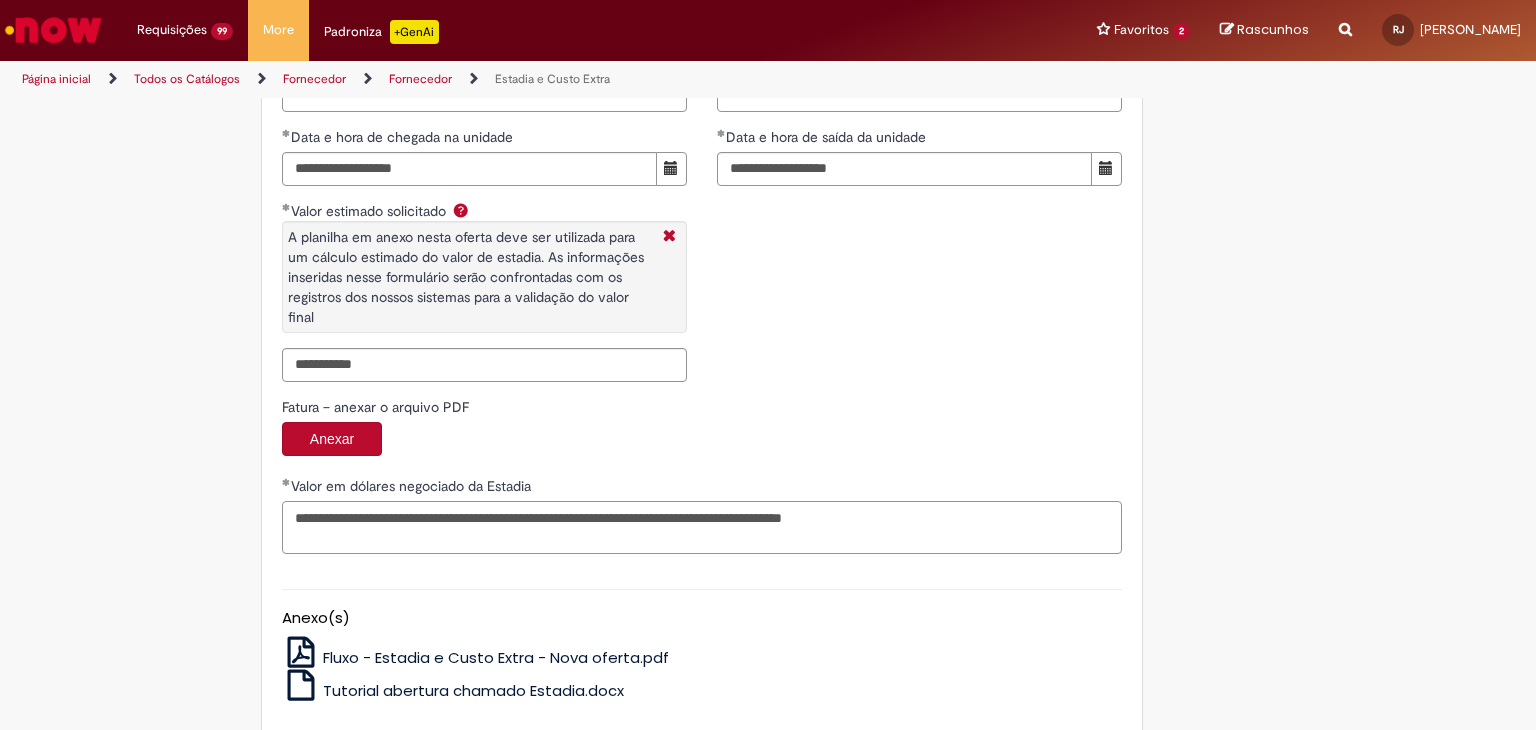 drag, startPoint x: 596, startPoint y: 514, endPoint x: 559, endPoint y: 516, distance: 37.054016 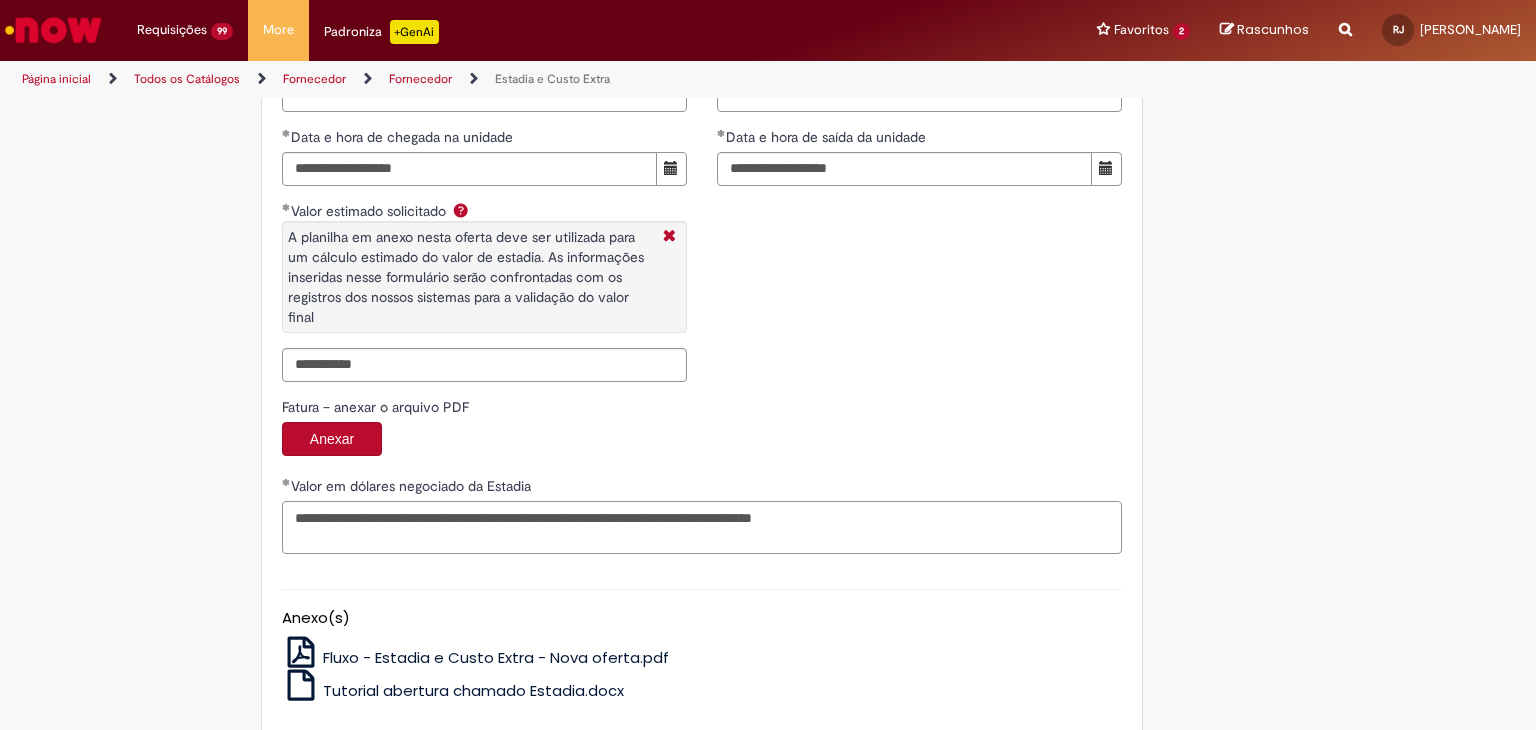 paste on "******" 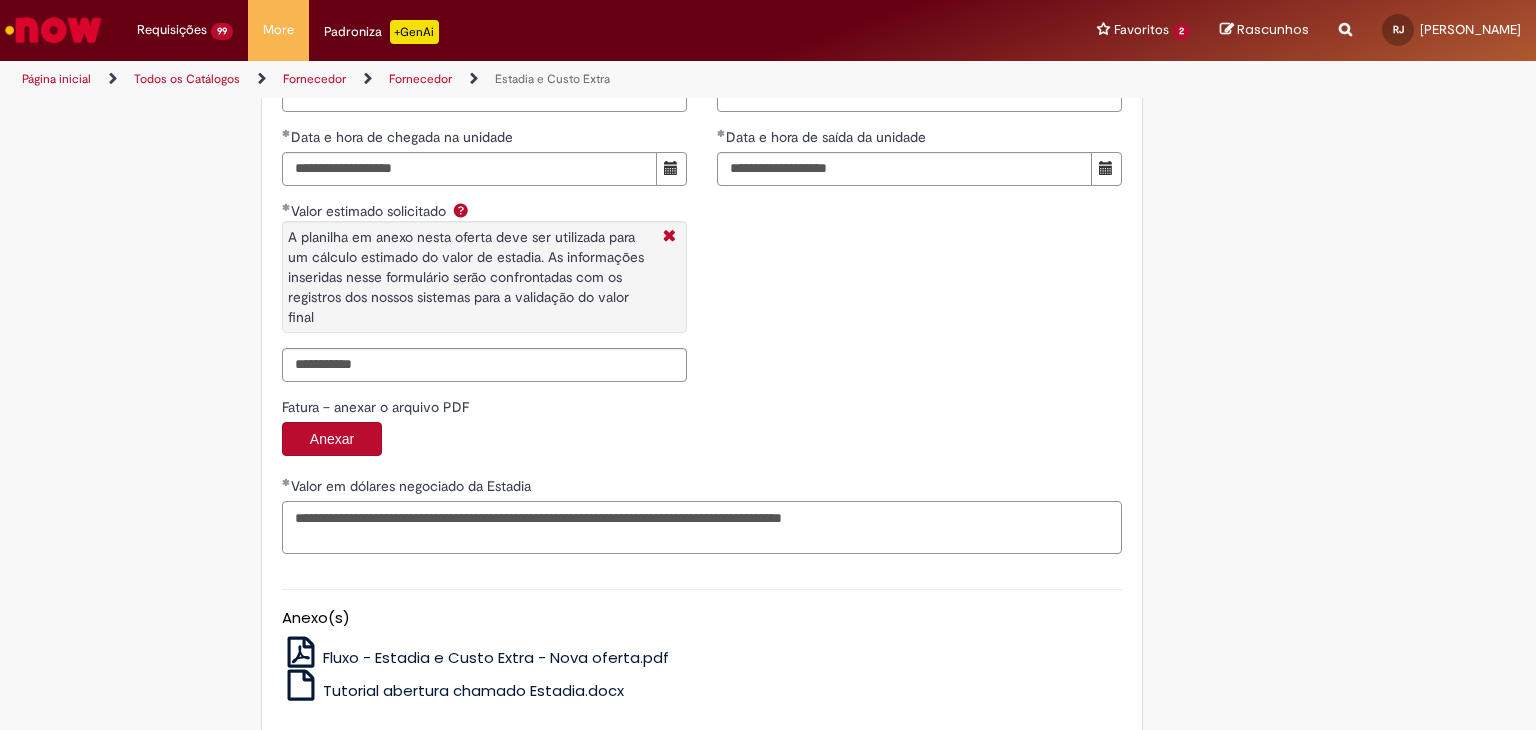 click on "**********" at bounding box center (702, 528) 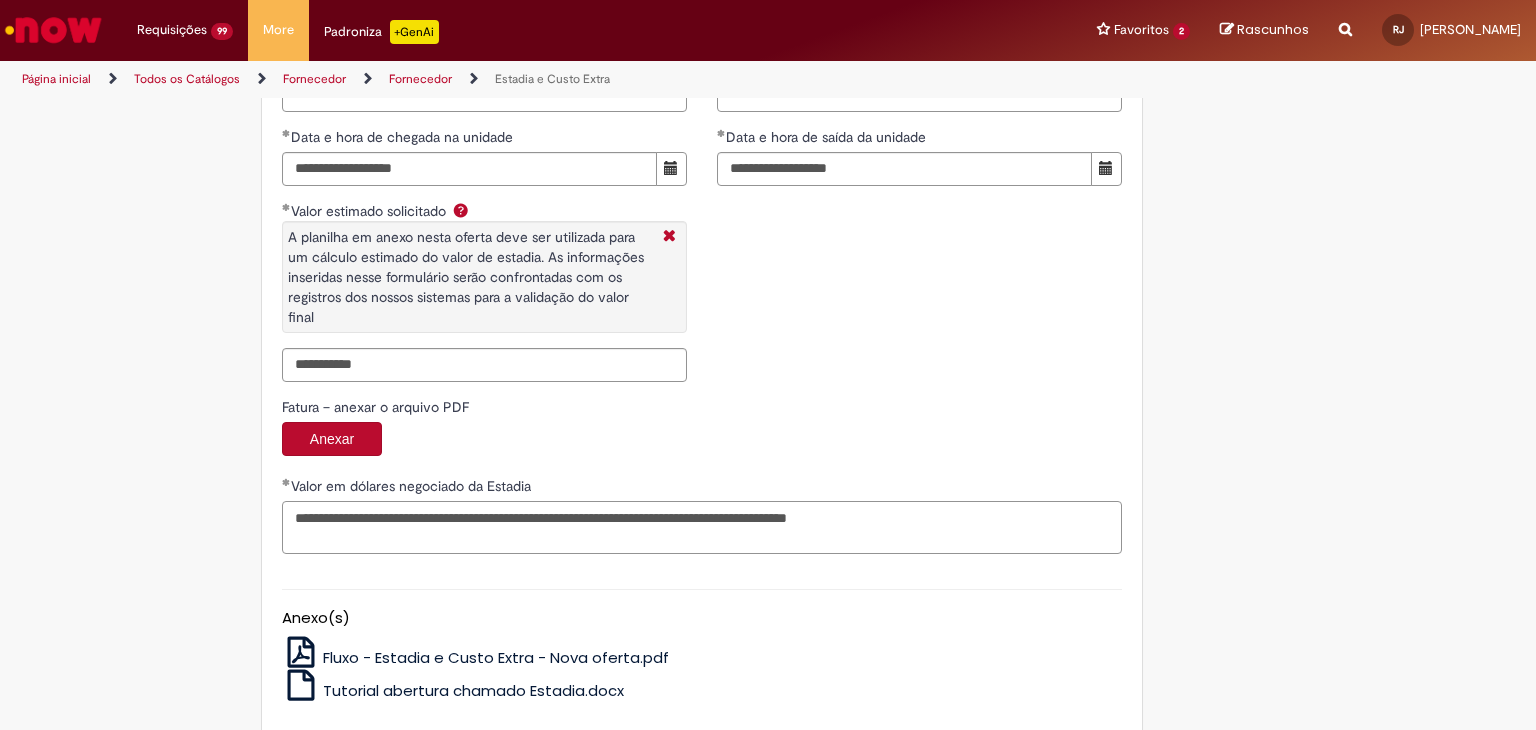 drag, startPoint x: 630, startPoint y: 513, endPoint x: 658, endPoint y: 515, distance: 28.071337 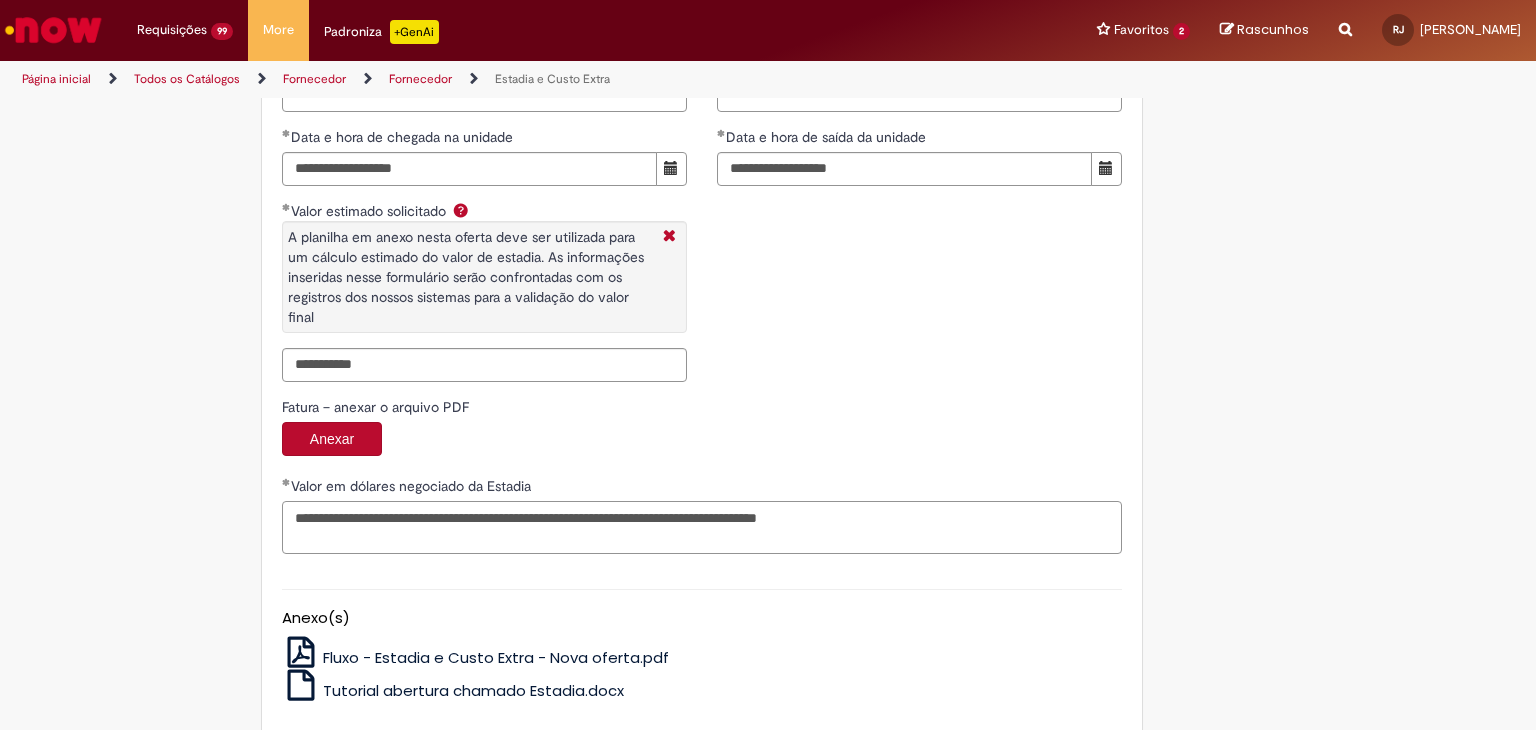 paste on "**********" 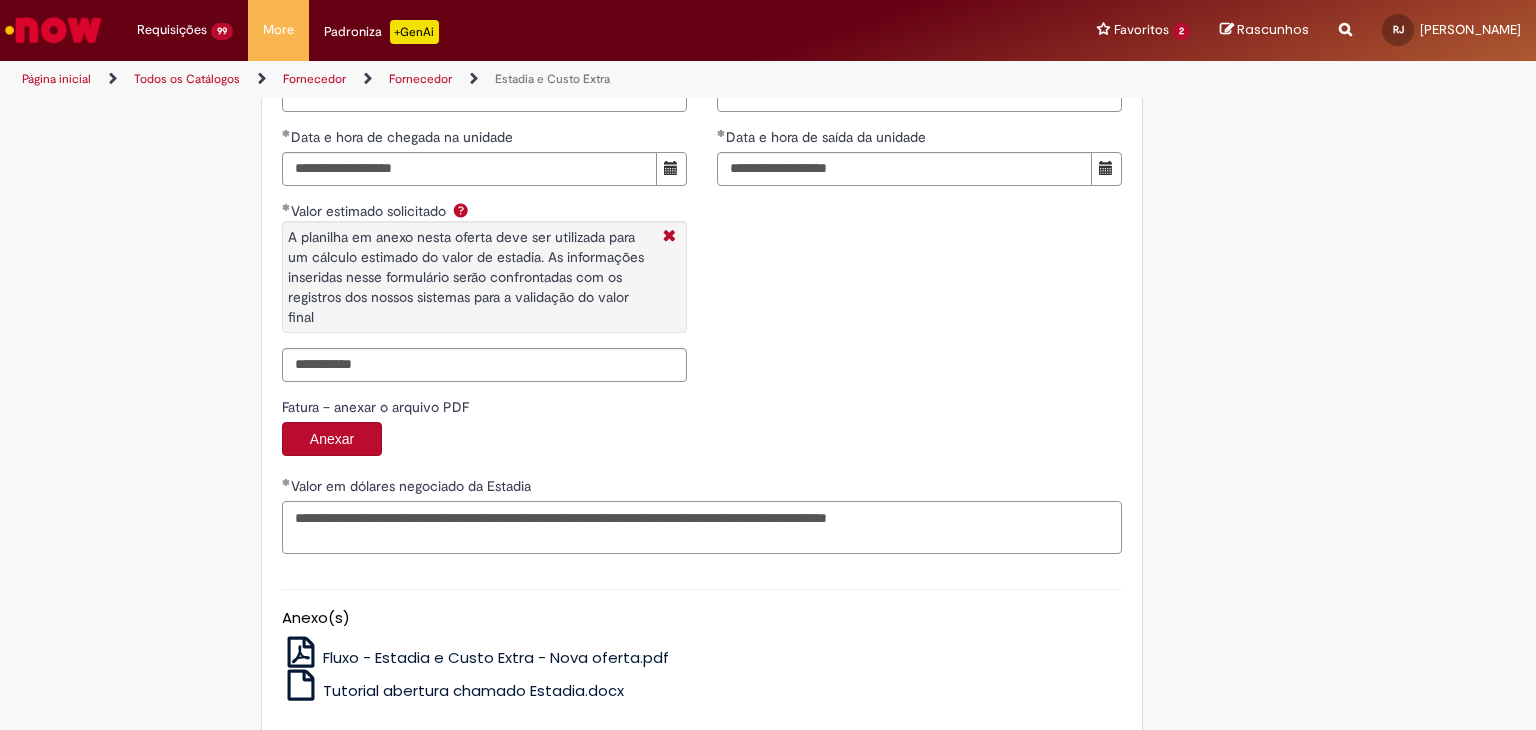 click on "**********" at bounding box center [702, 528] 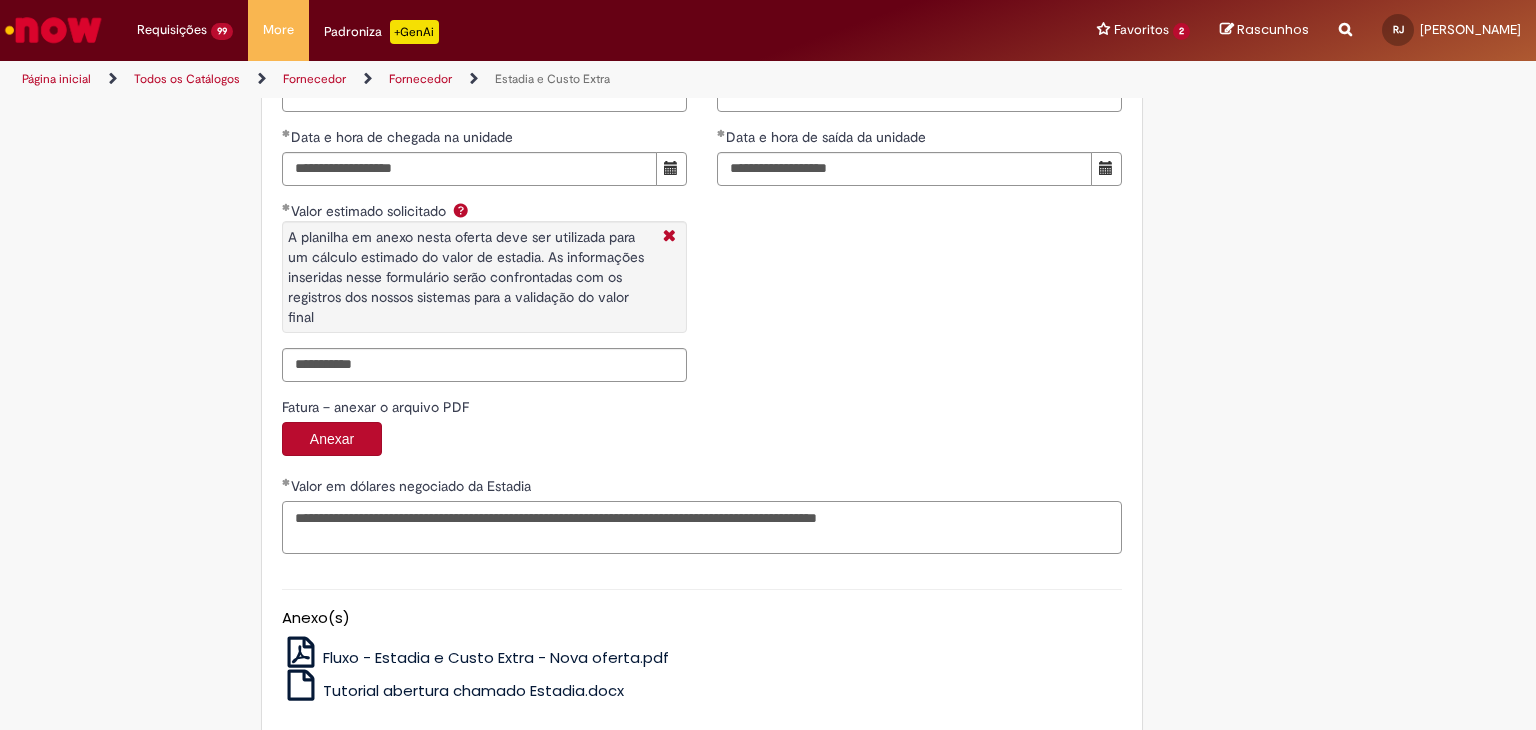 paste on "**" 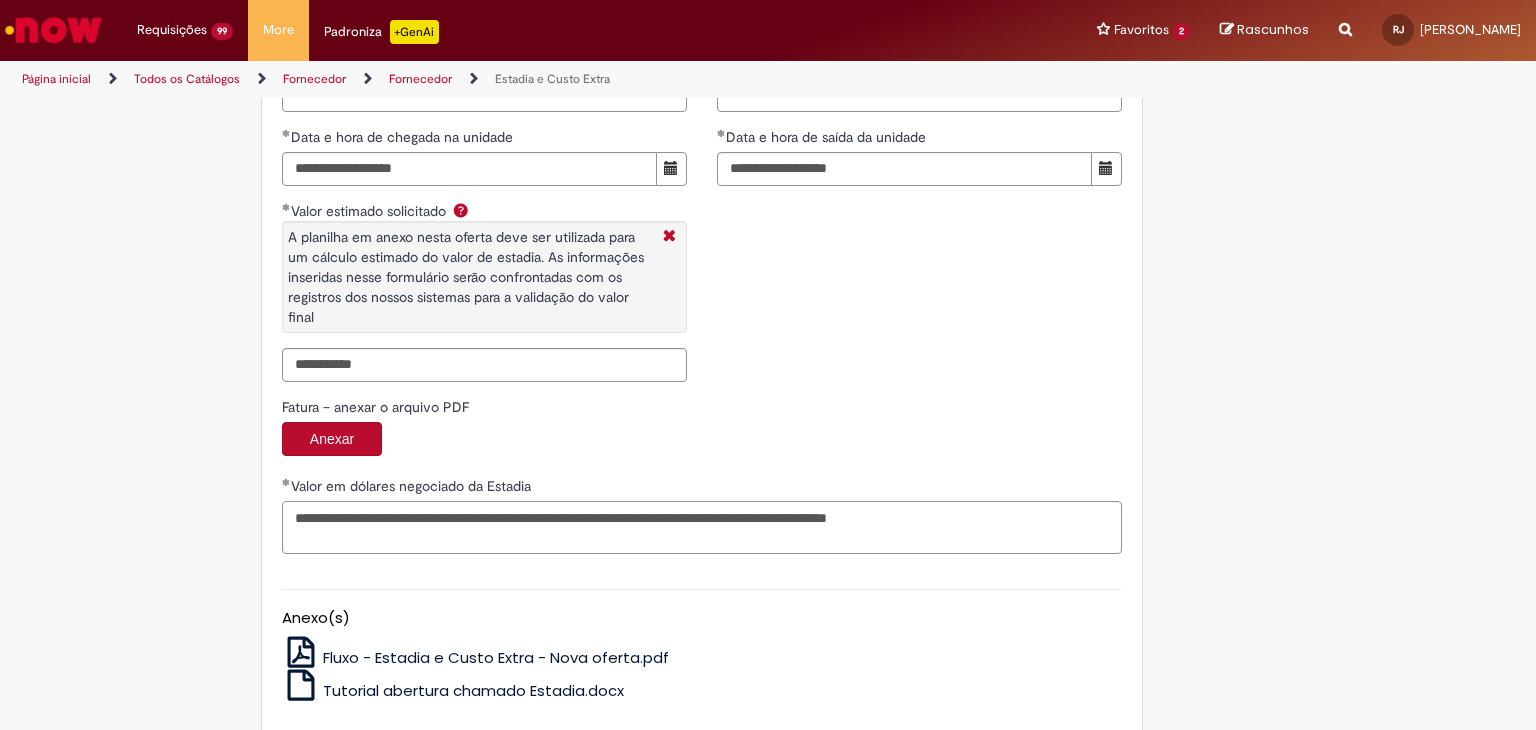 click on "**********" at bounding box center [702, 528] 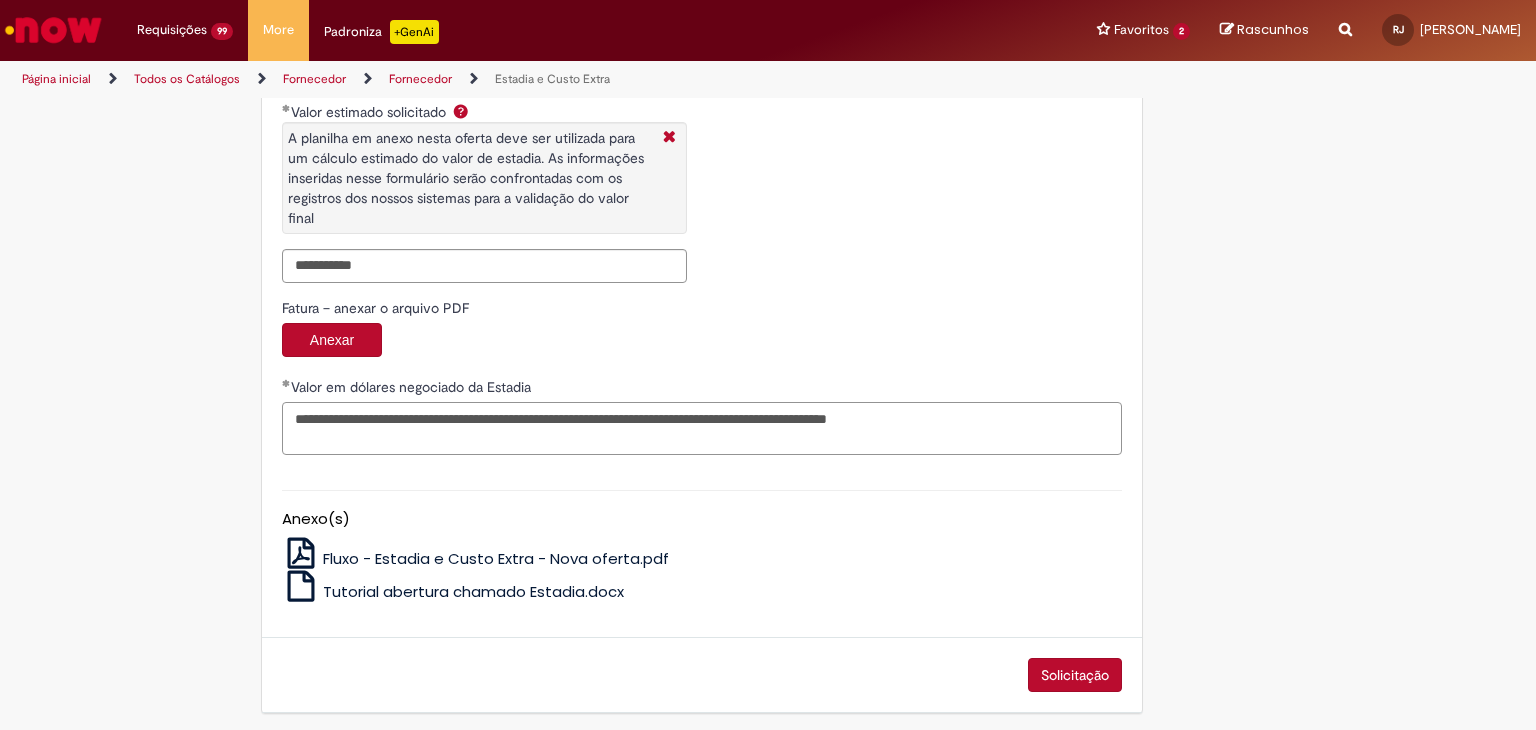 scroll, scrollTop: 3212, scrollLeft: 0, axis: vertical 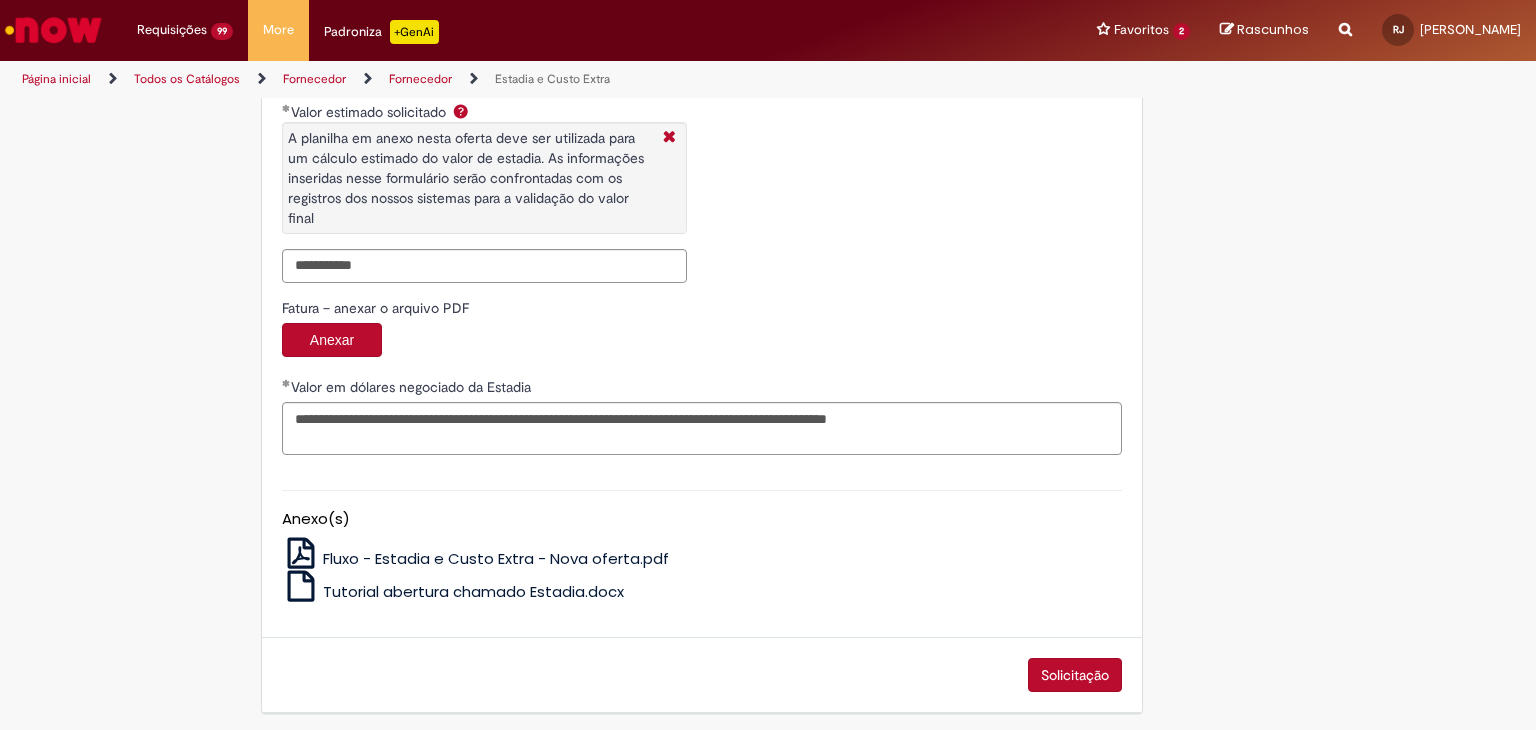 click on "Solicitação" at bounding box center [1075, 675] 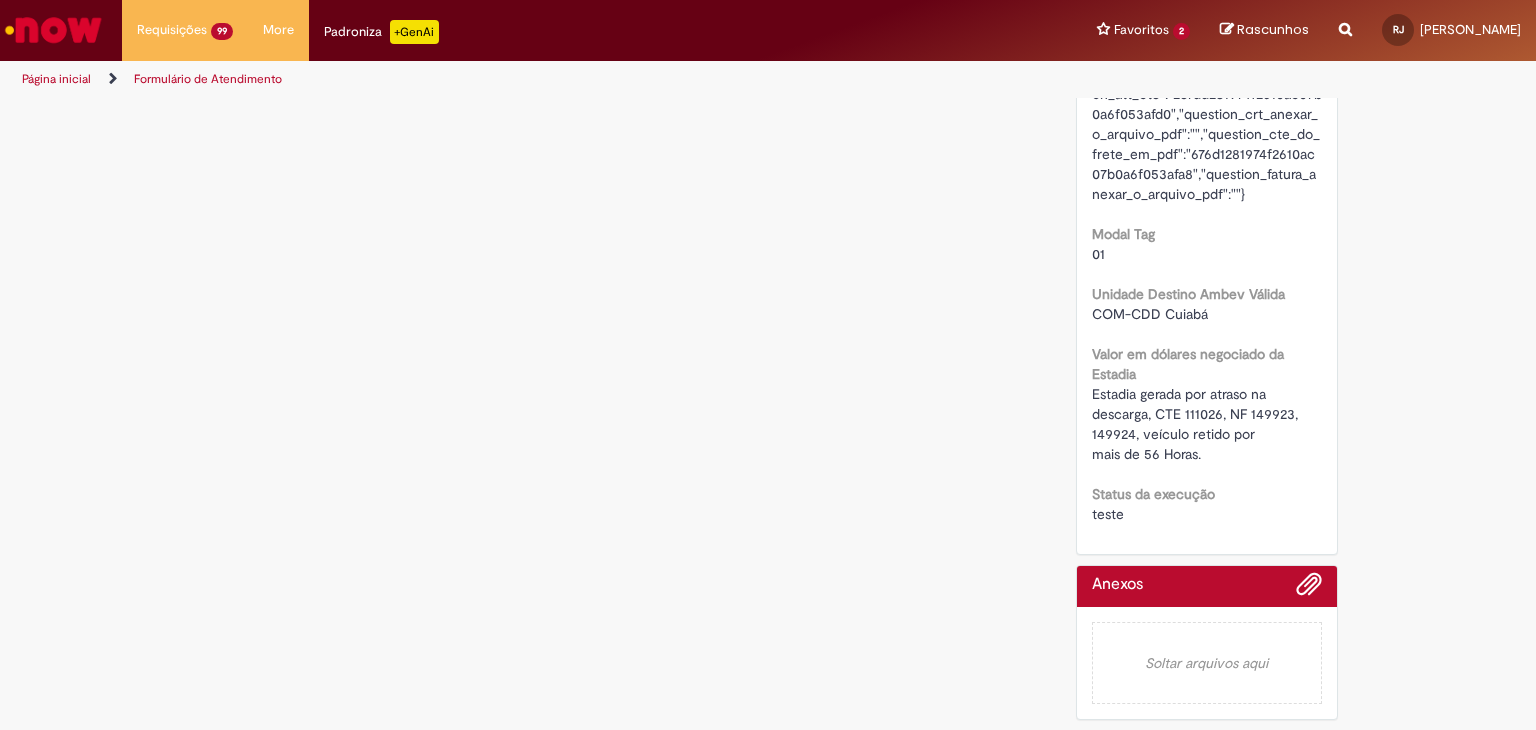 scroll, scrollTop: 0, scrollLeft: 0, axis: both 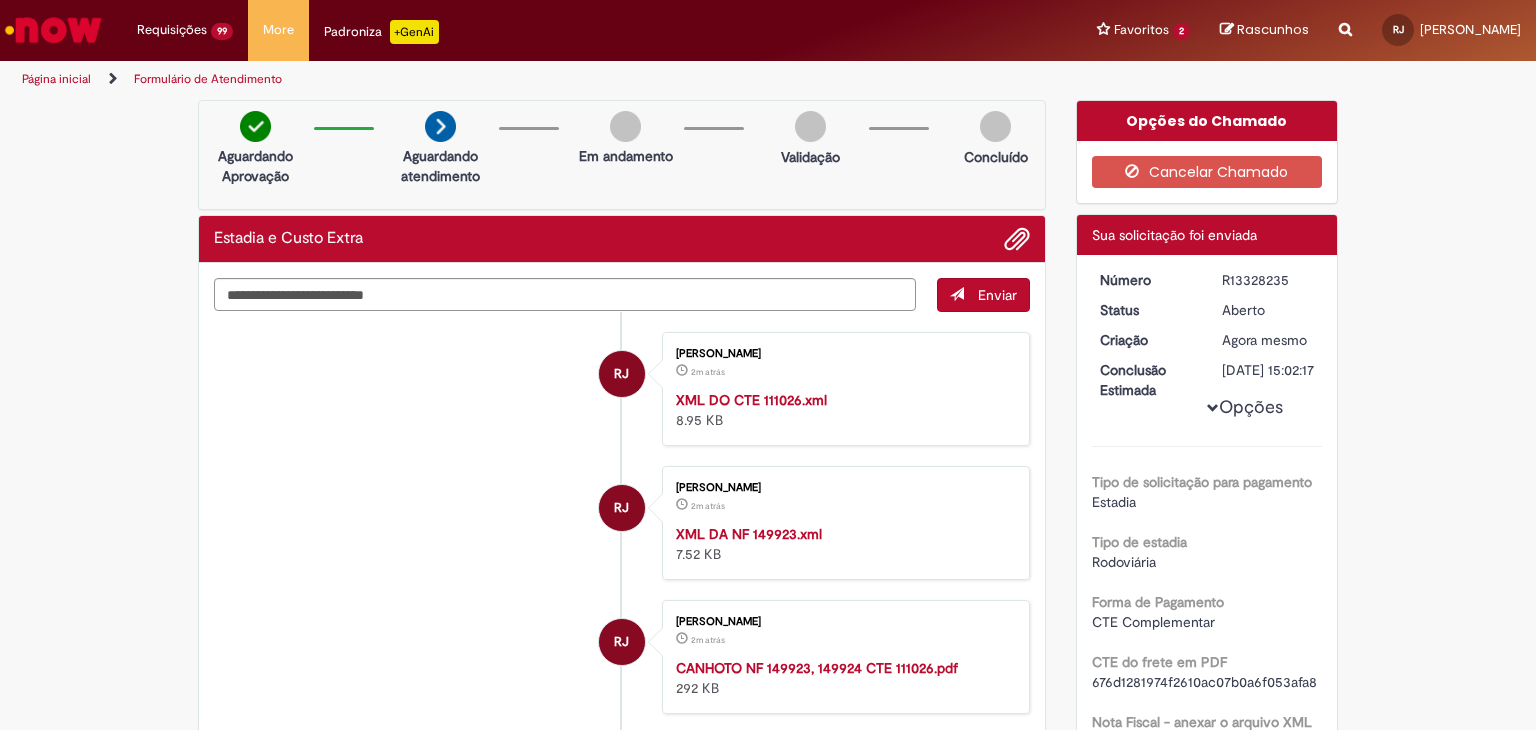 drag, startPoint x: 1212, startPoint y: 282, endPoint x: 1293, endPoint y: 283, distance: 81.00617 